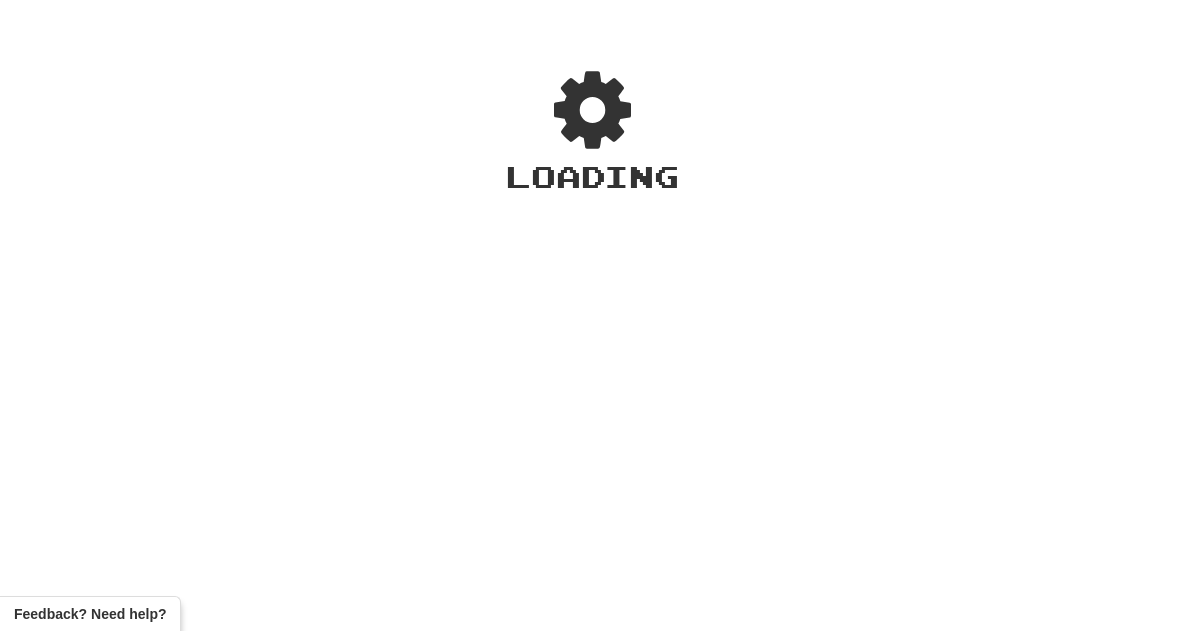 scroll, scrollTop: 0, scrollLeft: 0, axis: both 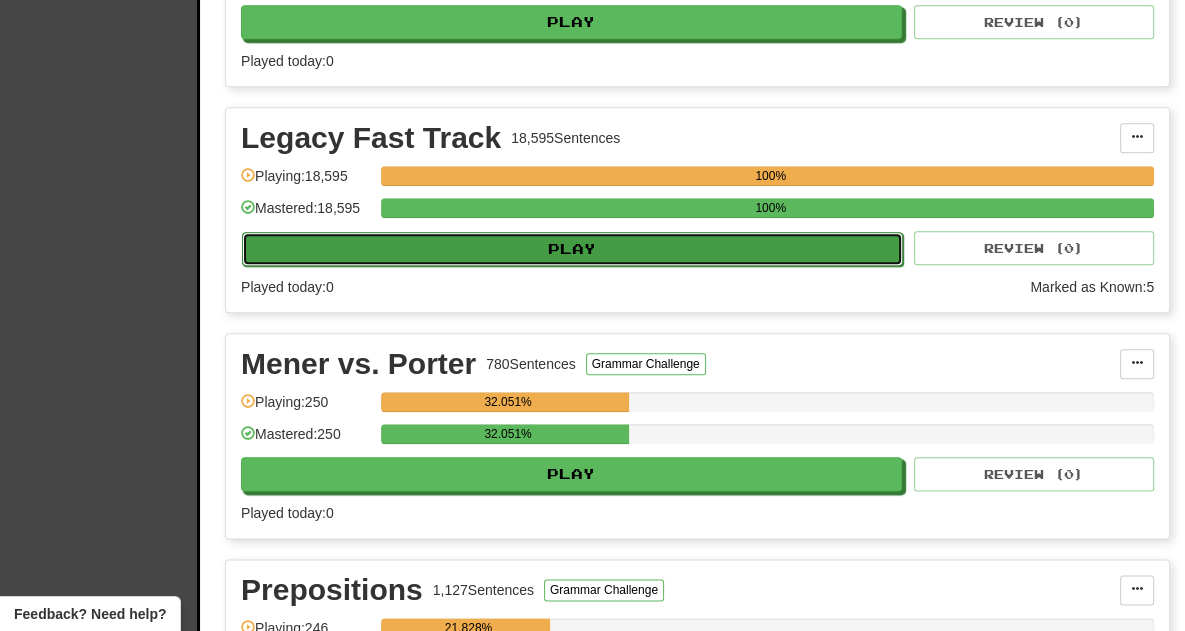click on "Play" at bounding box center (572, 249) 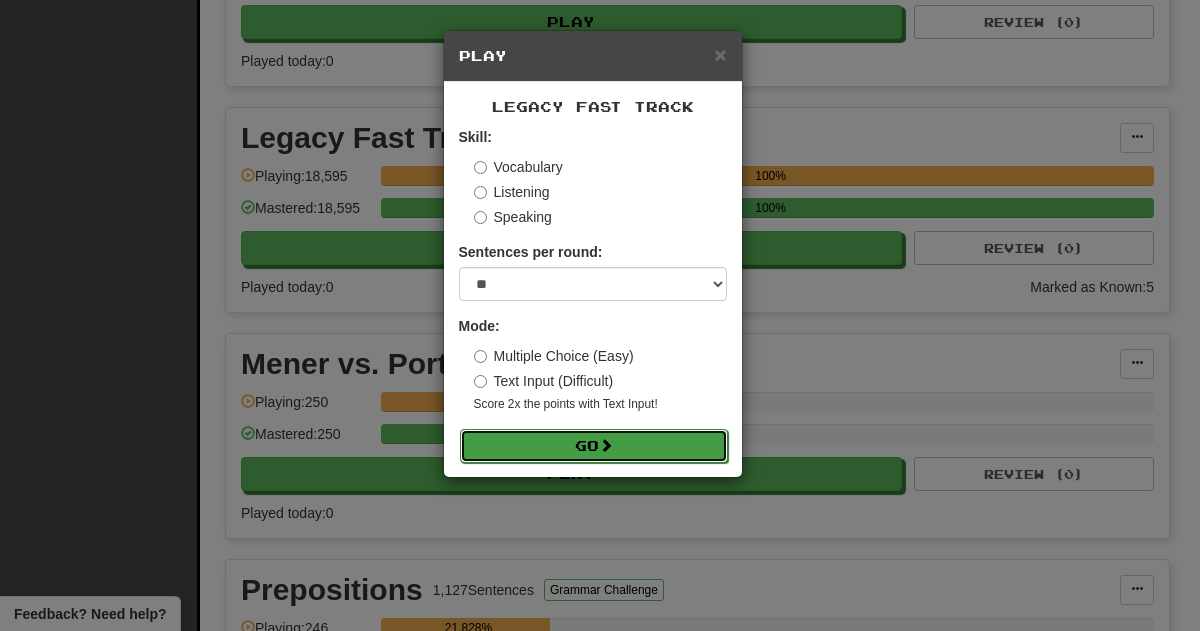 click on "Go" at bounding box center [594, 446] 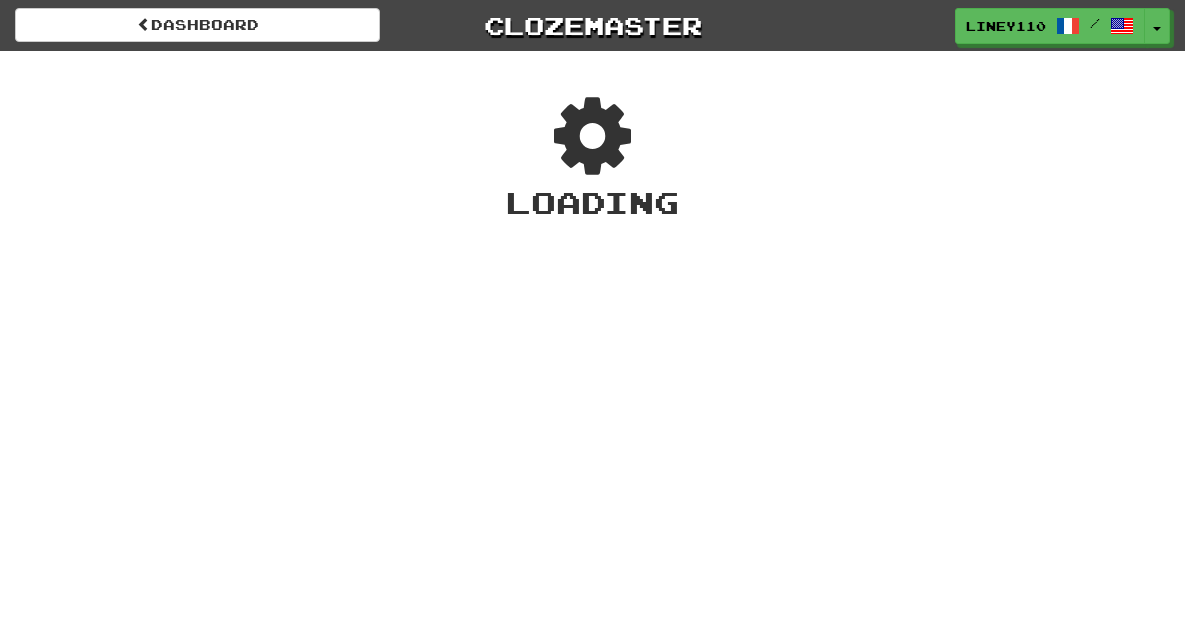 scroll, scrollTop: 0, scrollLeft: 0, axis: both 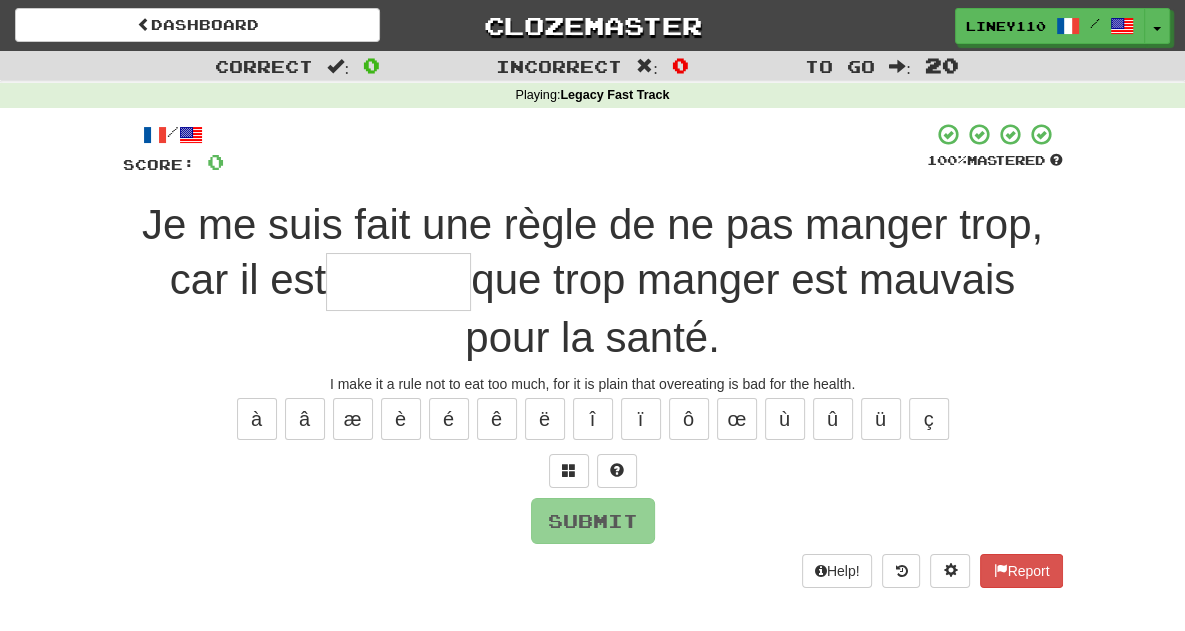 click at bounding box center [398, 282] 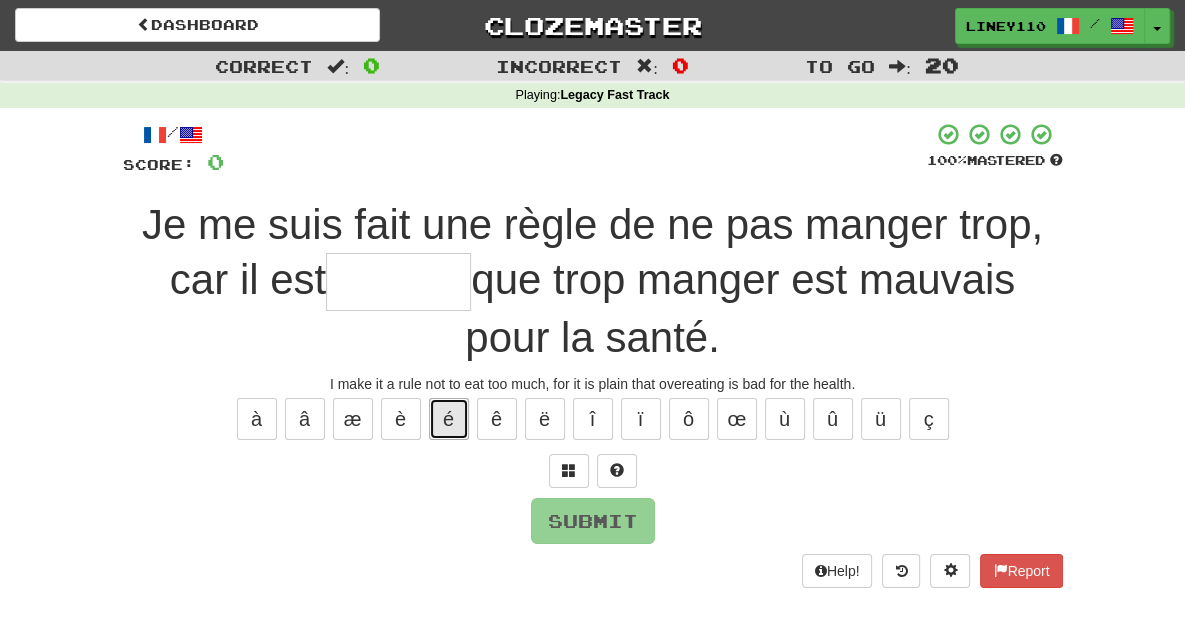click on "é" at bounding box center [449, 419] 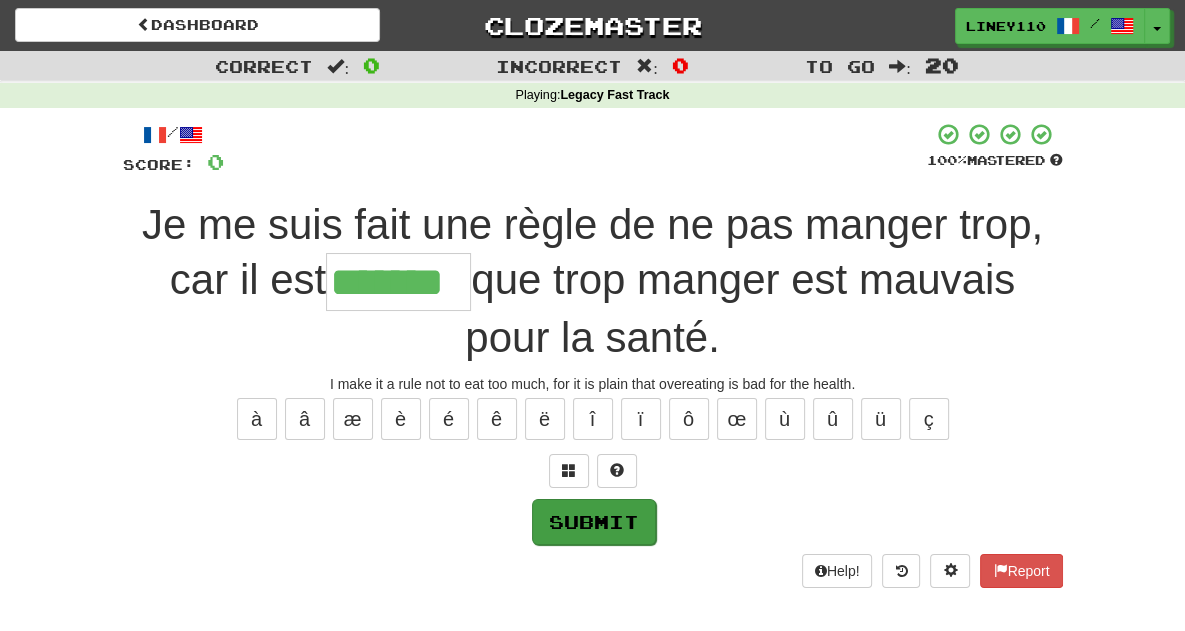 type on "*******" 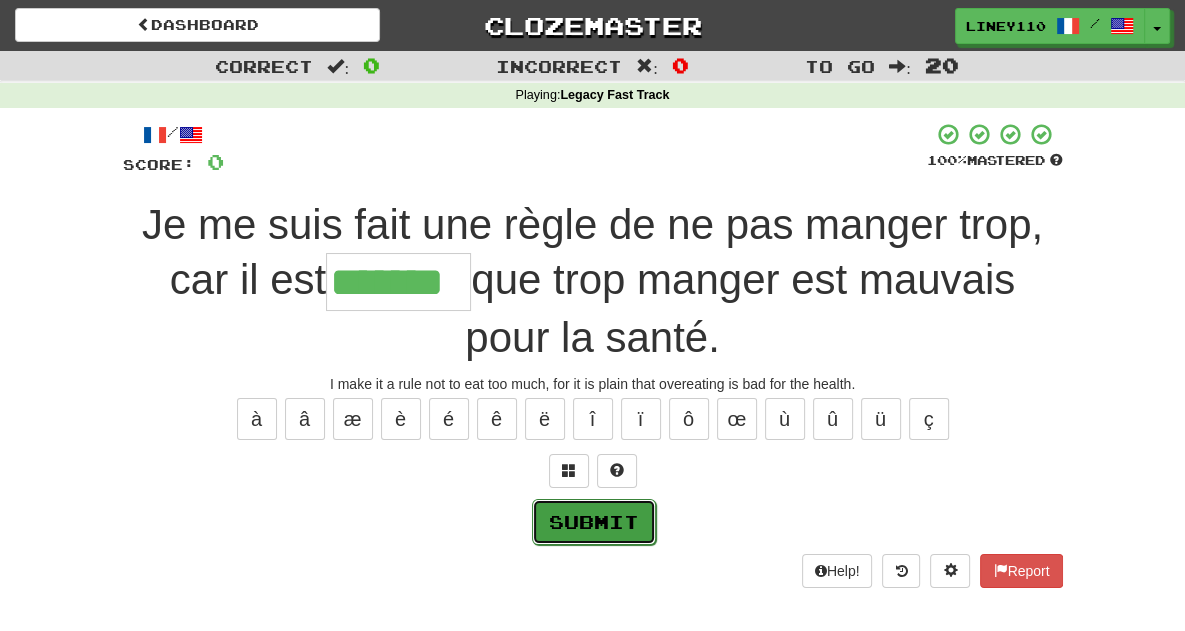 click on "Submit" at bounding box center [594, 522] 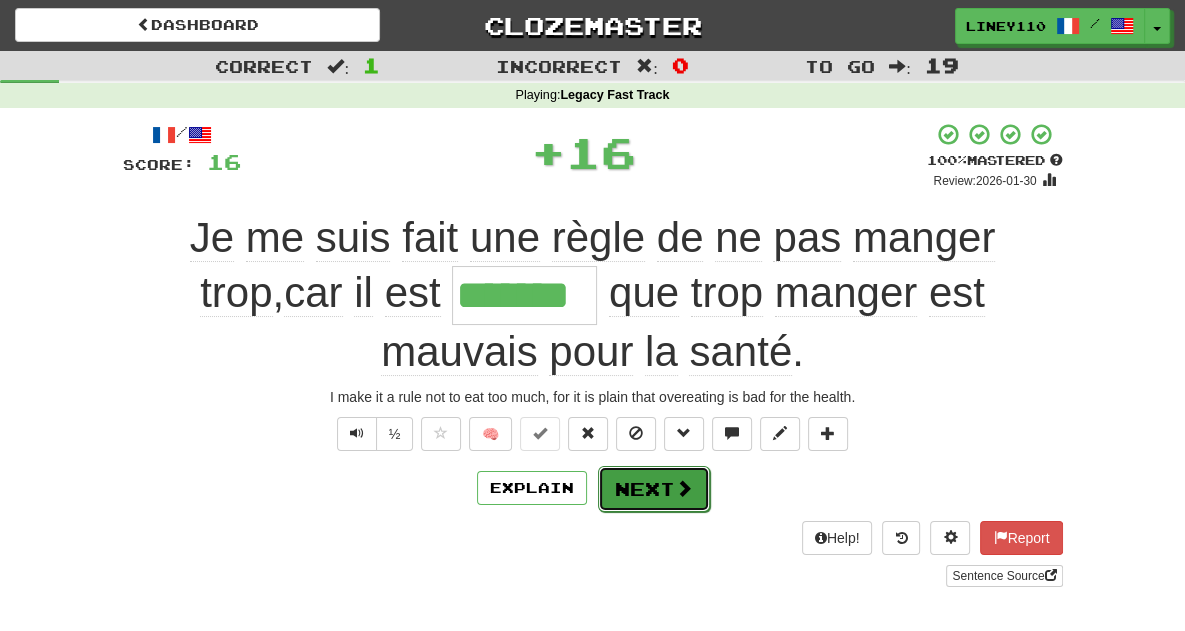 click on "Next" at bounding box center (654, 489) 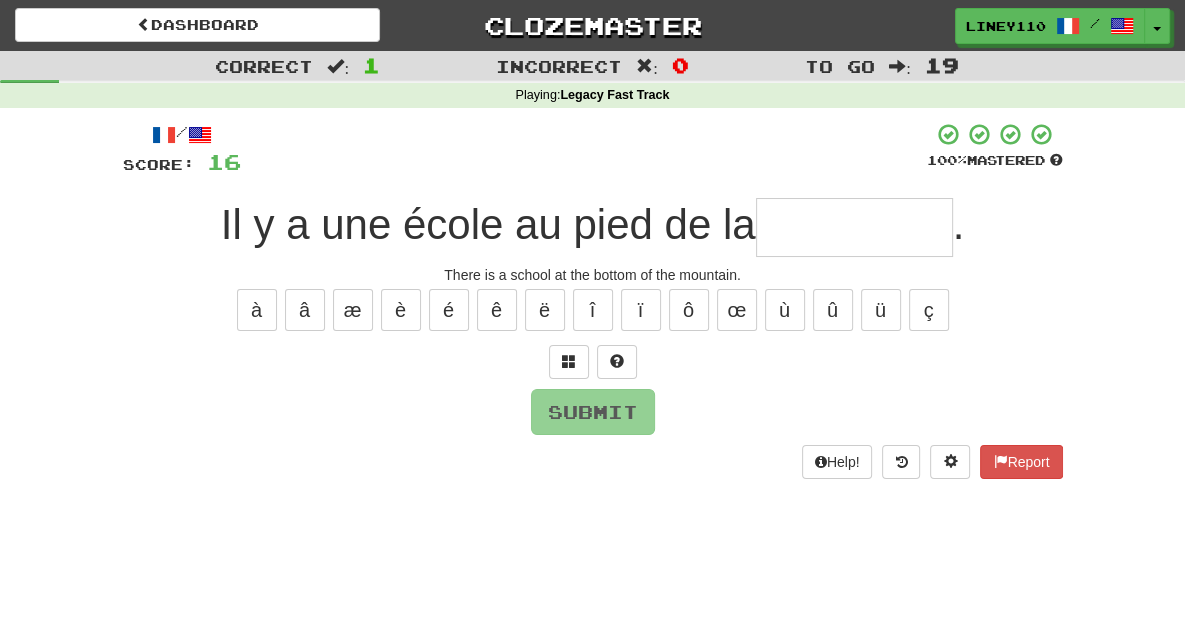 click at bounding box center [854, 227] 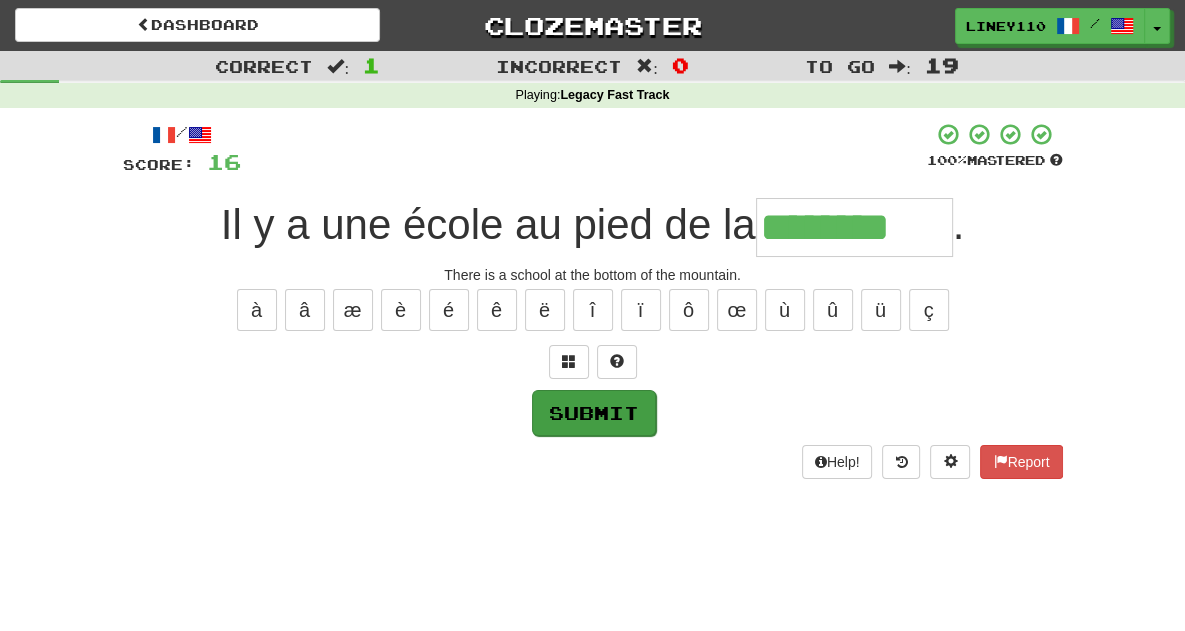 type on "********" 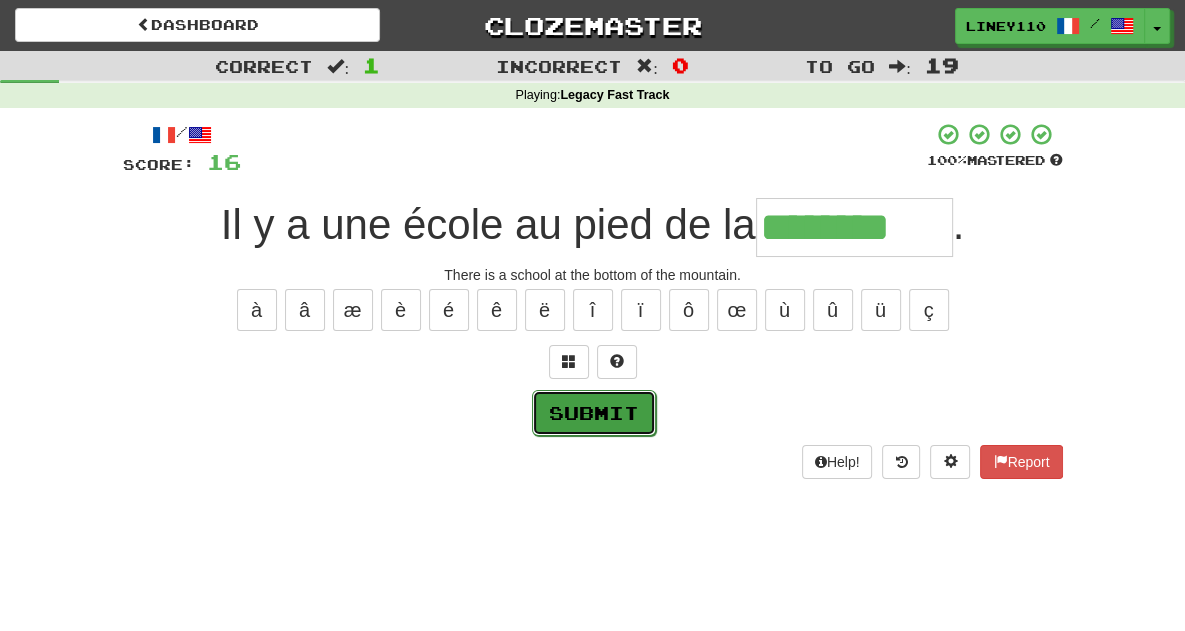 click on "Submit" at bounding box center [594, 413] 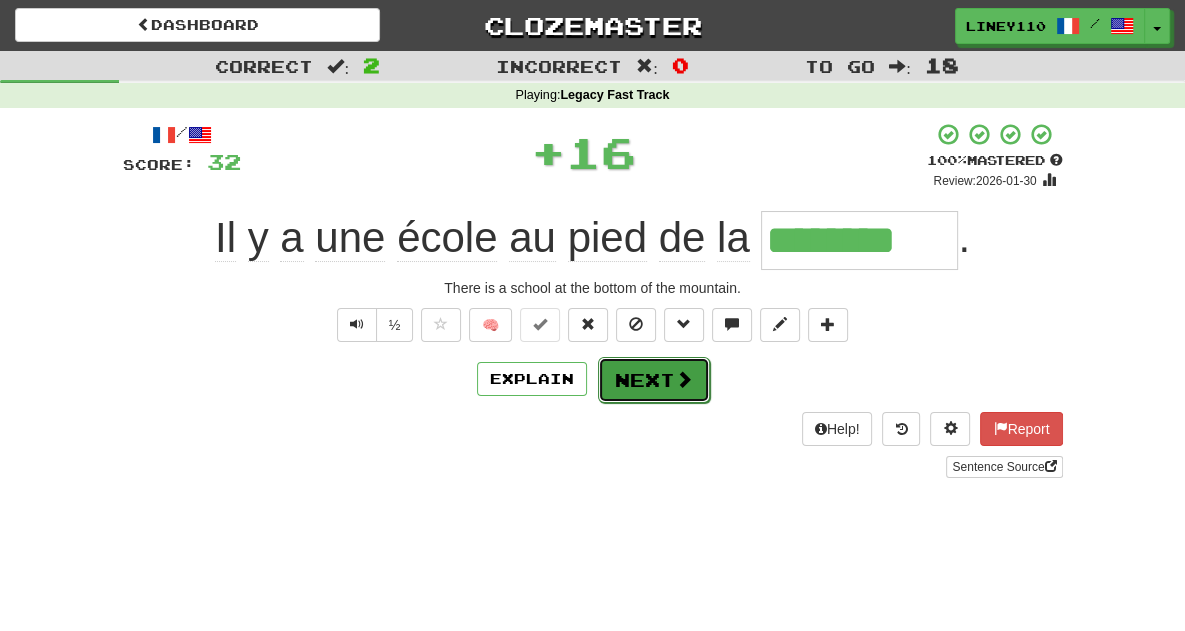 click at bounding box center [684, 379] 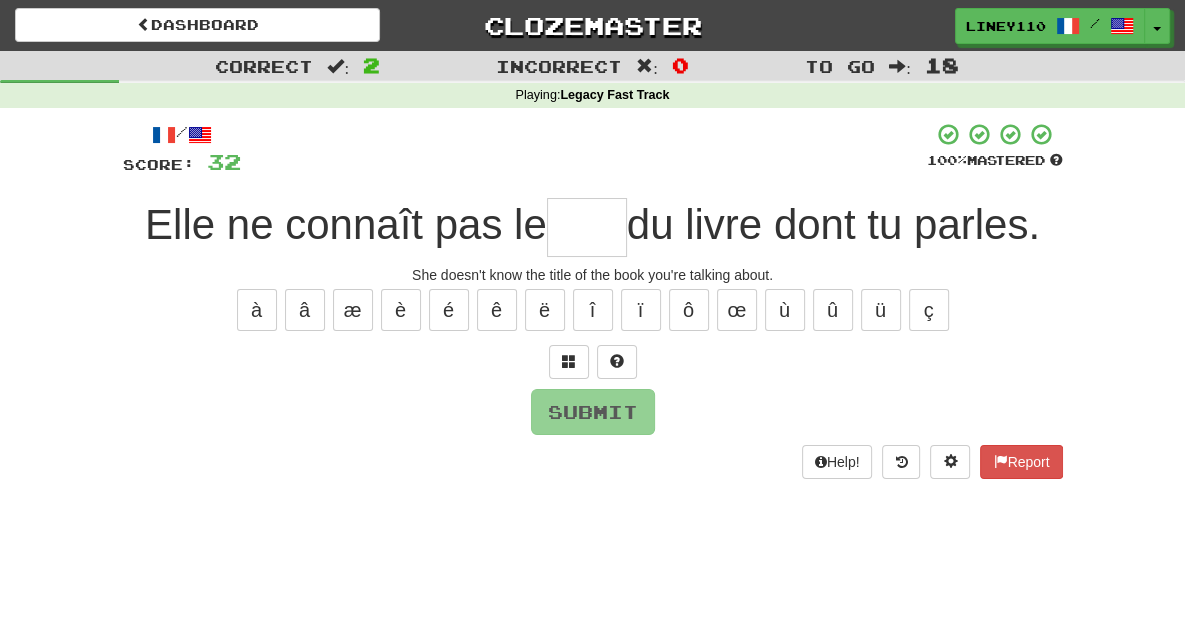 click at bounding box center (587, 227) 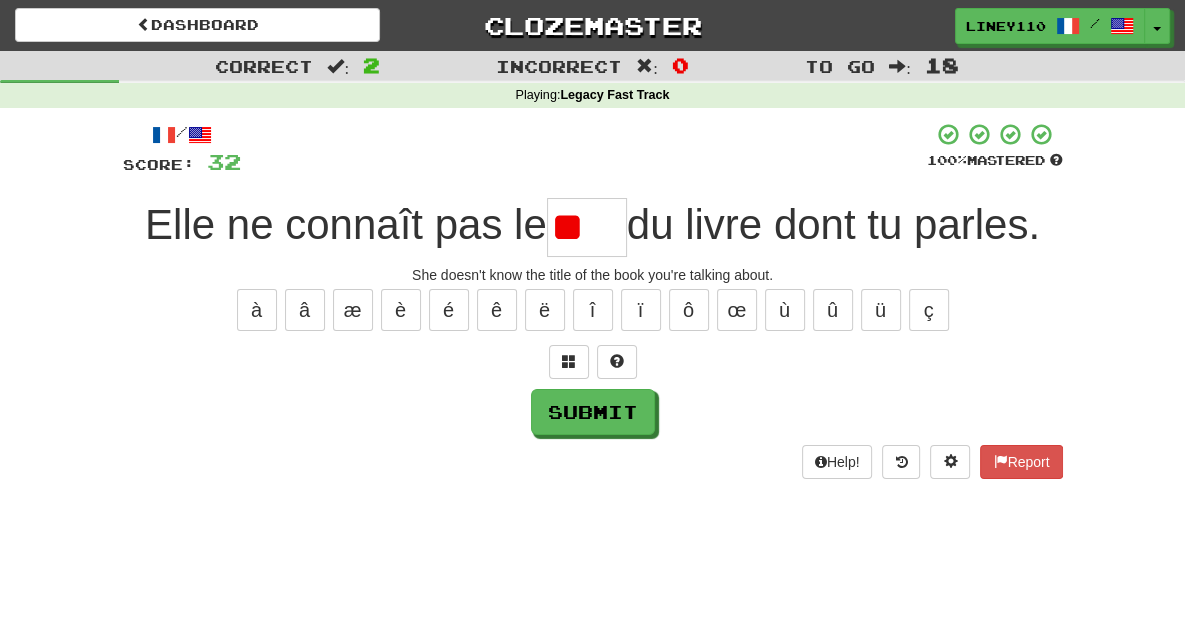 type on "*" 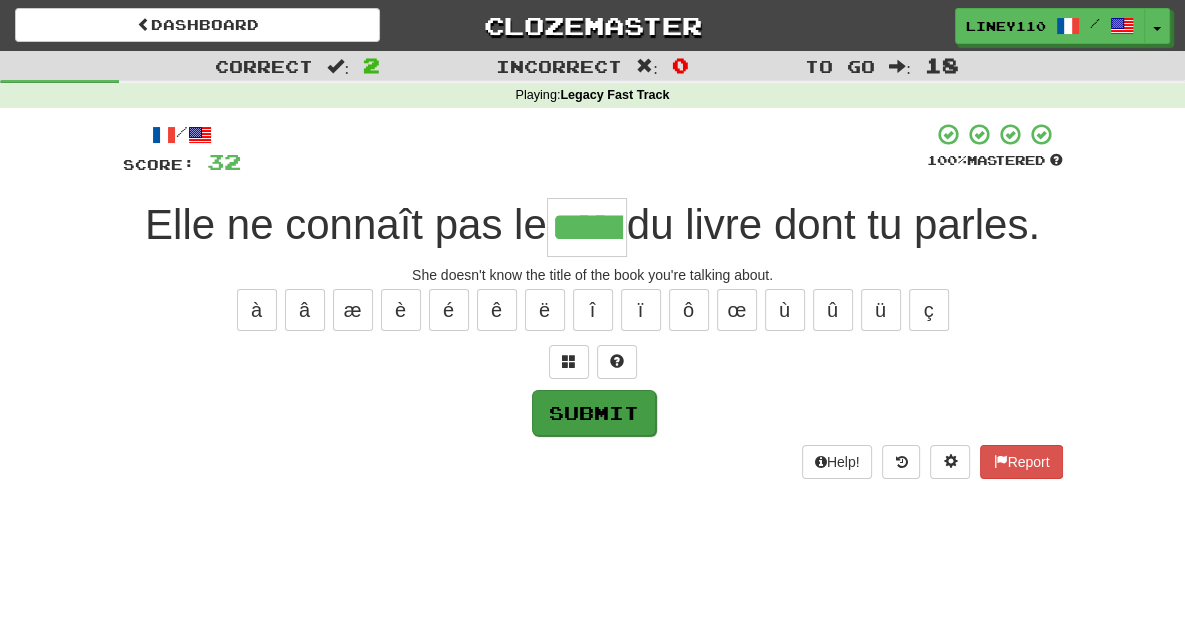 type on "*****" 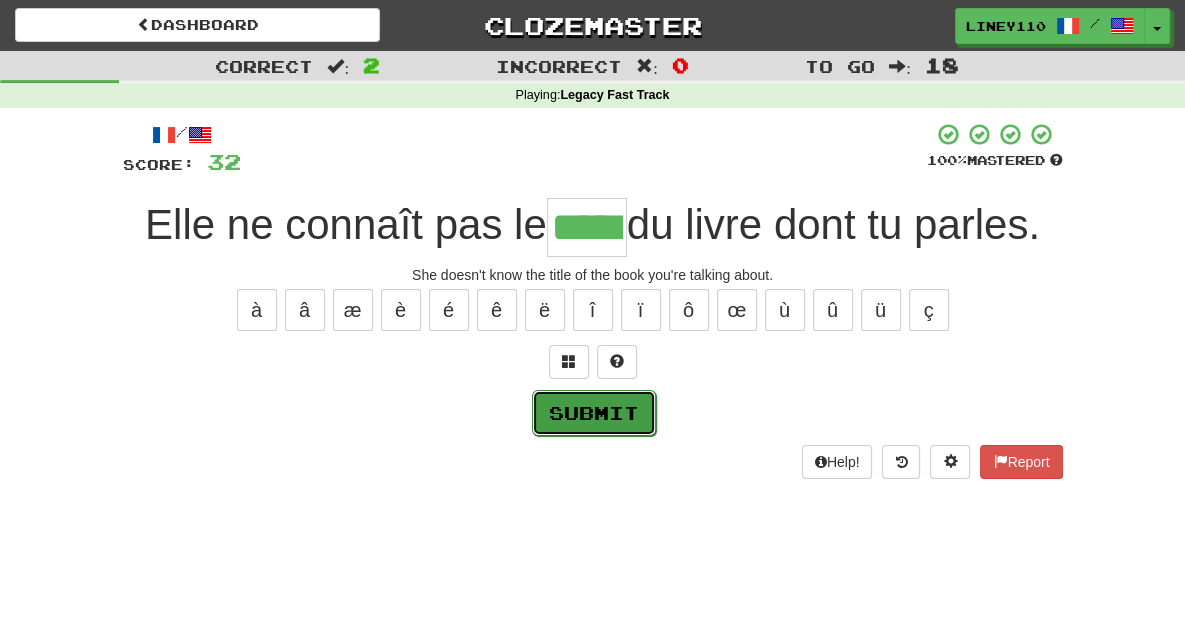 click on "Submit" at bounding box center [594, 413] 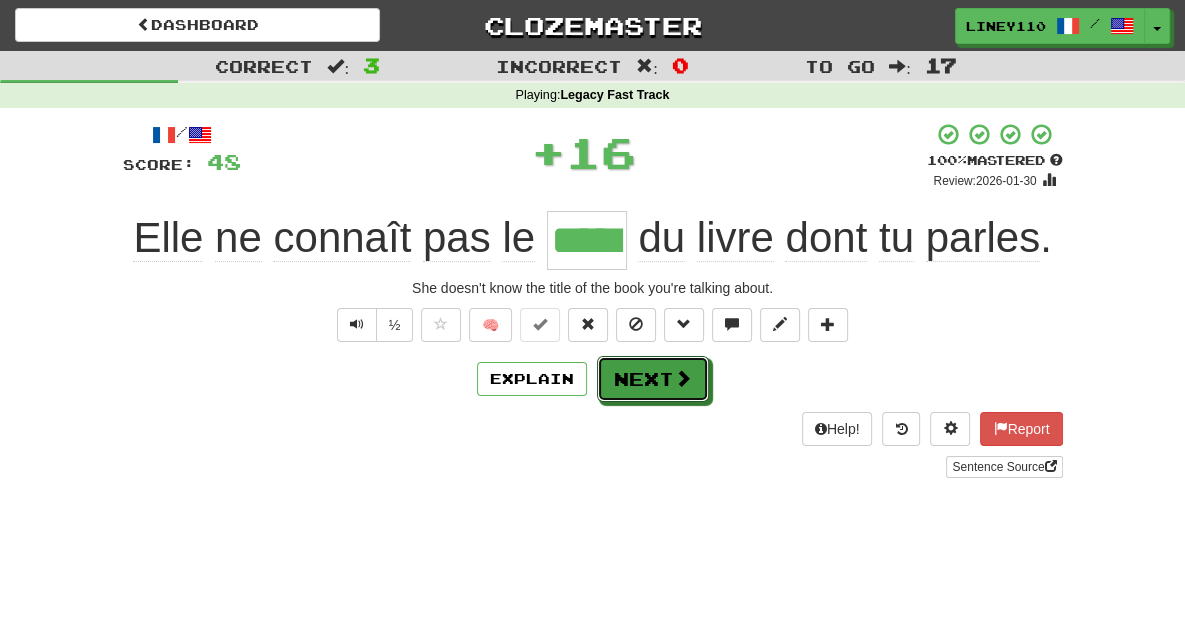 click on "Next" at bounding box center [653, 379] 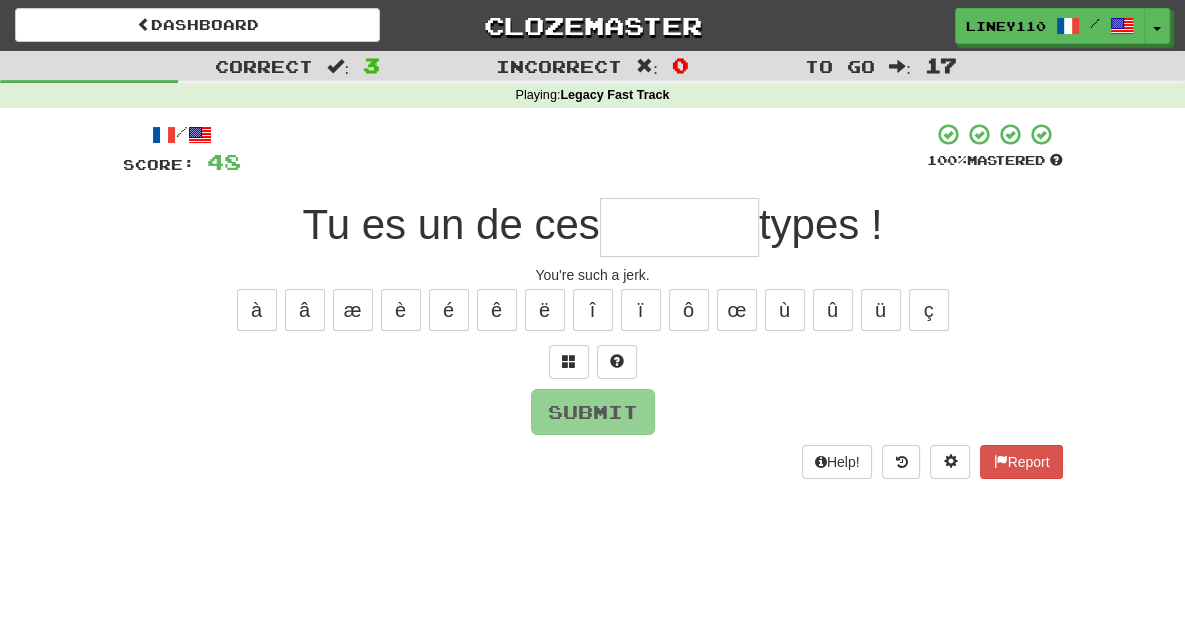 click at bounding box center [679, 227] 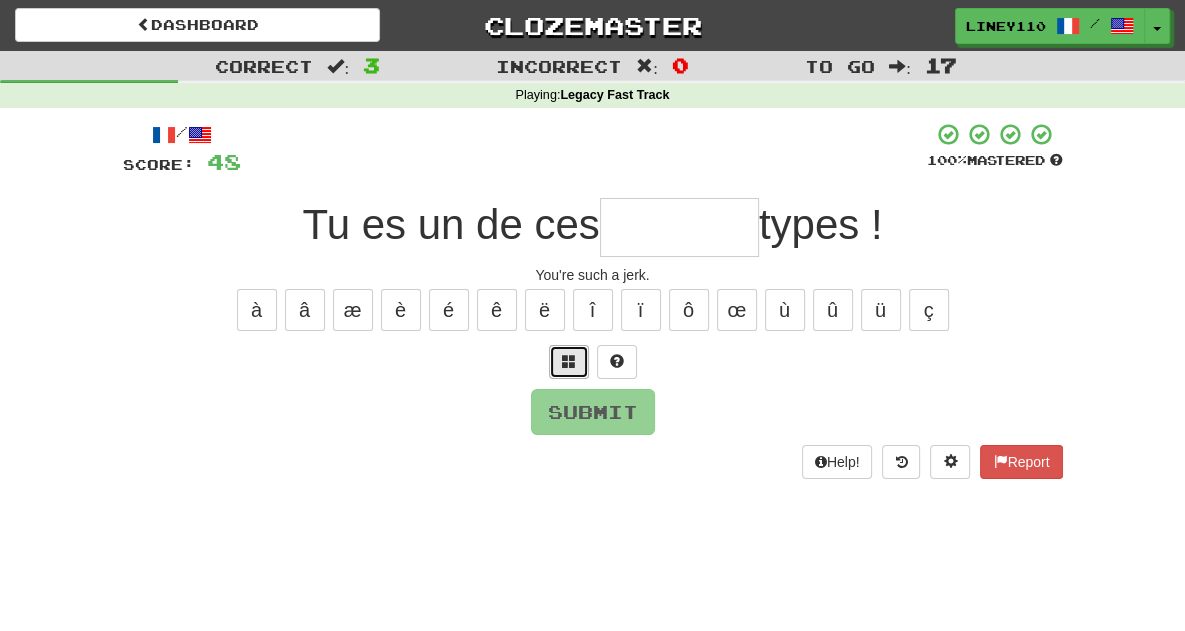 click at bounding box center (569, 361) 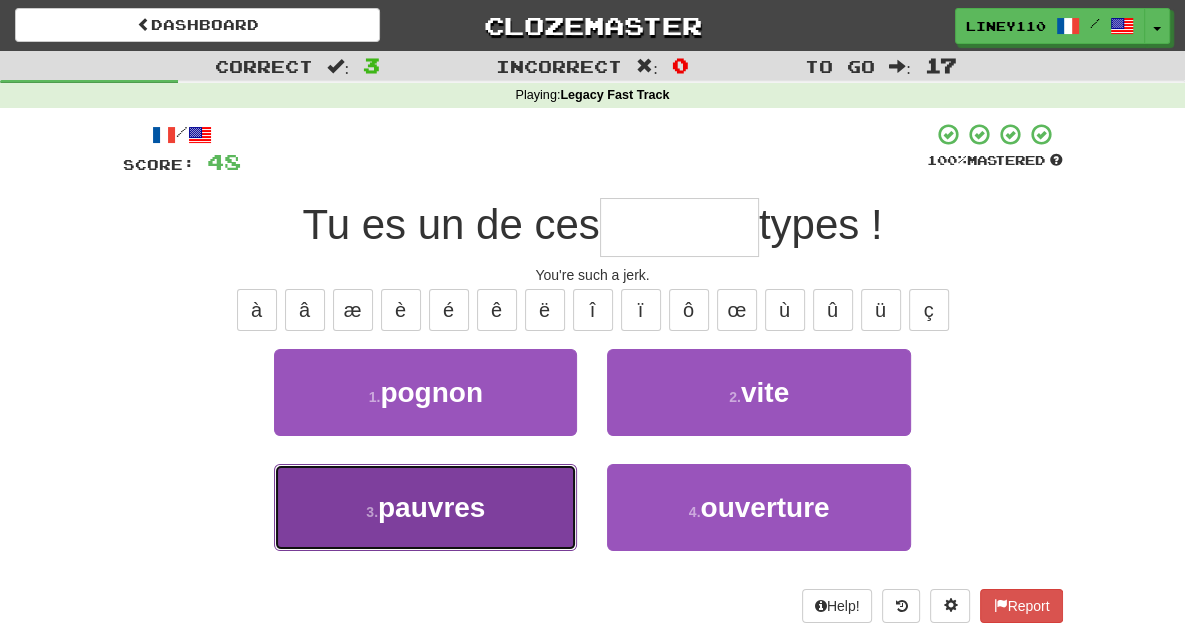 click on "3 .  pauvres" at bounding box center [425, 507] 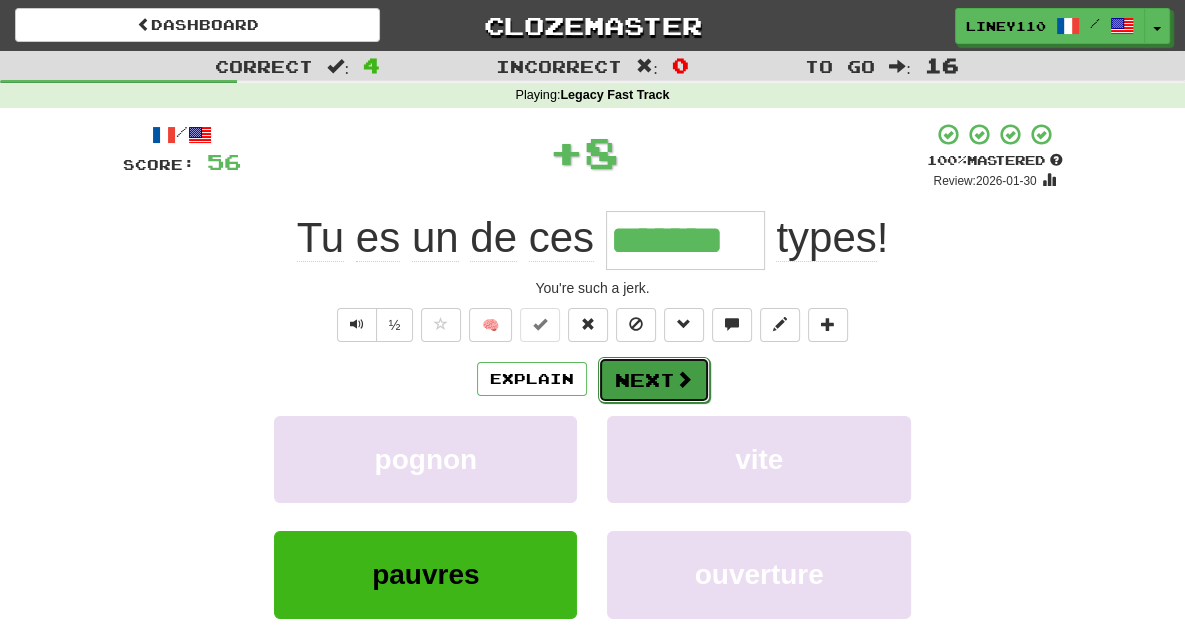 click on "Next" at bounding box center (654, 380) 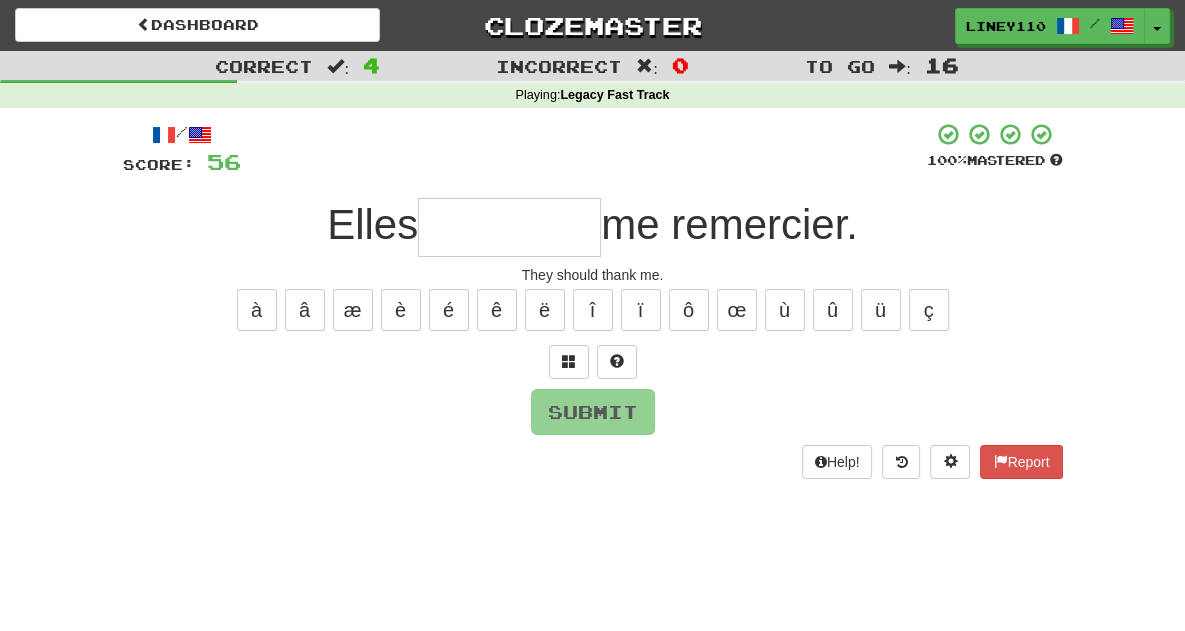 click at bounding box center (509, 227) 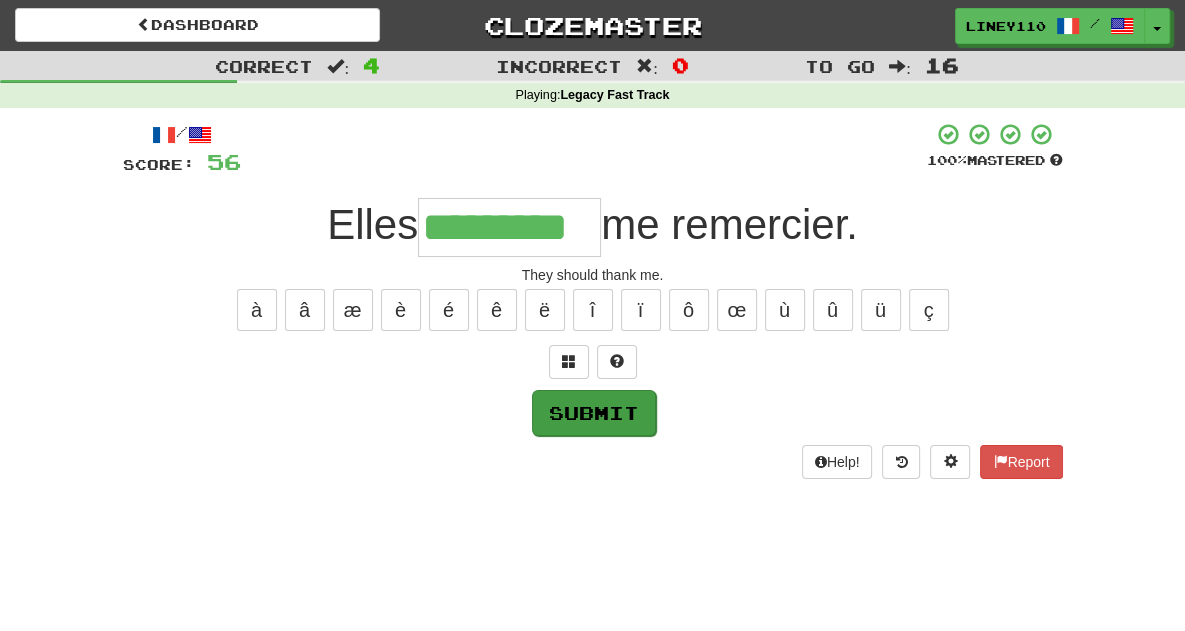 type on "*********" 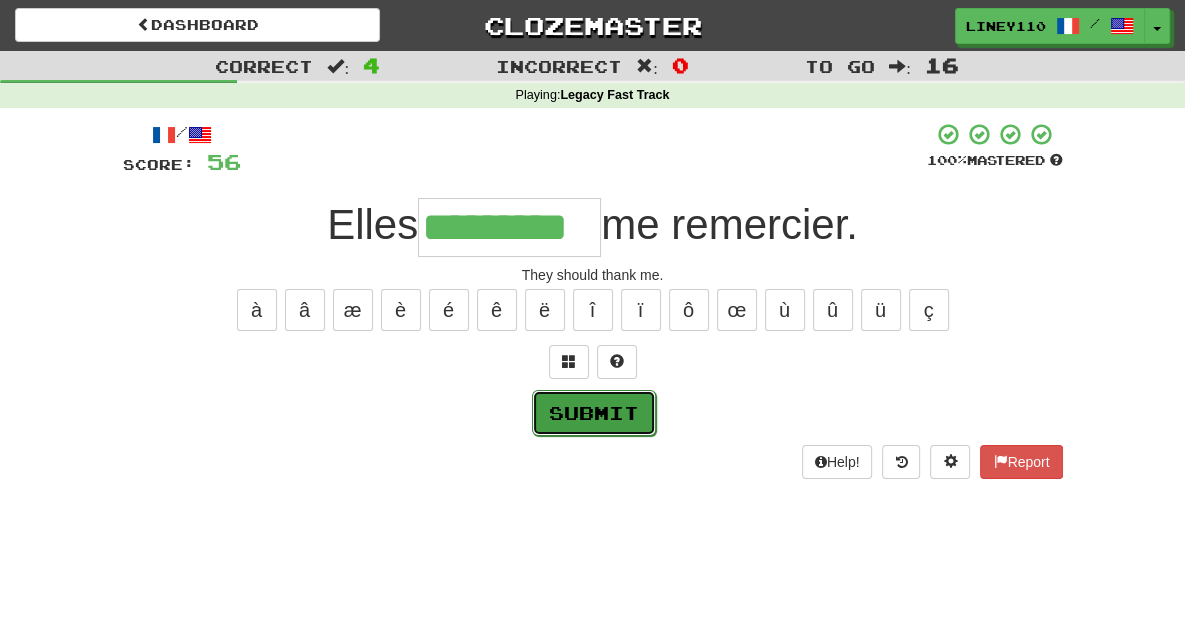 click on "Submit" at bounding box center [594, 413] 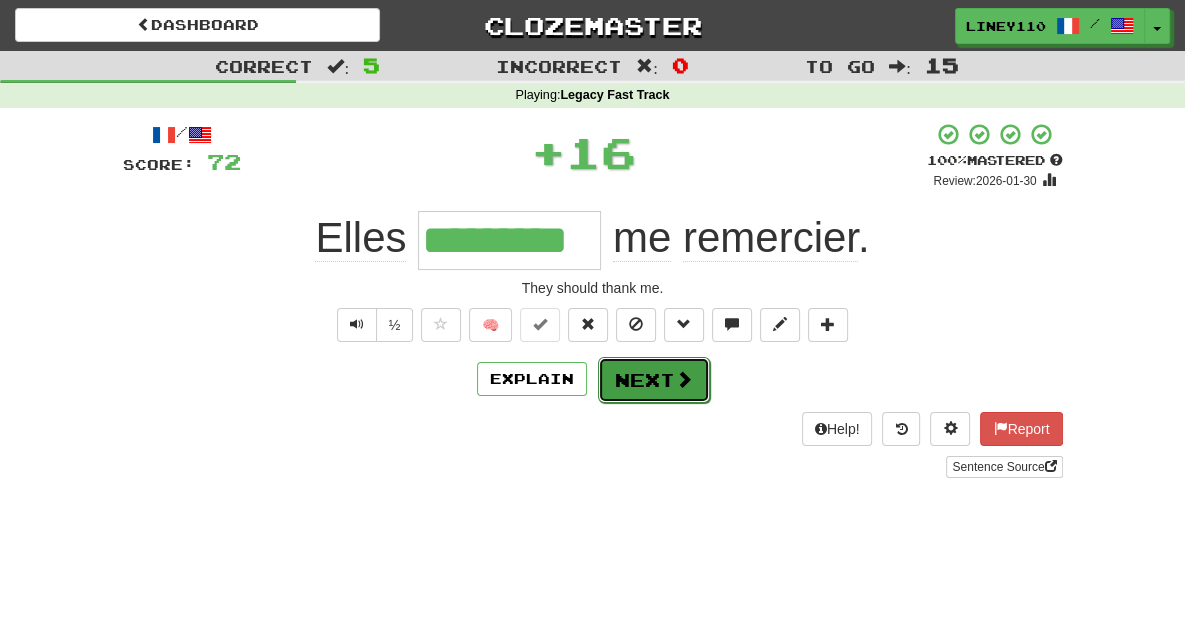 click on "Next" at bounding box center [654, 380] 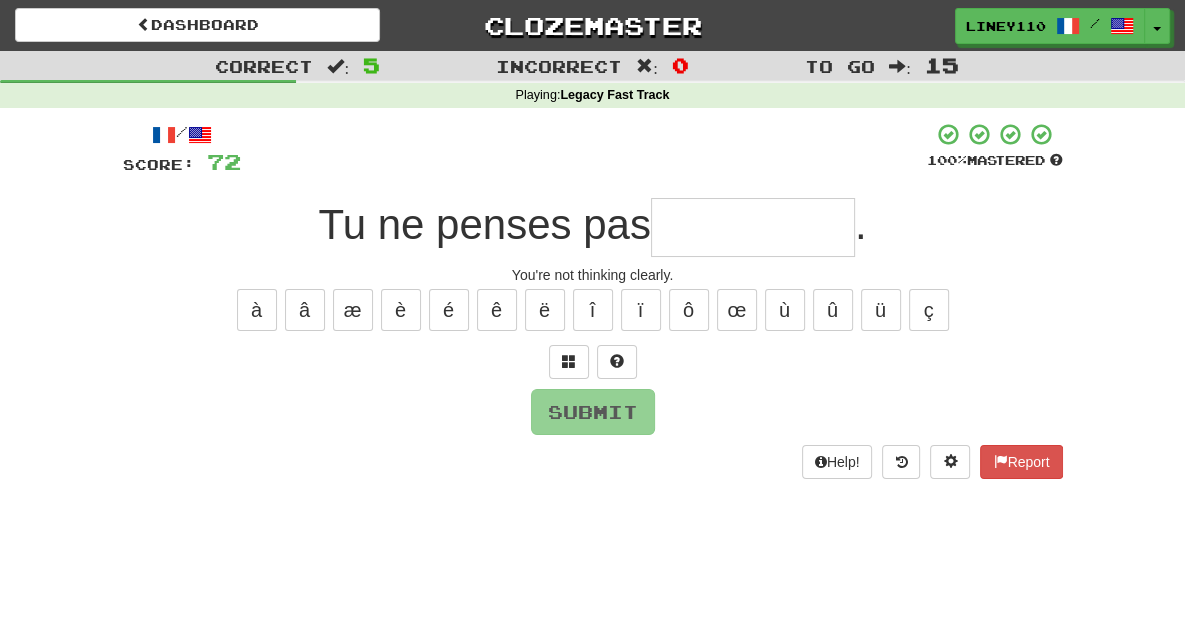 click at bounding box center (753, 227) 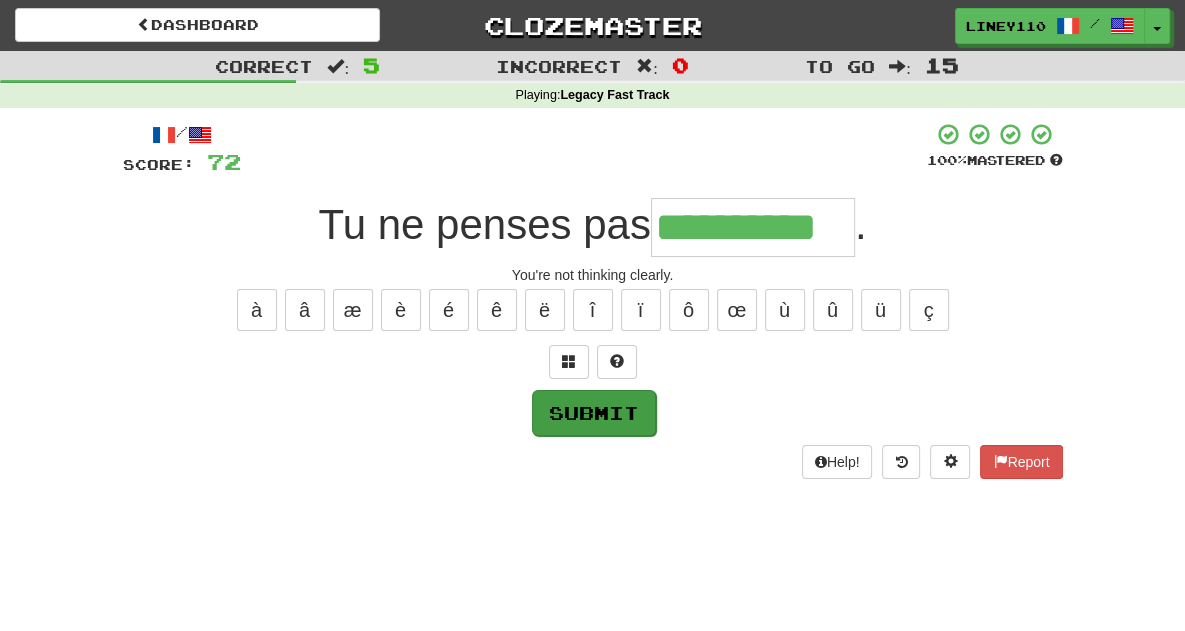 type on "**********" 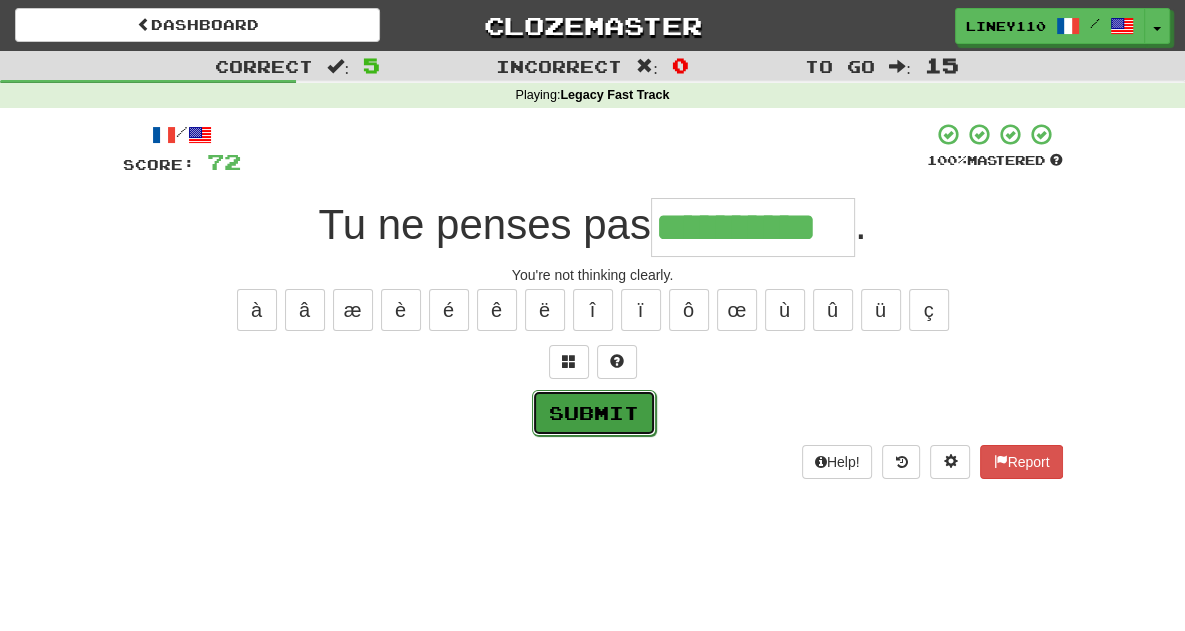 click on "Submit" at bounding box center [594, 413] 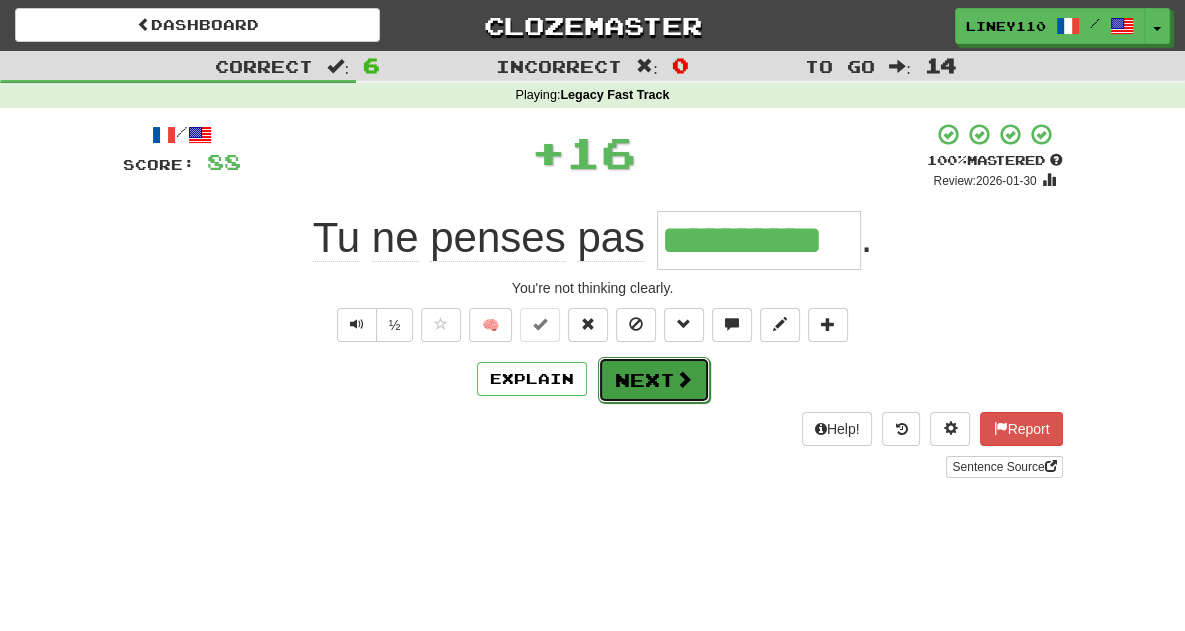 click at bounding box center (684, 379) 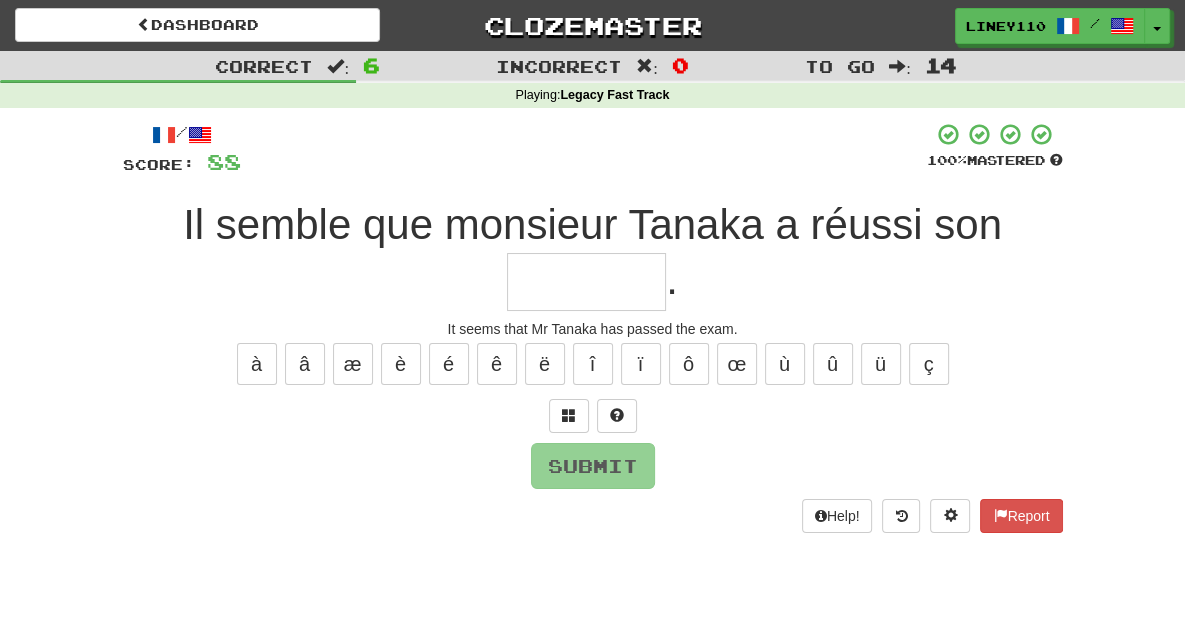 click at bounding box center [586, 282] 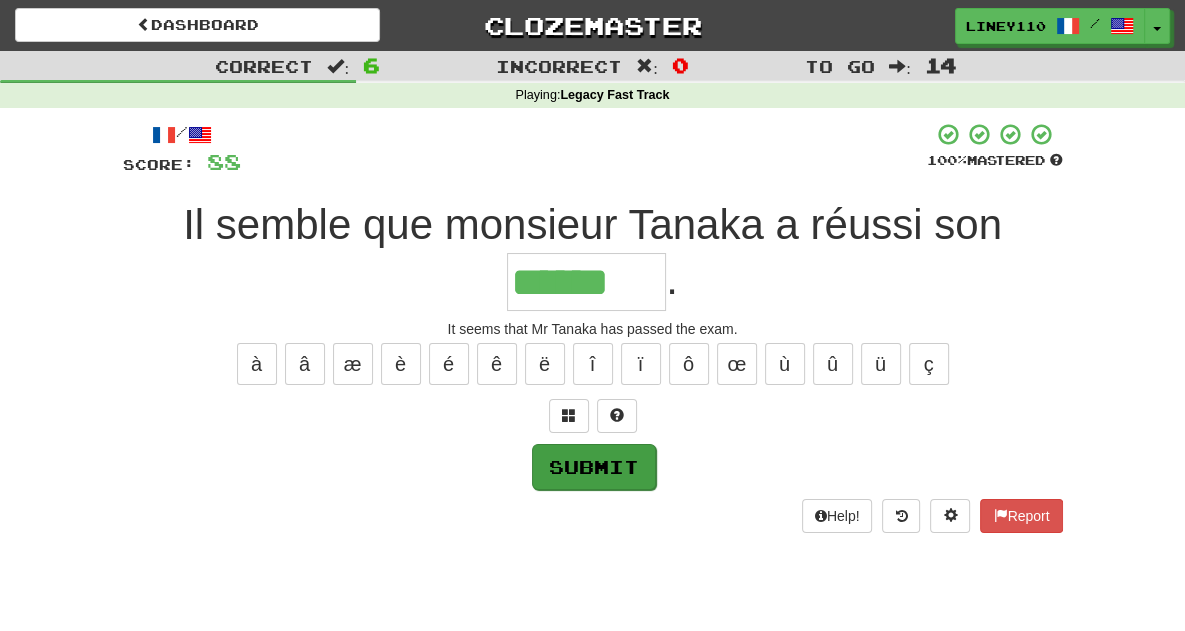 type on "******" 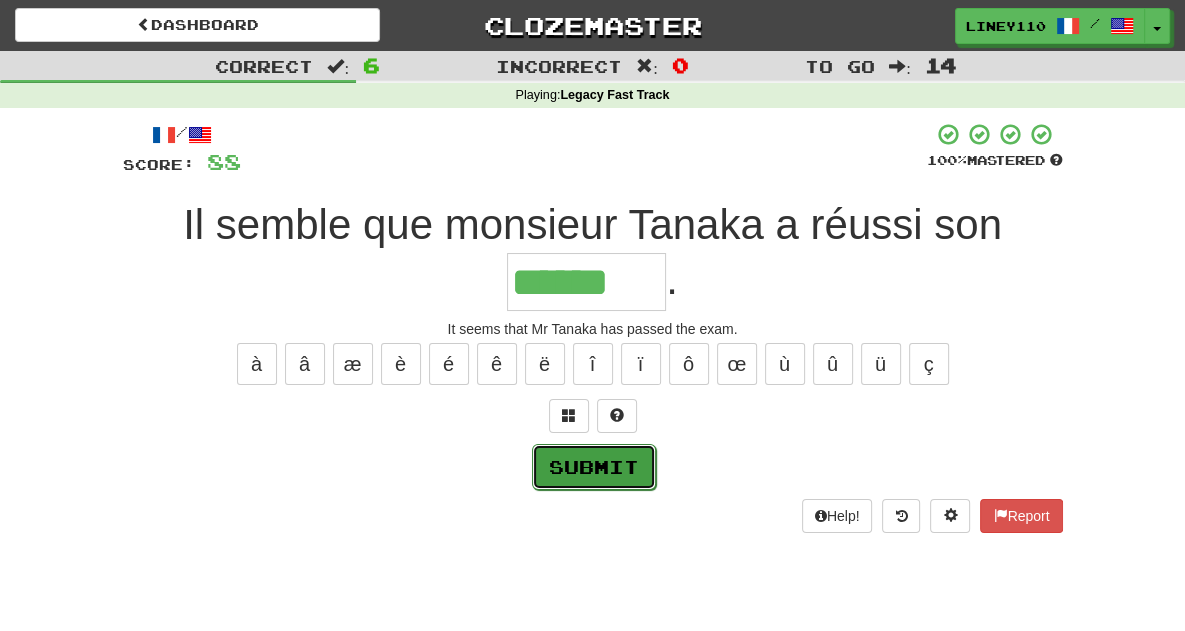 click on "Submit" at bounding box center (594, 467) 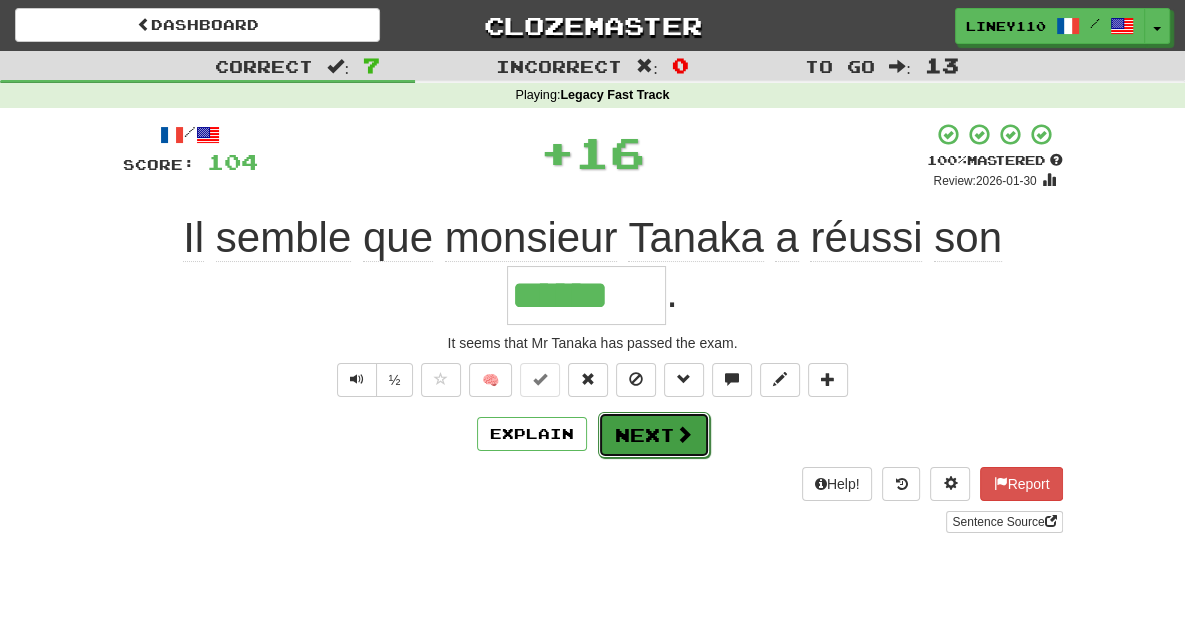 click on "Next" at bounding box center [654, 435] 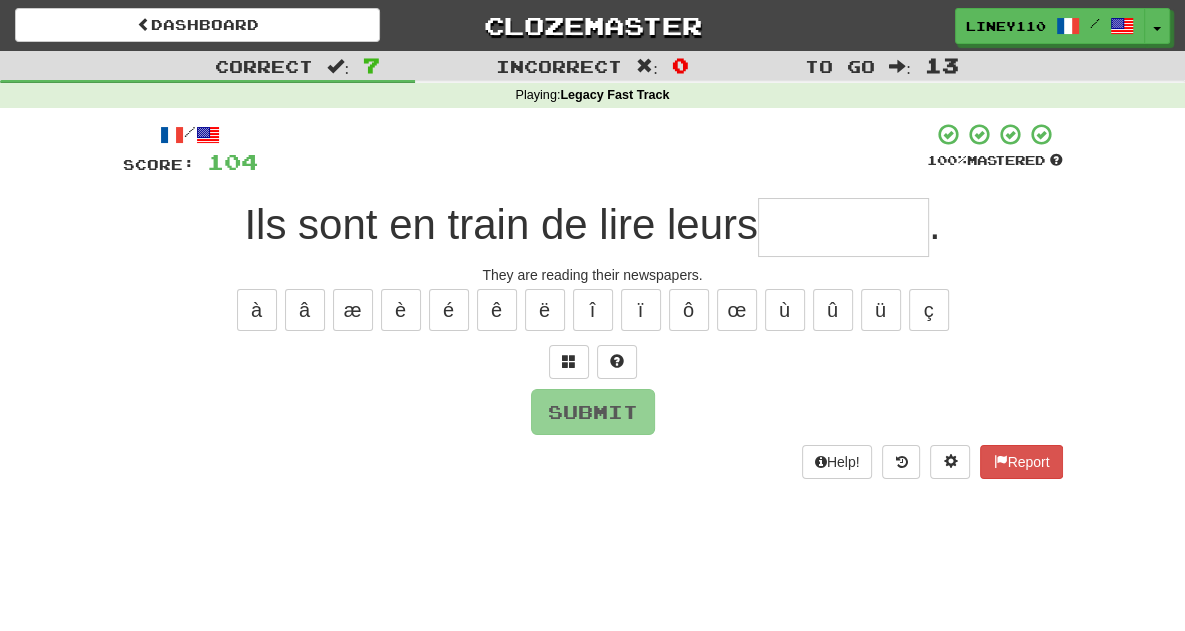 click at bounding box center [843, 227] 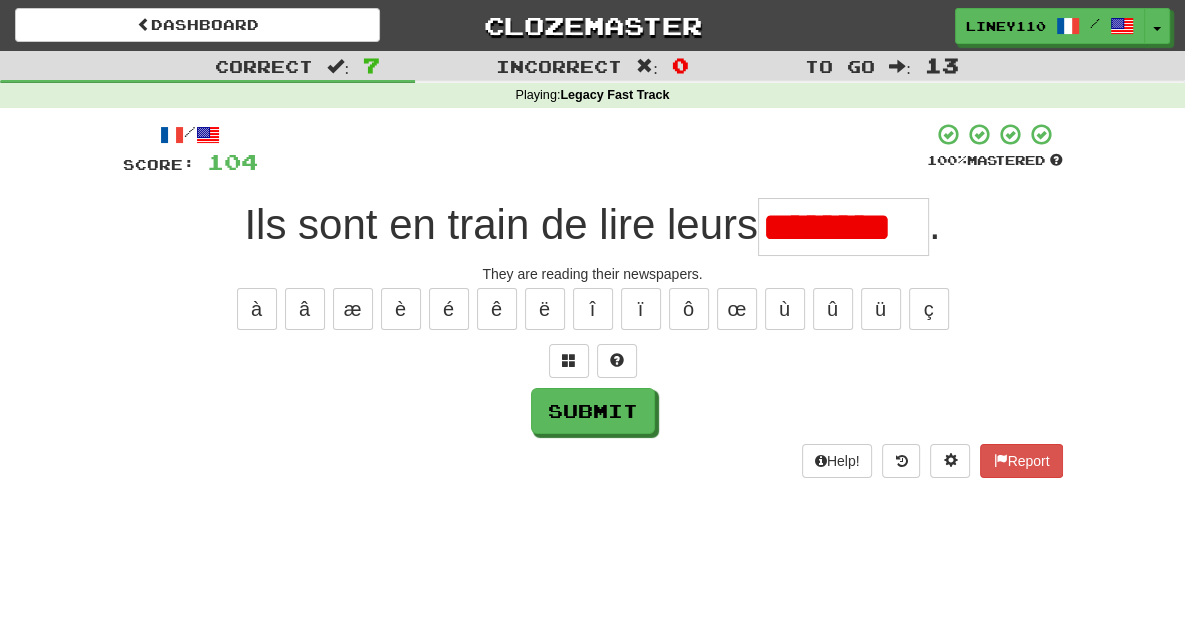 scroll, scrollTop: 0, scrollLeft: 0, axis: both 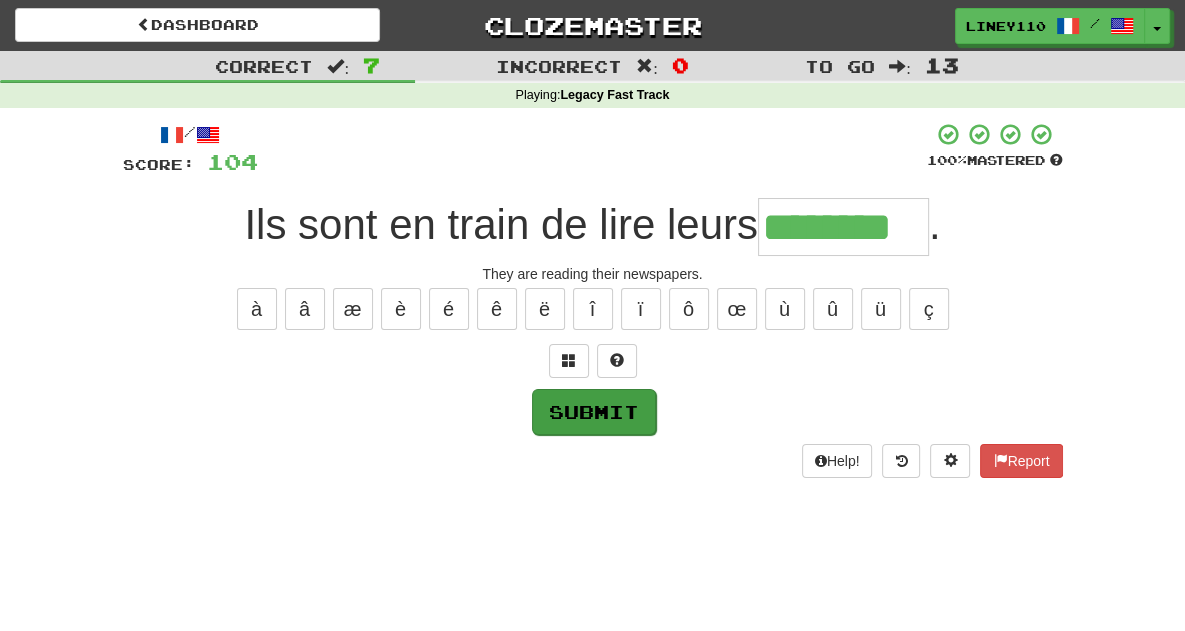 type on "********" 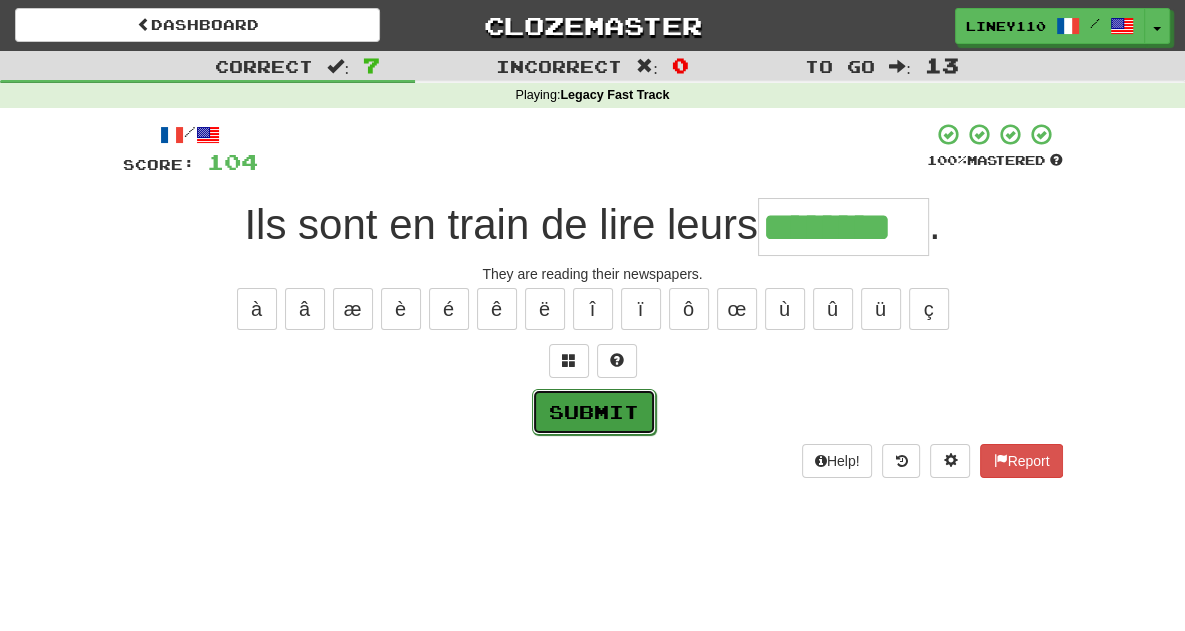 click on "Submit" at bounding box center [594, 412] 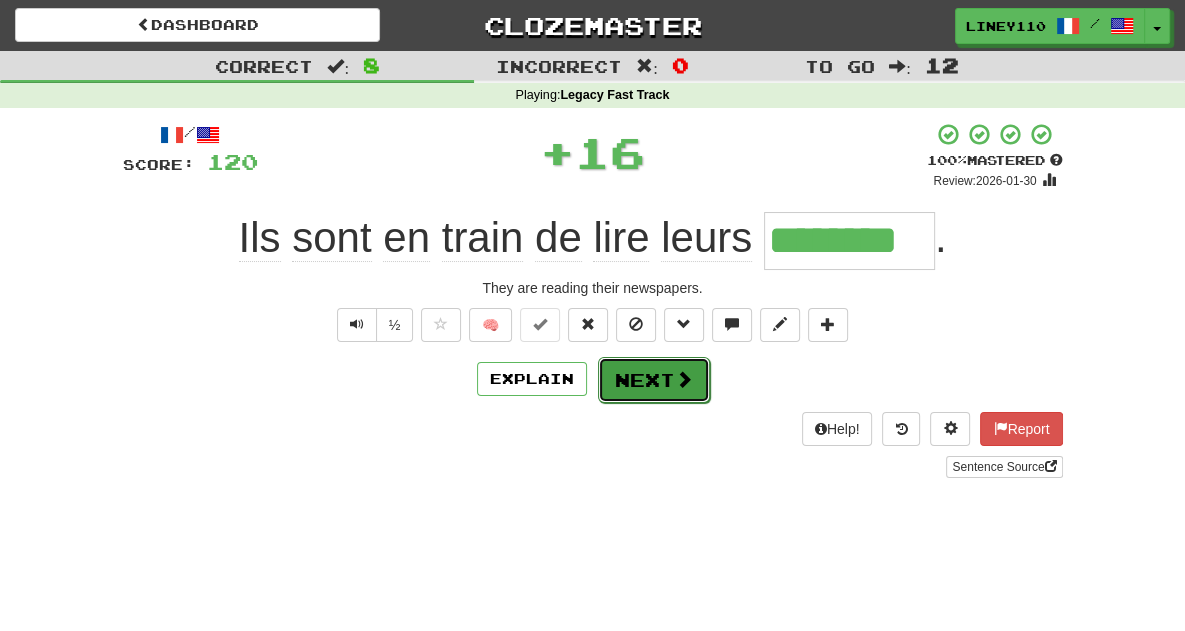 click on "Next" at bounding box center (654, 380) 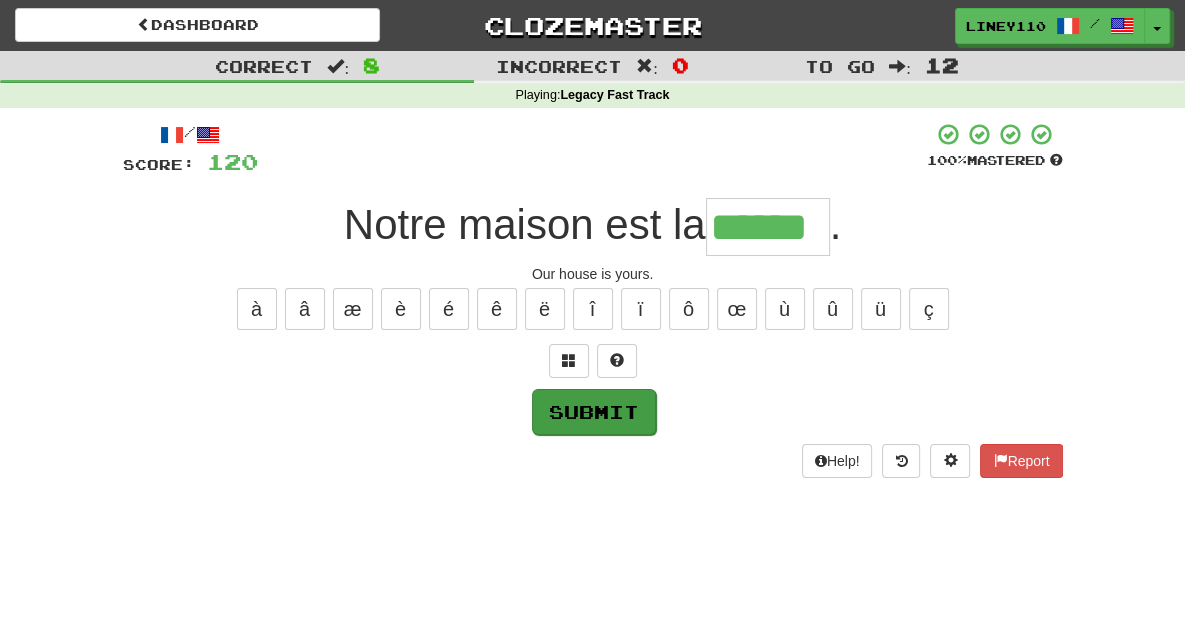 type on "******" 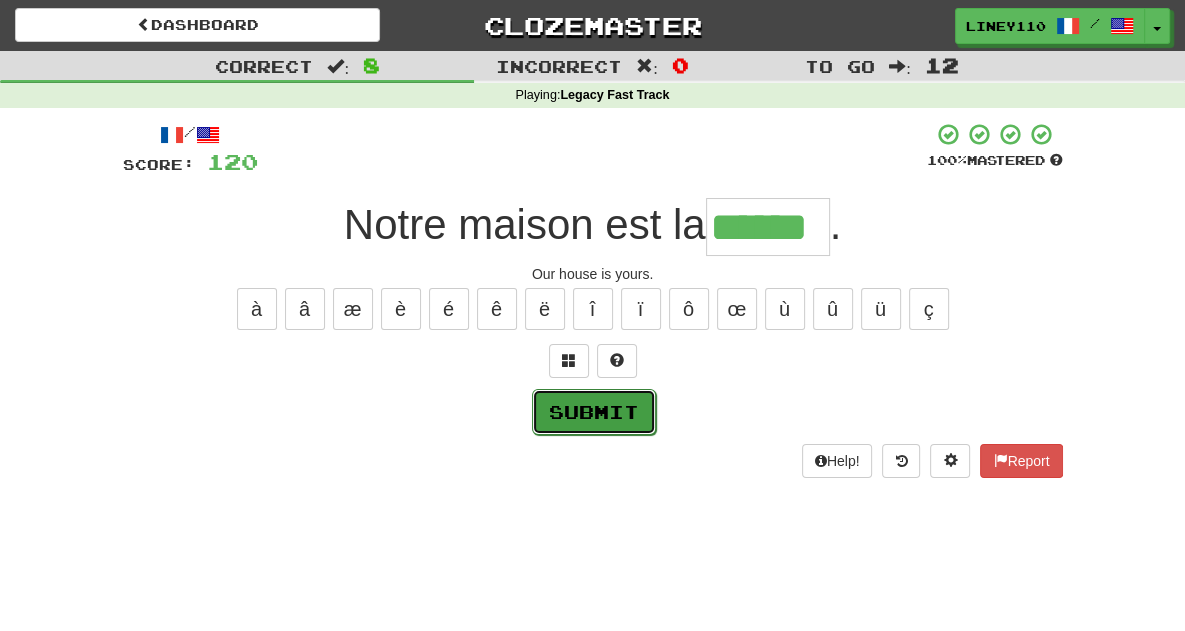 click on "Submit" at bounding box center [594, 412] 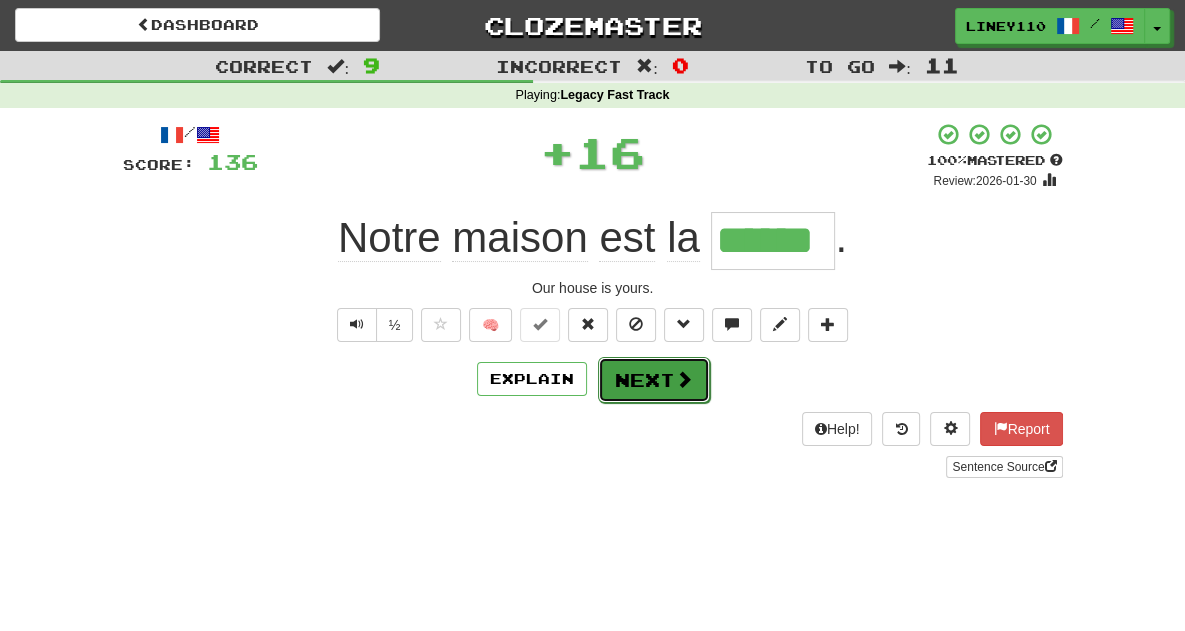 click at bounding box center [684, 379] 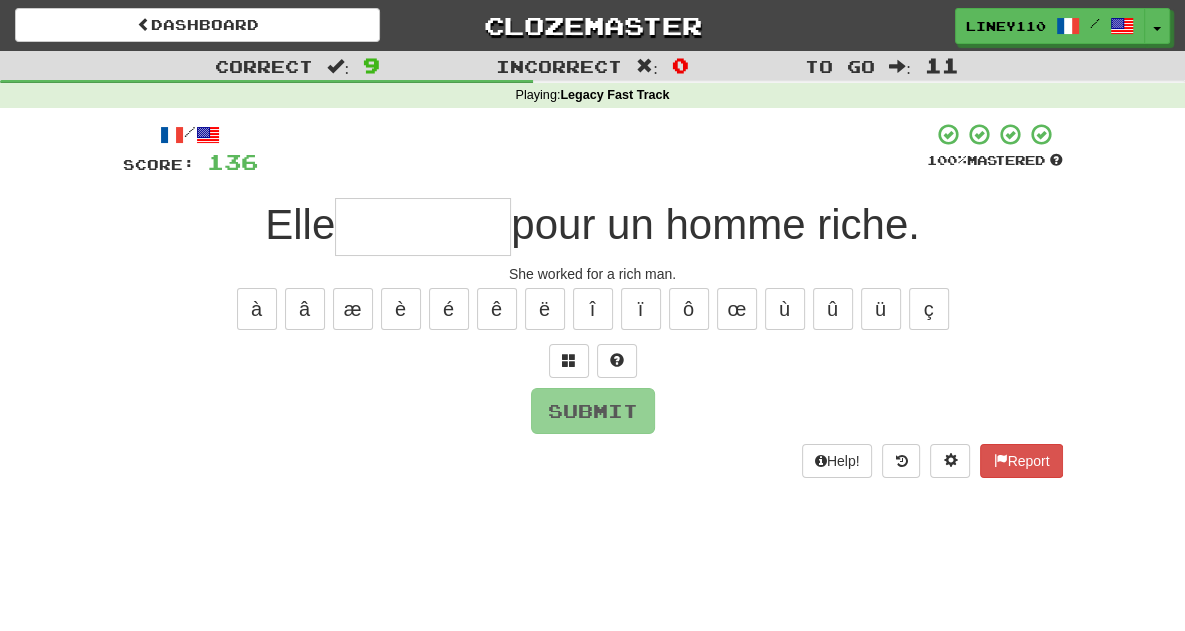 click at bounding box center [423, 227] 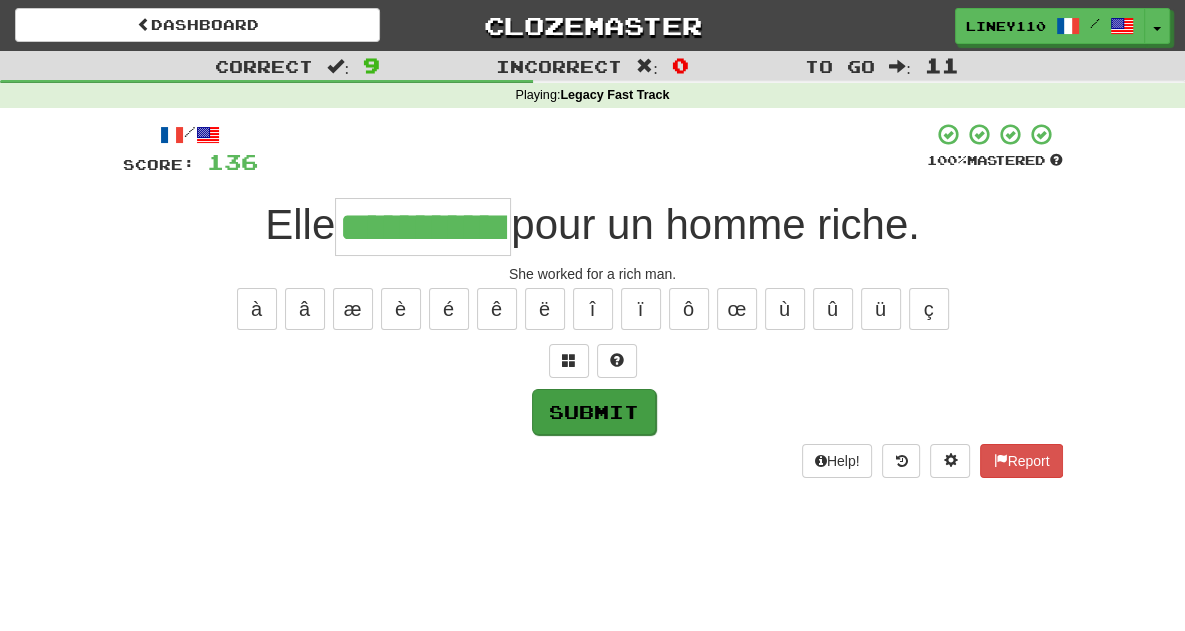 type on "**********" 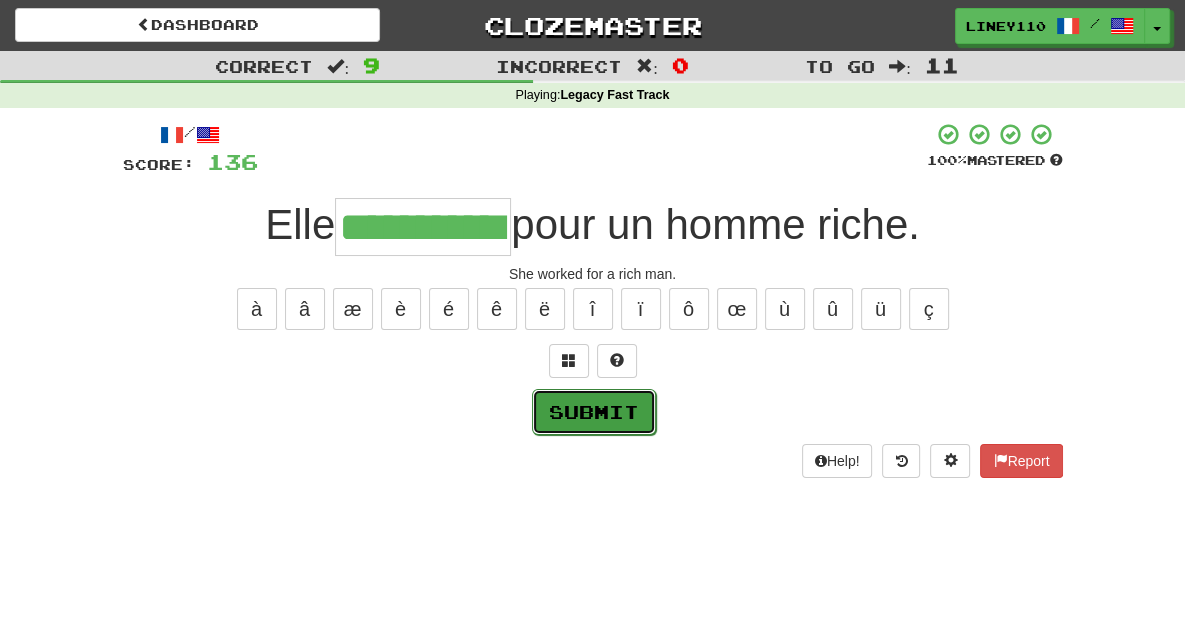 click on "Submit" at bounding box center [594, 412] 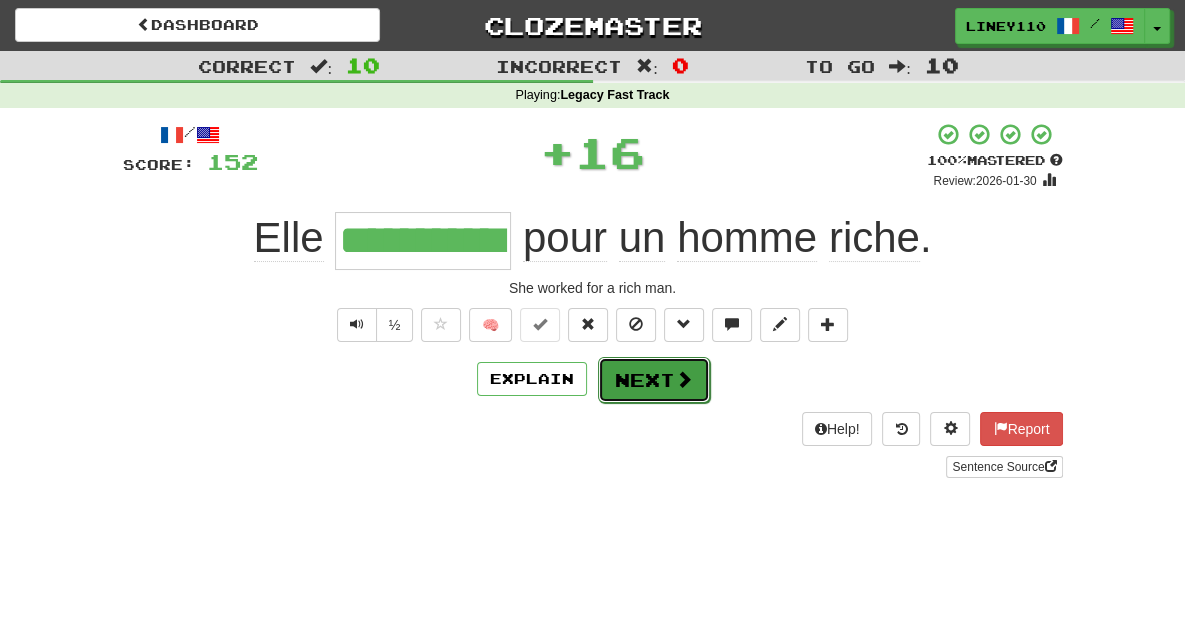 click on "Next" at bounding box center (654, 380) 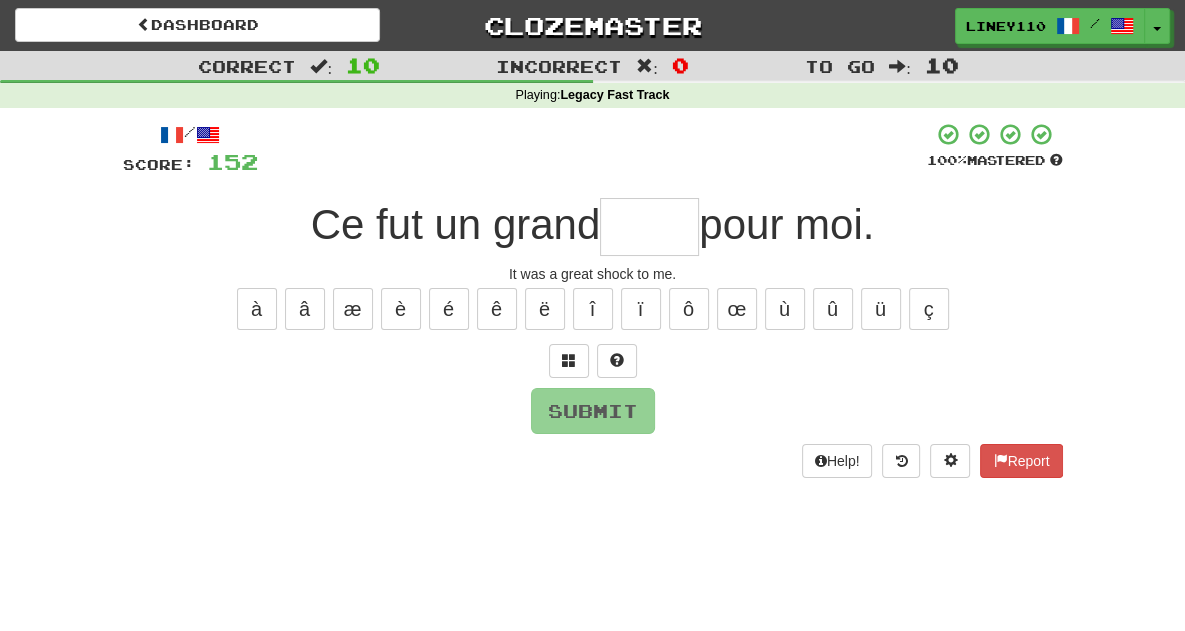 click at bounding box center (649, 227) 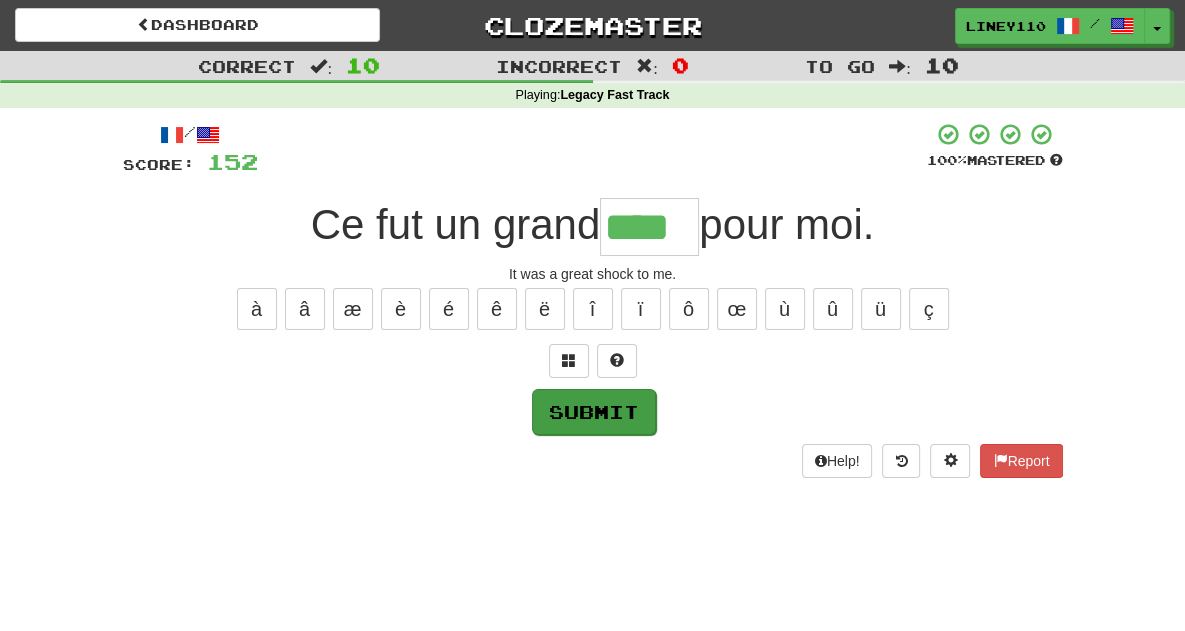 type on "****" 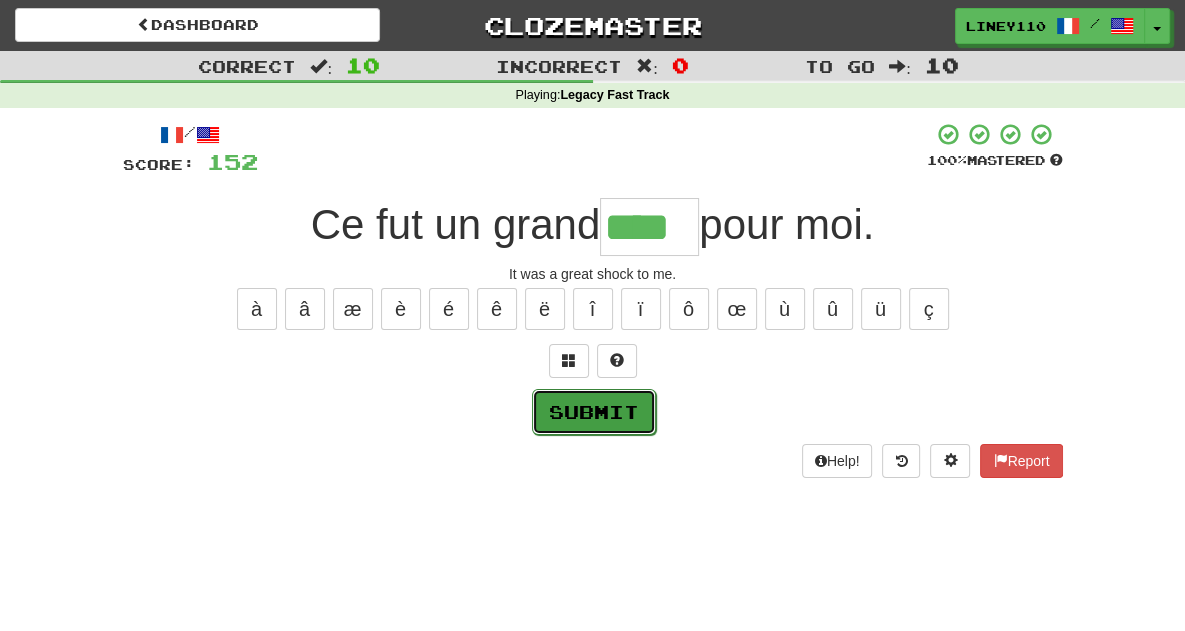 click on "Submit" at bounding box center [594, 412] 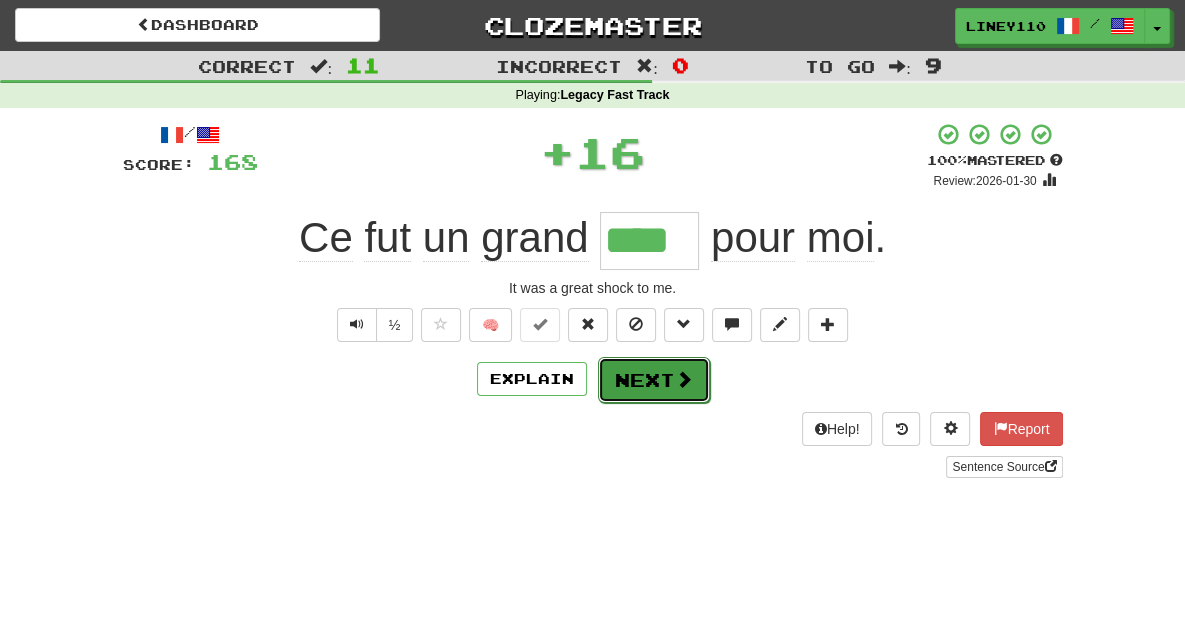 click on "Next" at bounding box center (654, 380) 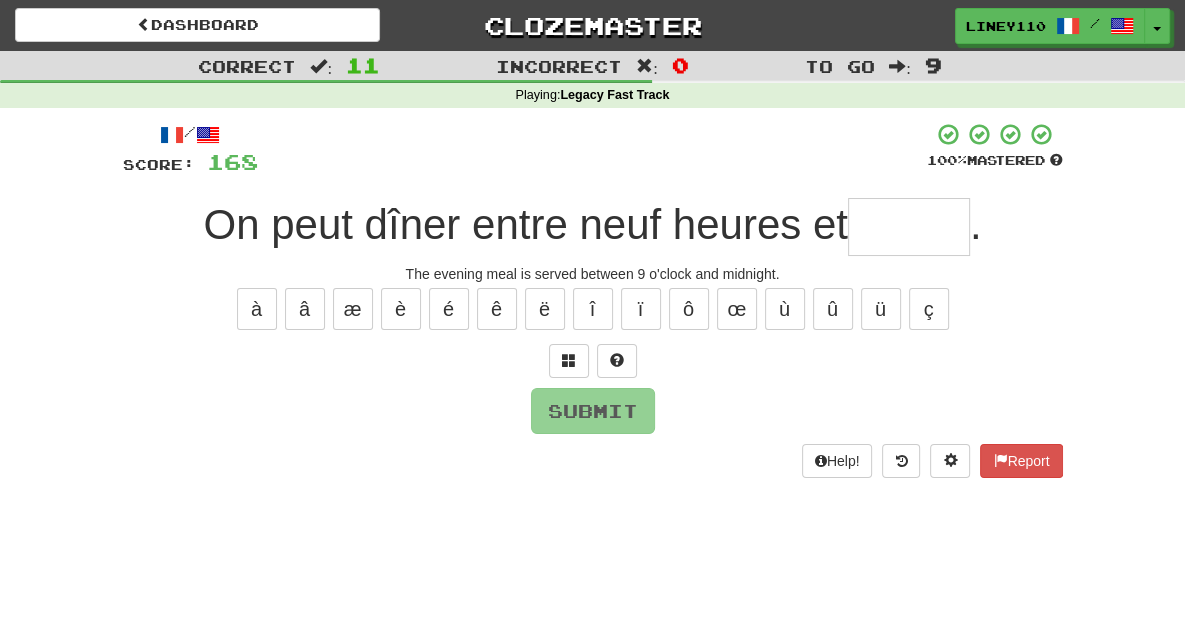 click at bounding box center [909, 227] 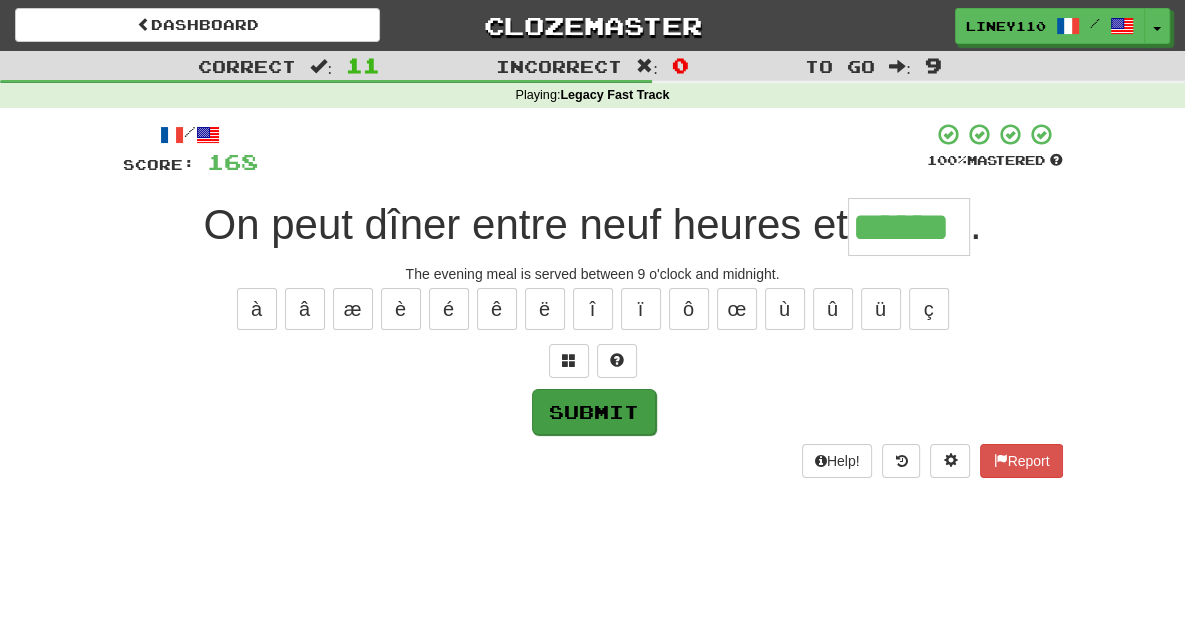 type on "******" 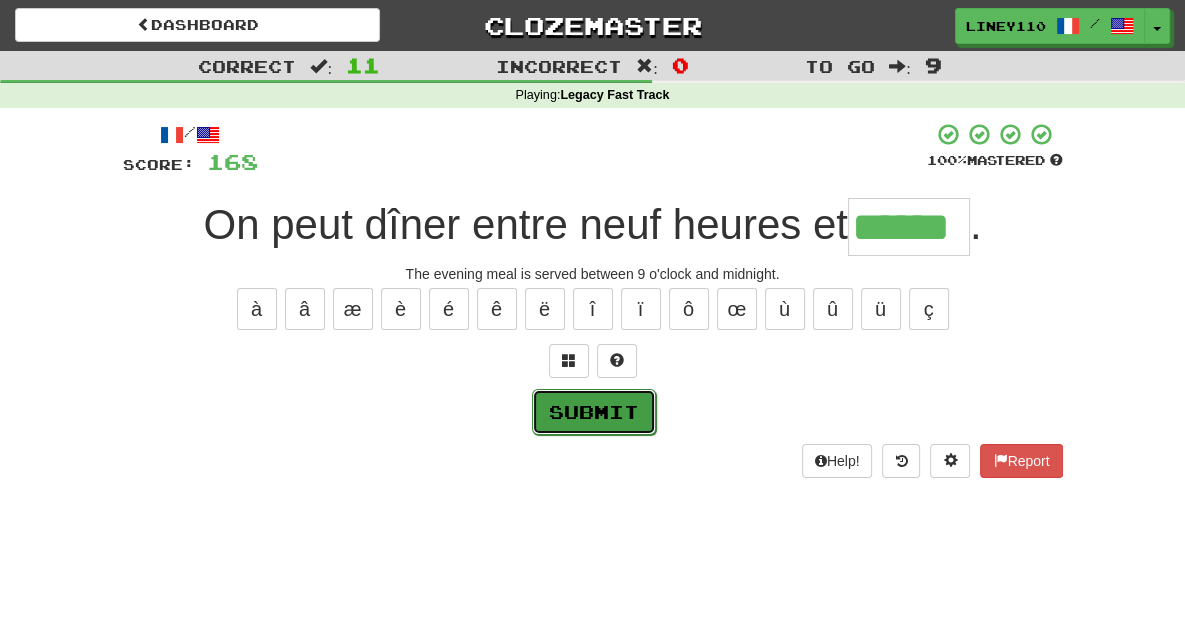 click on "Submit" at bounding box center (594, 412) 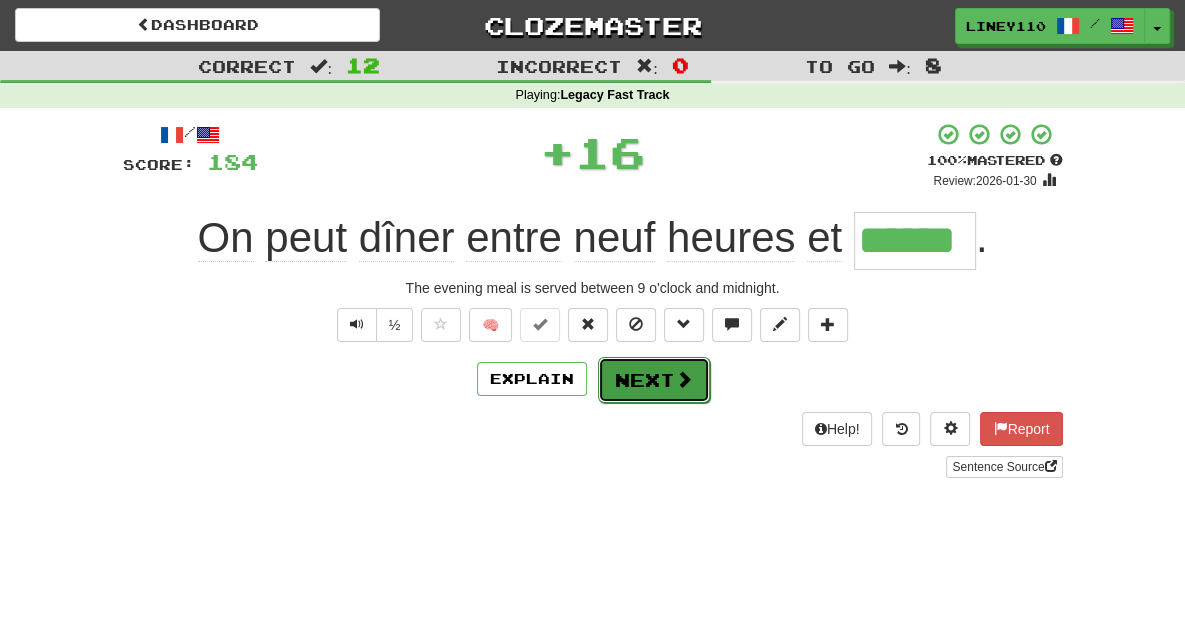 click at bounding box center [684, 379] 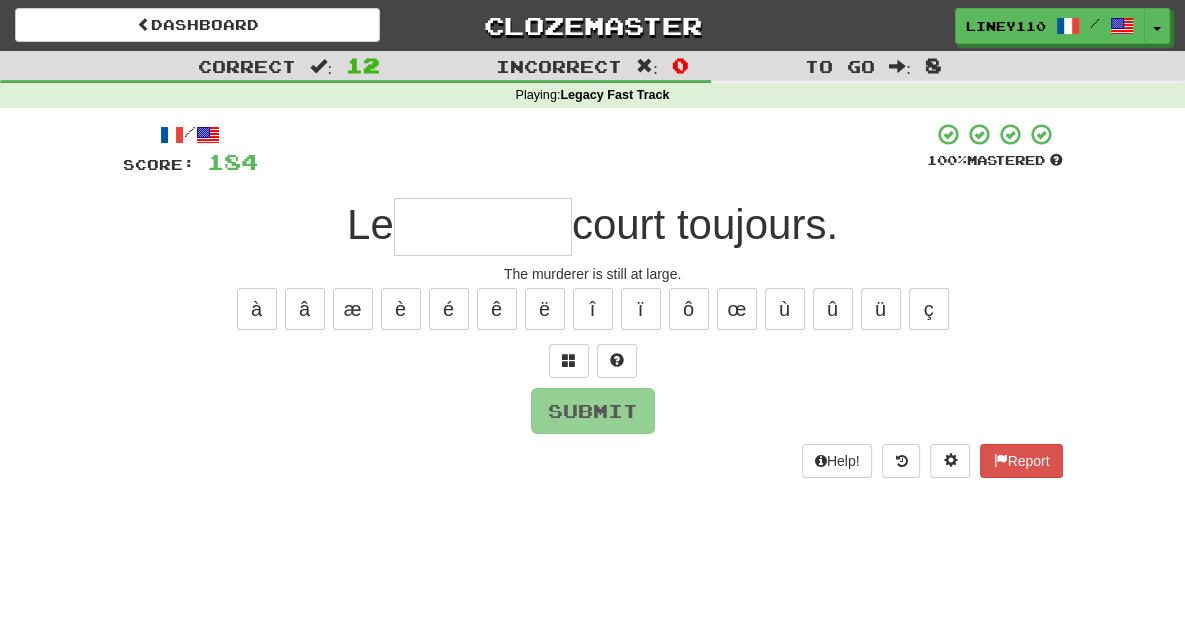 click at bounding box center [483, 227] 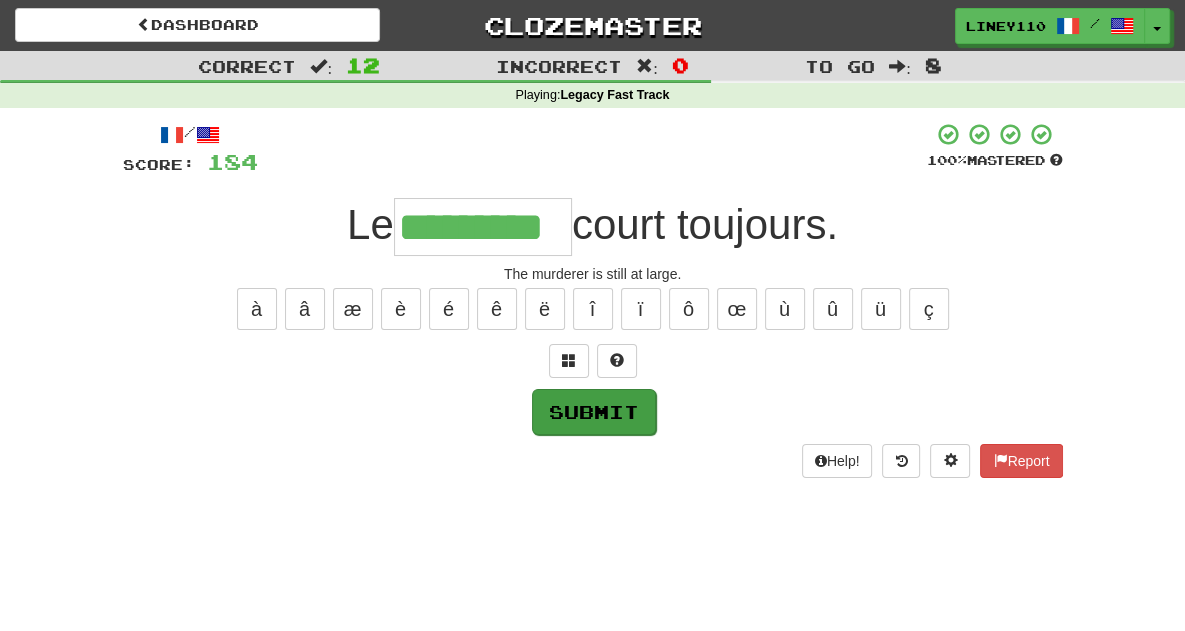type on "*********" 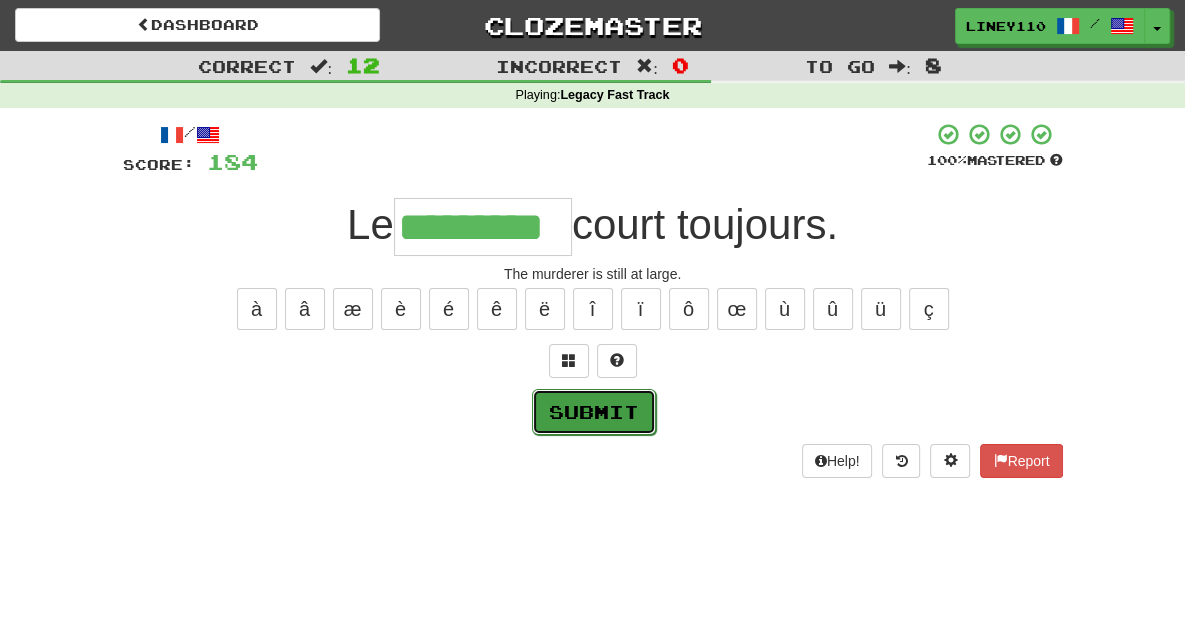 click on "Submit" at bounding box center (594, 412) 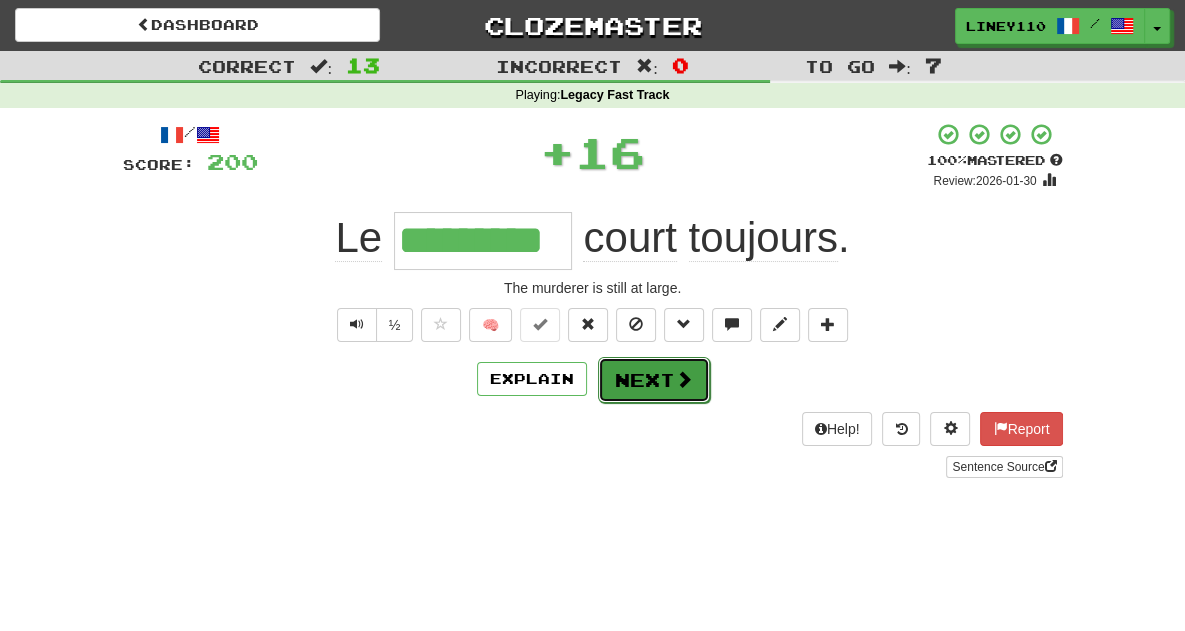 click on "Next" at bounding box center (654, 380) 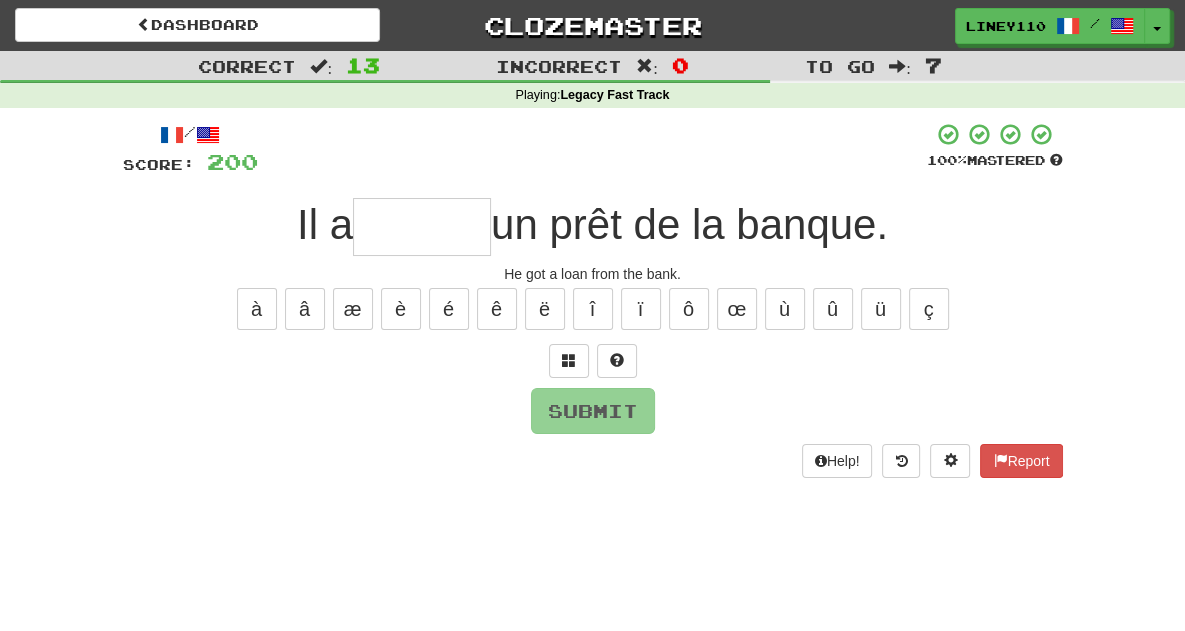 click at bounding box center [422, 227] 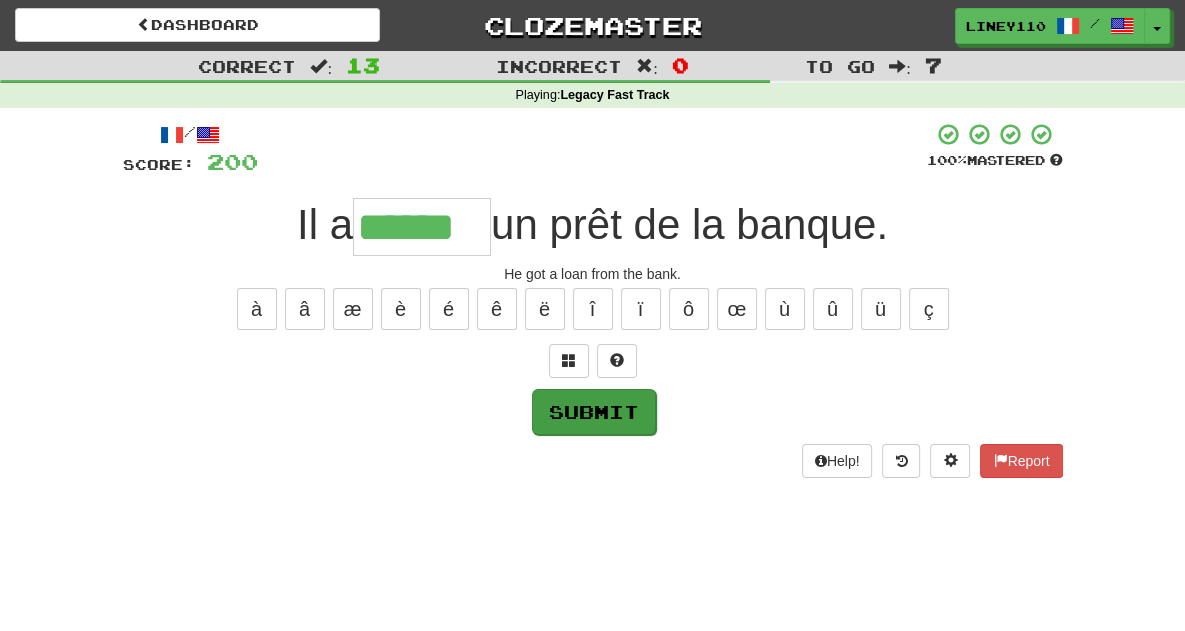 type on "******" 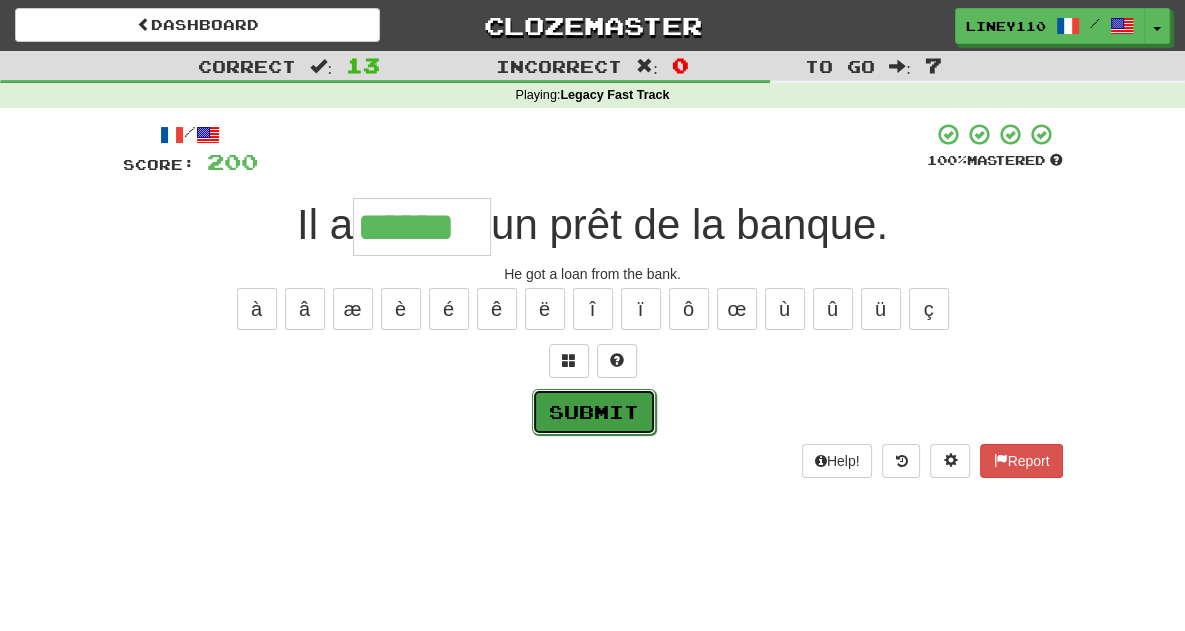click on "Submit" at bounding box center (594, 412) 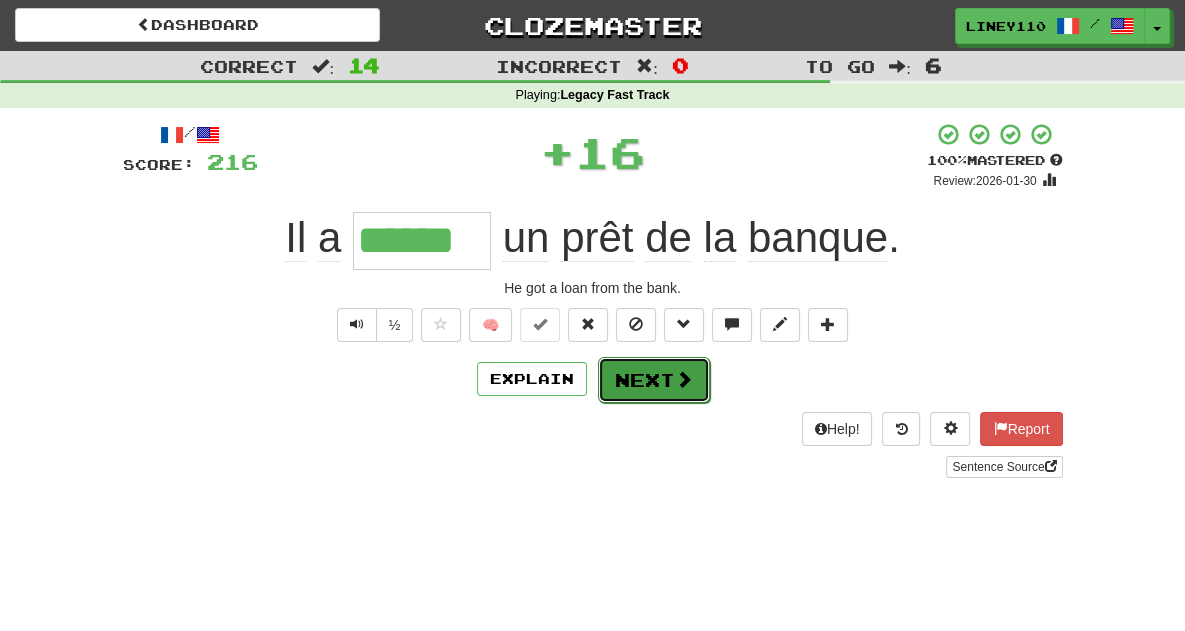click on "Next" at bounding box center [654, 380] 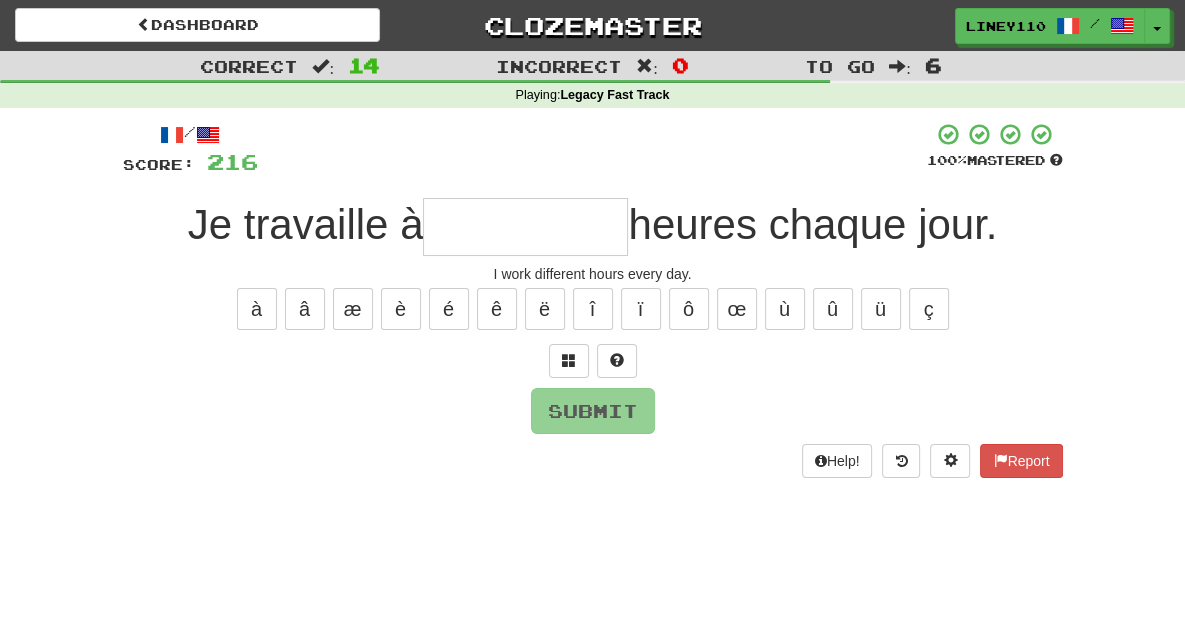 click at bounding box center (525, 227) 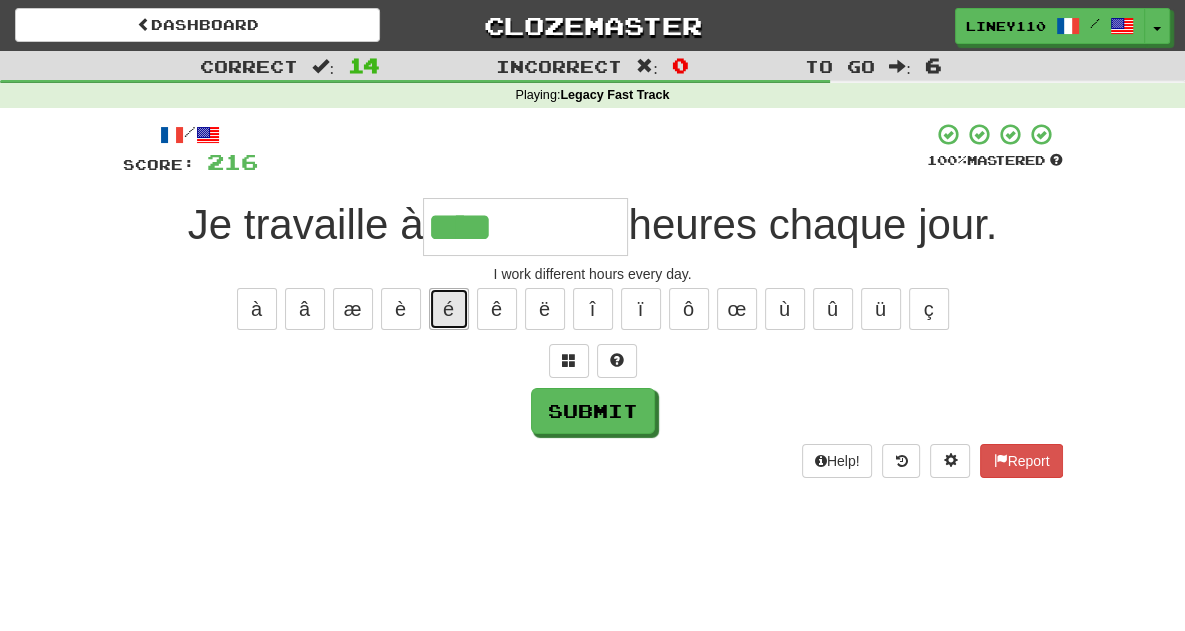 click on "é" at bounding box center [449, 309] 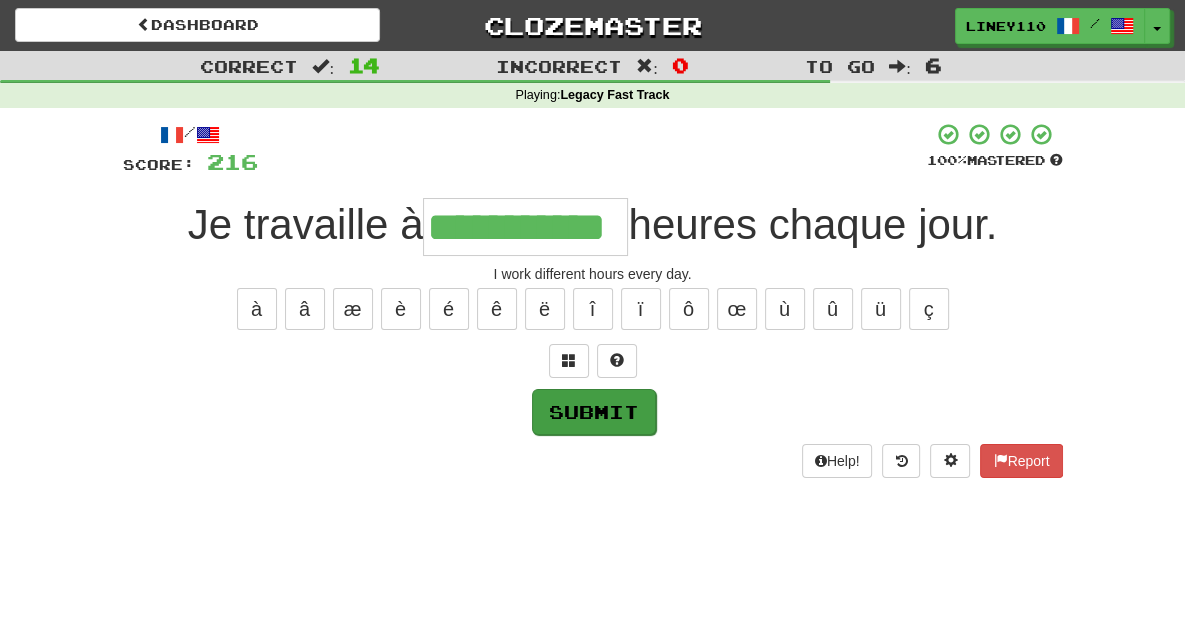 type on "**********" 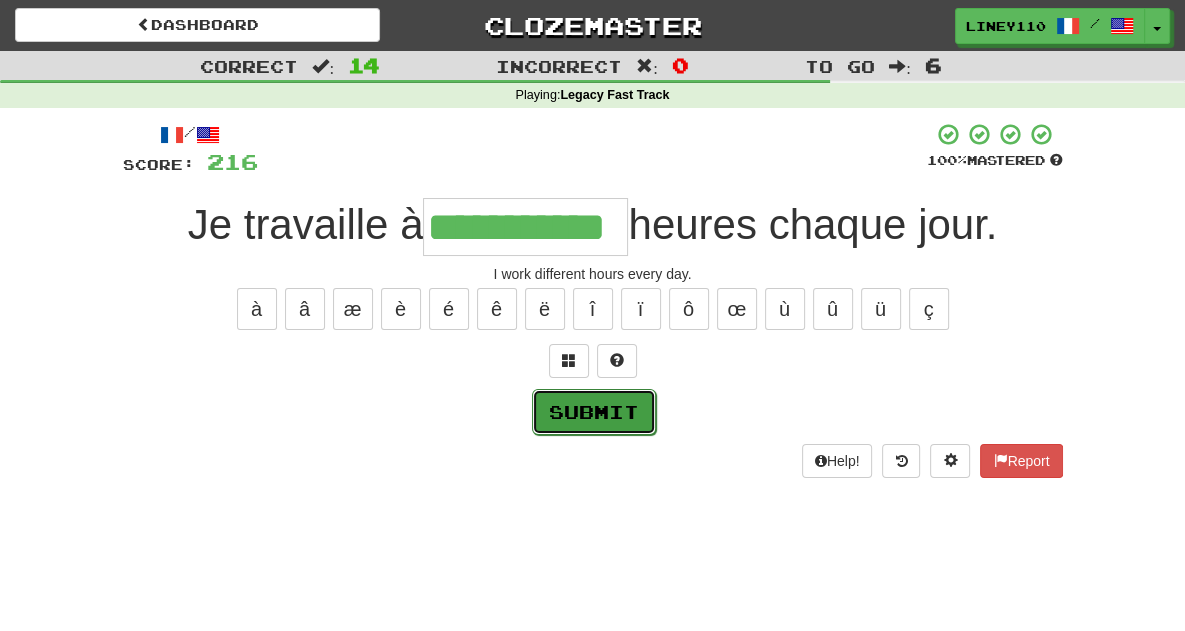 click on "Submit" at bounding box center (594, 412) 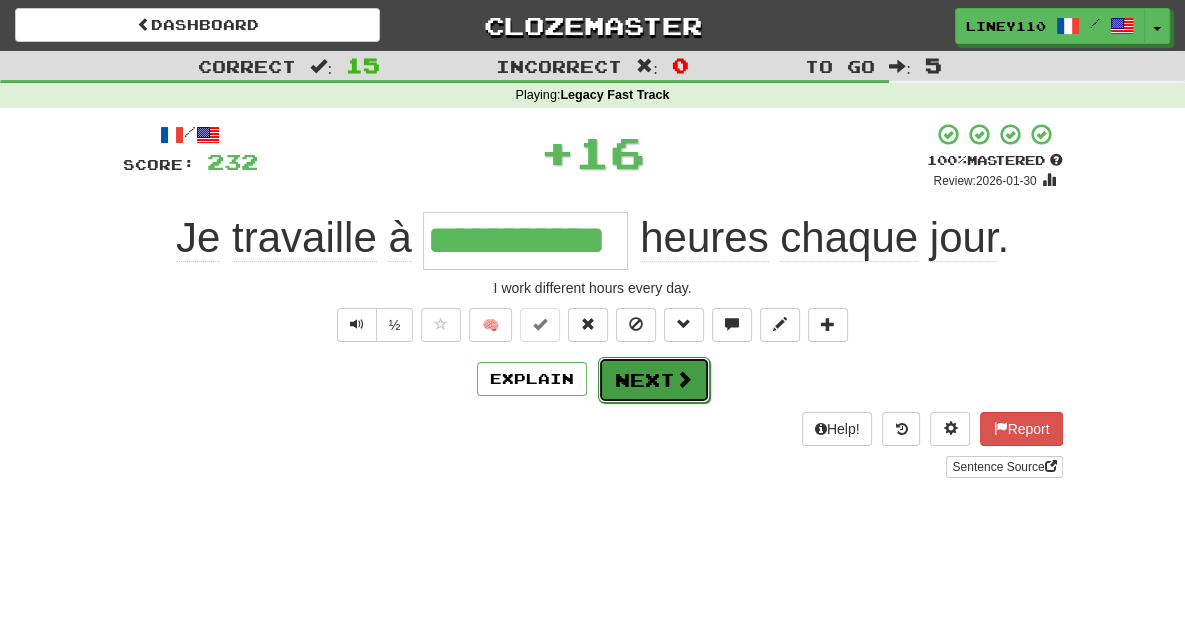click on "Next" at bounding box center [654, 380] 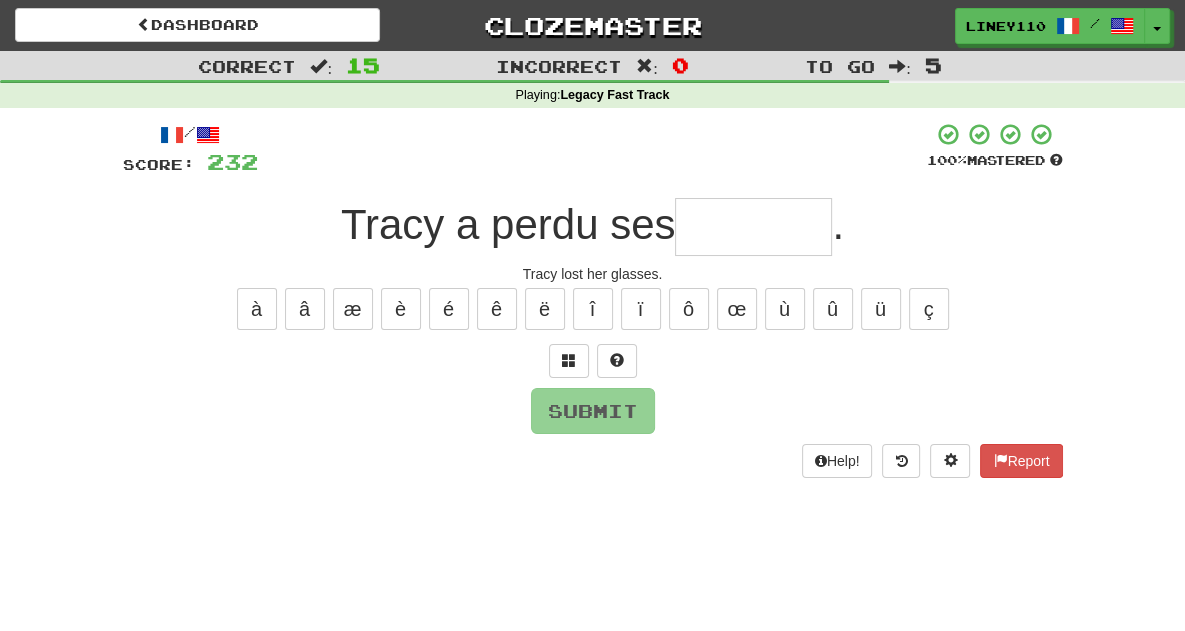 click at bounding box center (753, 227) 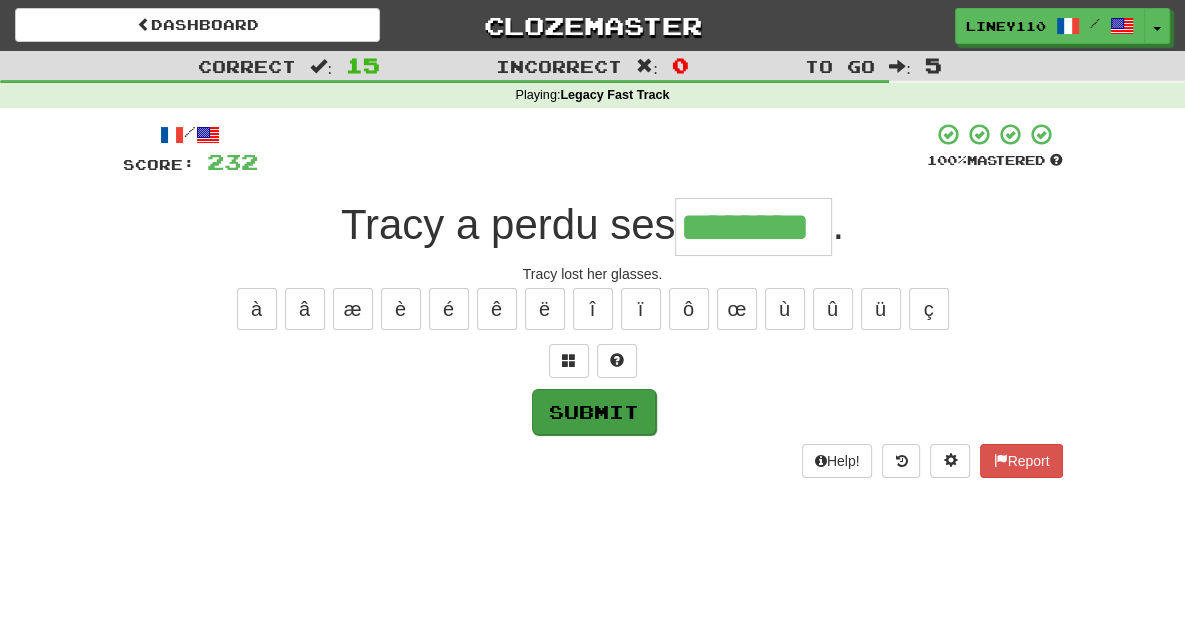 type on "********" 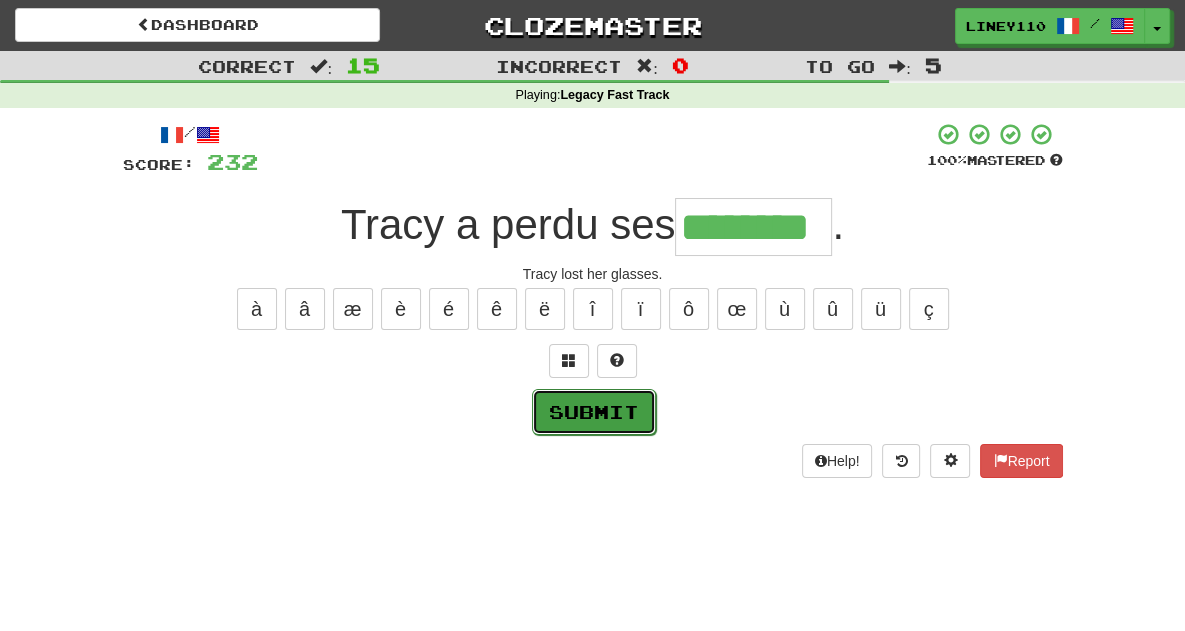 click on "Submit" at bounding box center [594, 412] 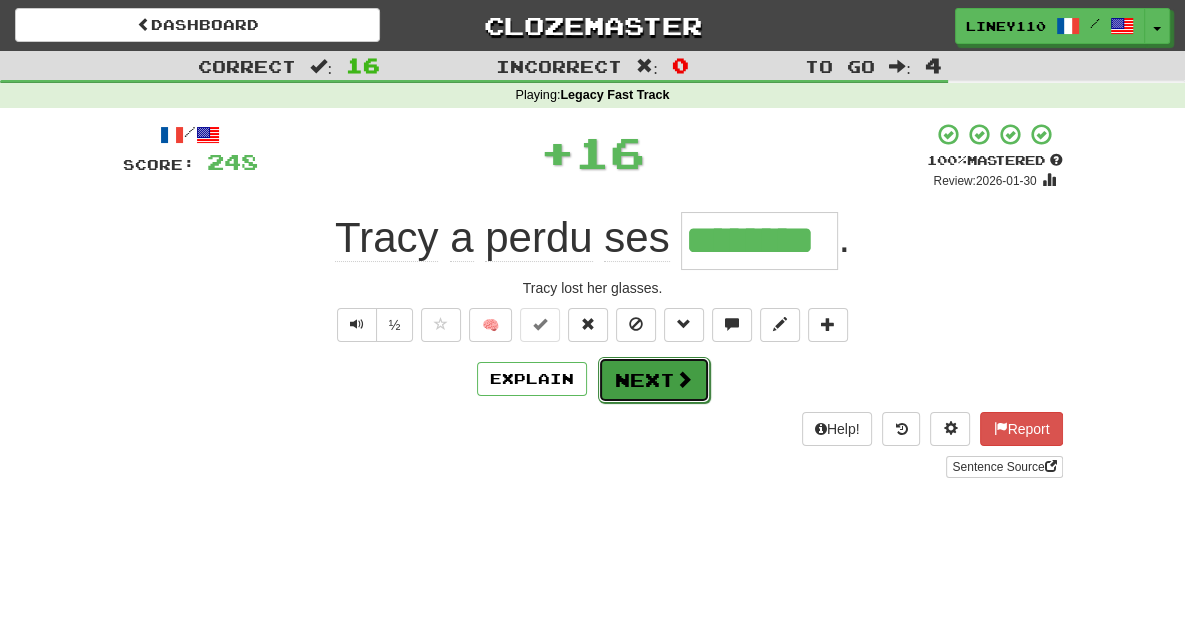 click on "Next" at bounding box center (654, 380) 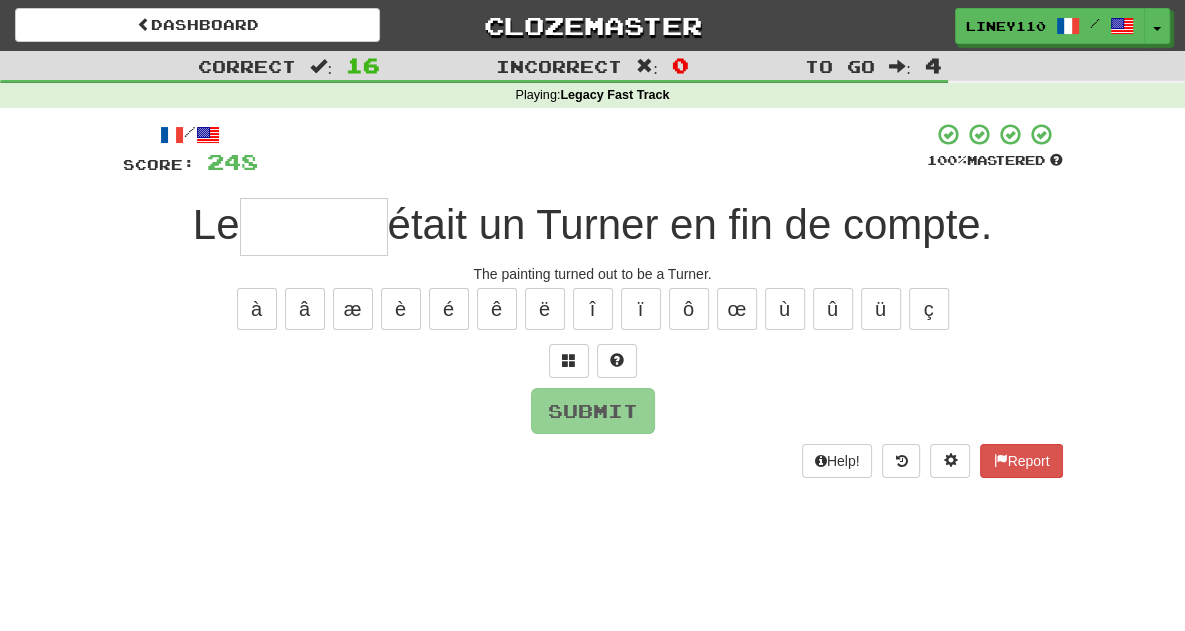 click at bounding box center [314, 227] 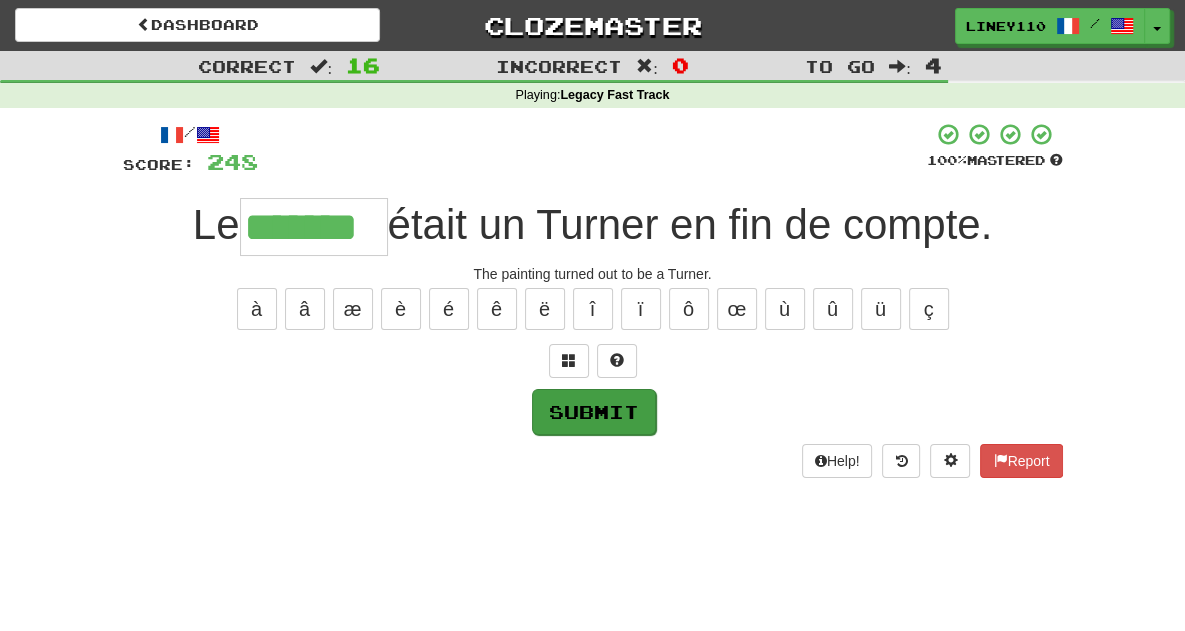type on "*******" 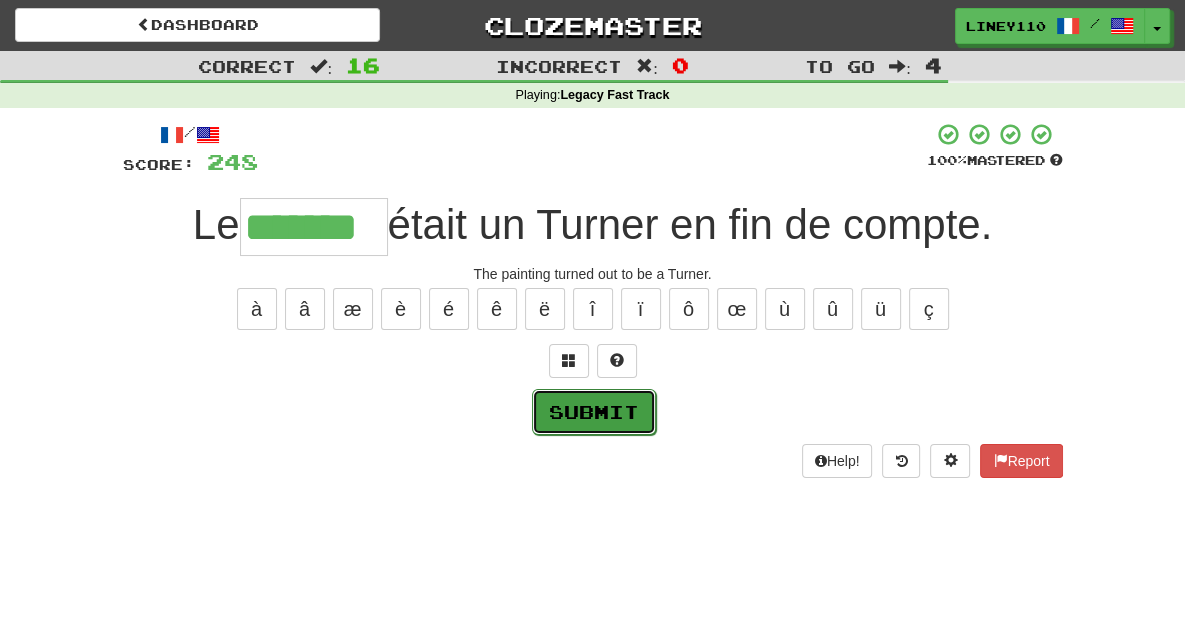 click on "Submit" at bounding box center (594, 412) 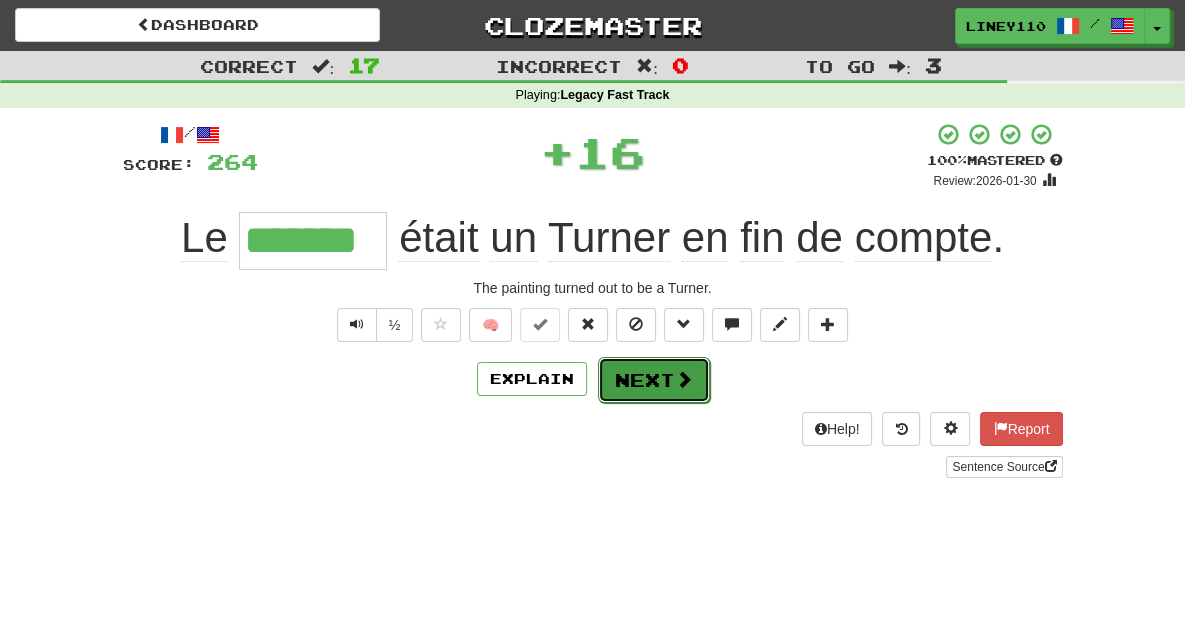 click on "Next" at bounding box center [654, 380] 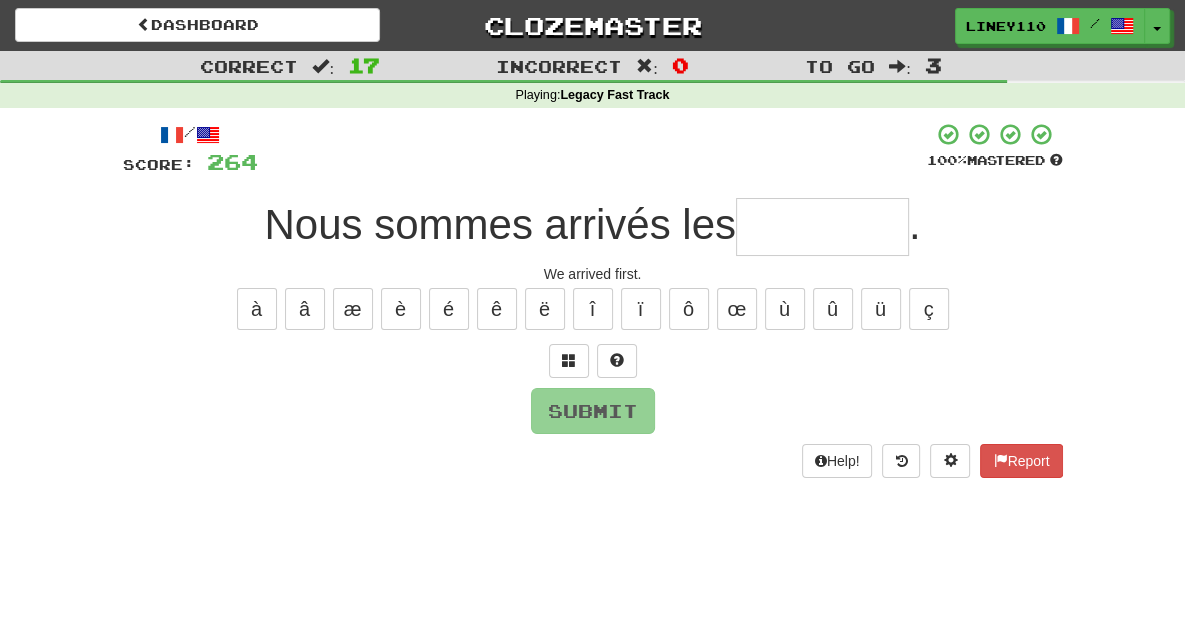 click at bounding box center (822, 227) 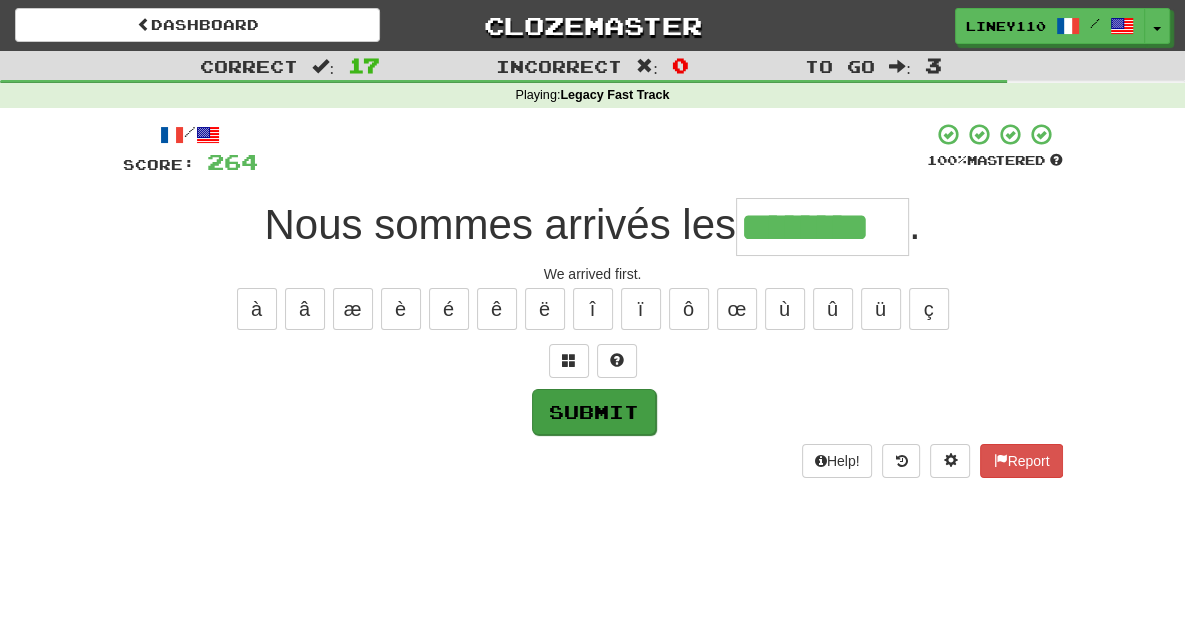 type on "********" 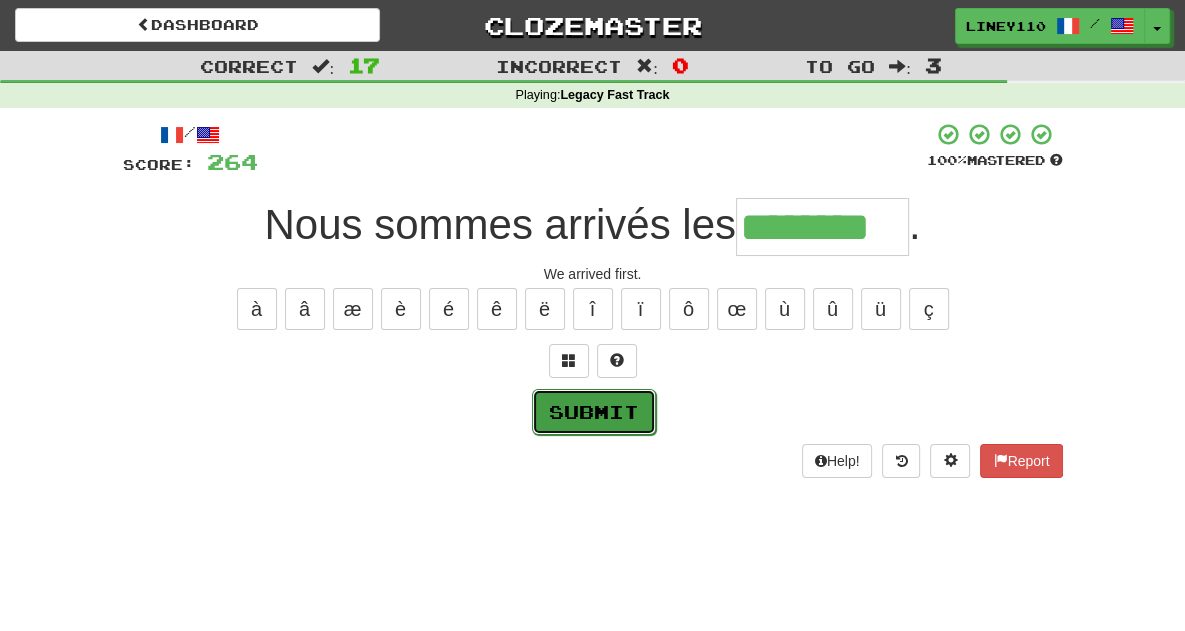 click on "Submit" at bounding box center (594, 412) 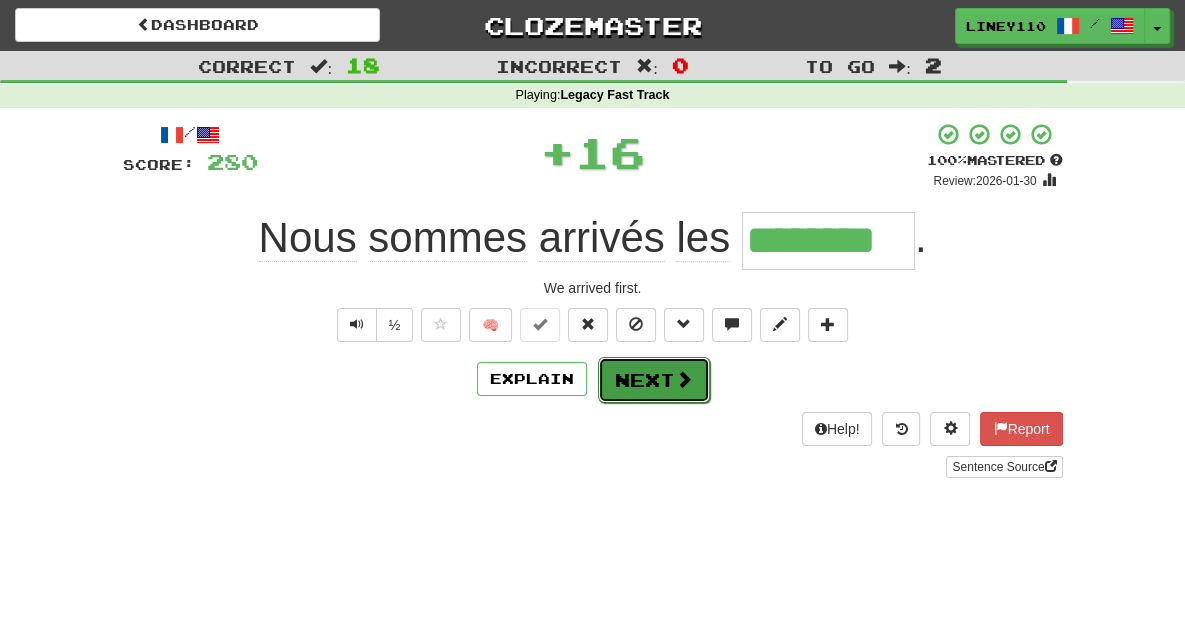 click on "Next" at bounding box center [654, 380] 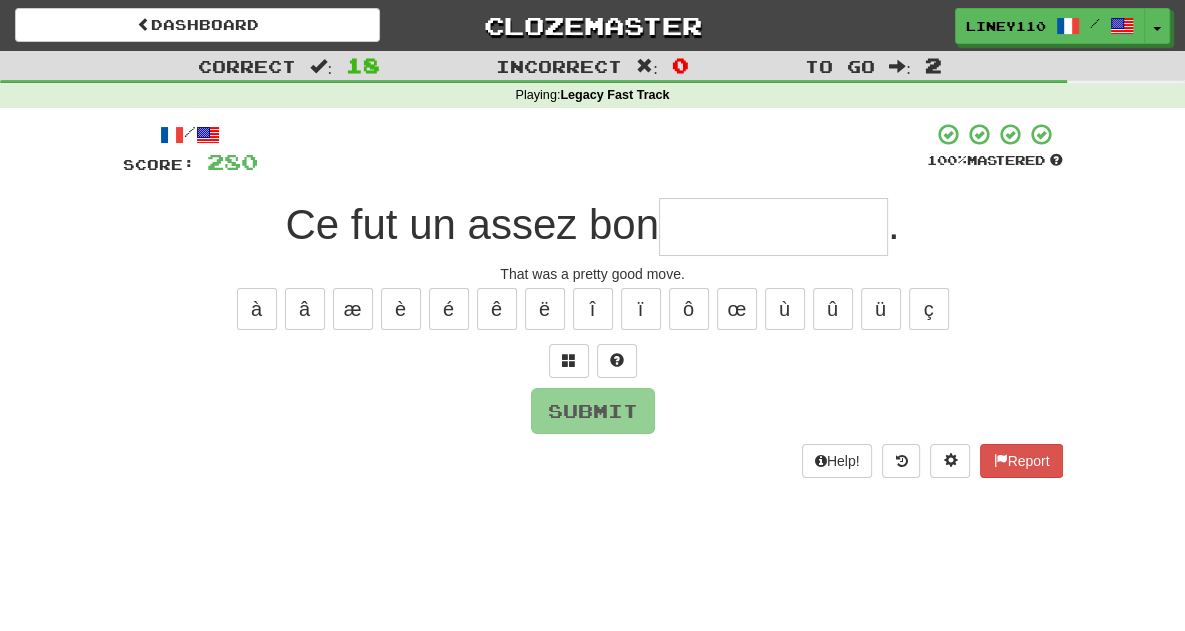 click at bounding box center (773, 227) 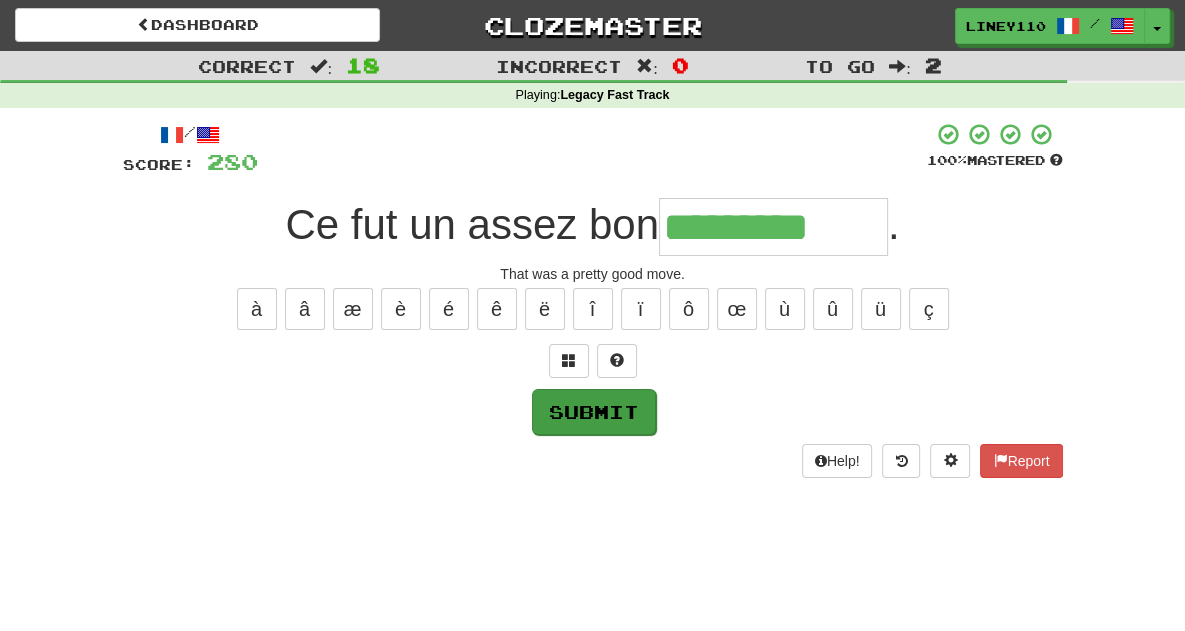 type on "*********" 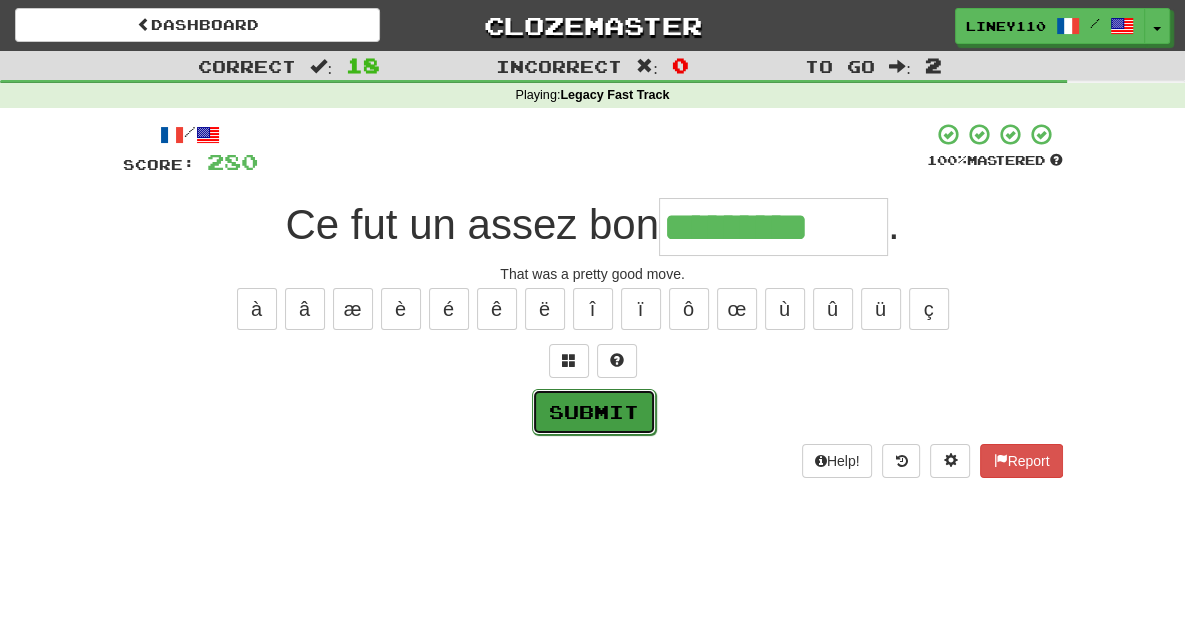 click on "Submit" at bounding box center (594, 412) 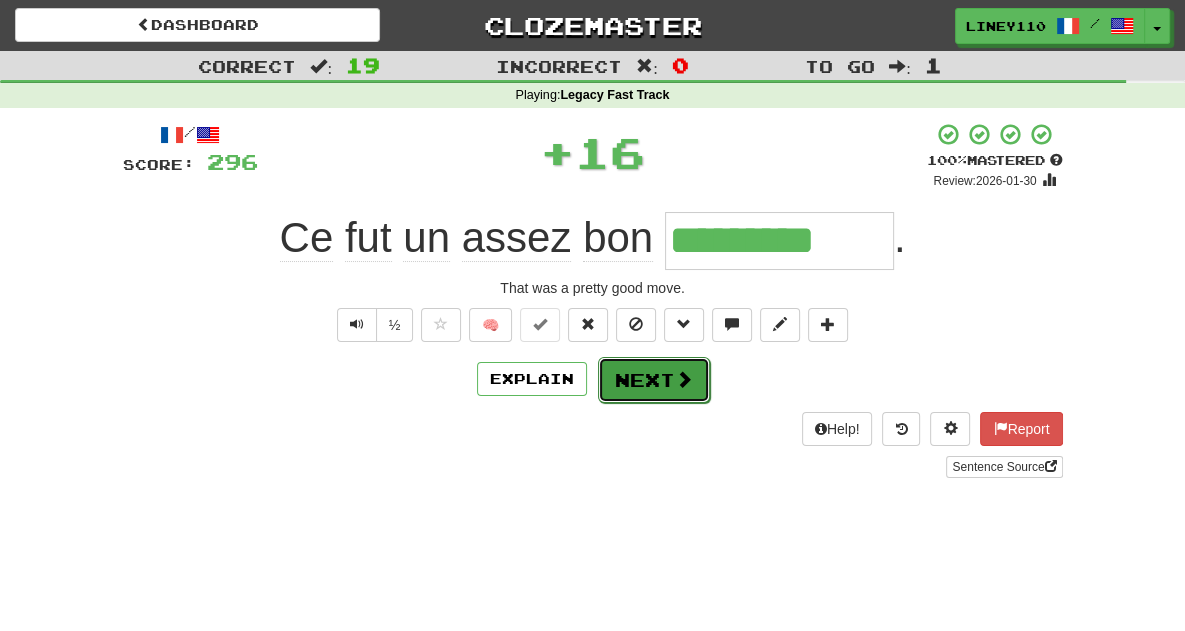 click on "Next" at bounding box center (654, 380) 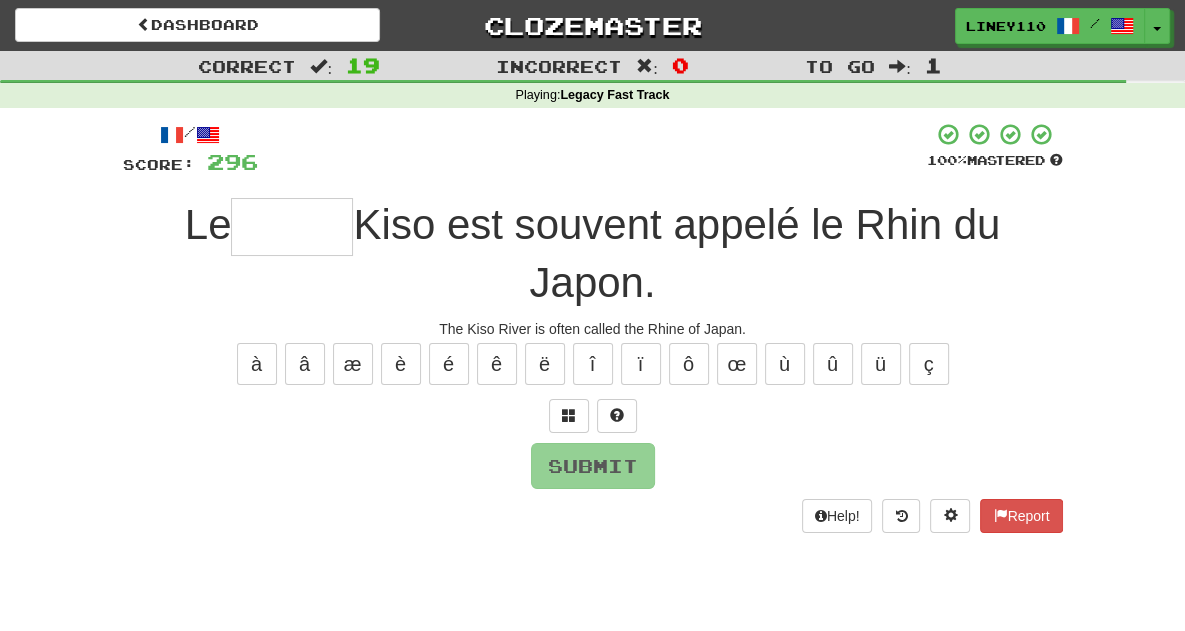 click at bounding box center (292, 227) 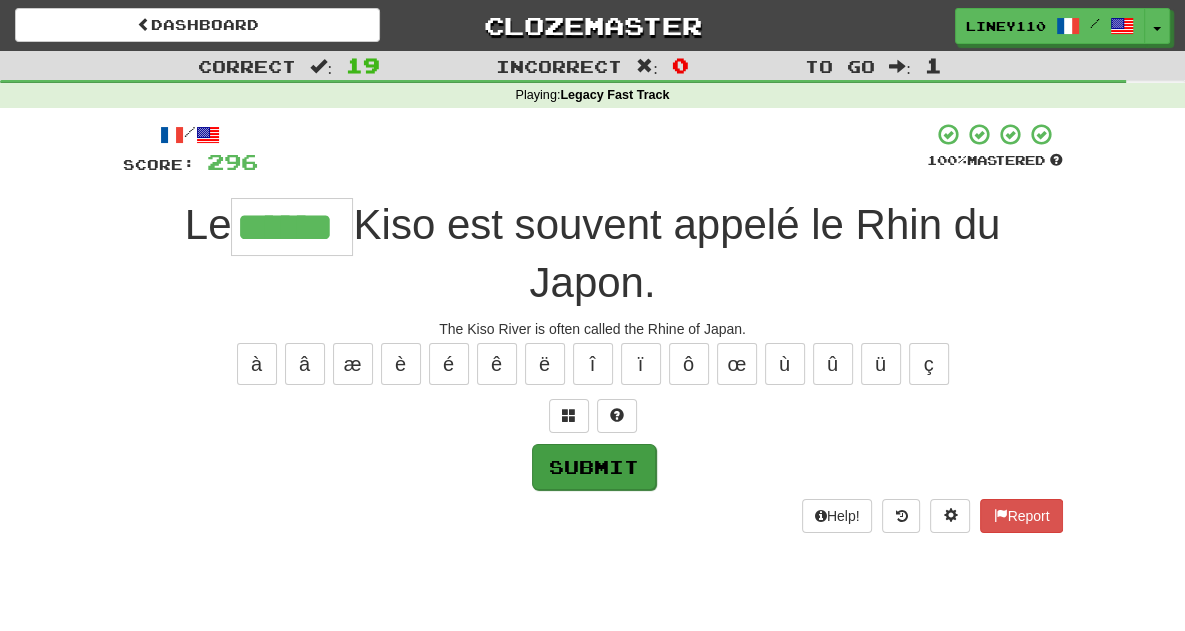 type on "******" 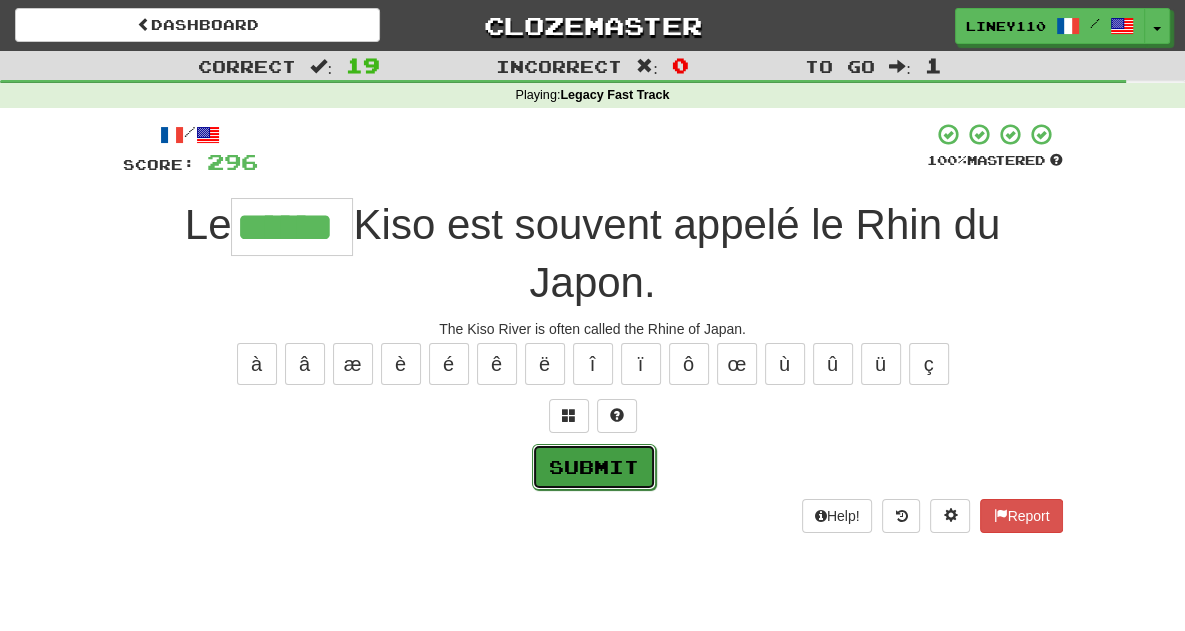 click on "Submit" at bounding box center (594, 467) 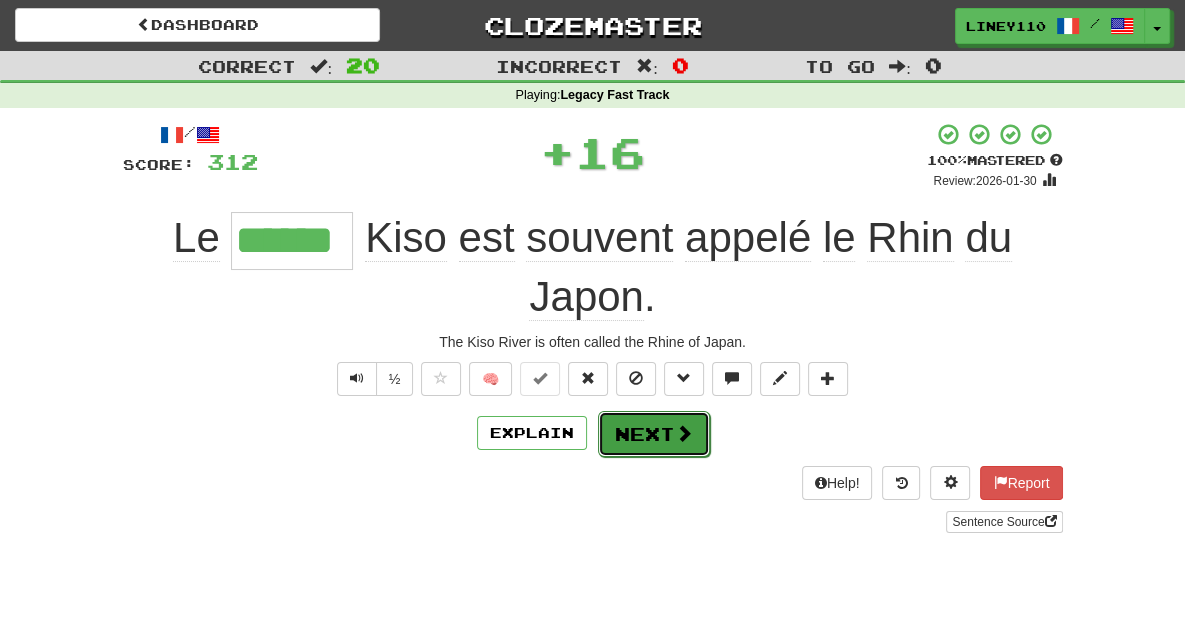 click at bounding box center [684, 433] 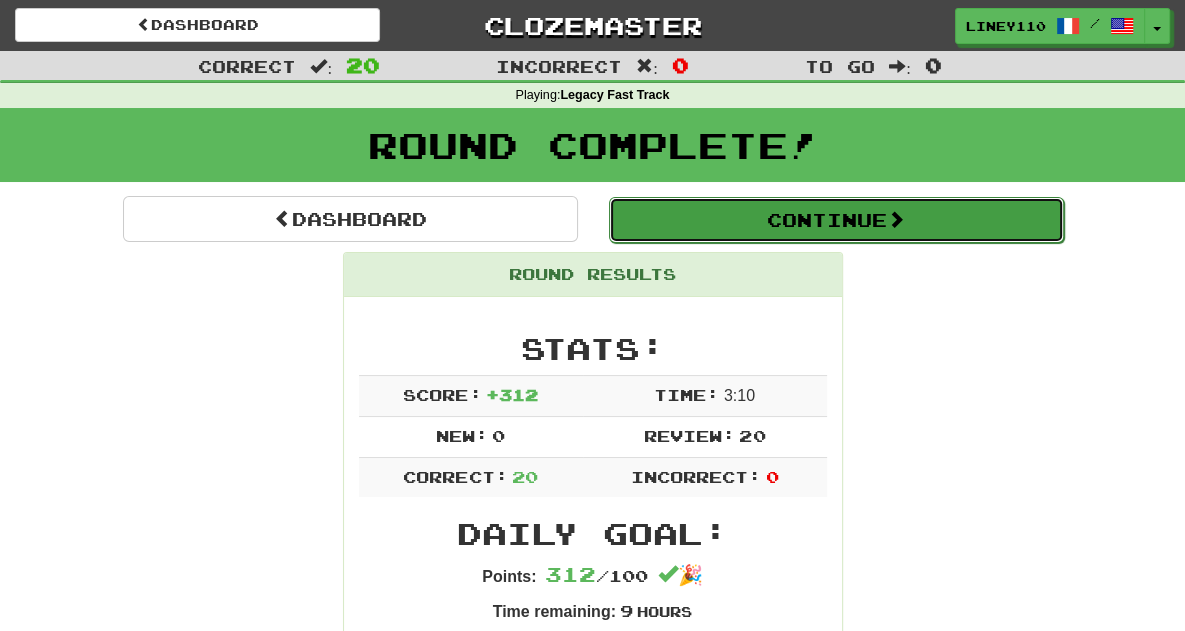 click on "Continue" at bounding box center (836, 220) 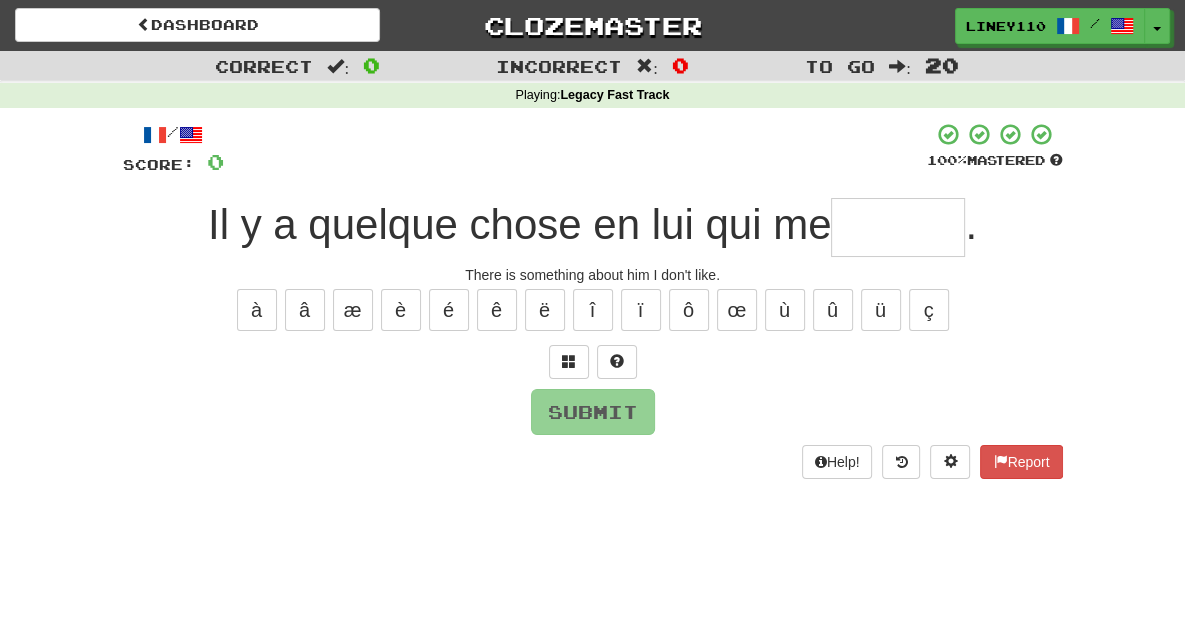 click at bounding box center (898, 227) 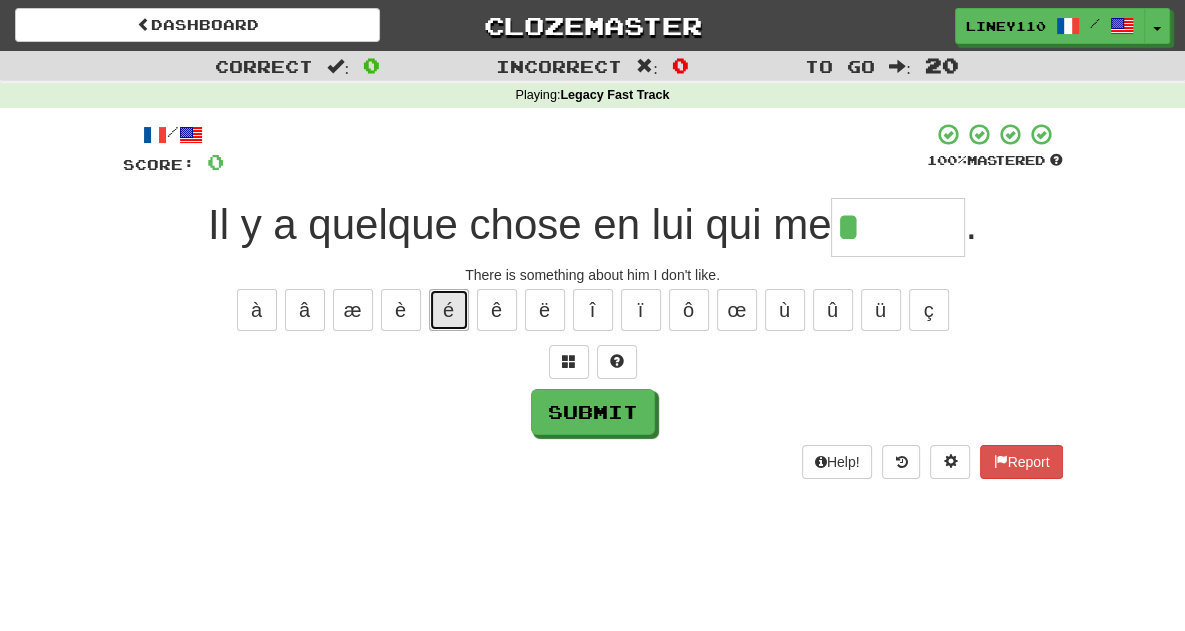 click on "é" at bounding box center [449, 310] 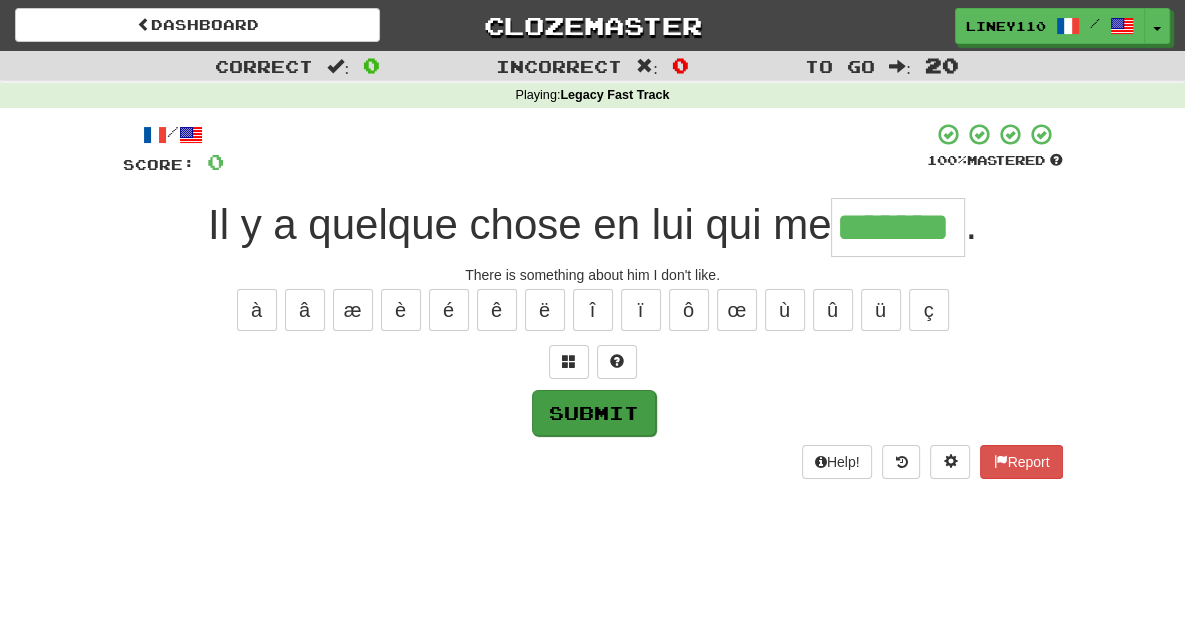 type on "*******" 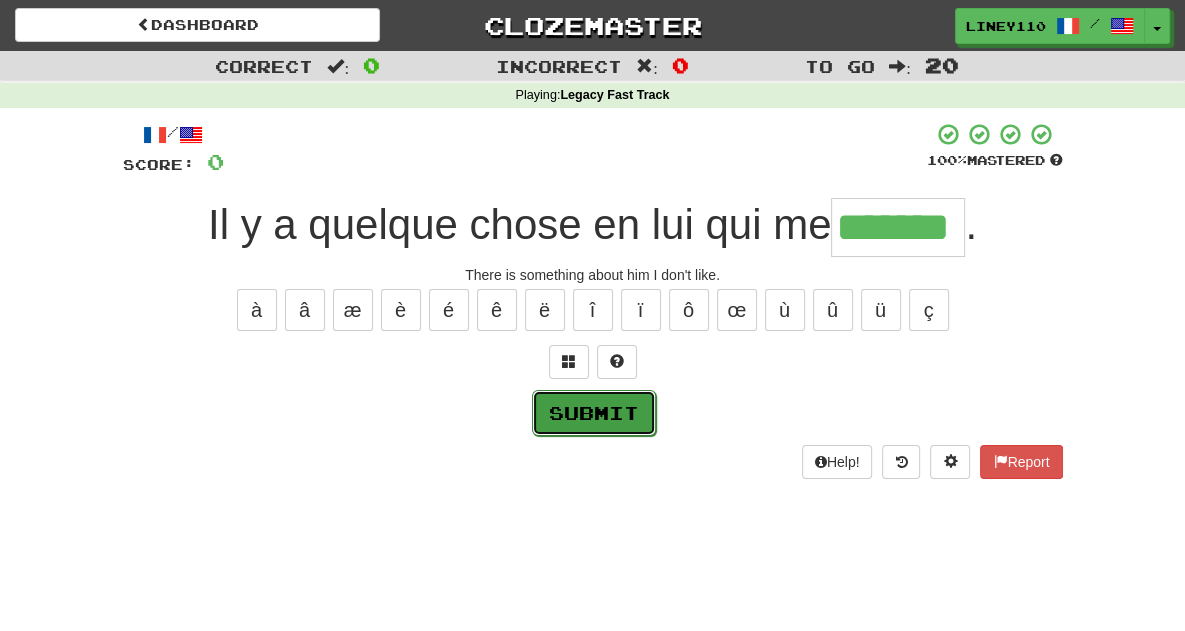click on "Submit" at bounding box center (594, 413) 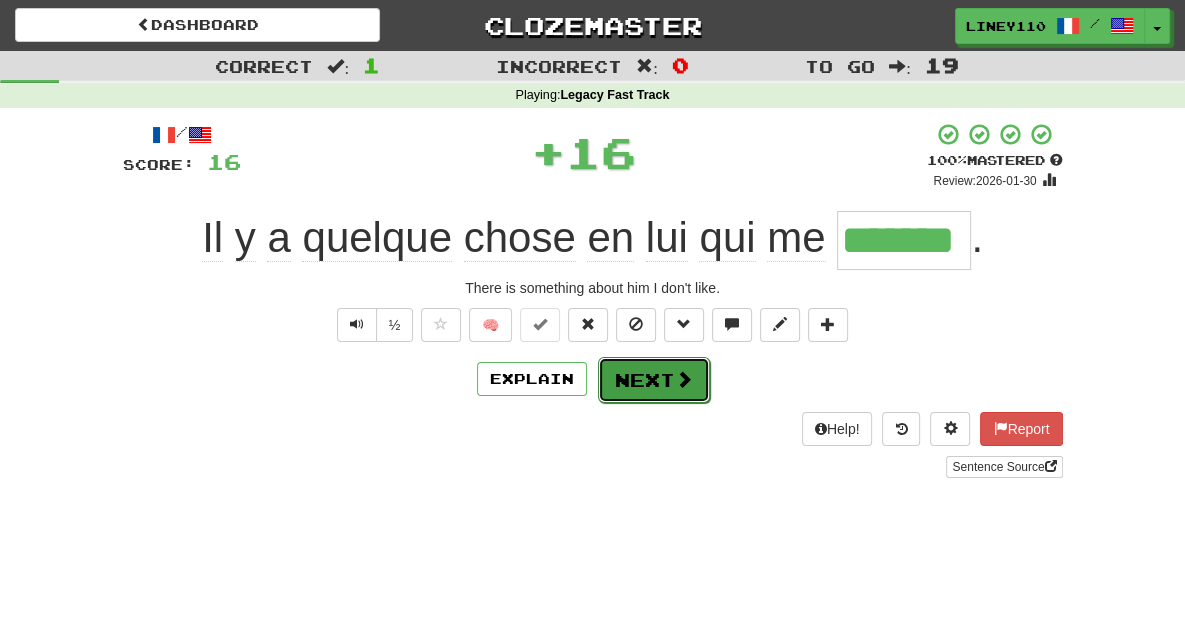 click on "Next" at bounding box center [654, 380] 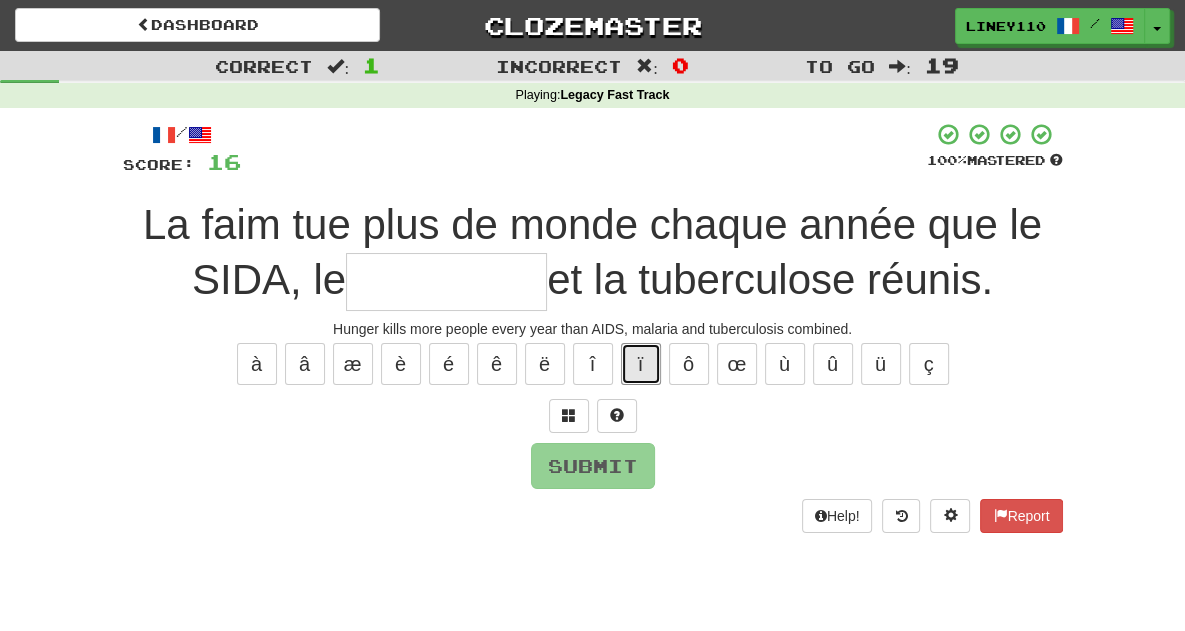 click on "ï" at bounding box center [641, 364] 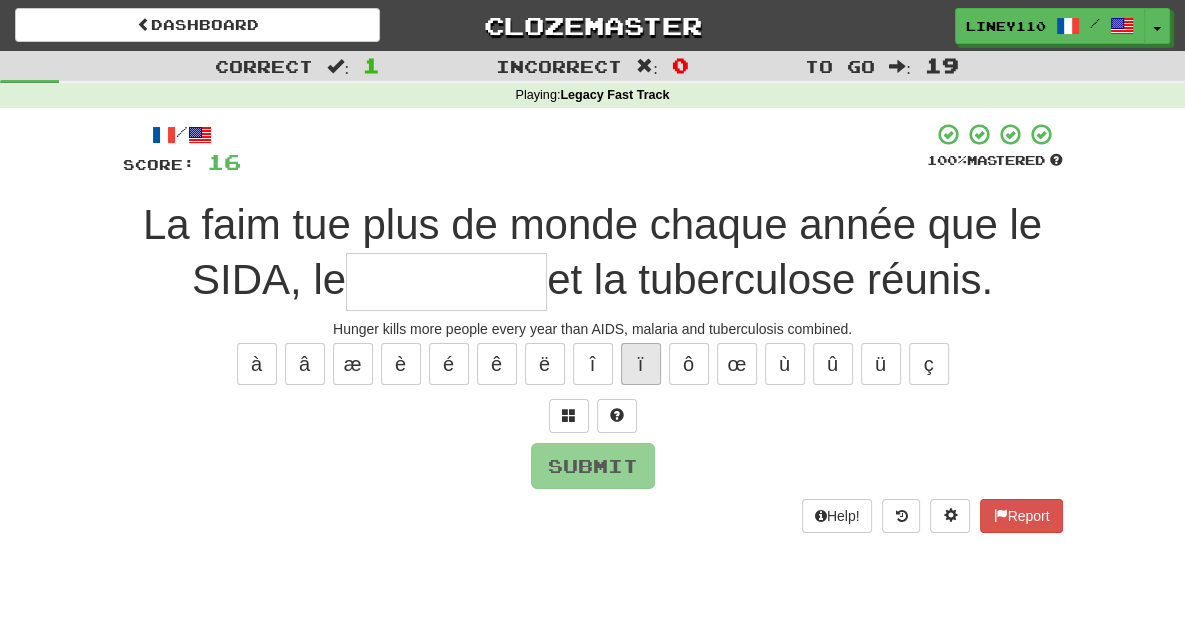 type on "*" 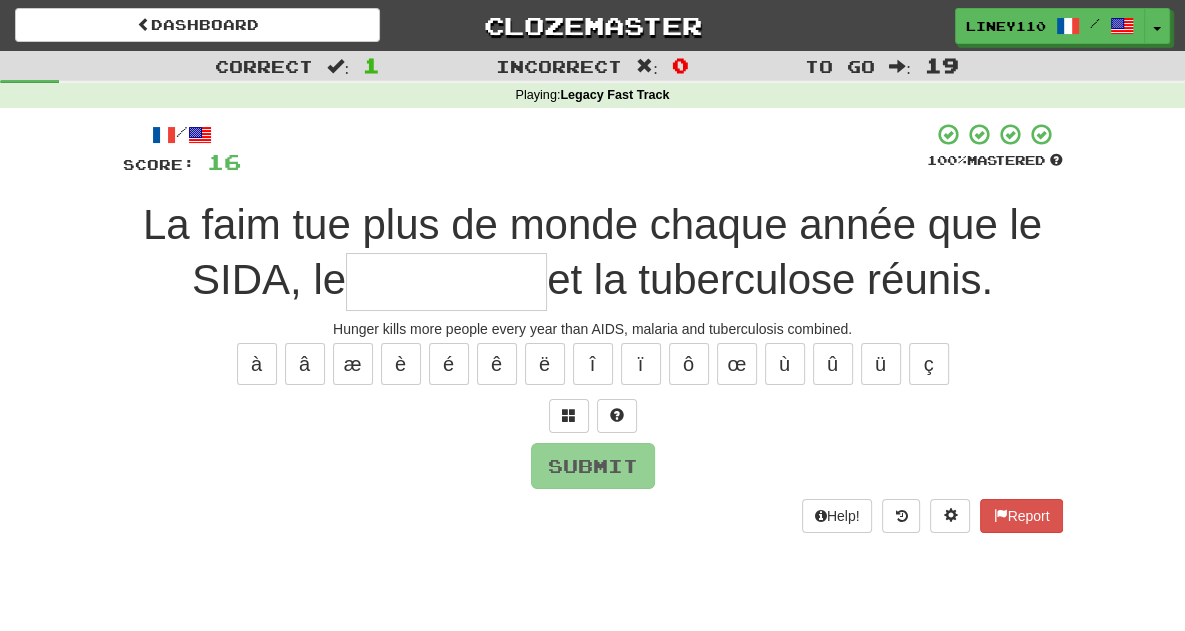 type on "*" 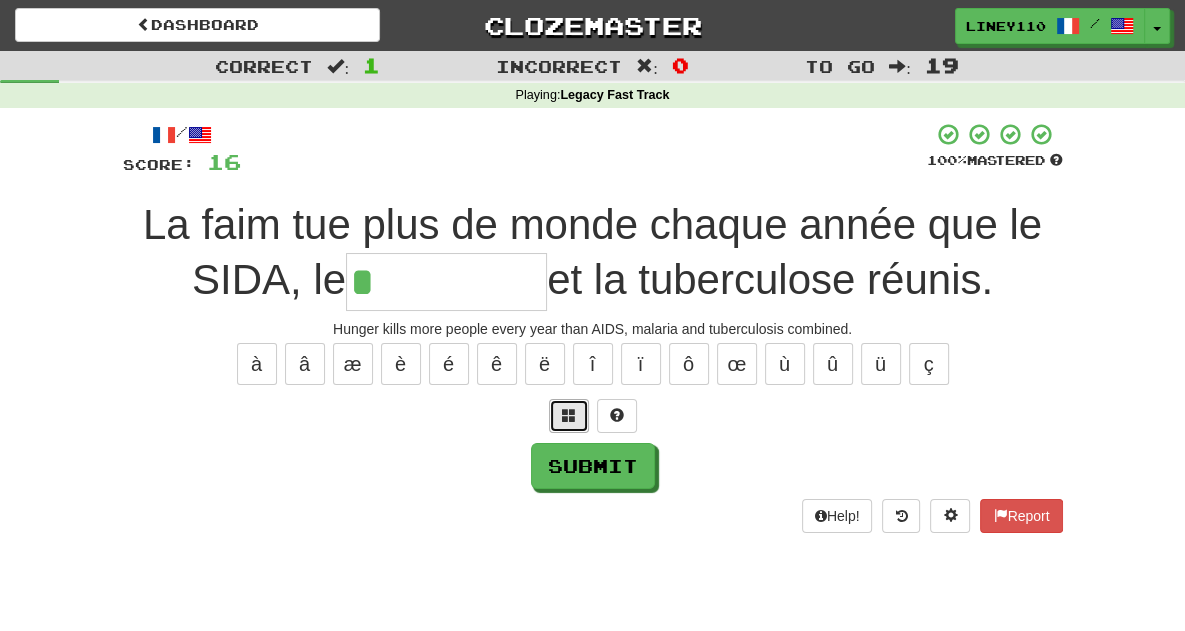 click at bounding box center (569, 415) 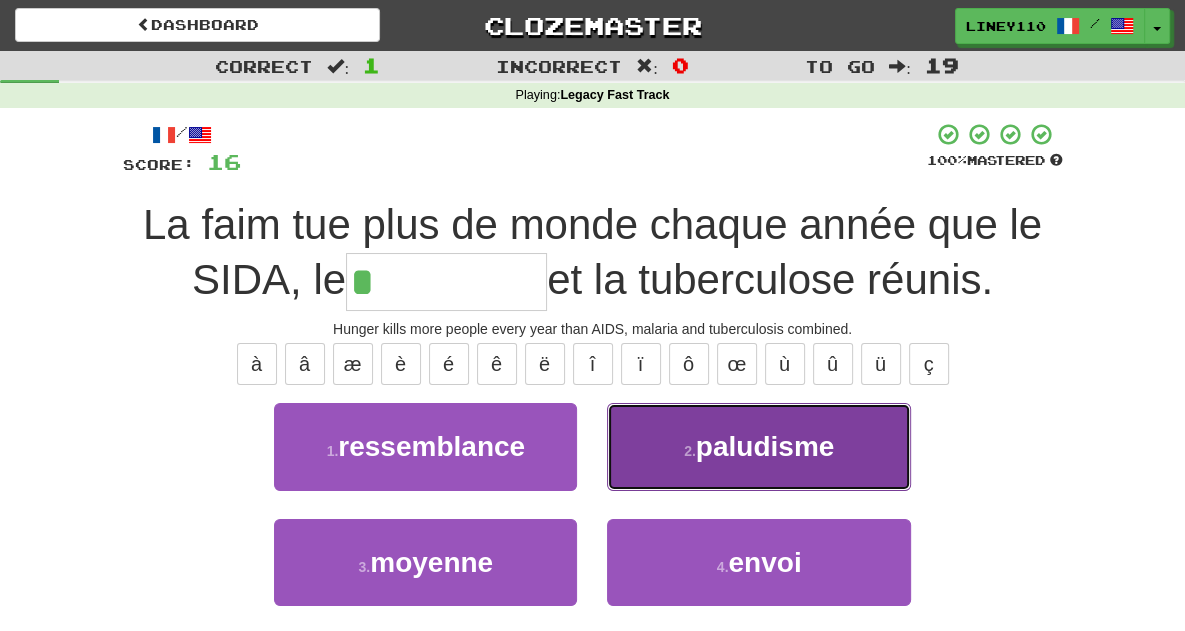 click on "2 ." at bounding box center (690, 451) 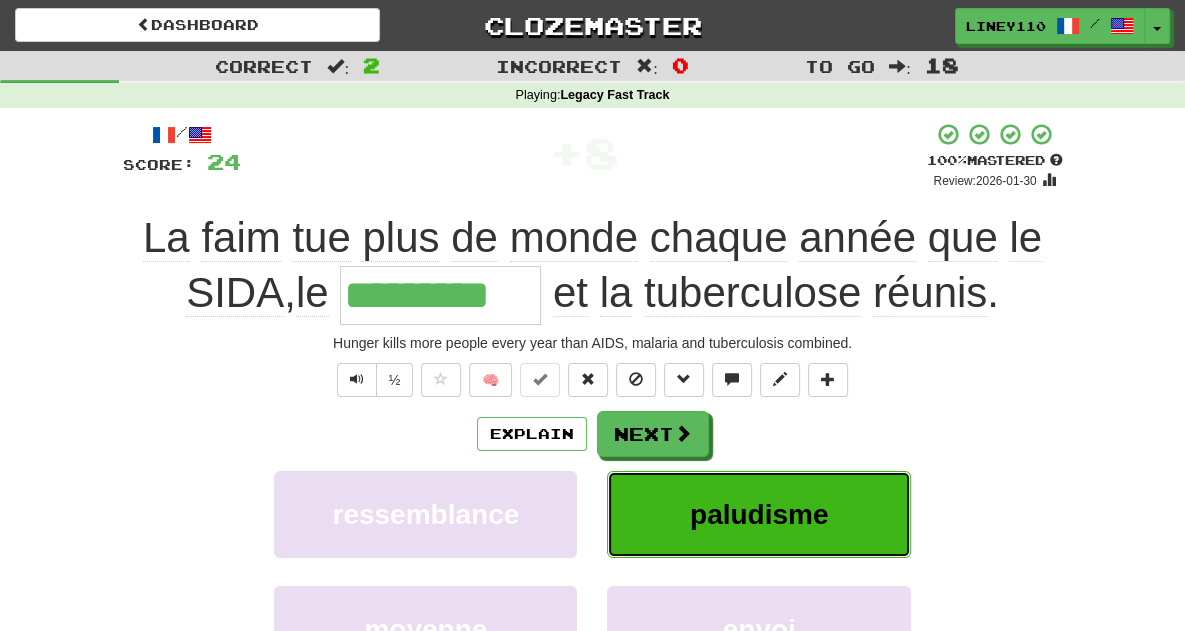 click on "paludisme" at bounding box center [759, 514] 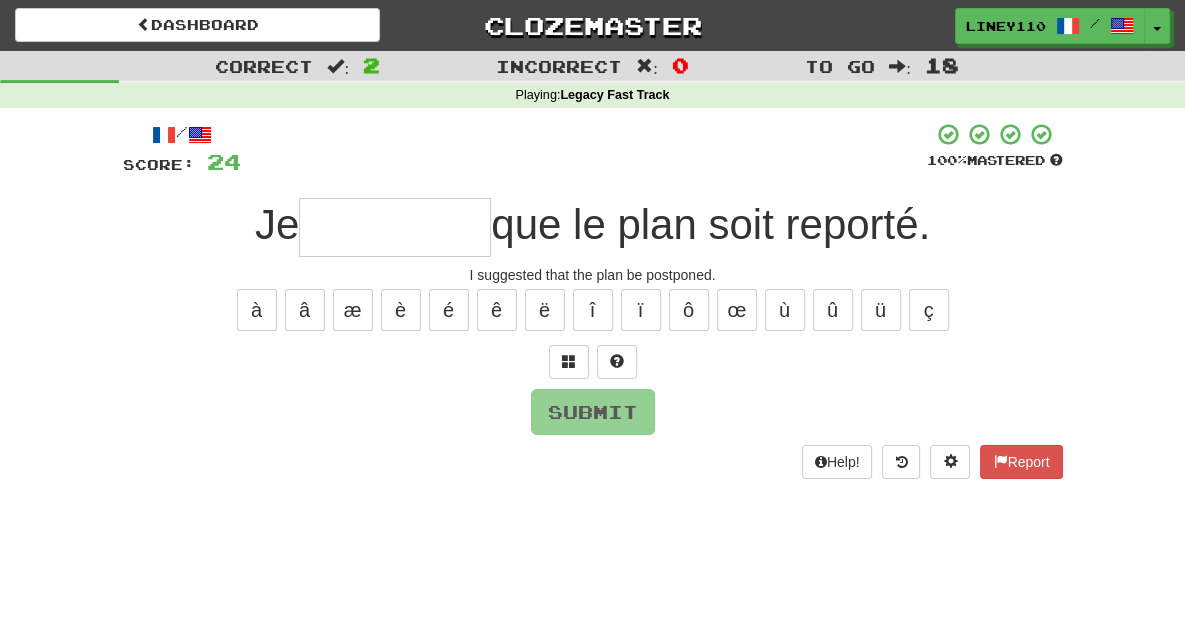 click at bounding box center (395, 227) 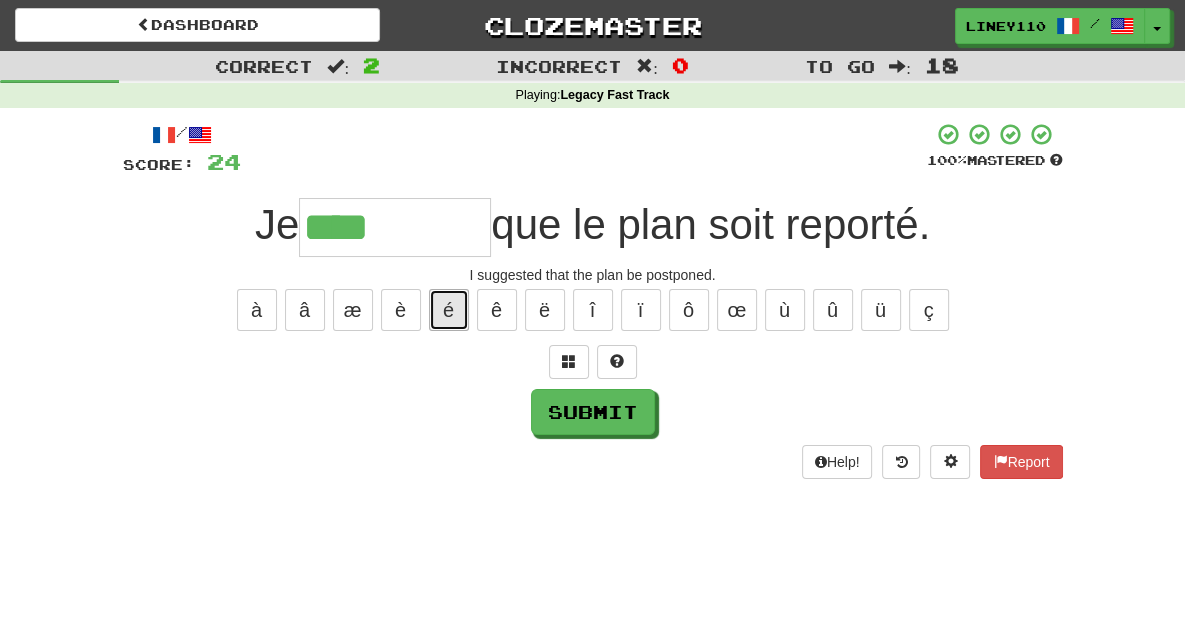 click on "é" at bounding box center [449, 310] 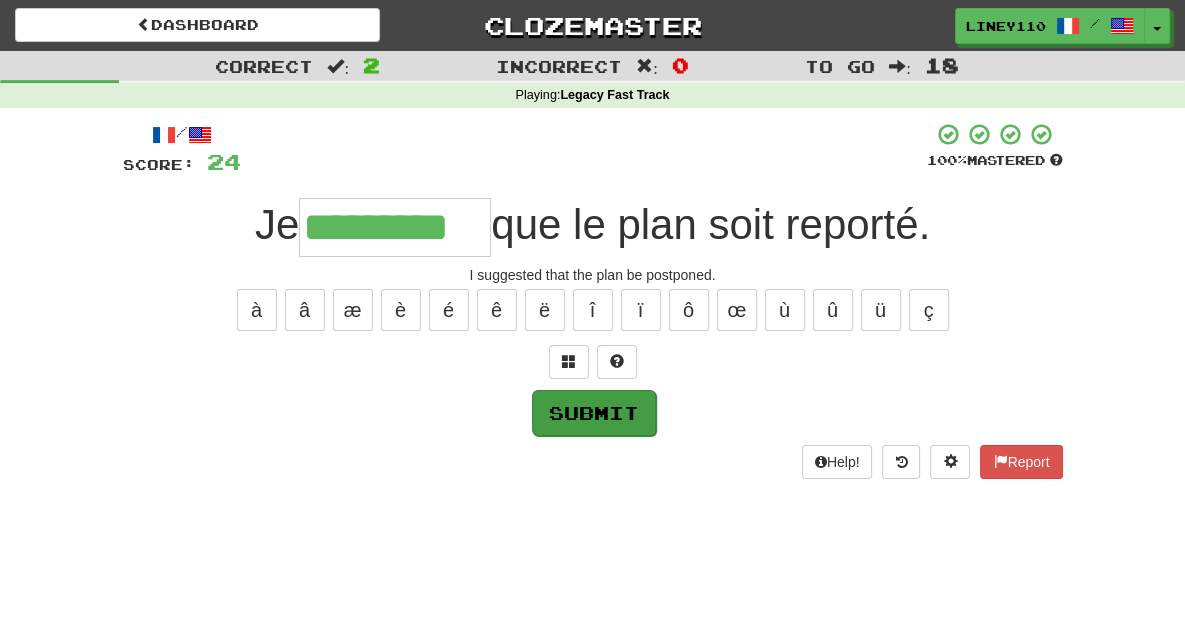 type on "*********" 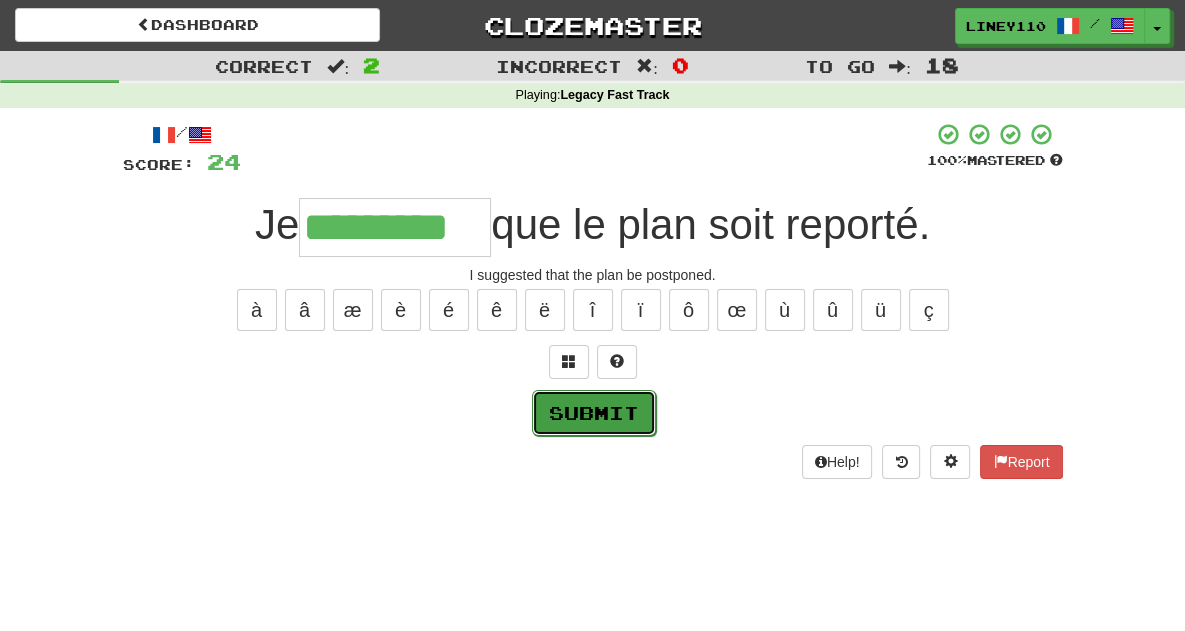 click on "Submit" at bounding box center [594, 413] 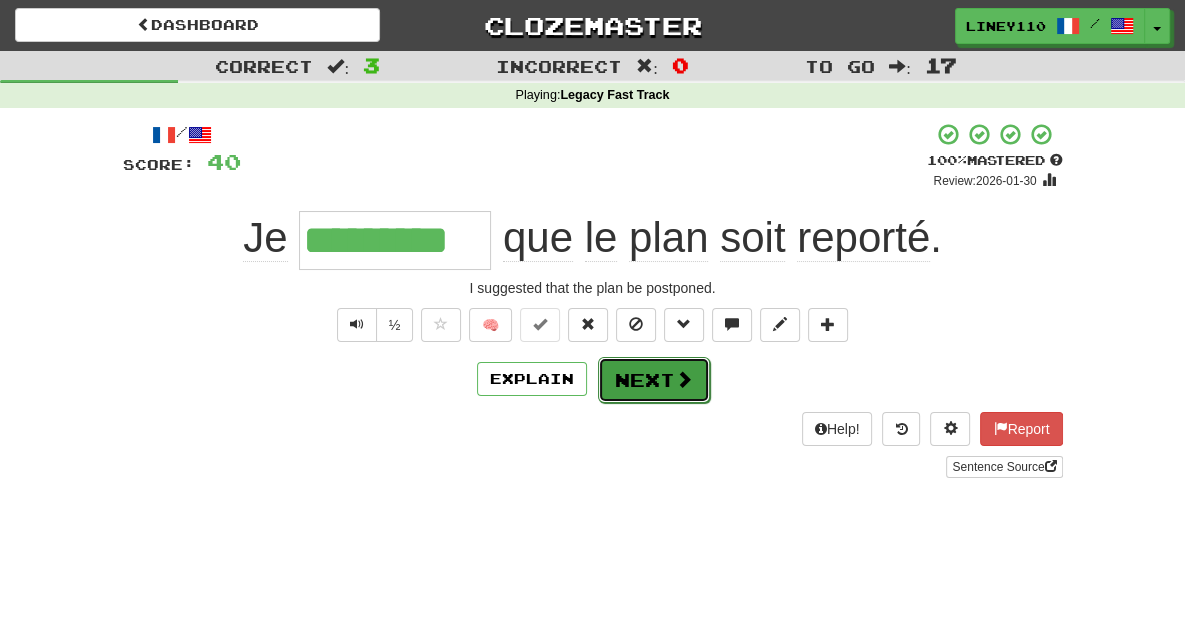 click on "Next" at bounding box center (654, 380) 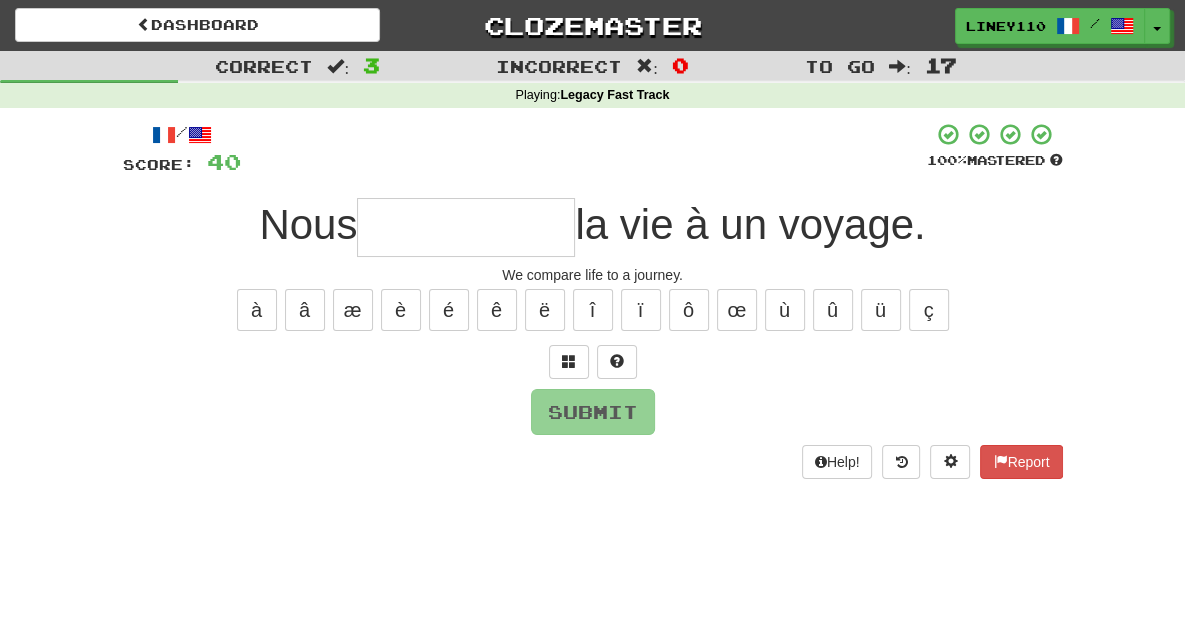 click at bounding box center [466, 227] 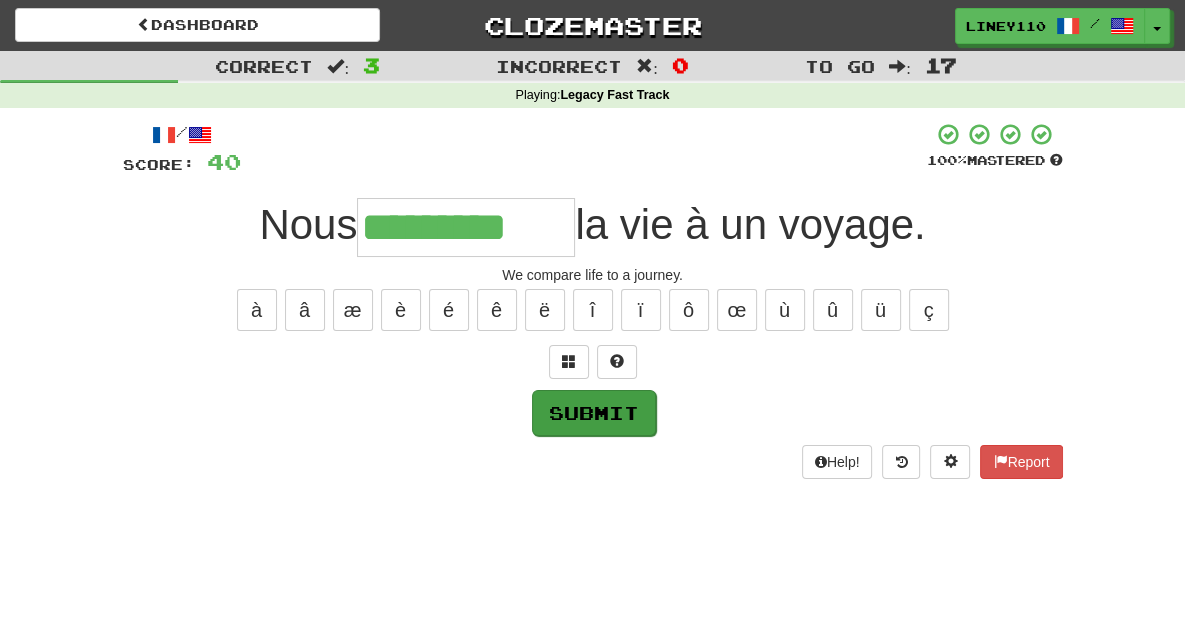 type on "*********" 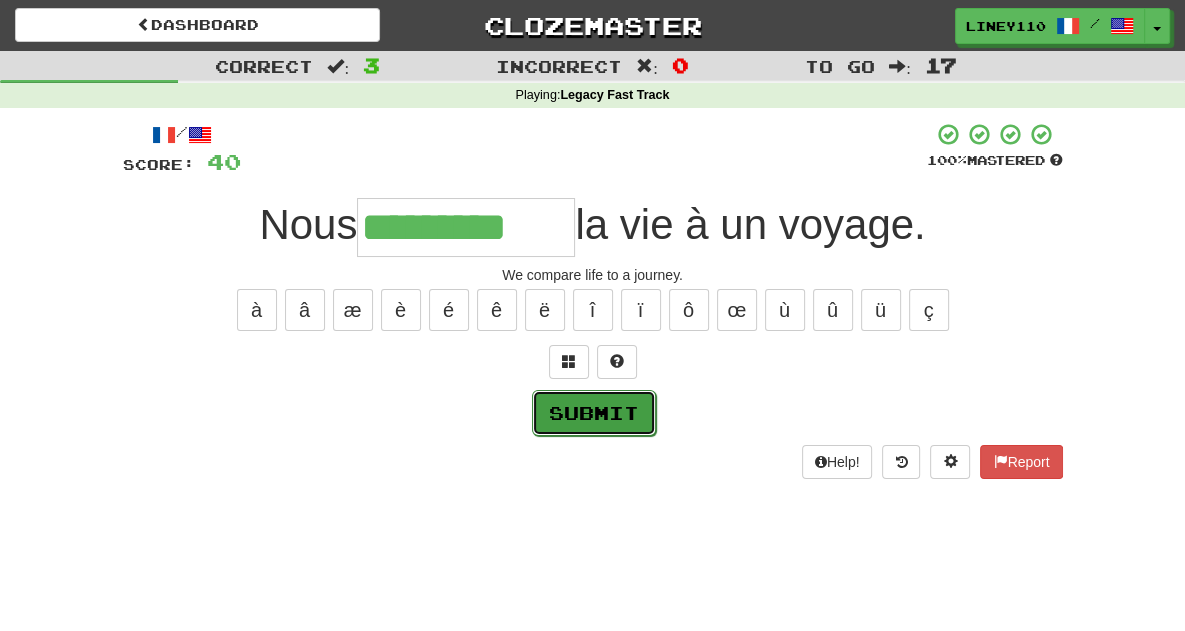 click on "Submit" at bounding box center (594, 413) 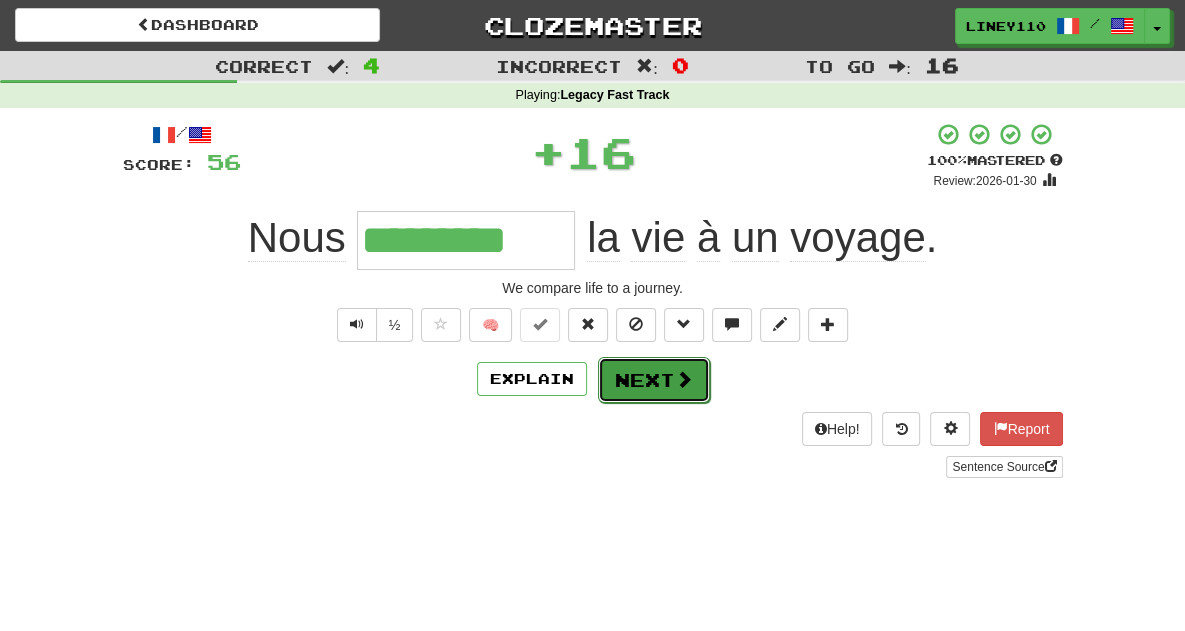 click on "Next" at bounding box center [654, 380] 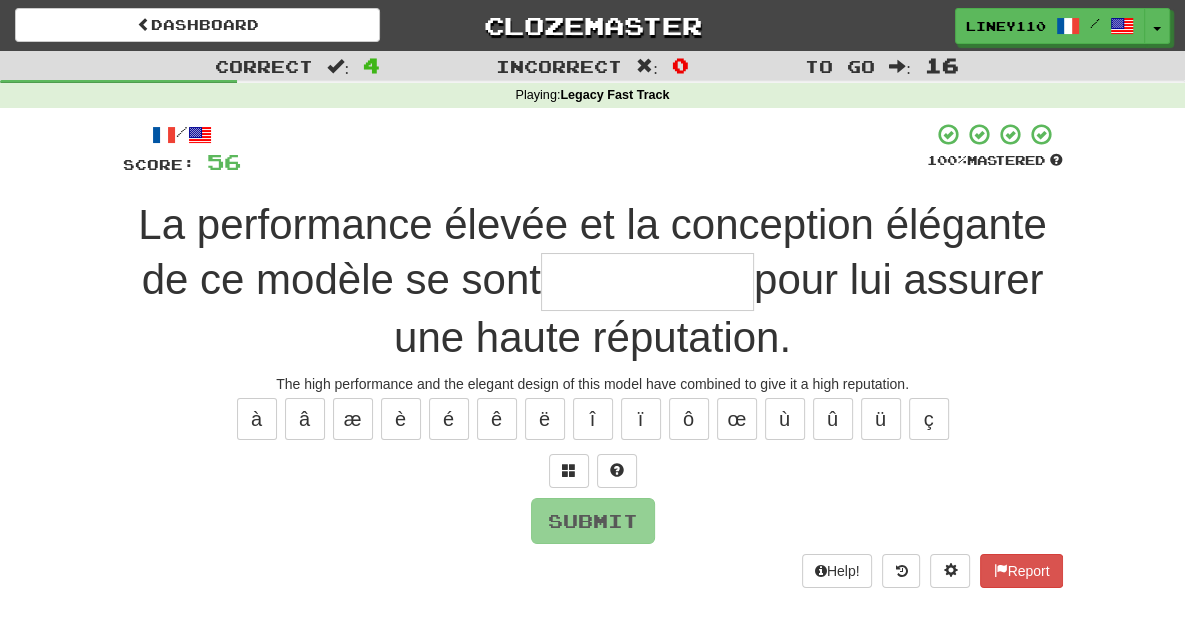 click at bounding box center (647, 282) 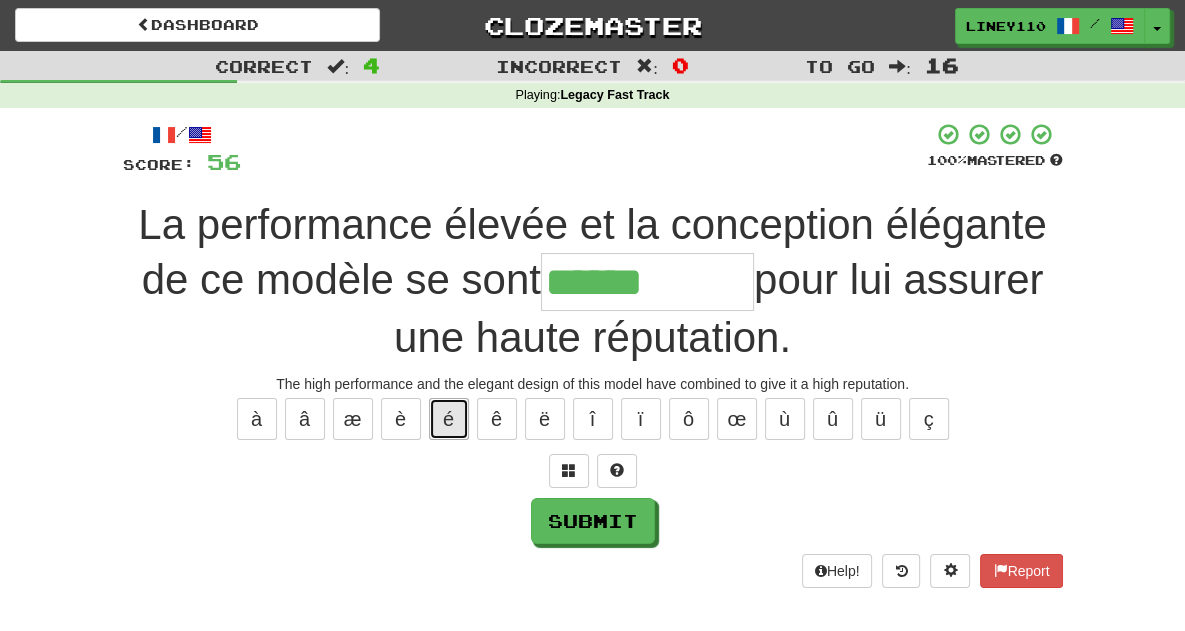 click on "é" at bounding box center [449, 419] 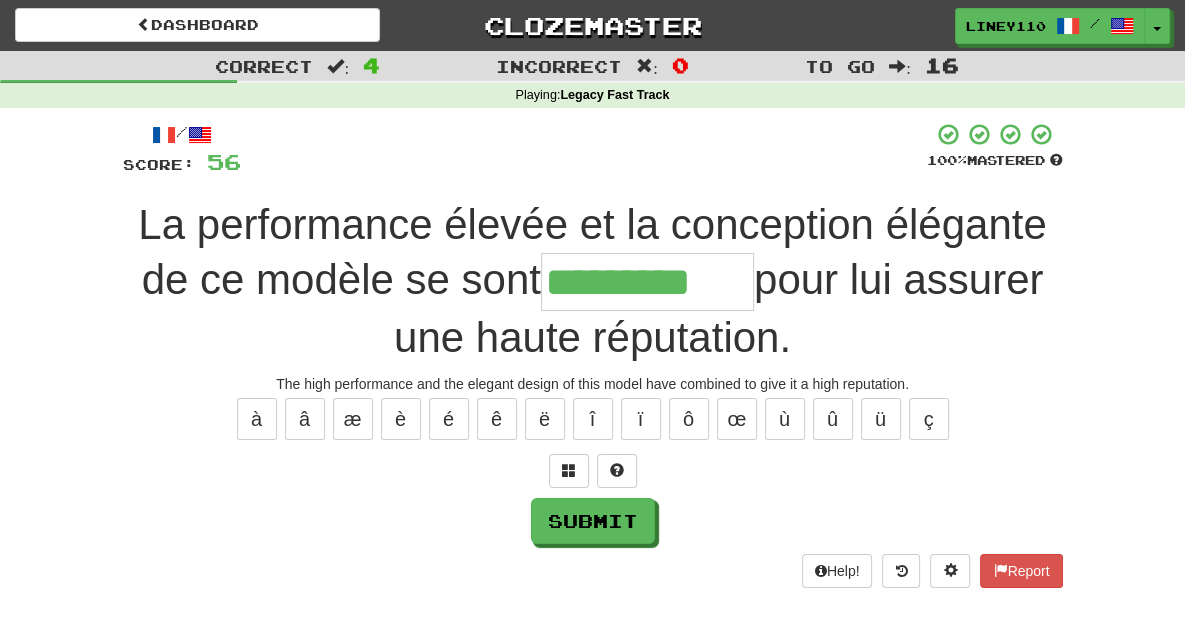 type on "*********" 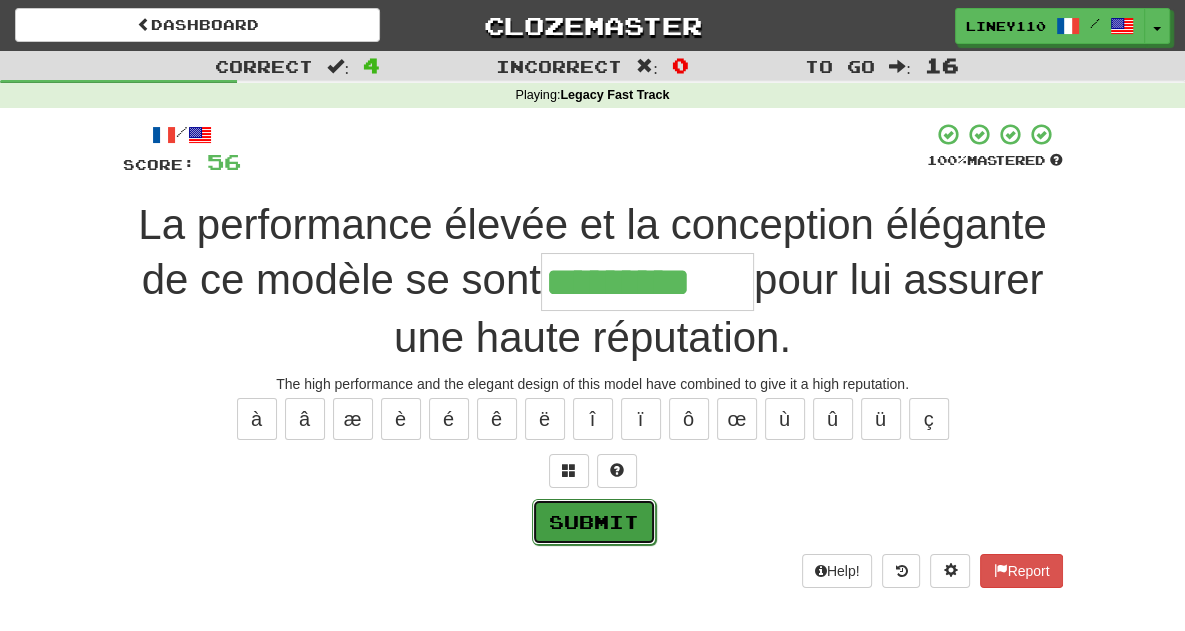 click on "Submit" at bounding box center [594, 522] 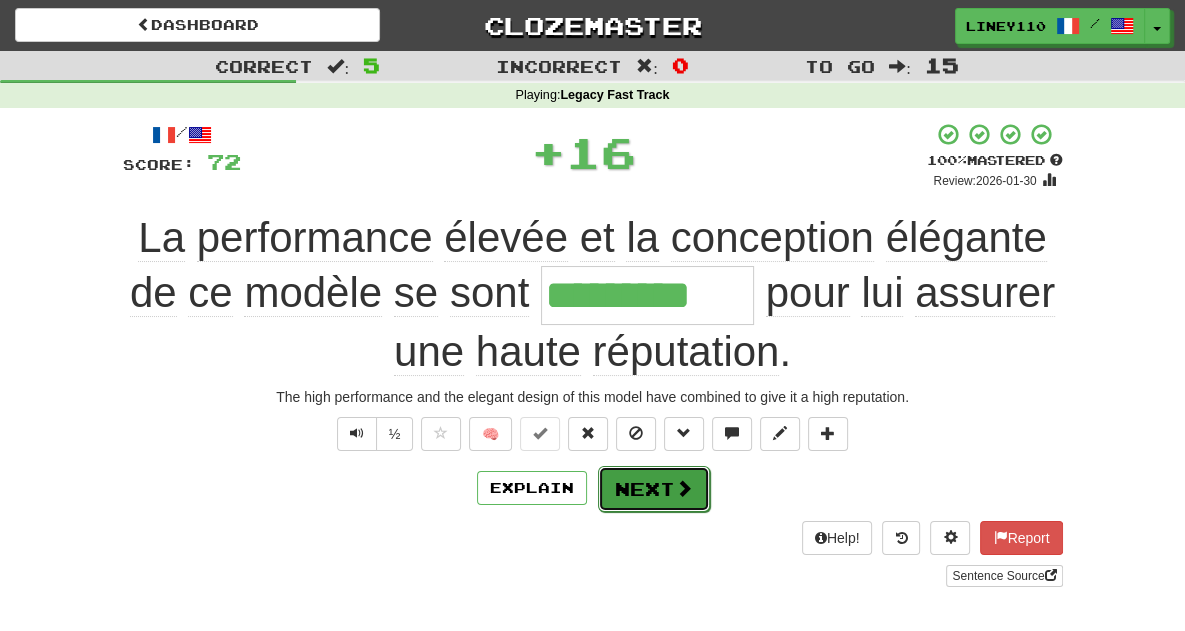 click on "Next" at bounding box center [654, 489] 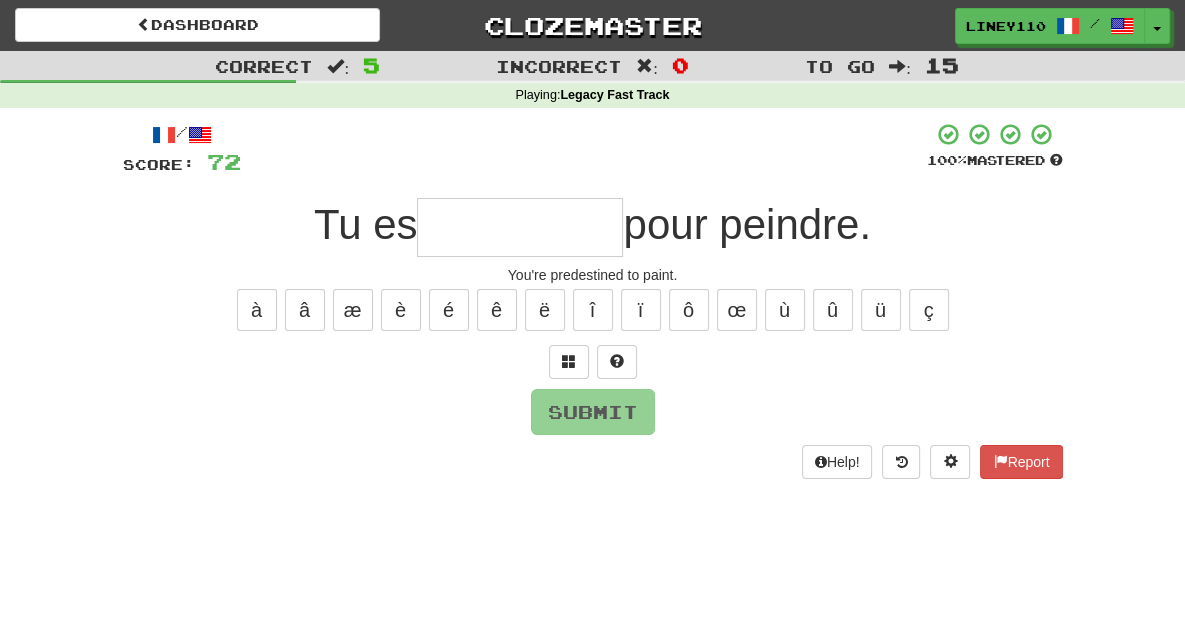 click at bounding box center (520, 227) 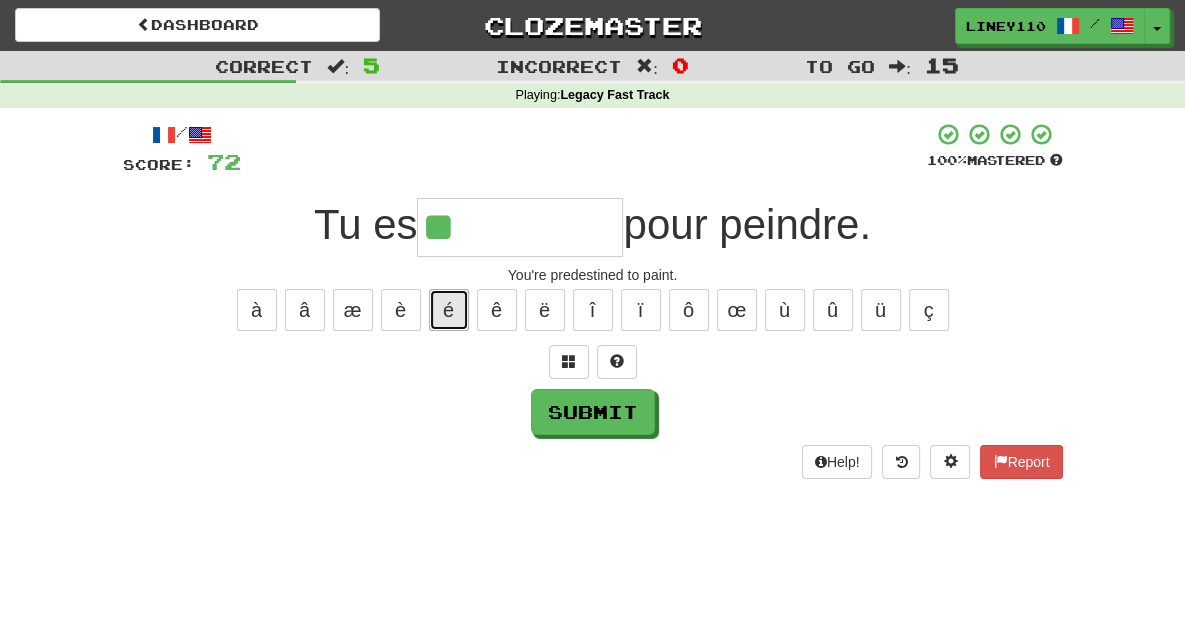 click on "é" at bounding box center (449, 310) 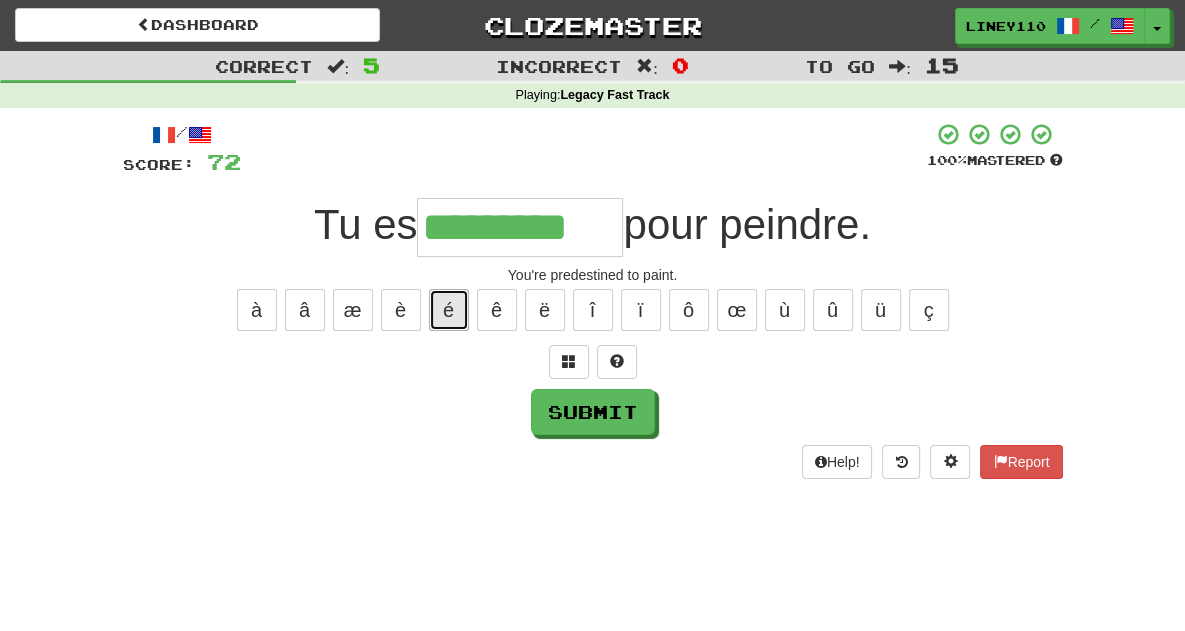 click on "é" at bounding box center (449, 310) 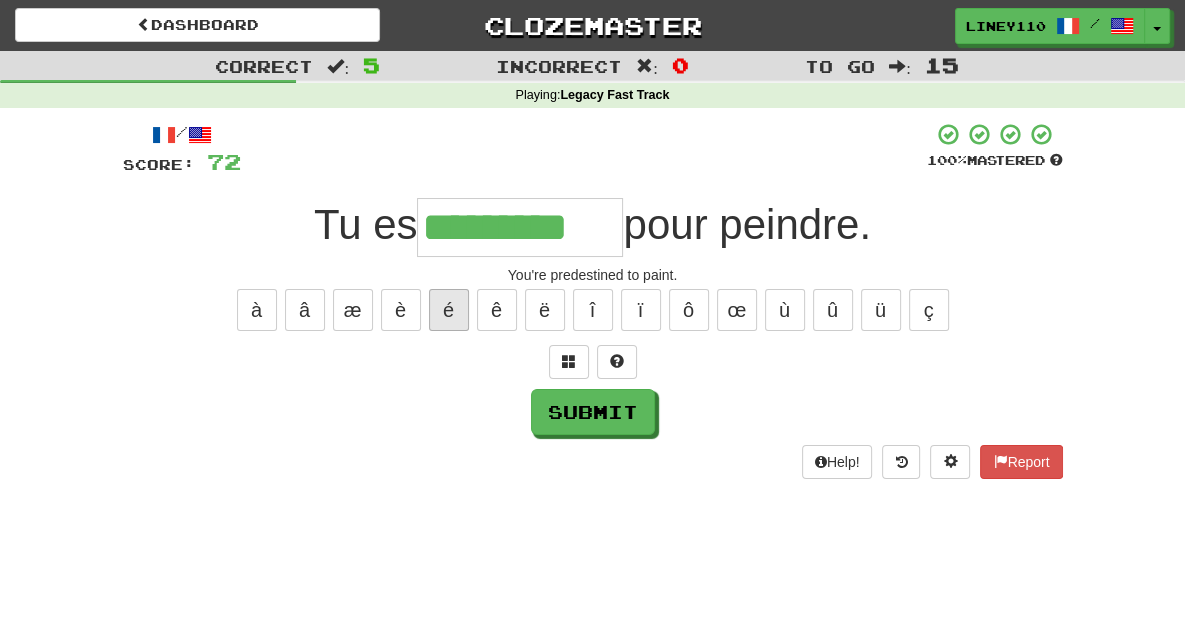 type on "**********" 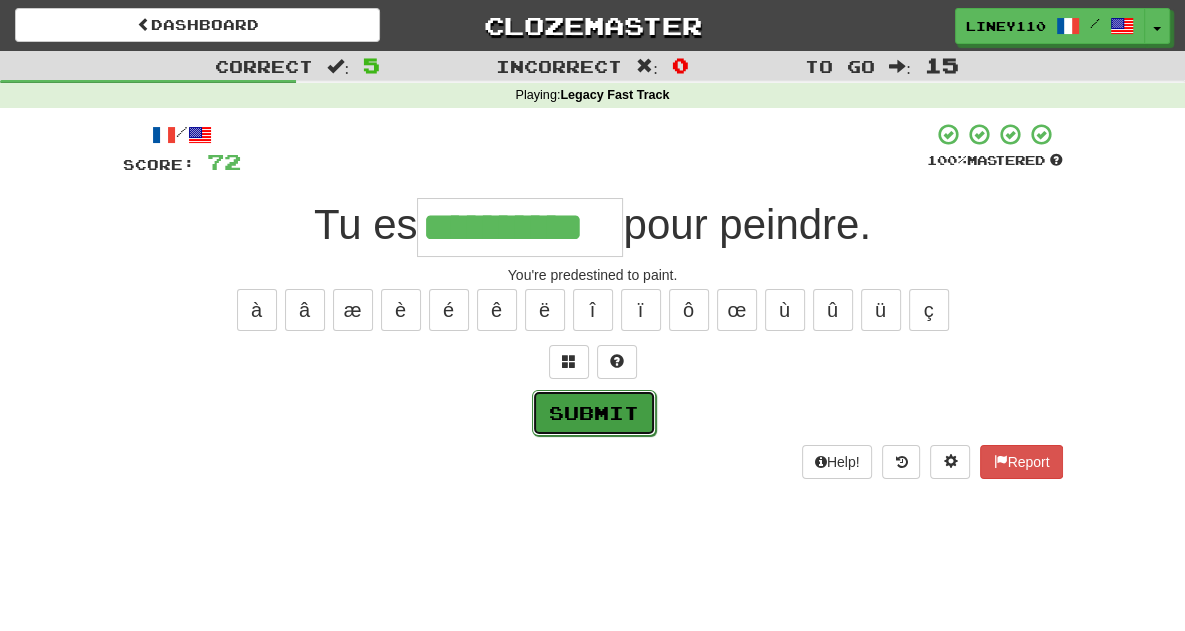 click on "Submit" at bounding box center [594, 413] 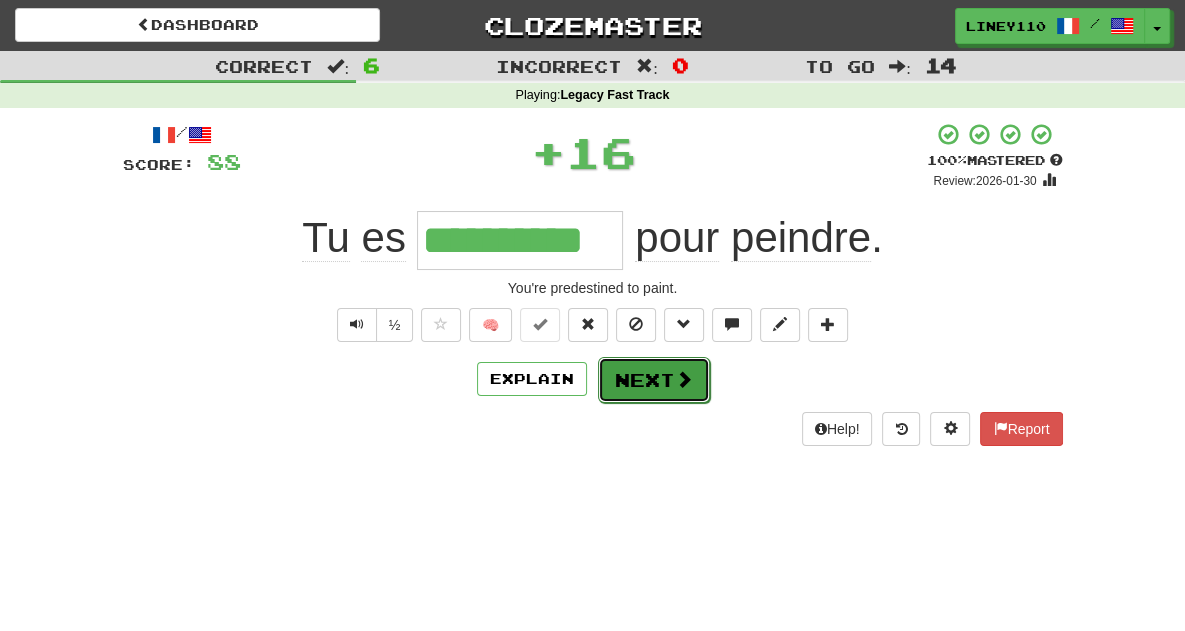 click on "Next" at bounding box center [654, 380] 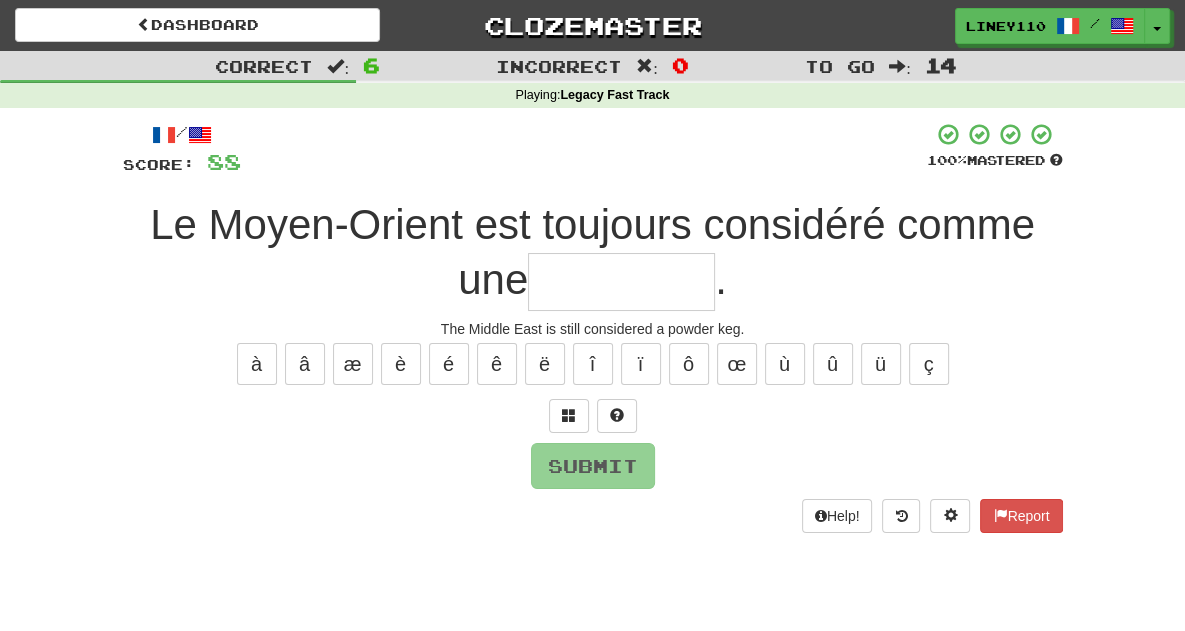click at bounding box center [621, 282] 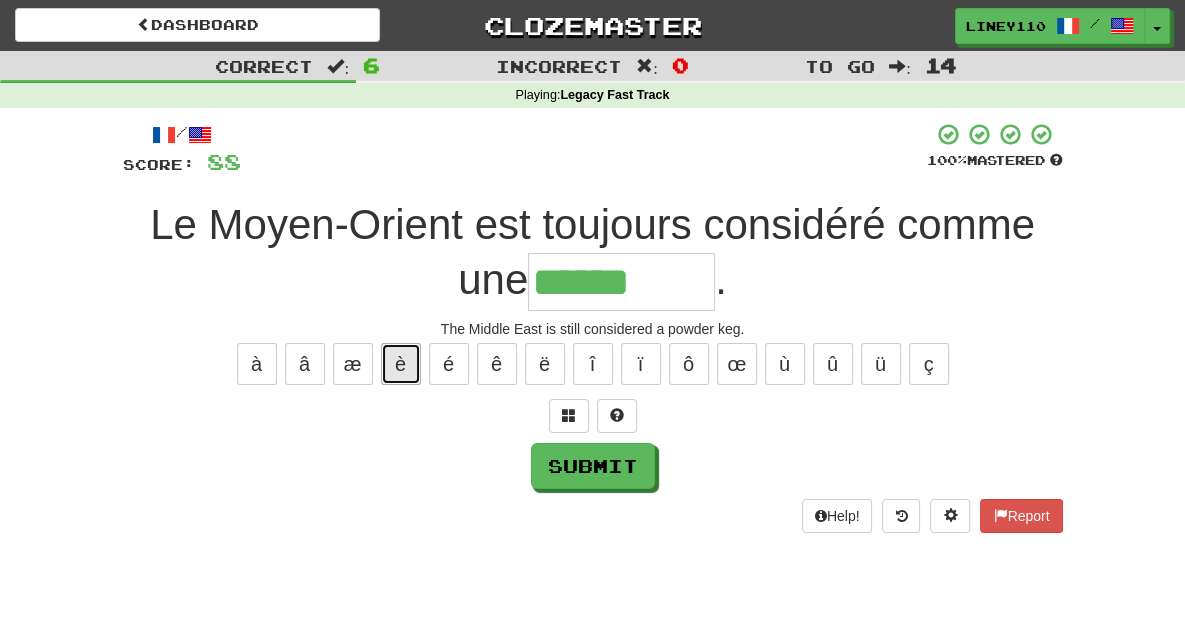 click on "è" at bounding box center (401, 364) 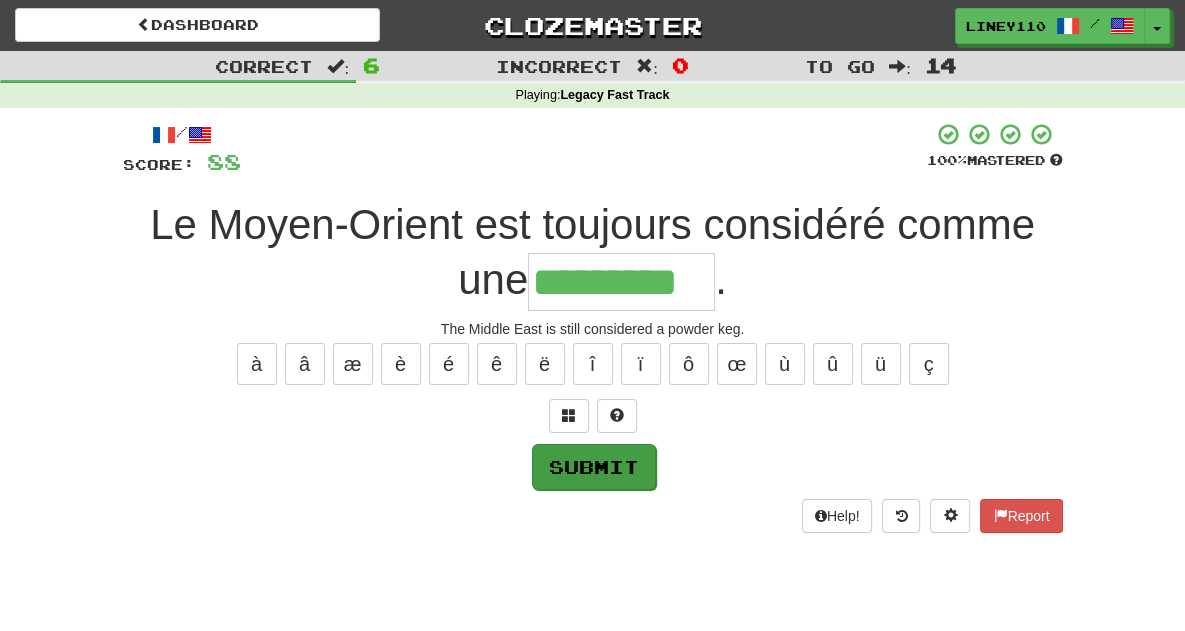 type on "*********" 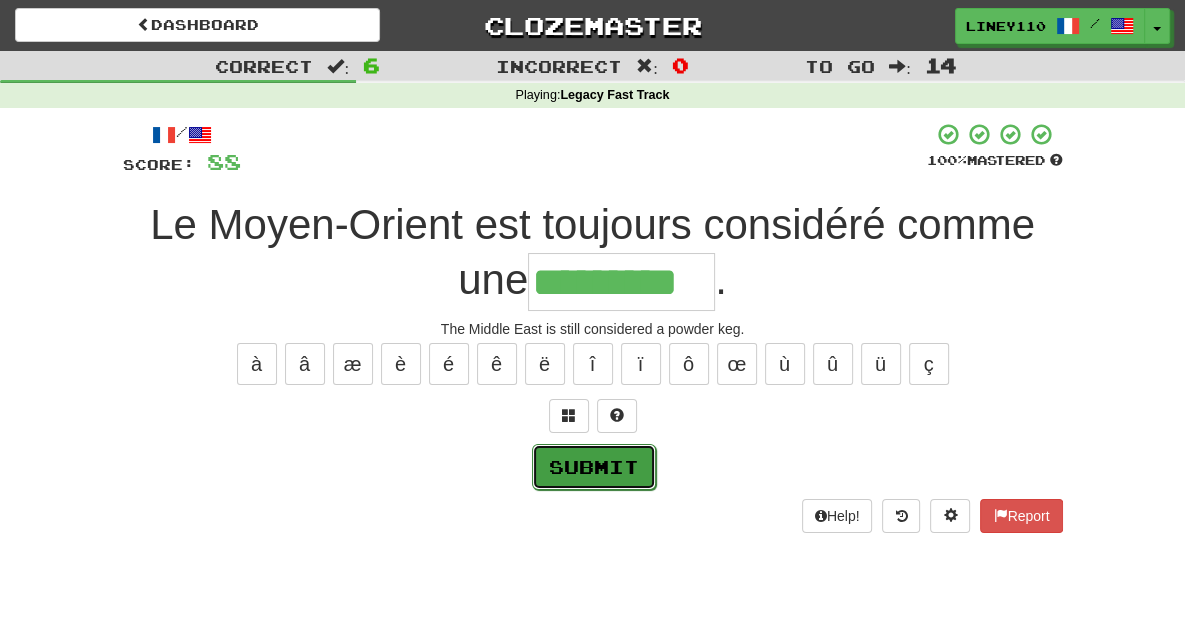 click on "Submit" at bounding box center (594, 467) 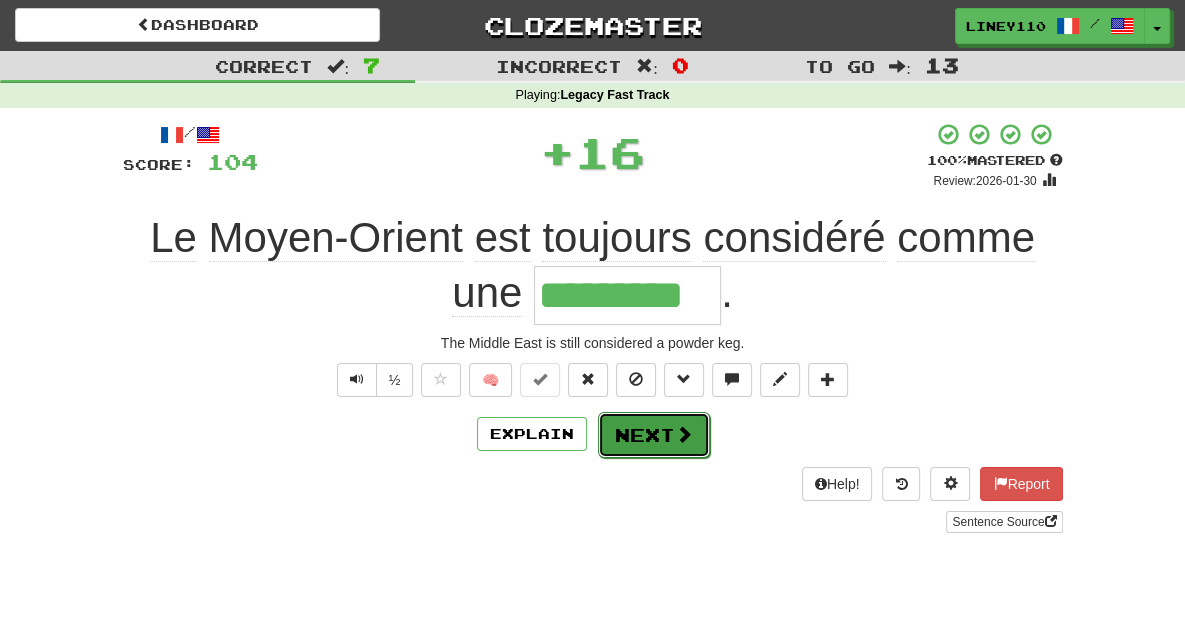 click on "Next" at bounding box center [654, 435] 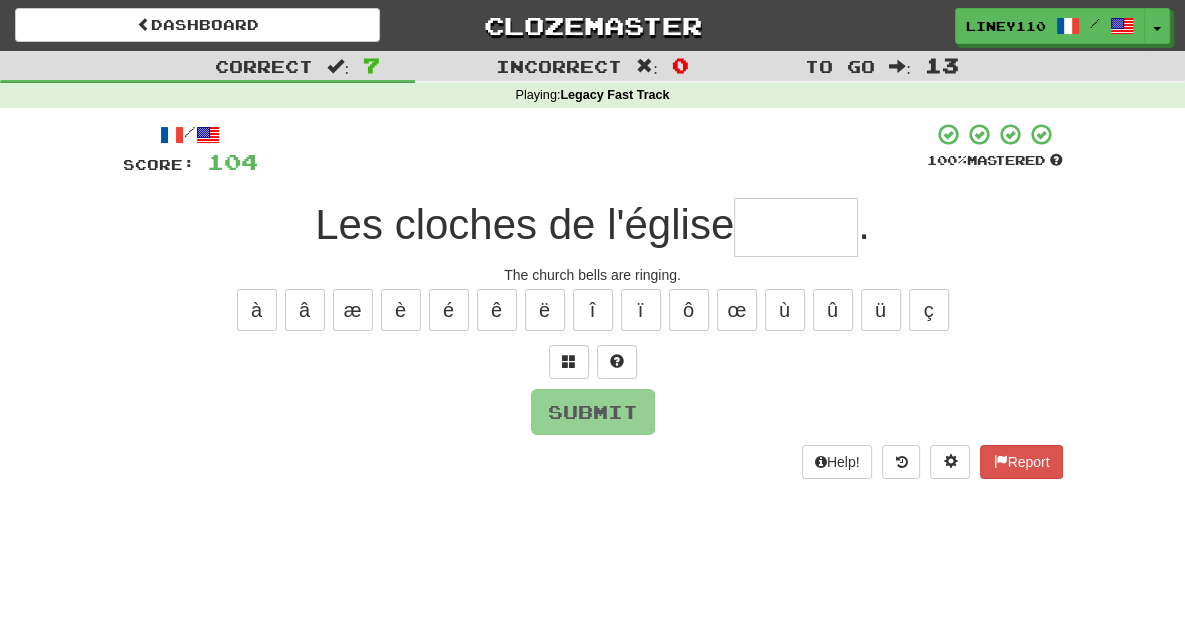 click at bounding box center (796, 227) 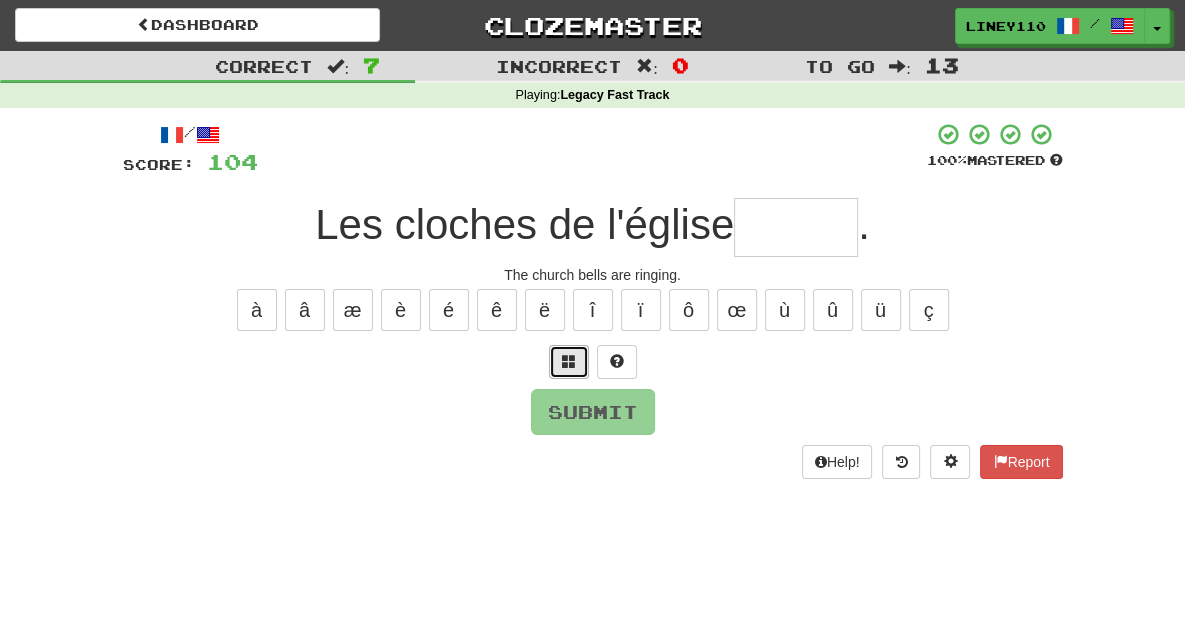 click at bounding box center [569, 362] 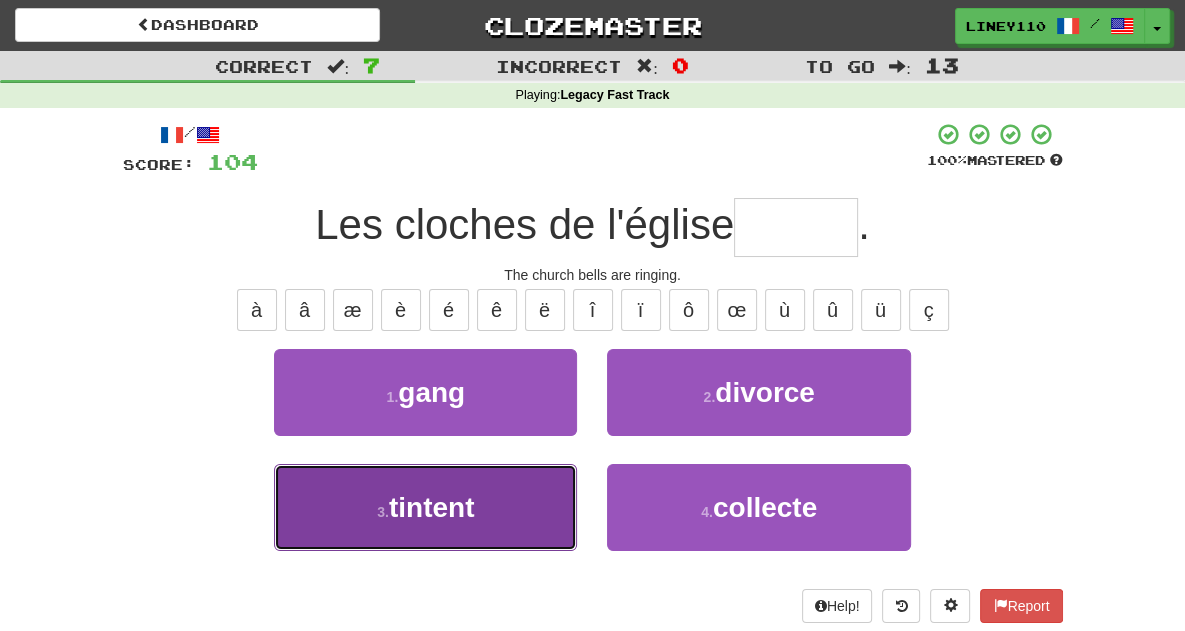 click on "3 .  tintent" at bounding box center (425, 507) 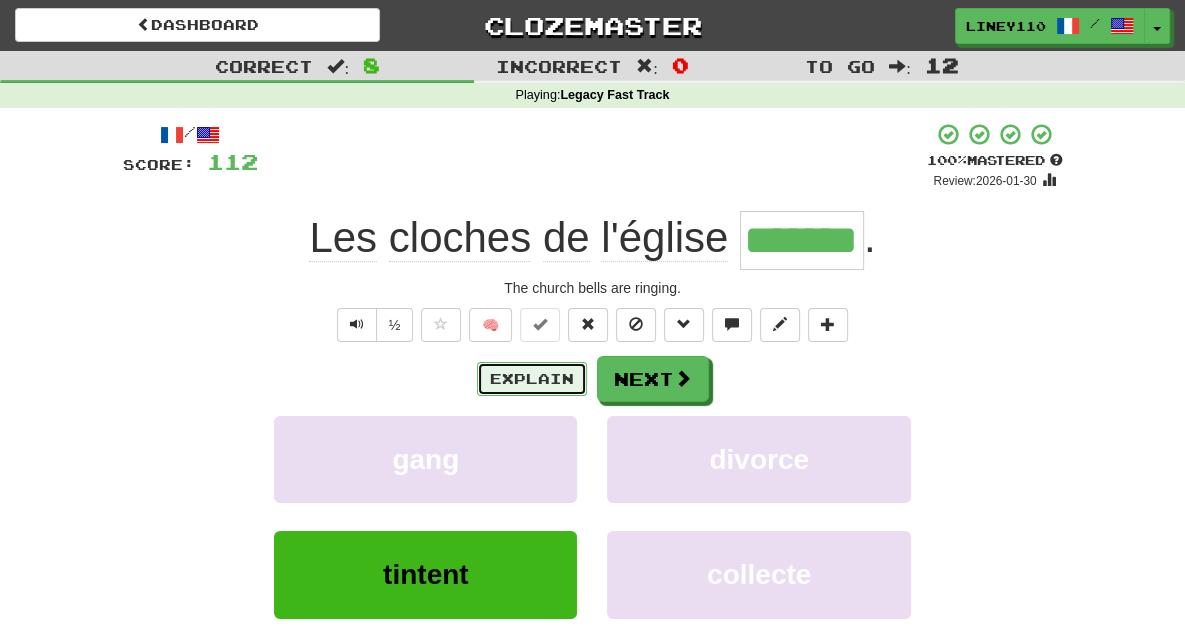 click on "Explain" at bounding box center [532, 379] 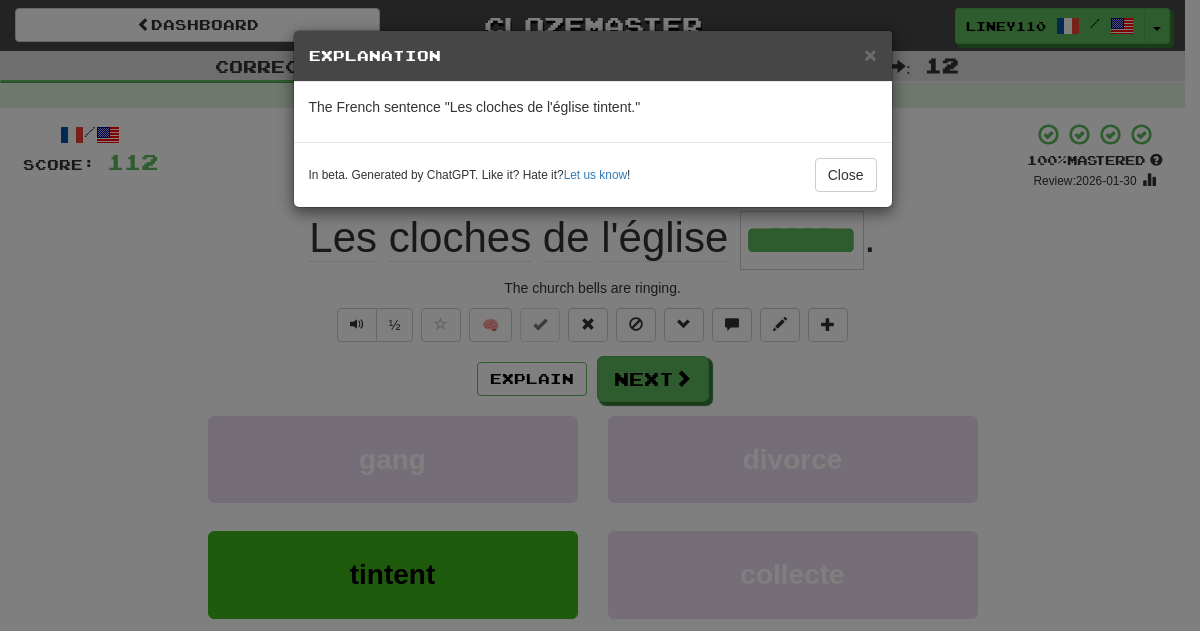 click on "× Explanation The French sentence "Les cloches de l'église tintent." In beta. Generated by ChatGPT. Like it? Hate it? Let us know ! Close" at bounding box center [600, 315] 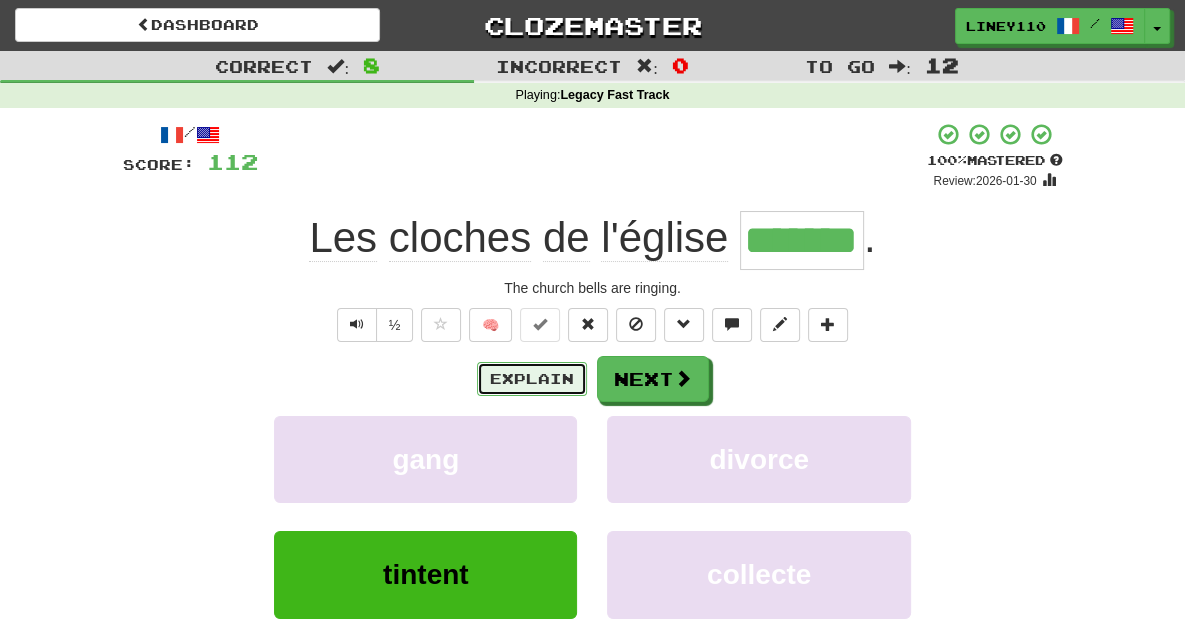 click on "Explain" at bounding box center (532, 379) 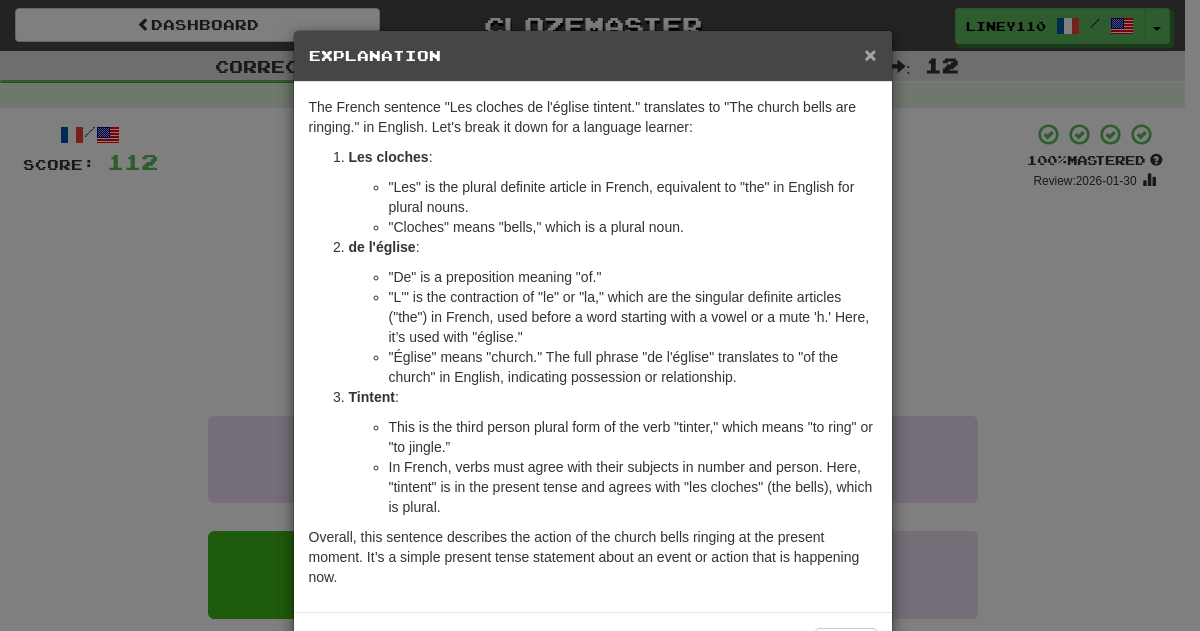 click on "×" at bounding box center [870, 54] 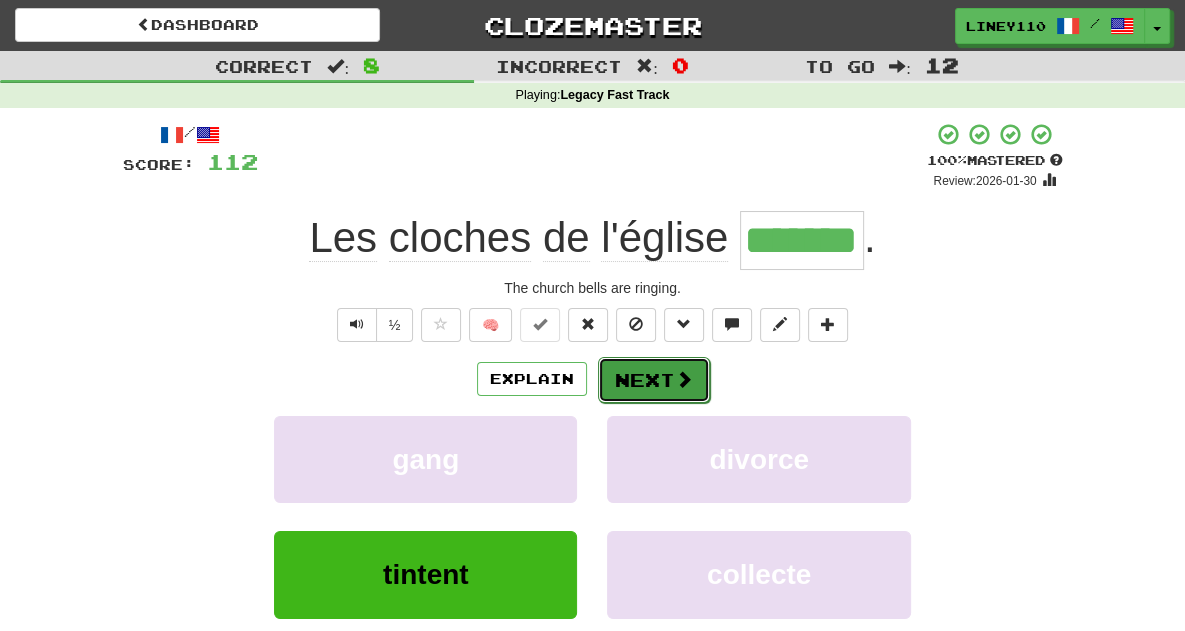 click on "Next" at bounding box center [654, 380] 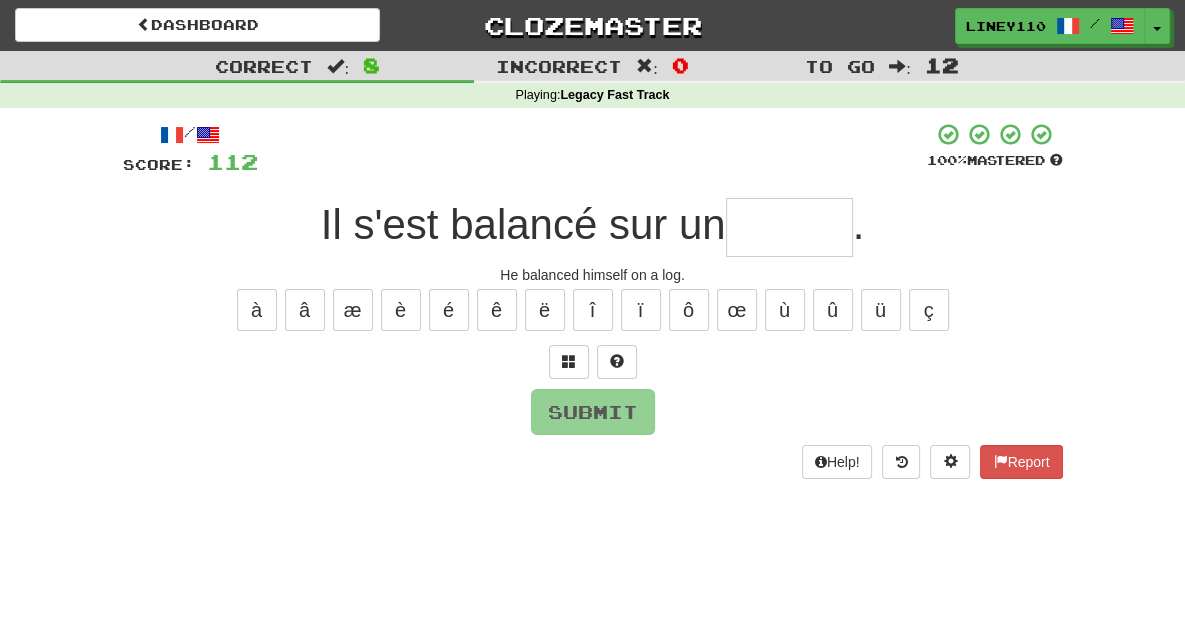 click at bounding box center [789, 227] 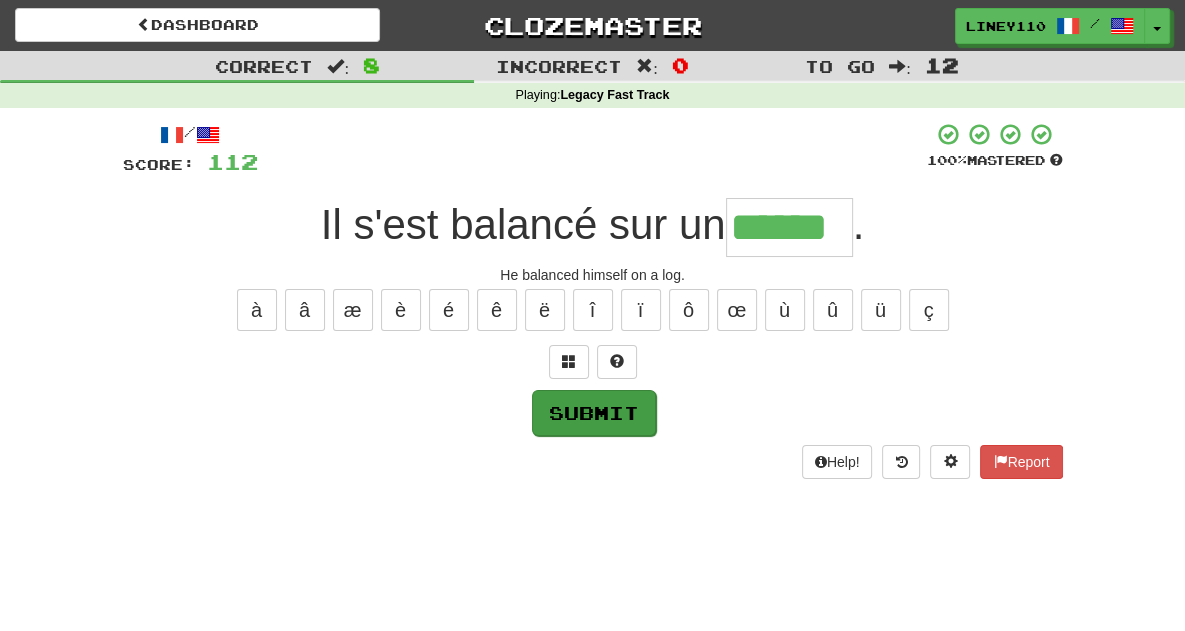 type on "******" 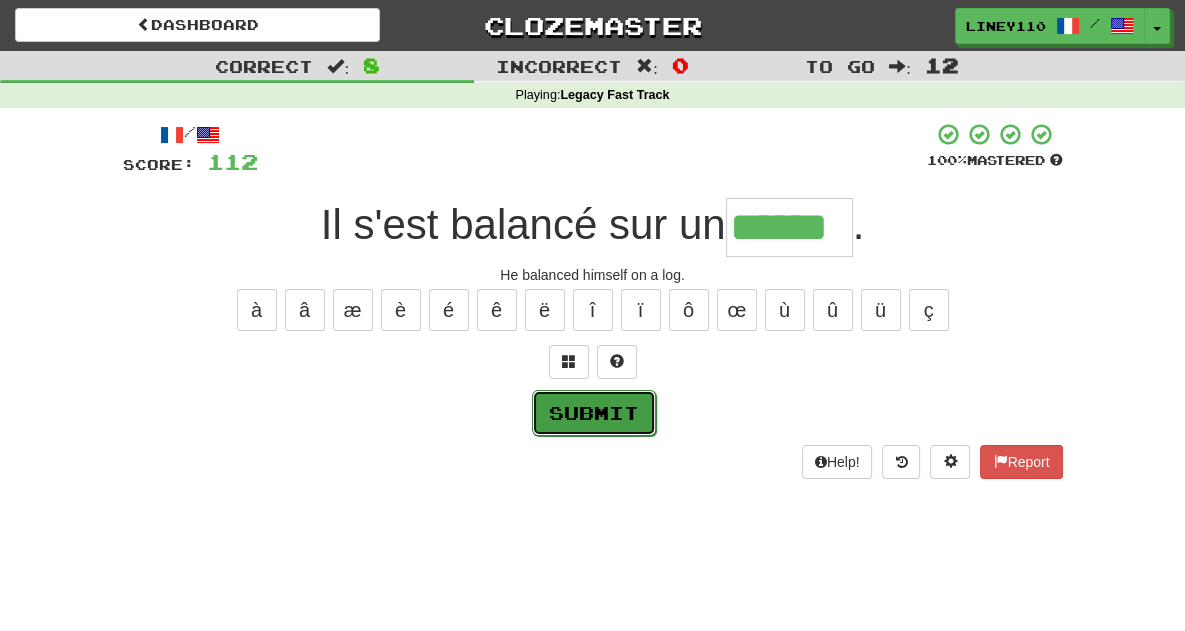 click on "Submit" at bounding box center (594, 413) 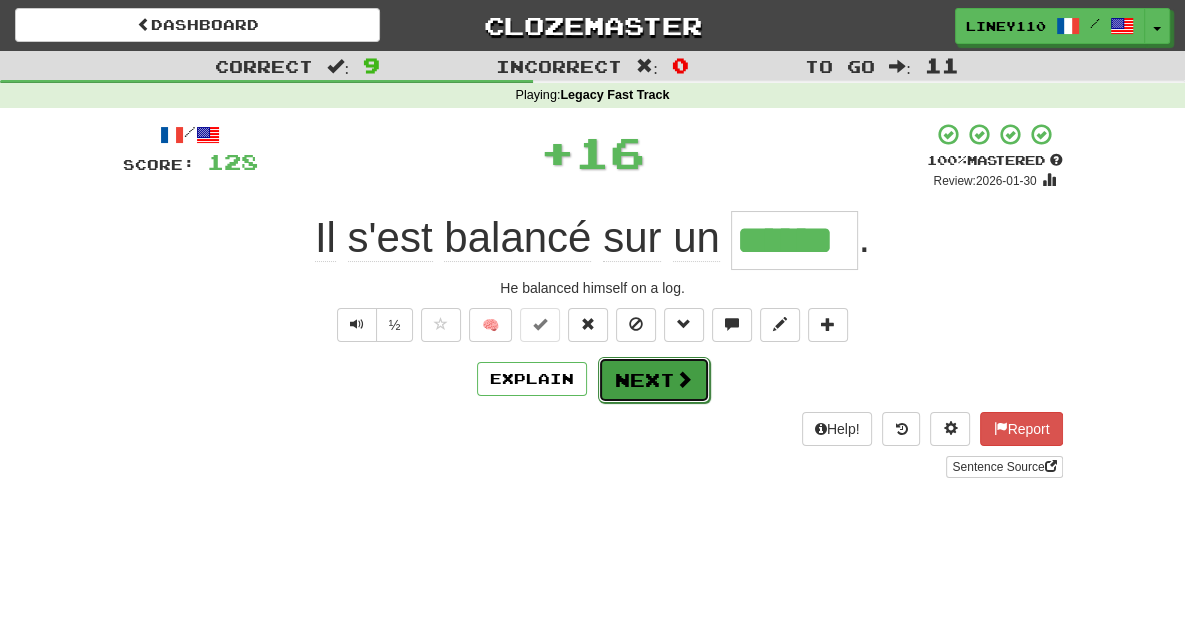click on "Next" at bounding box center [654, 380] 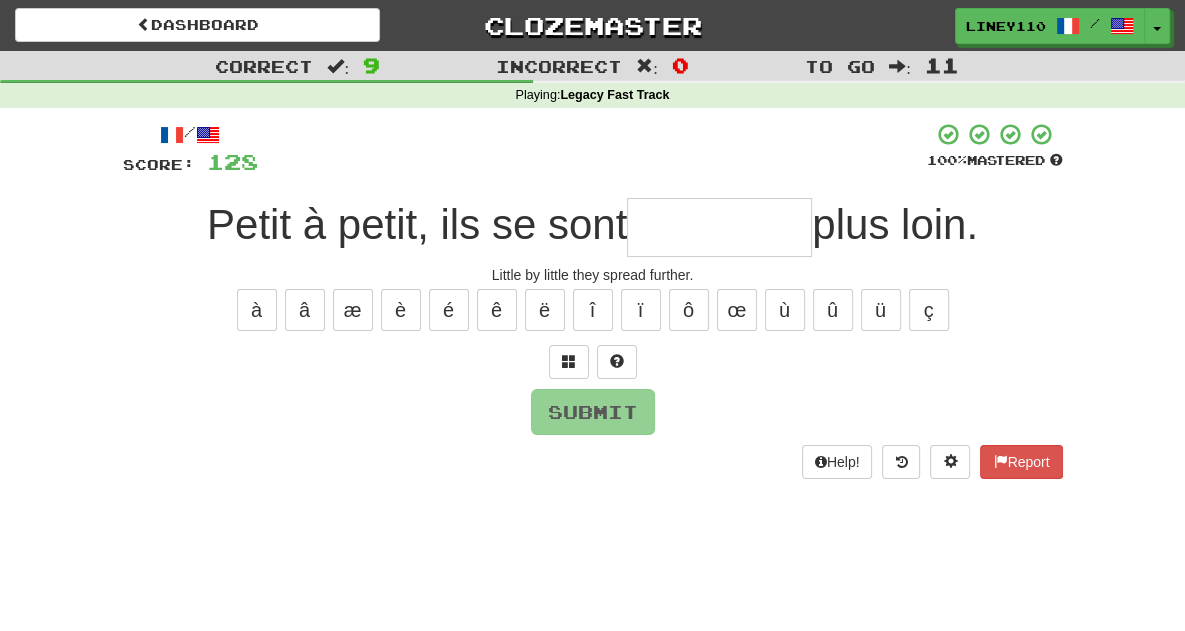click at bounding box center (719, 227) 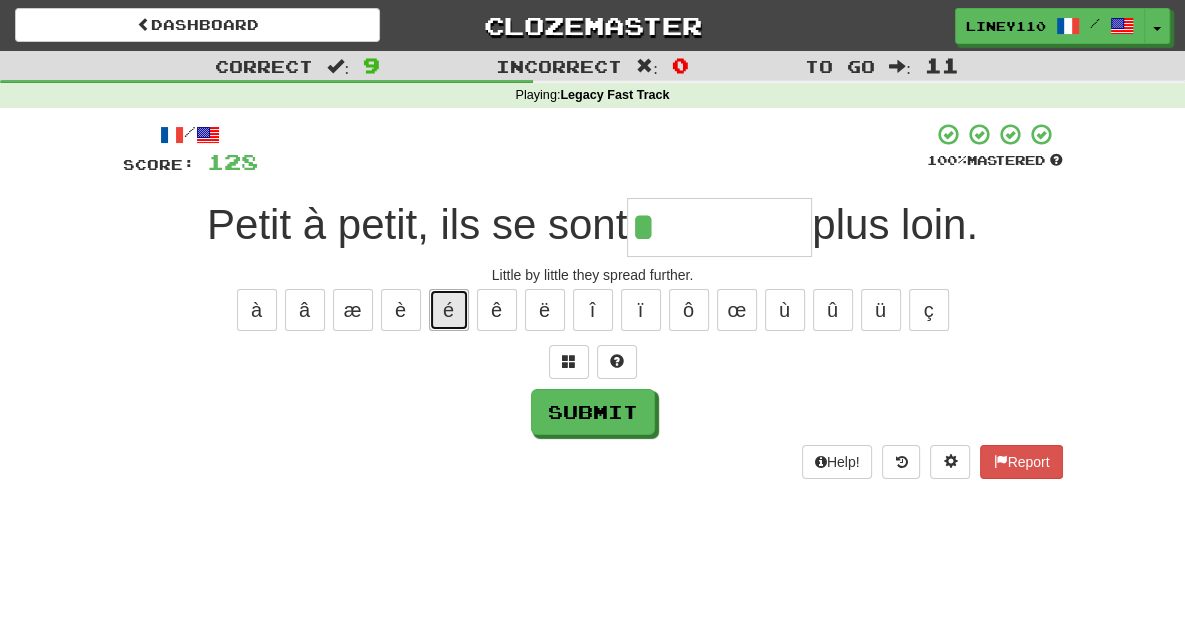 click on "é" at bounding box center (449, 310) 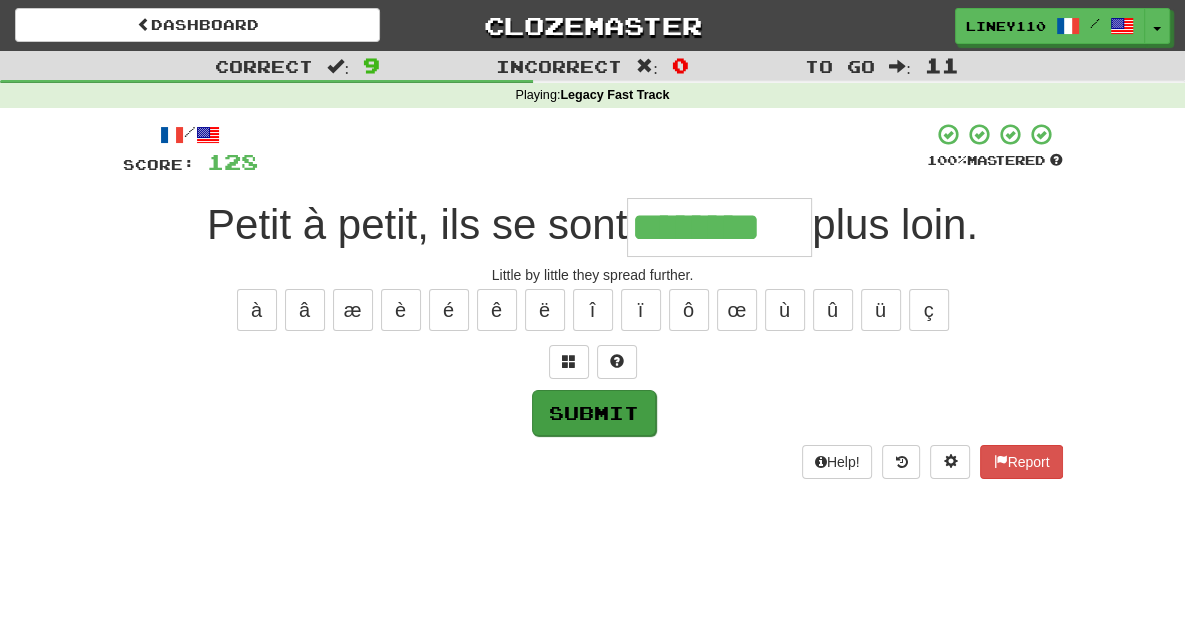 type on "********" 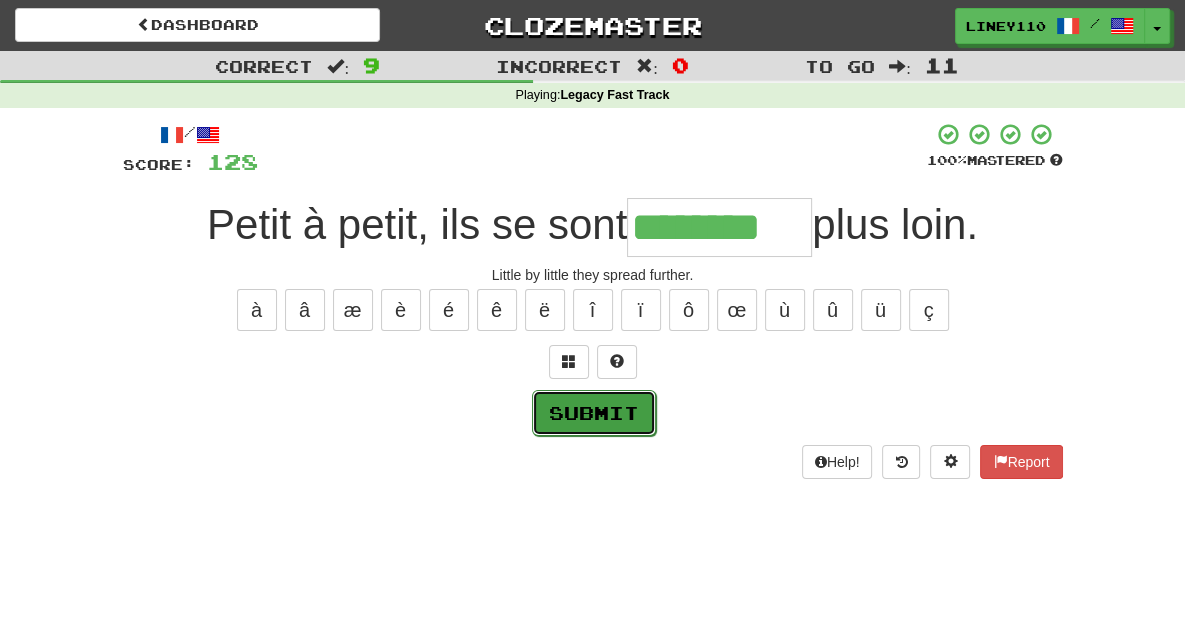 click on "Submit" at bounding box center (594, 413) 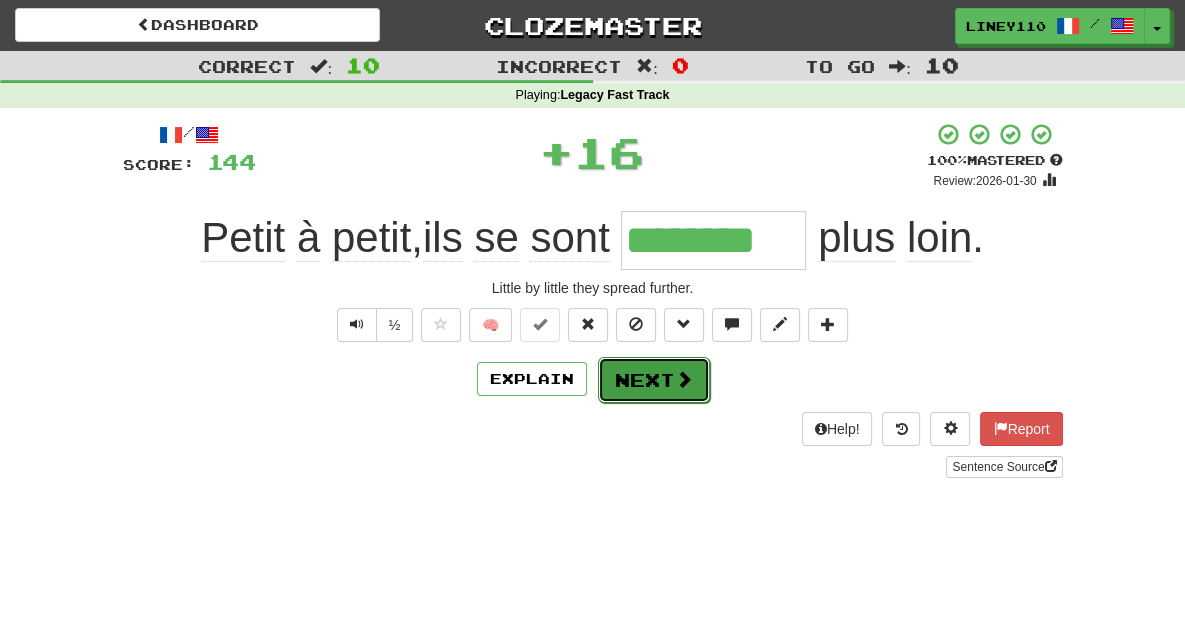 click on "Next" at bounding box center (654, 380) 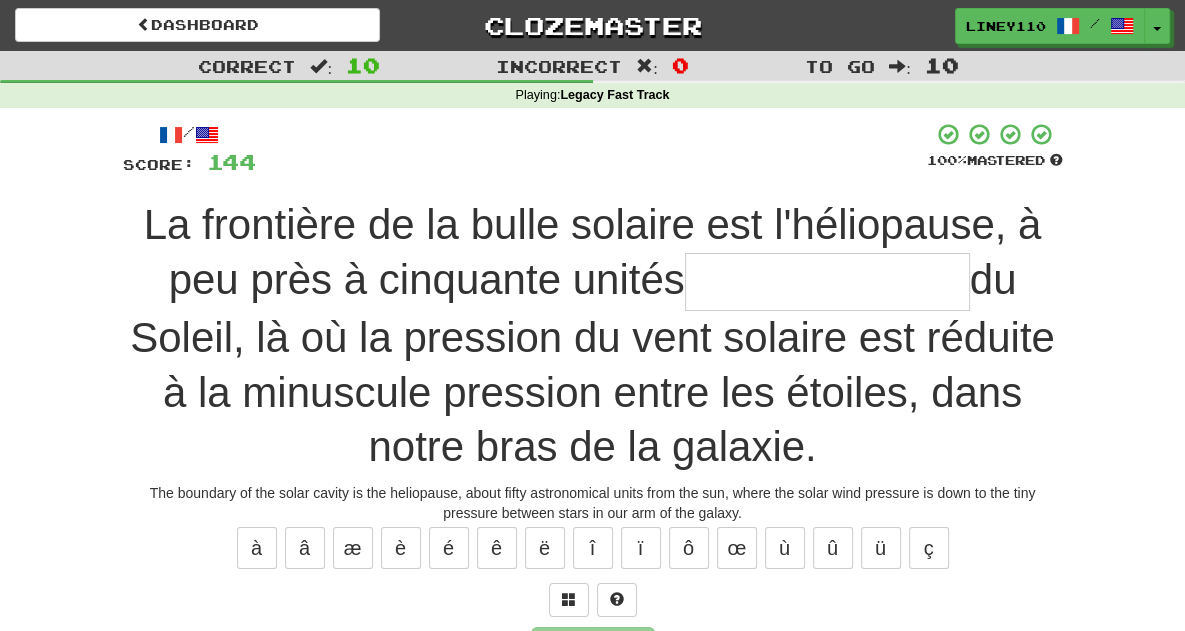 click at bounding box center (827, 282) 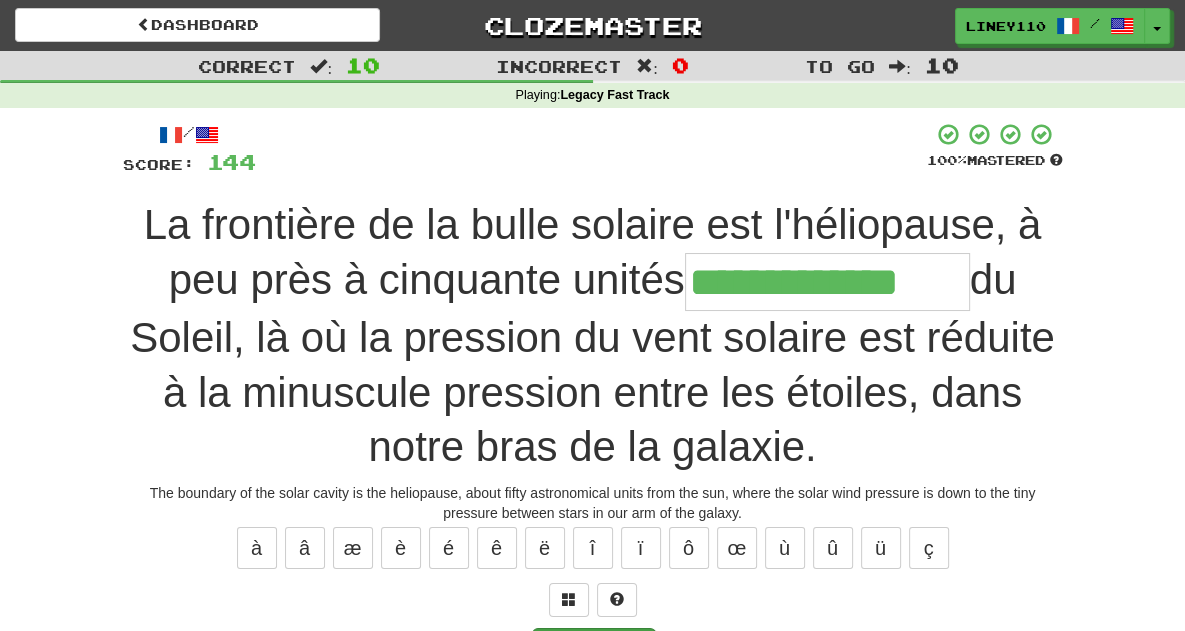 type on "**********" 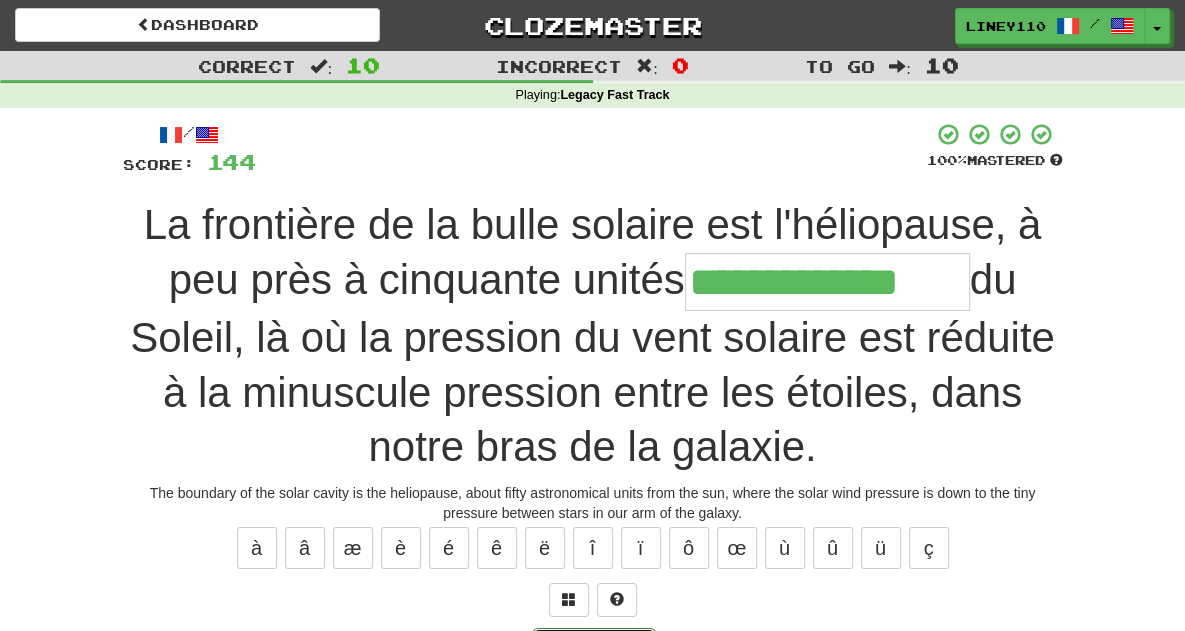 click on "Submit" at bounding box center (594, 651) 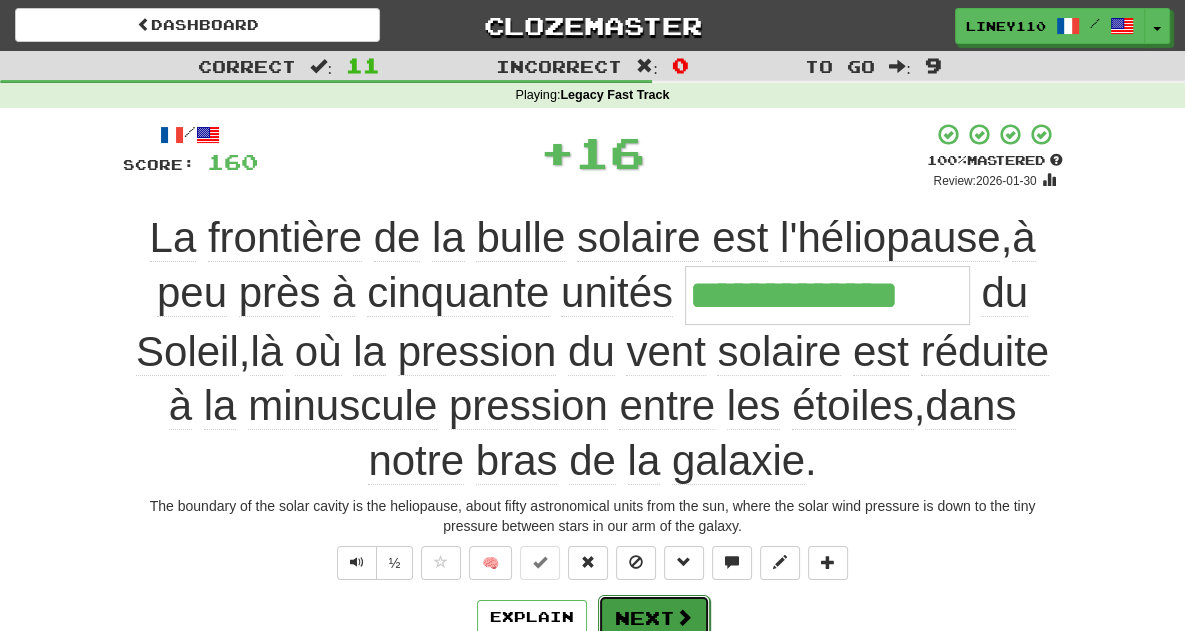 click on "Next" at bounding box center (654, 618) 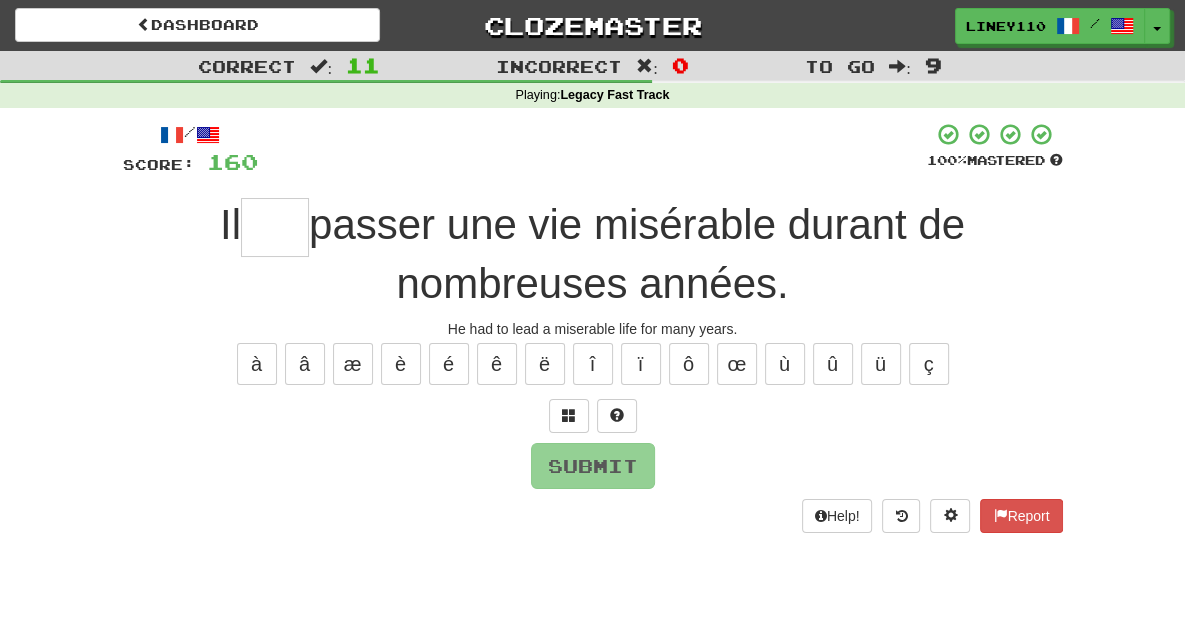 click at bounding box center (275, 227) 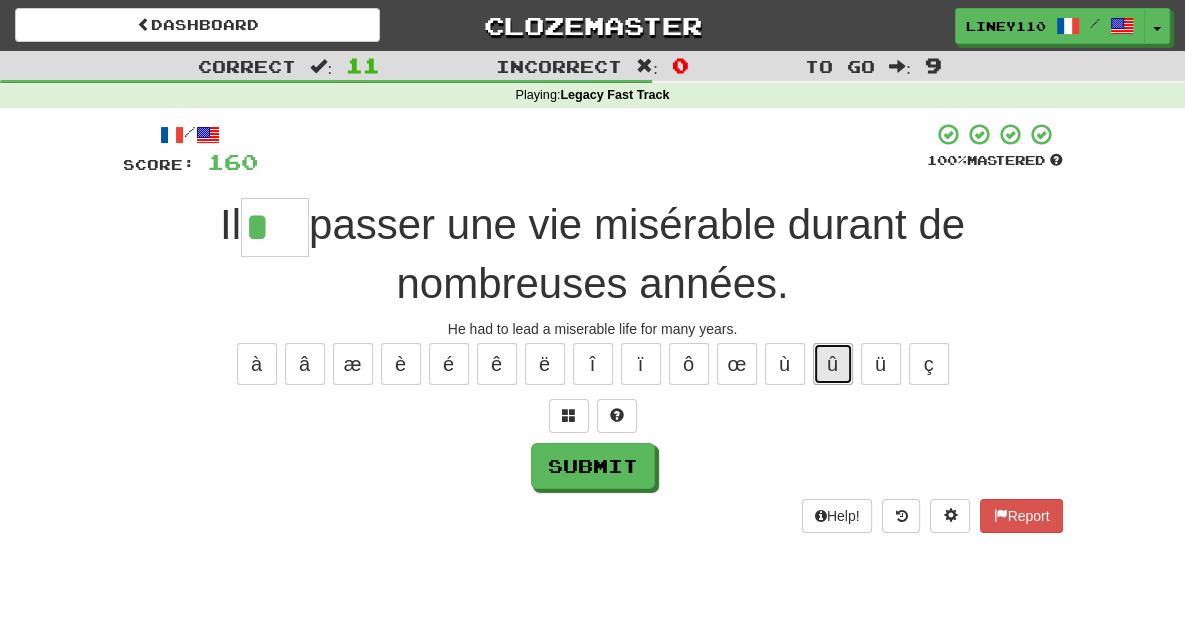 click on "û" at bounding box center [833, 364] 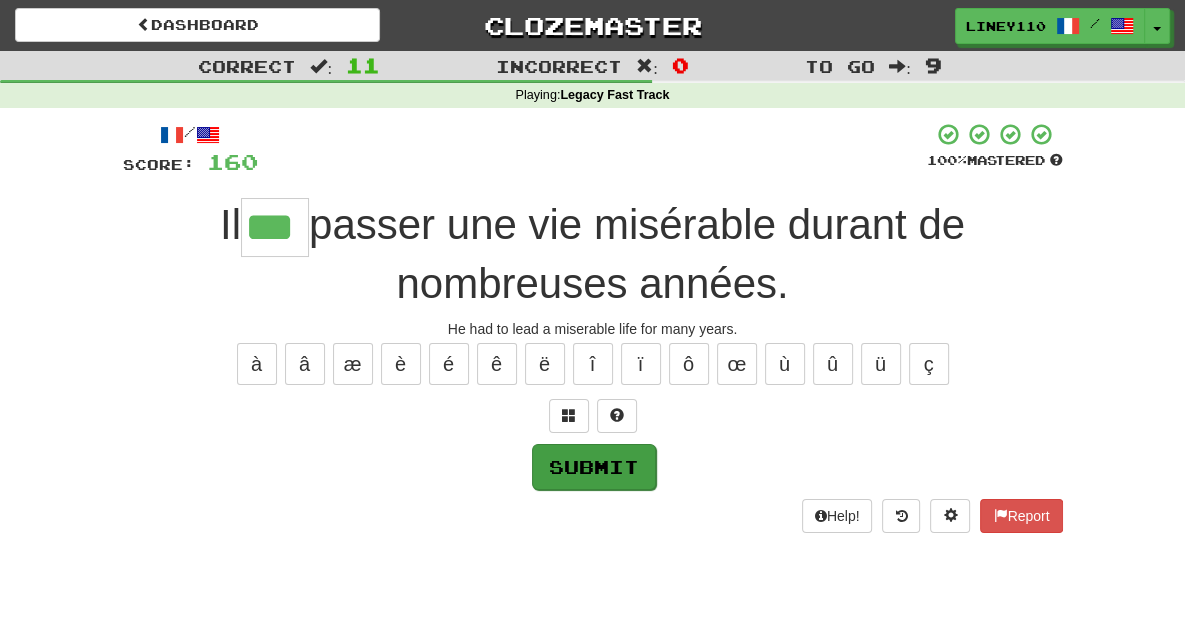 type on "***" 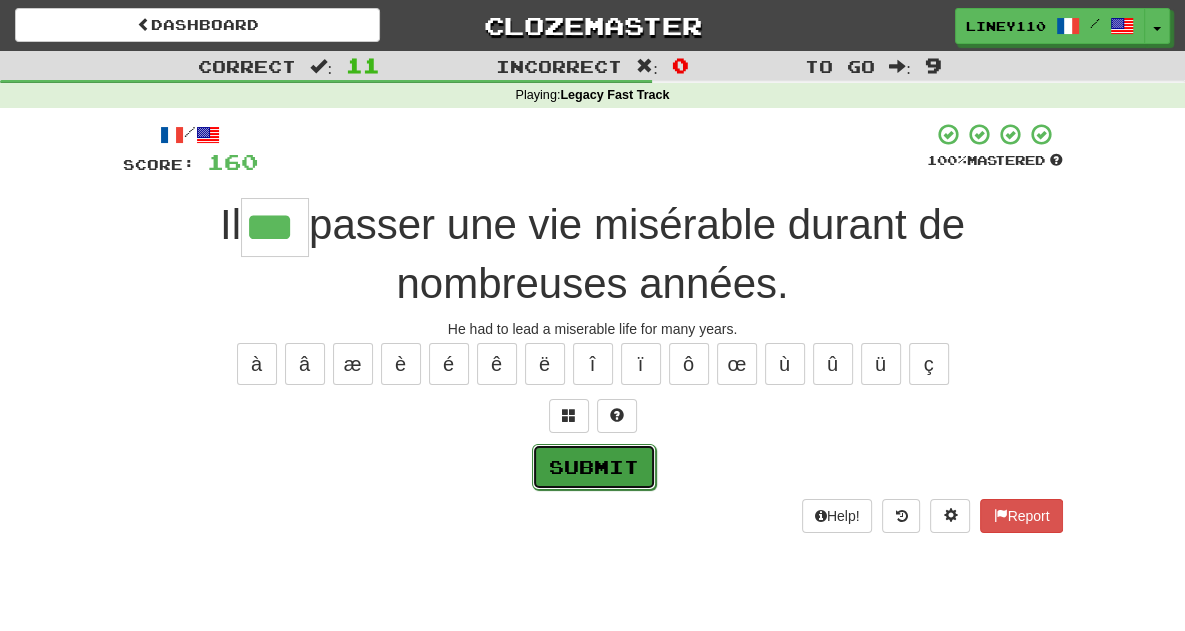 click on "Submit" at bounding box center (594, 467) 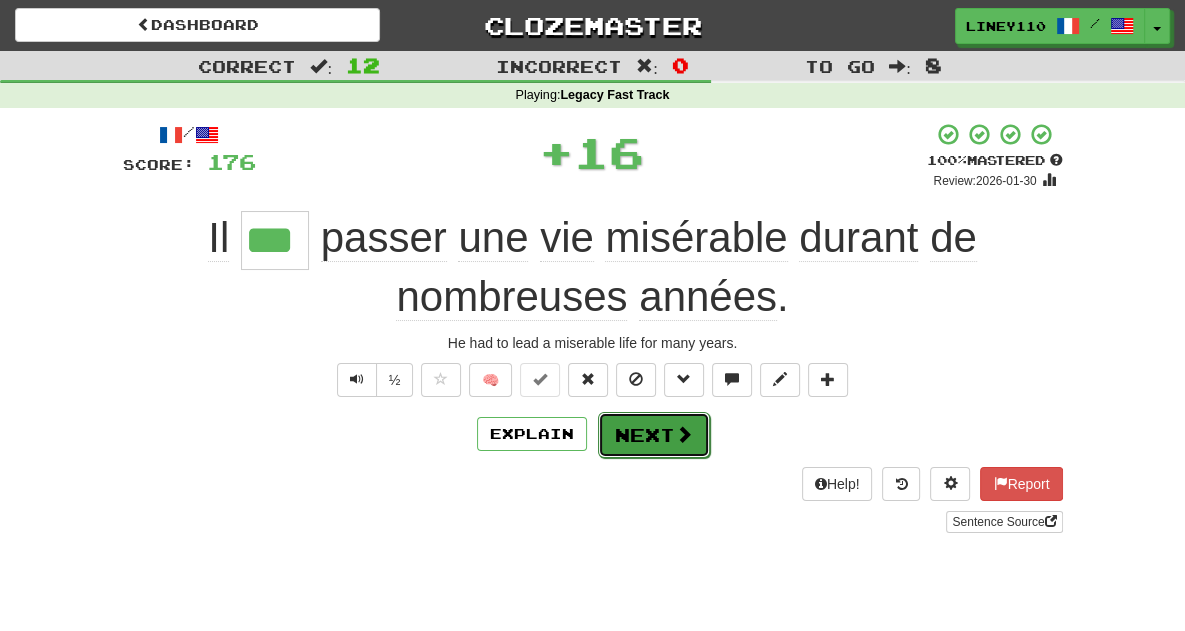 click on "Next" at bounding box center (654, 435) 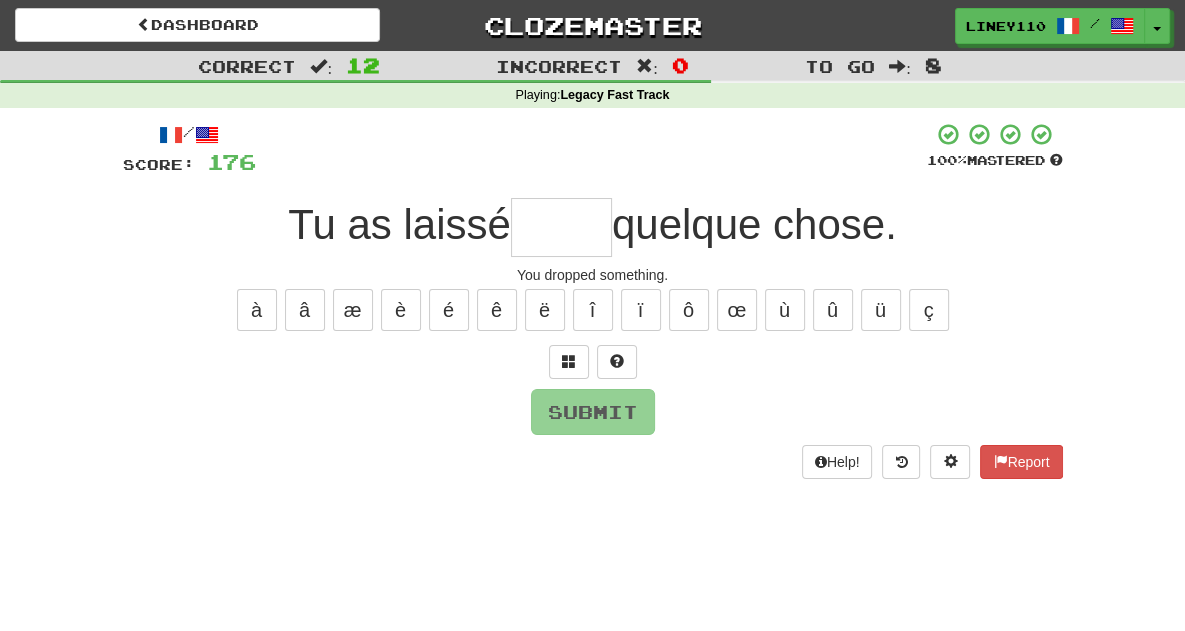 click at bounding box center [561, 227] 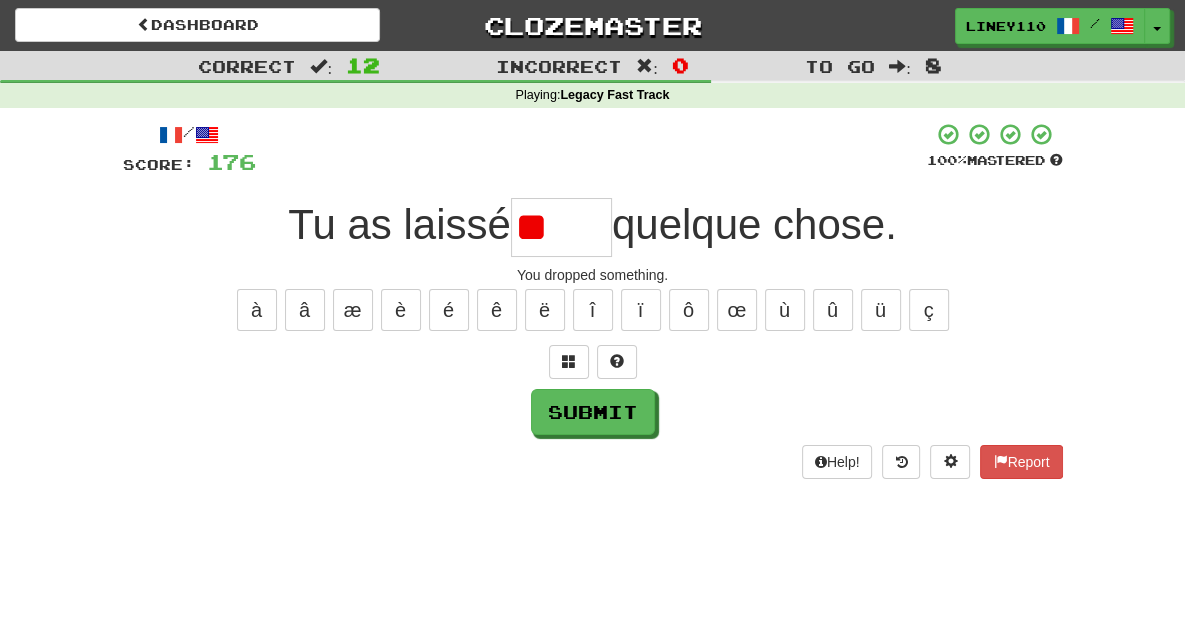type on "*" 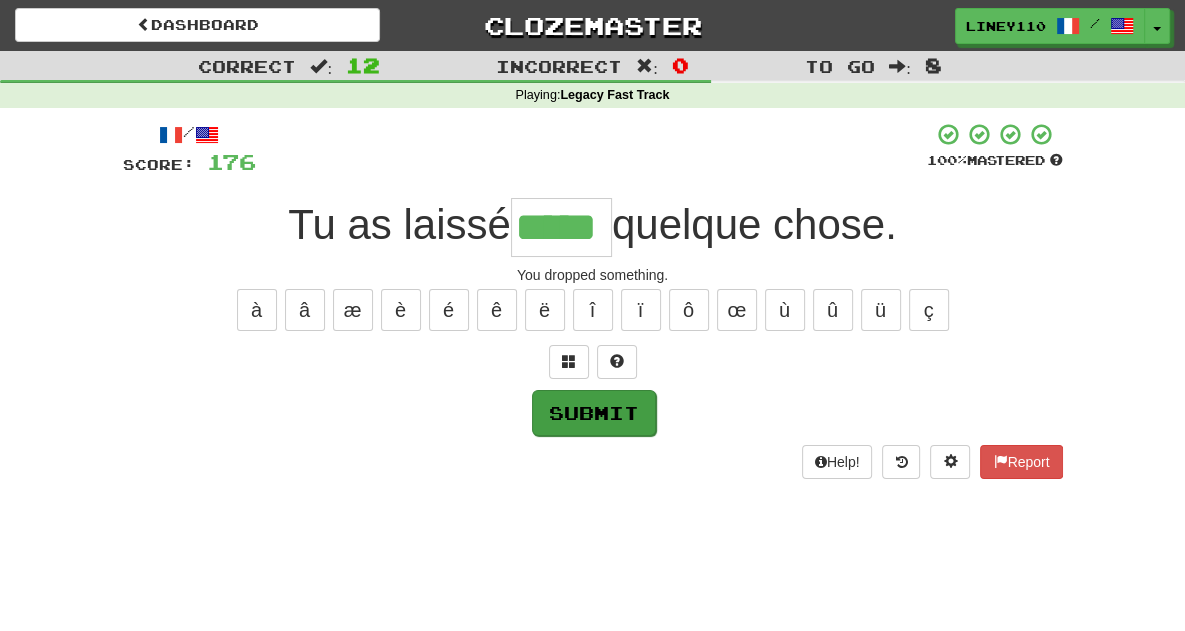 type on "*****" 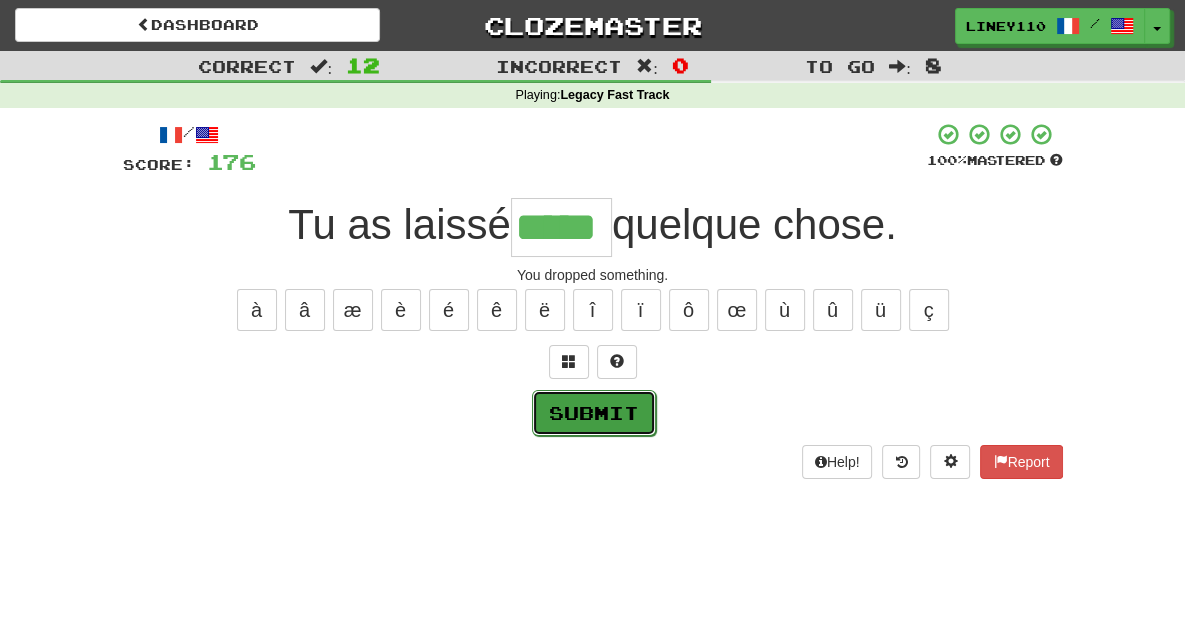click on "Submit" at bounding box center (594, 413) 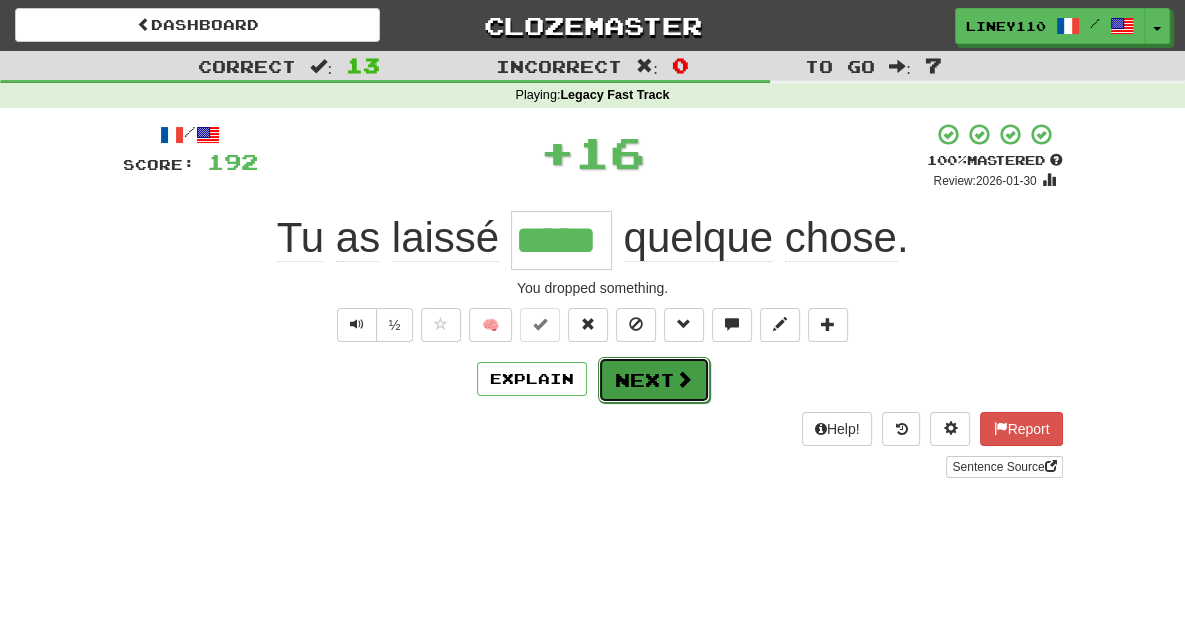 click on "Next" at bounding box center (654, 380) 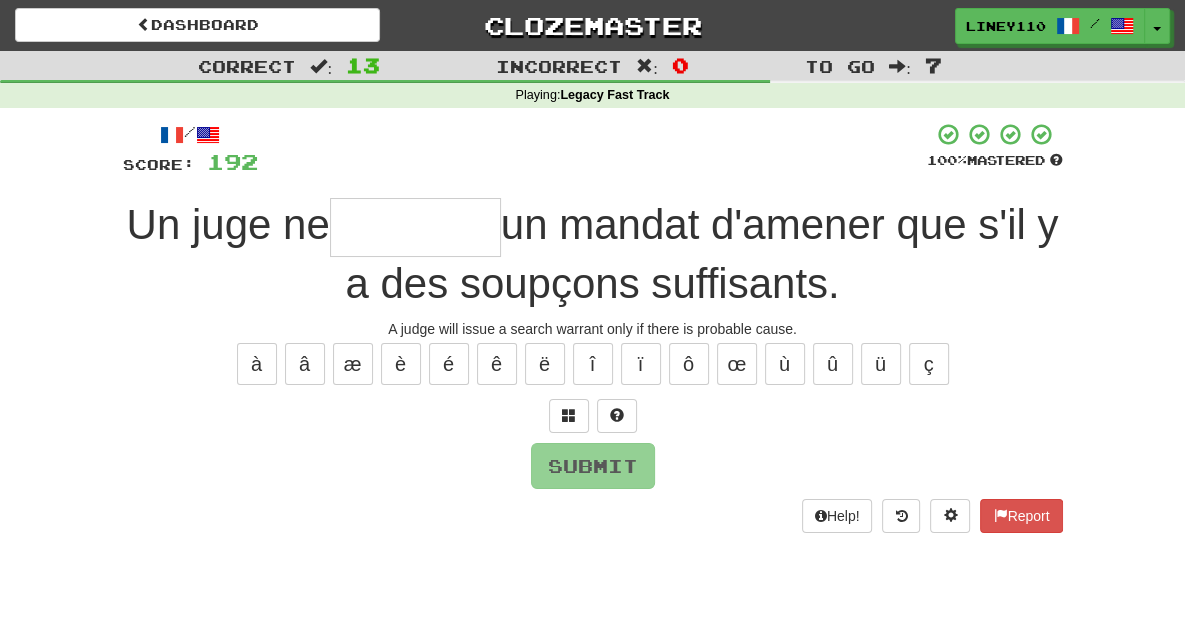 click at bounding box center [415, 227] 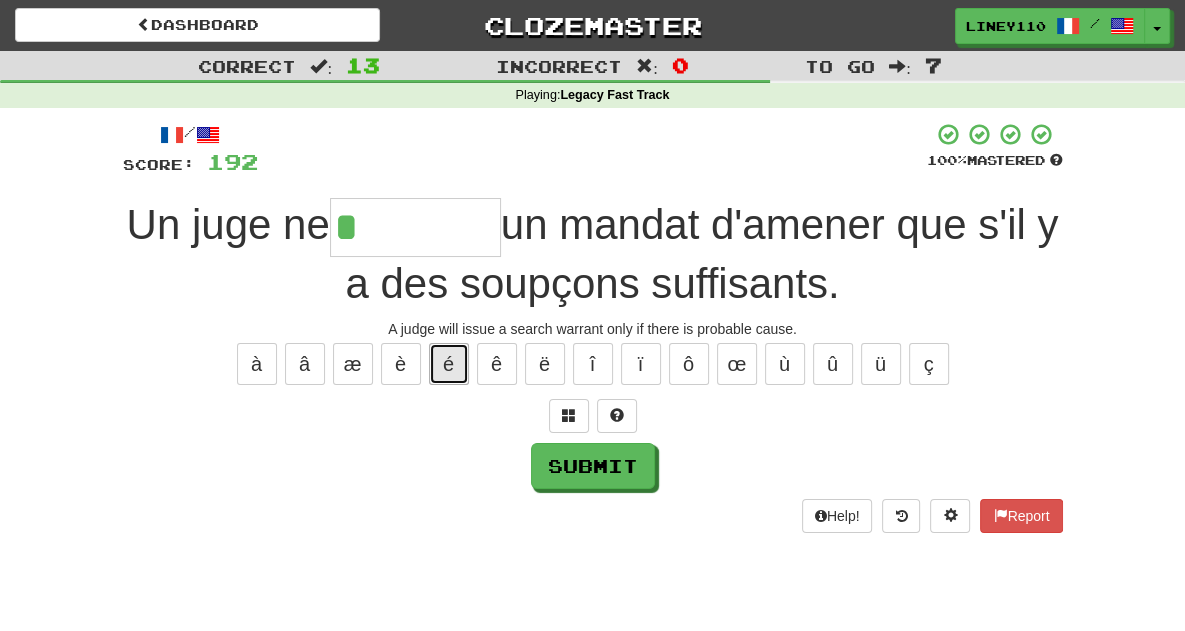 click on "é" at bounding box center [449, 364] 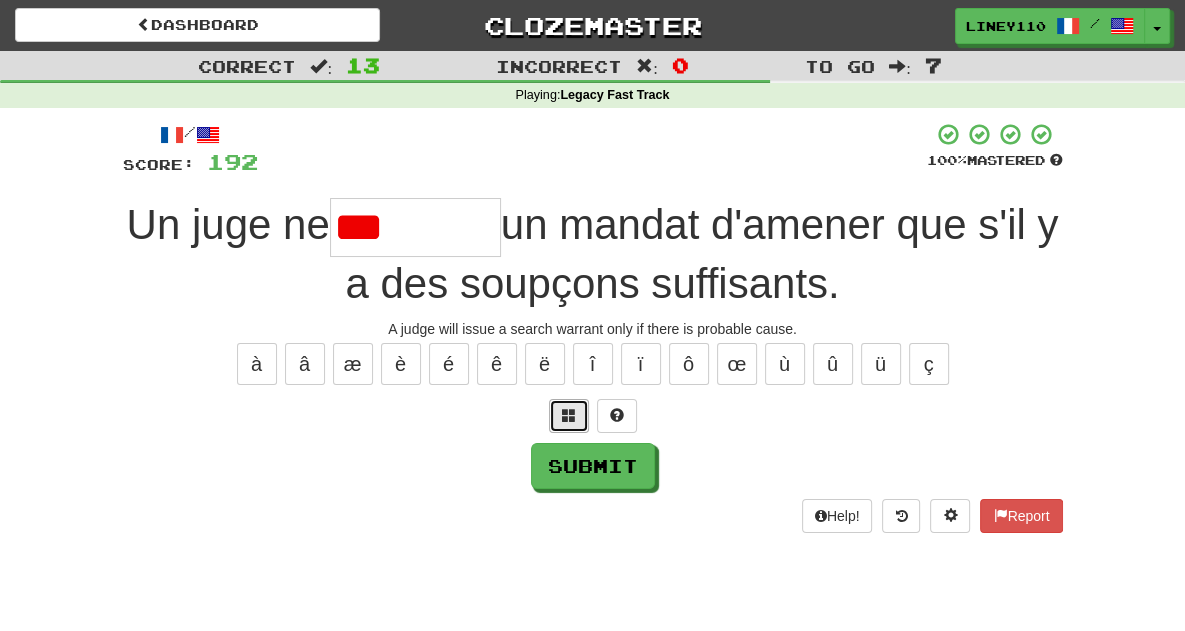 click at bounding box center [569, 415] 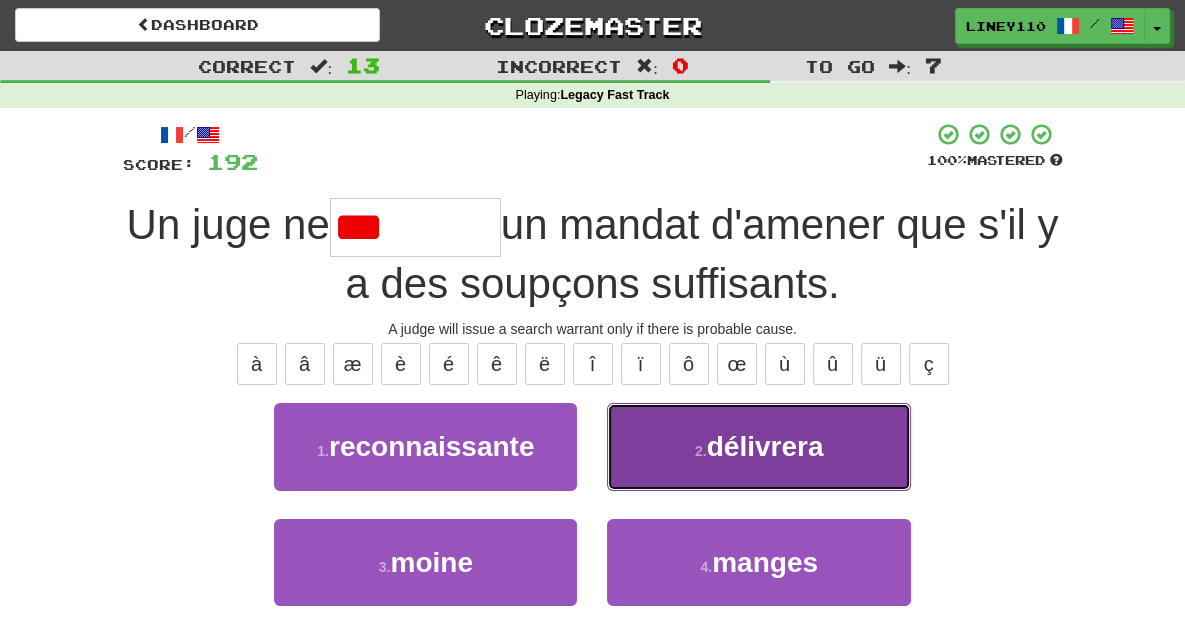 click on "2 . délivrera" at bounding box center (758, 446) 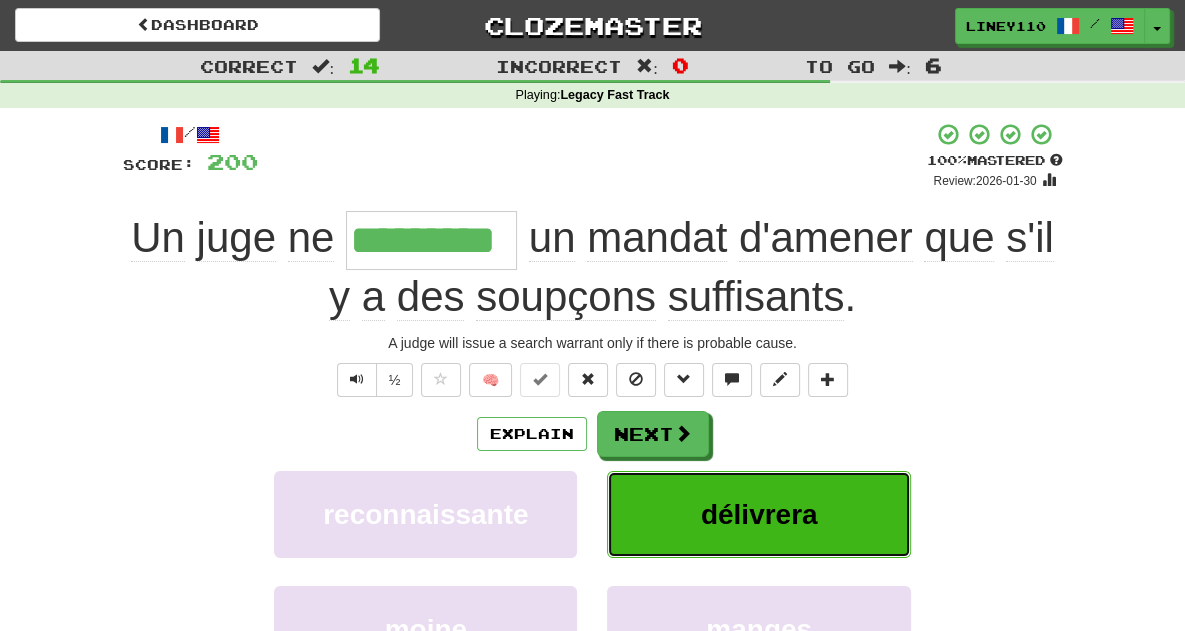 click on "délivrera" at bounding box center (759, 514) 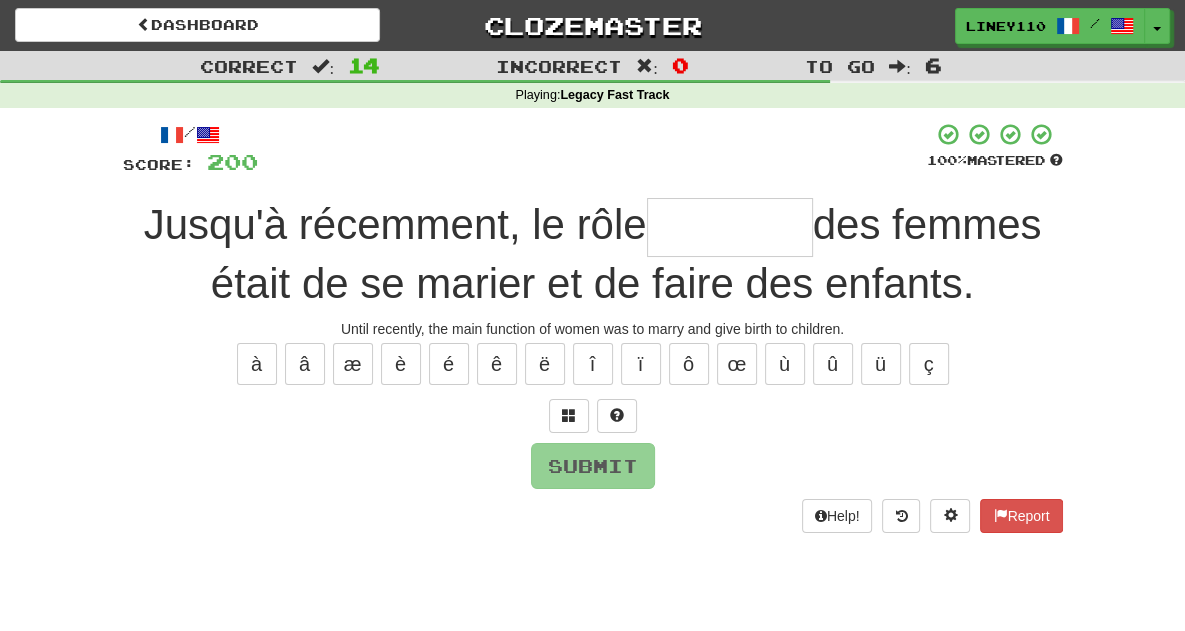 click at bounding box center [730, 227] 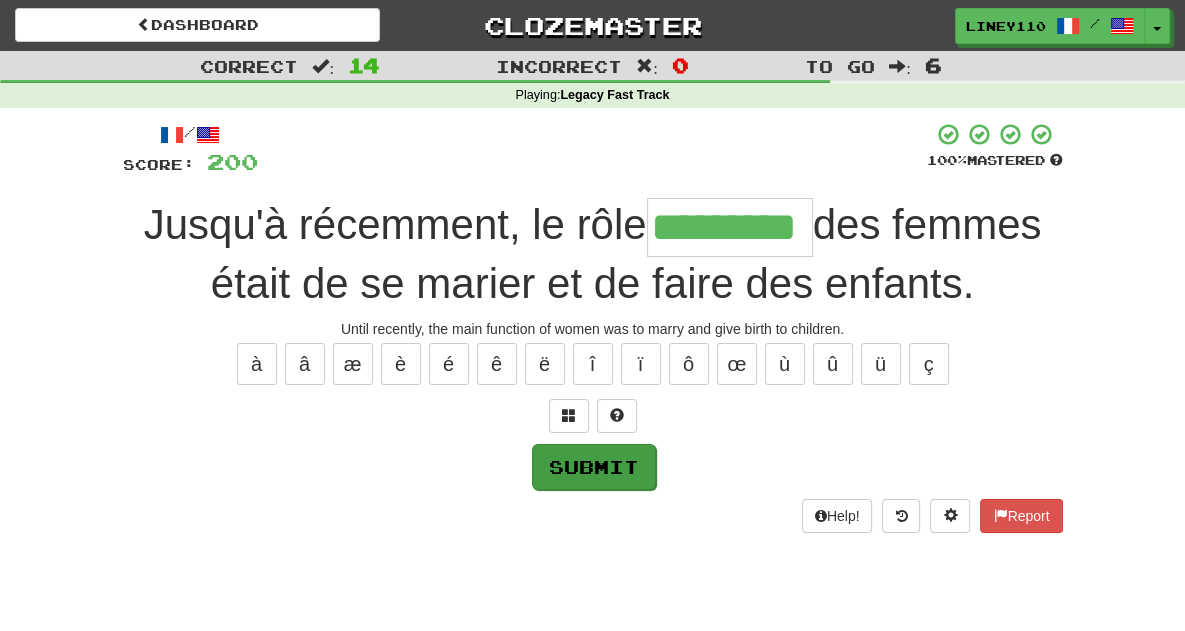 type on "*********" 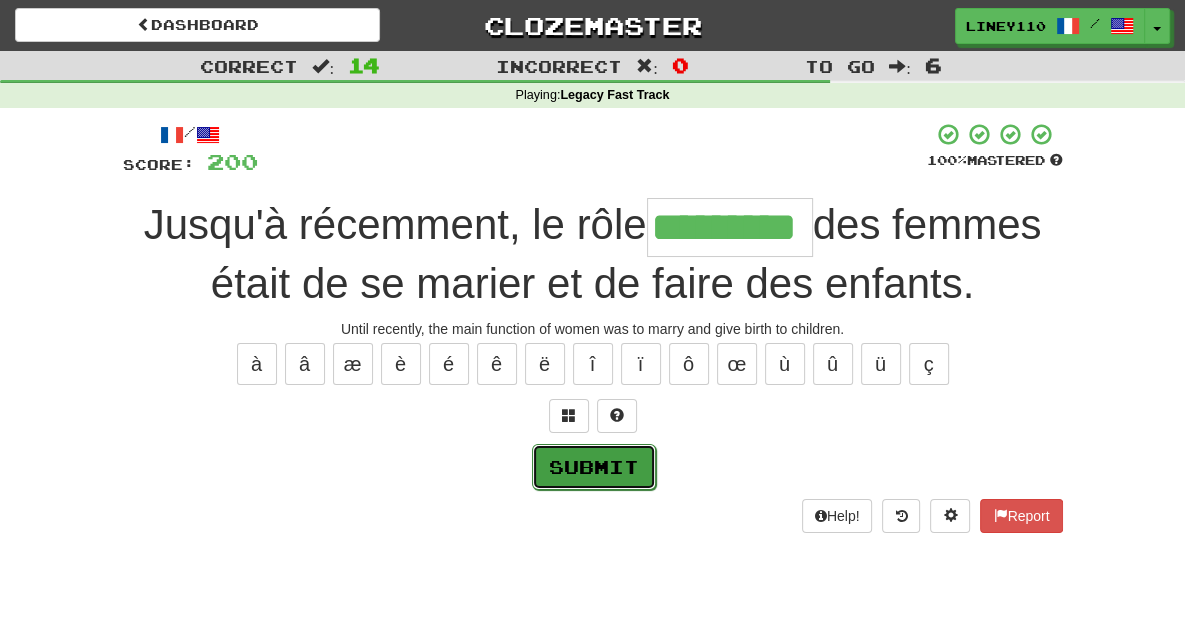 click on "Submit" at bounding box center [594, 467] 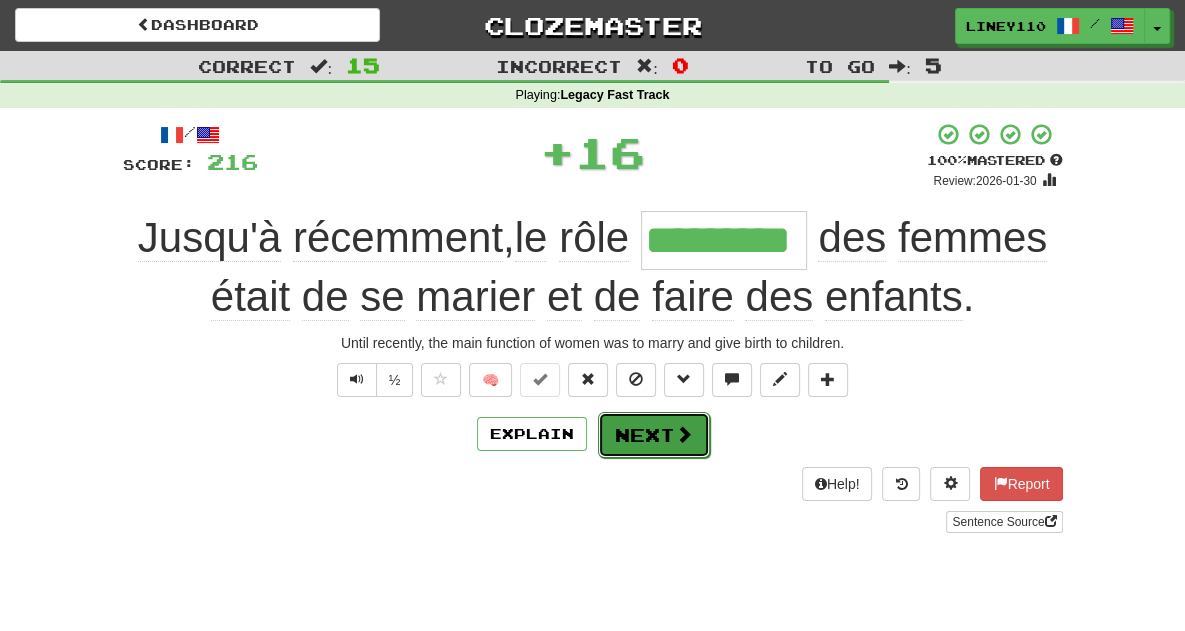 click on "Next" at bounding box center (654, 435) 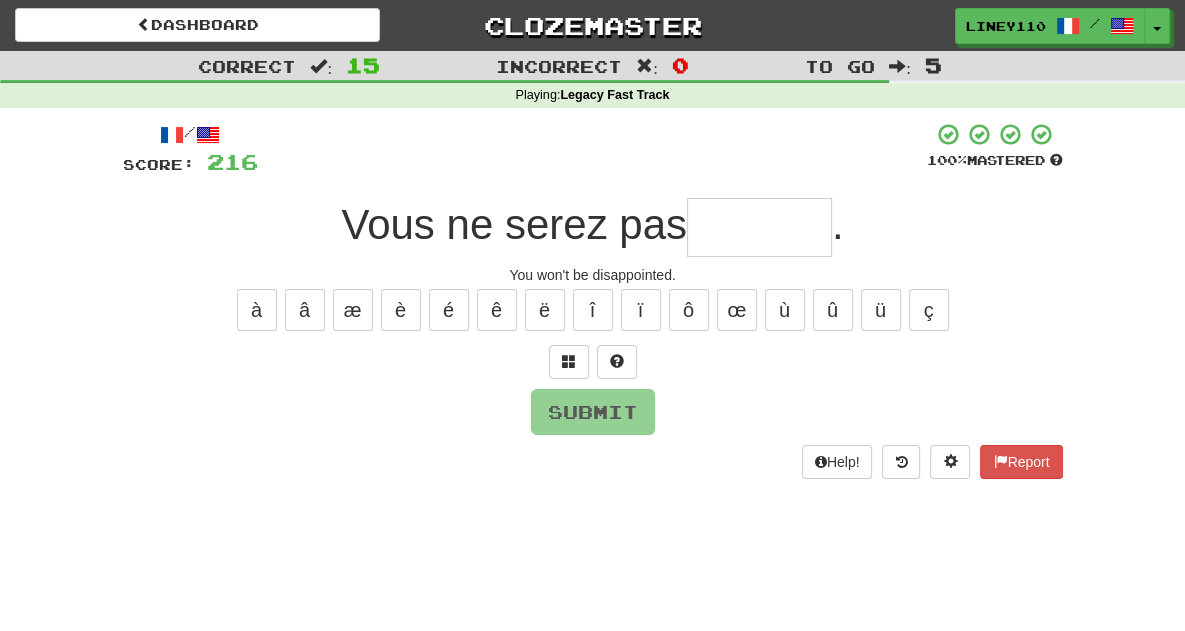 click at bounding box center (759, 227) 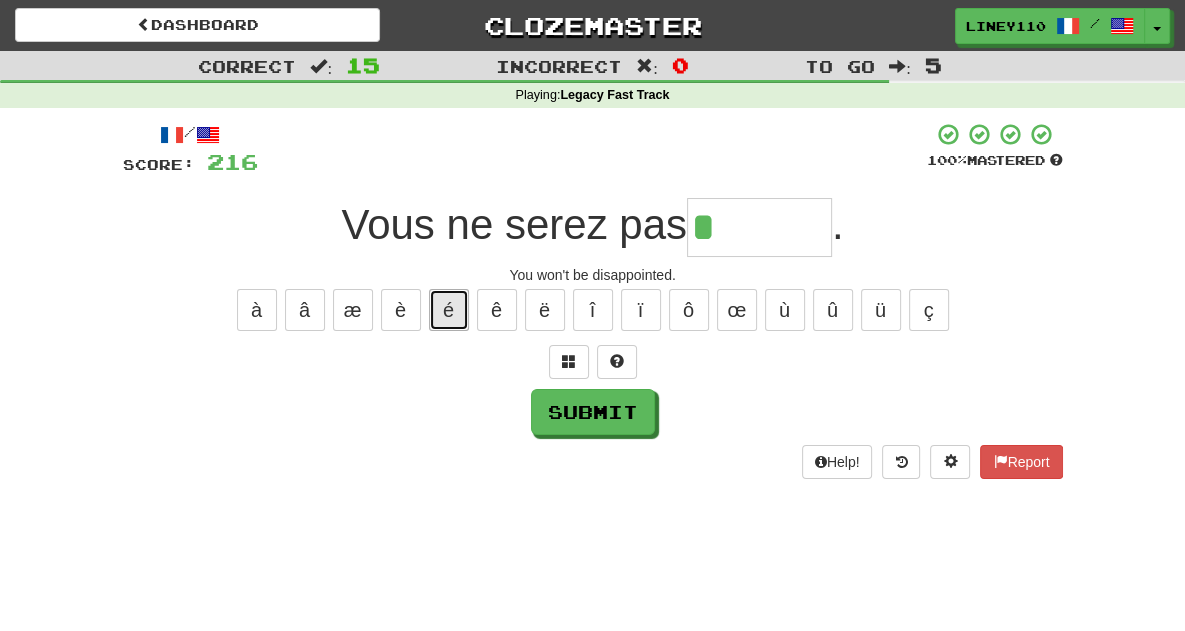 click on "é" at bounding box center [449, 310] 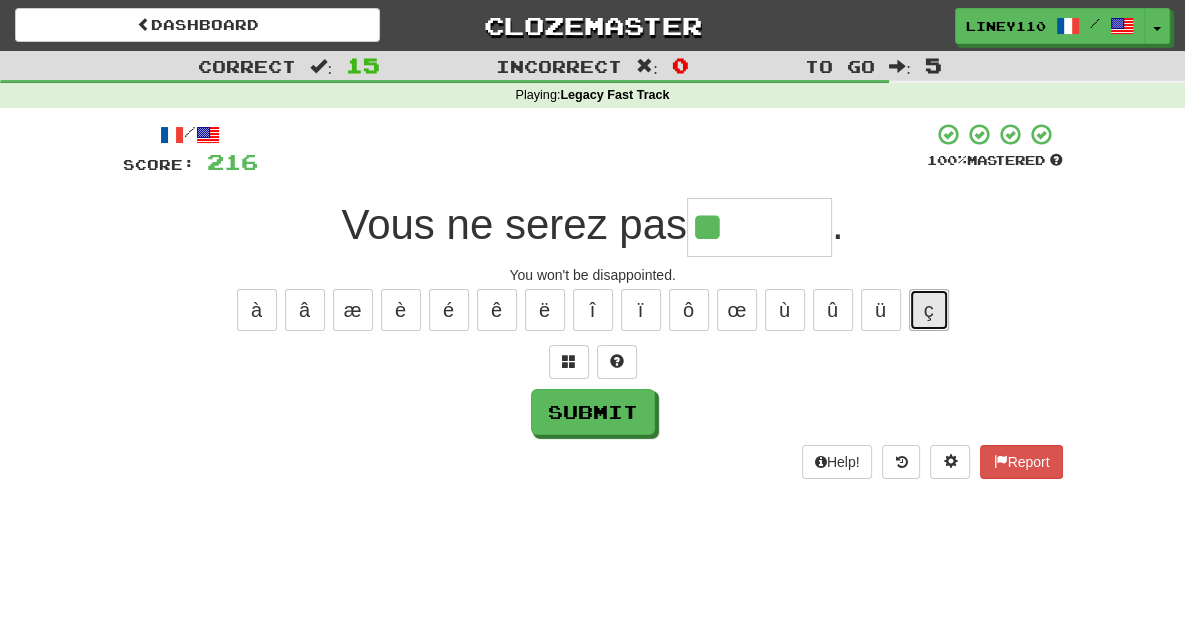 click on "ç" at bounding box center [929, 310] 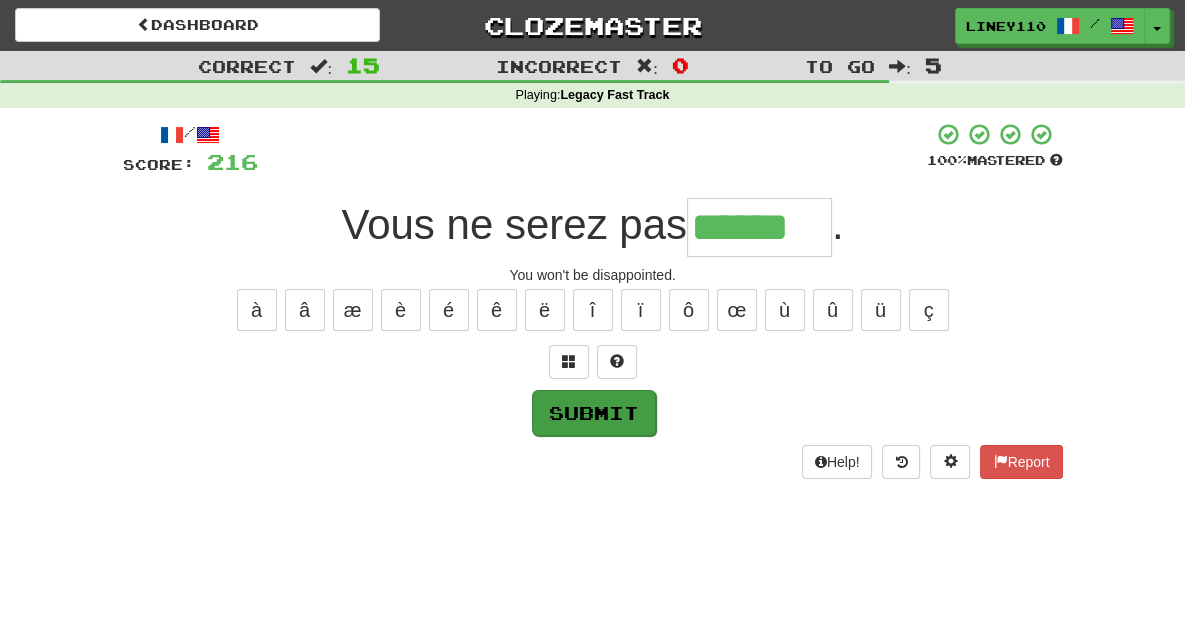 type on "******" 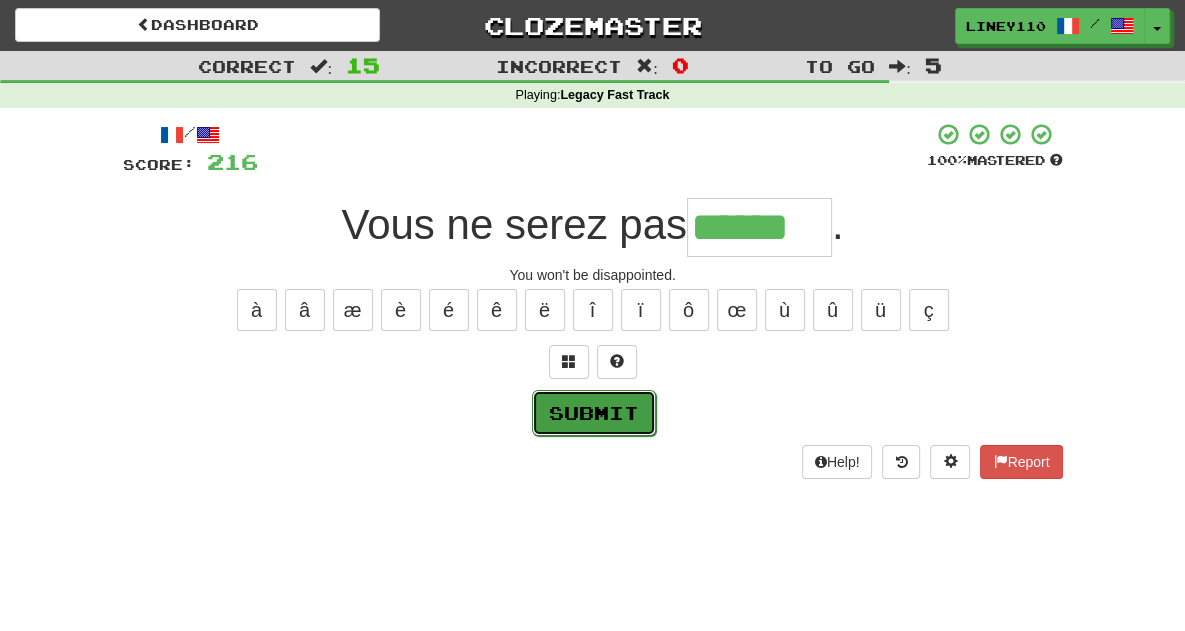 click on "Submit" at bounding box center [594, 413] 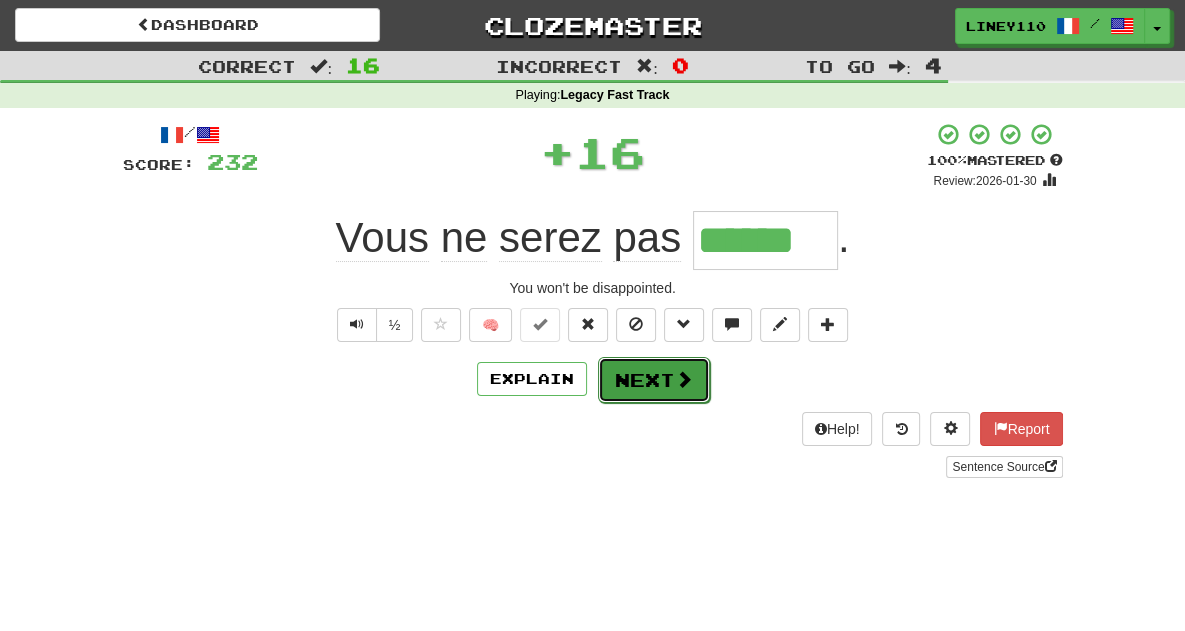 click at bounding box center (684, 379) 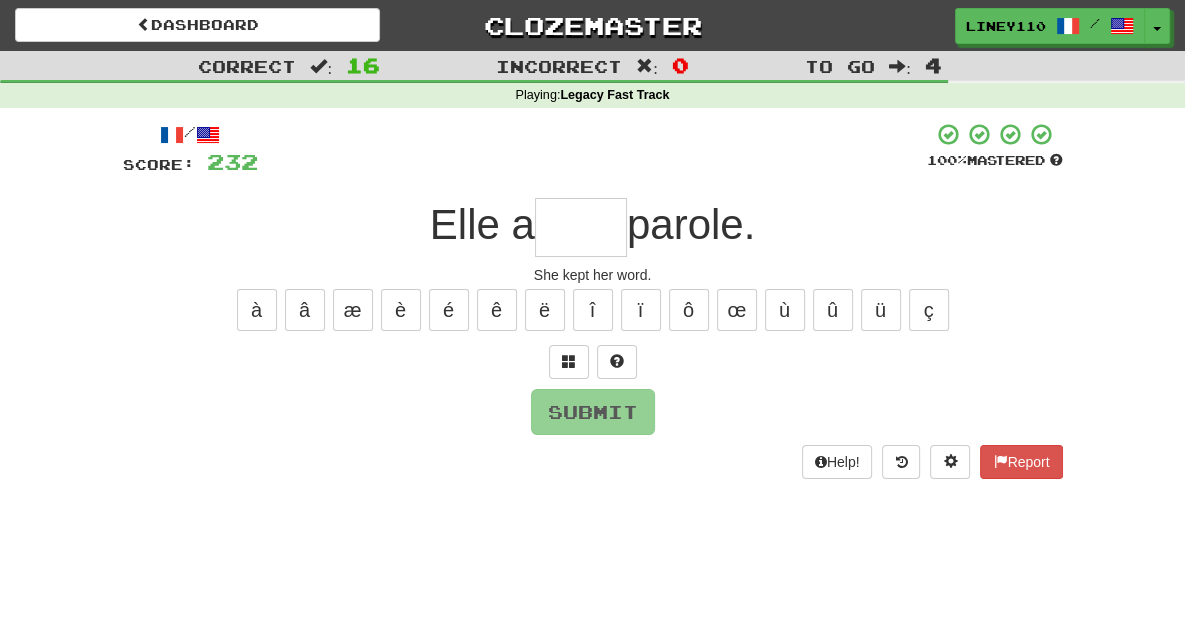click at bounding box center [581, 227] 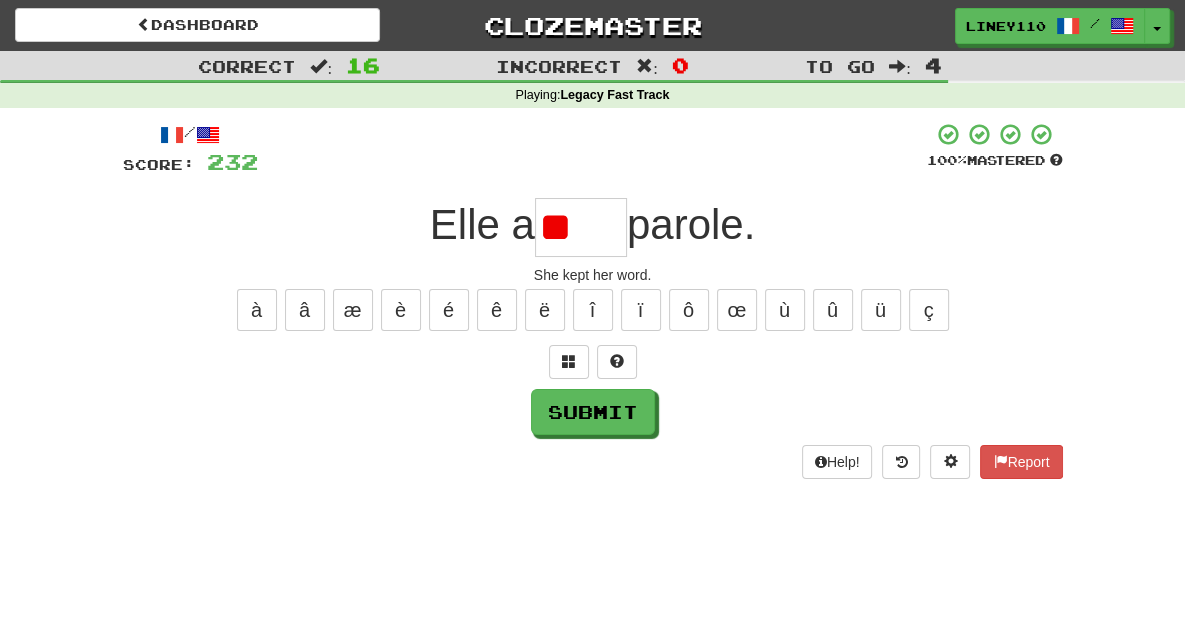 type on "*" 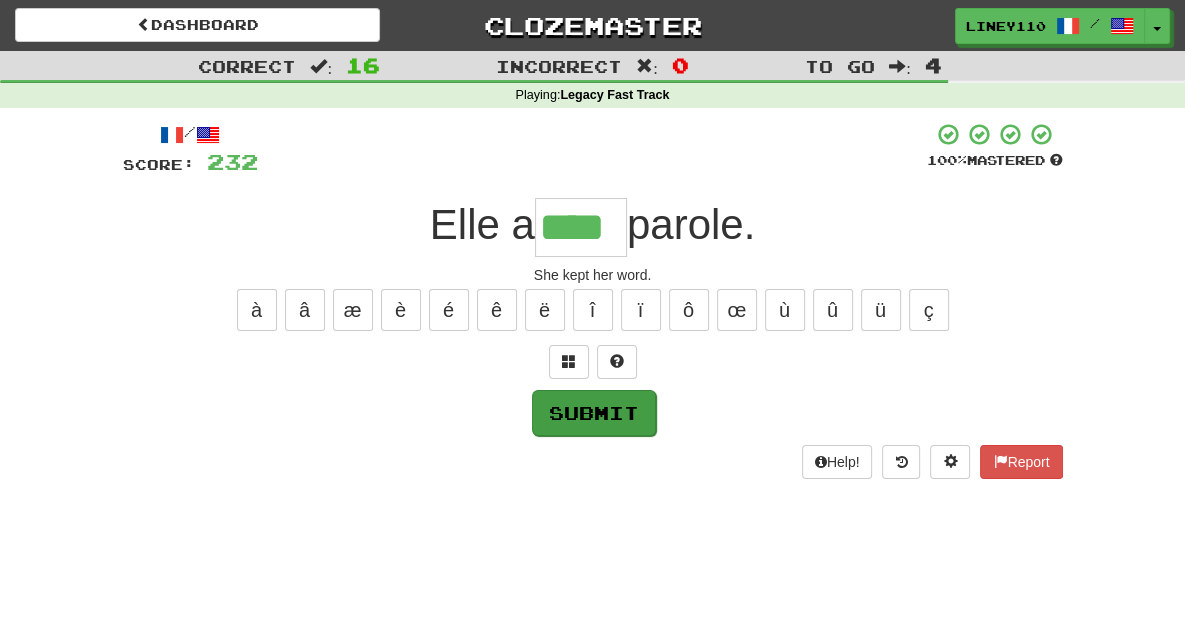 type on "****" 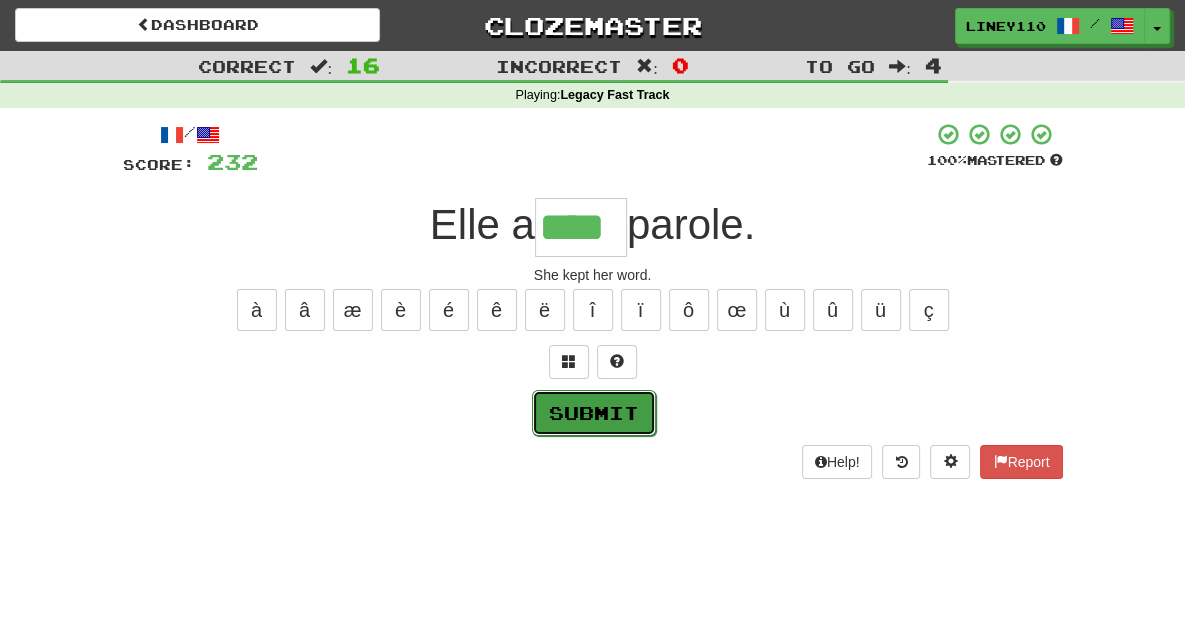 click on "Submit" at bounding box center (594, 413) 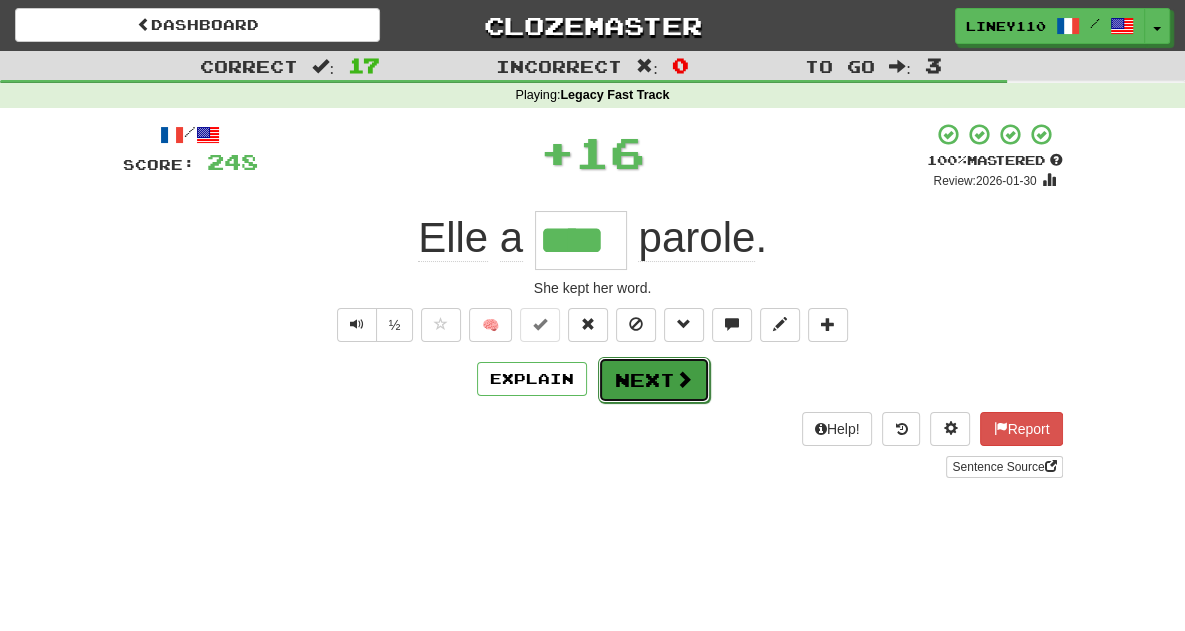 click on "Next" at bounding box center [654, 380] 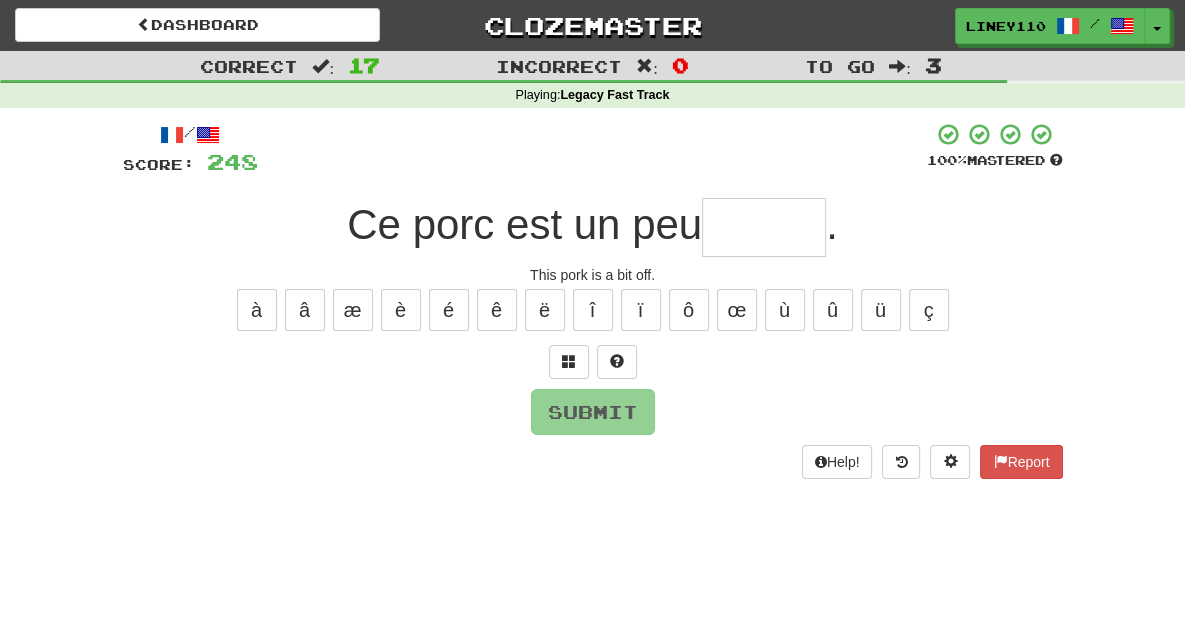 click at bounding box center (764, 227) 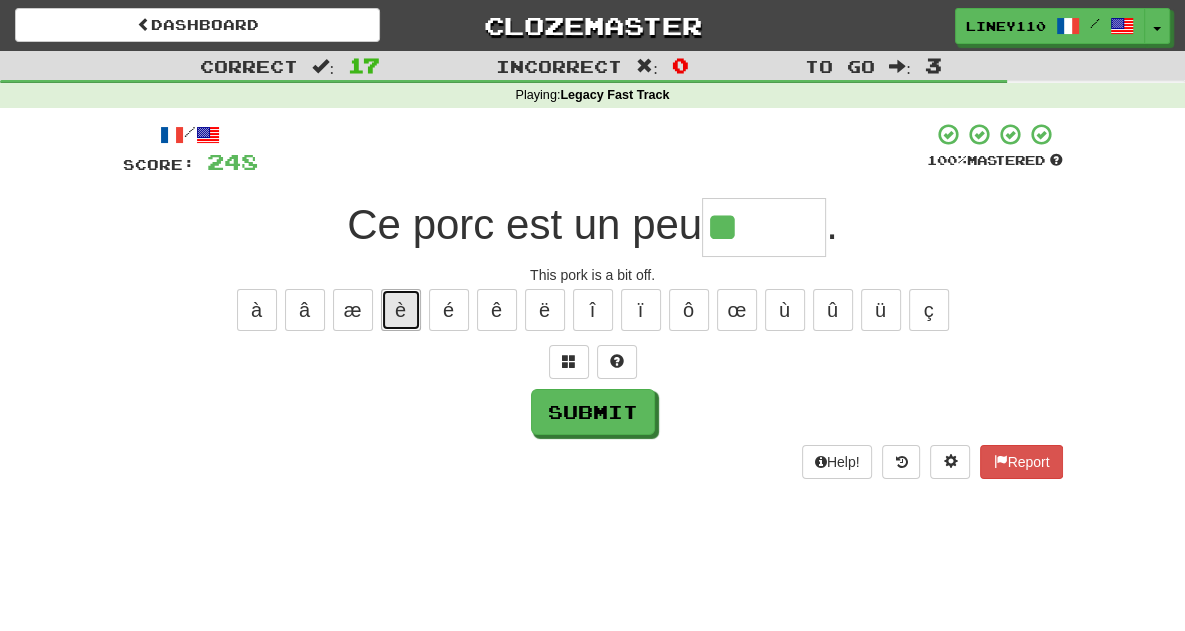 click on "è" at bounding box center [401, 310] 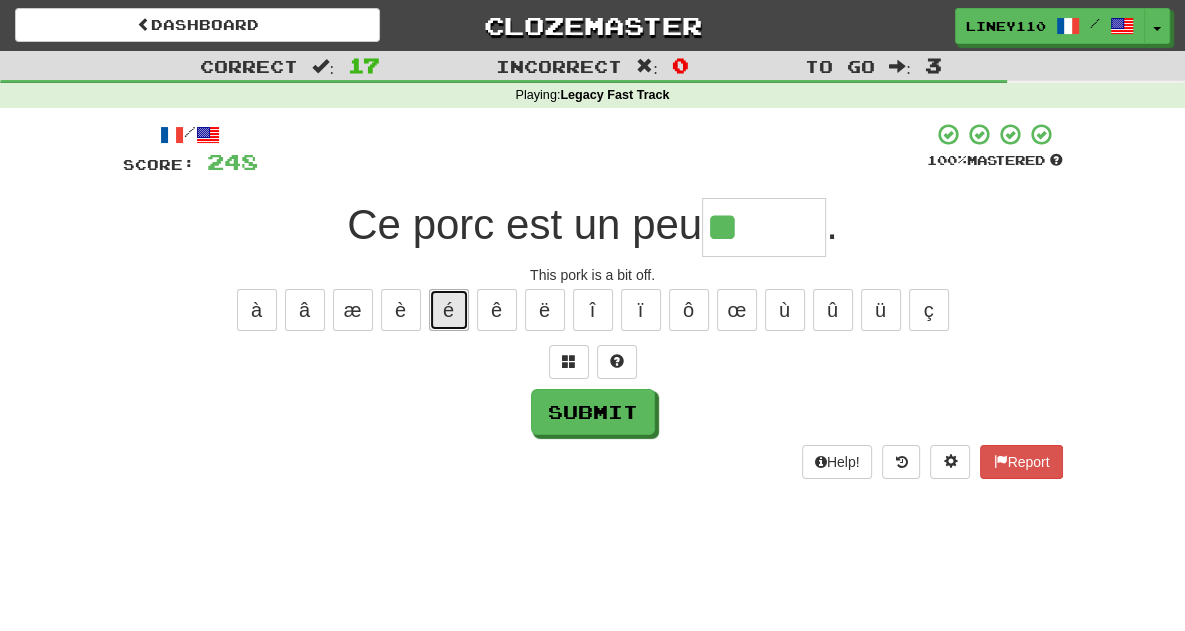 click on "é" at bounding box center [449, 310] 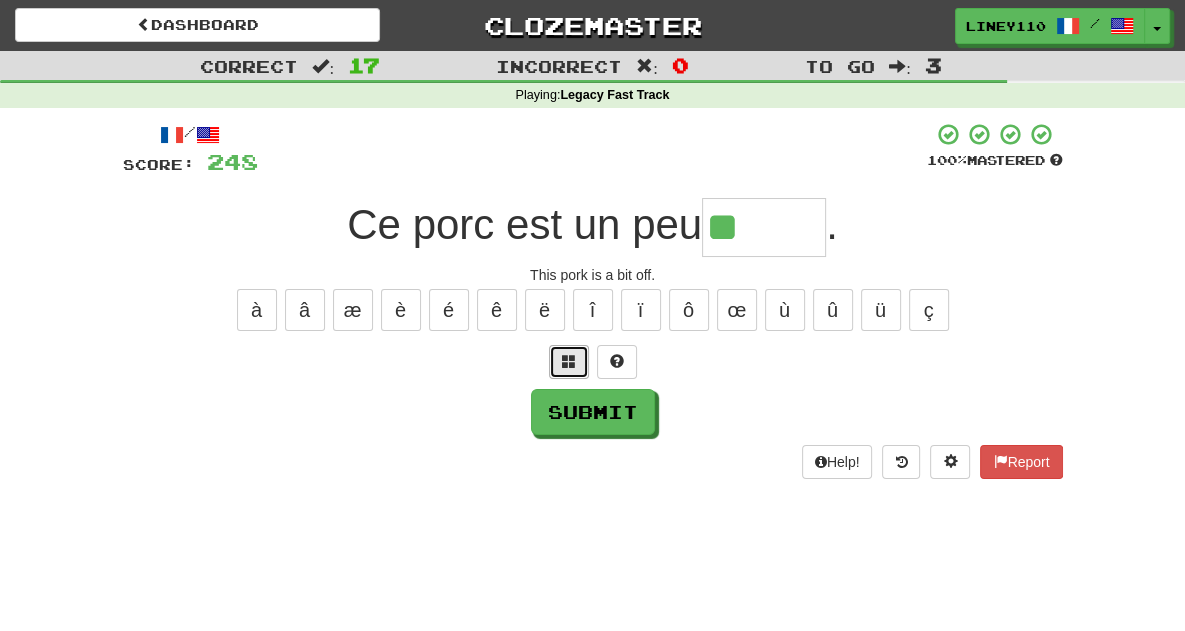 click at bounding box center [569, 362] 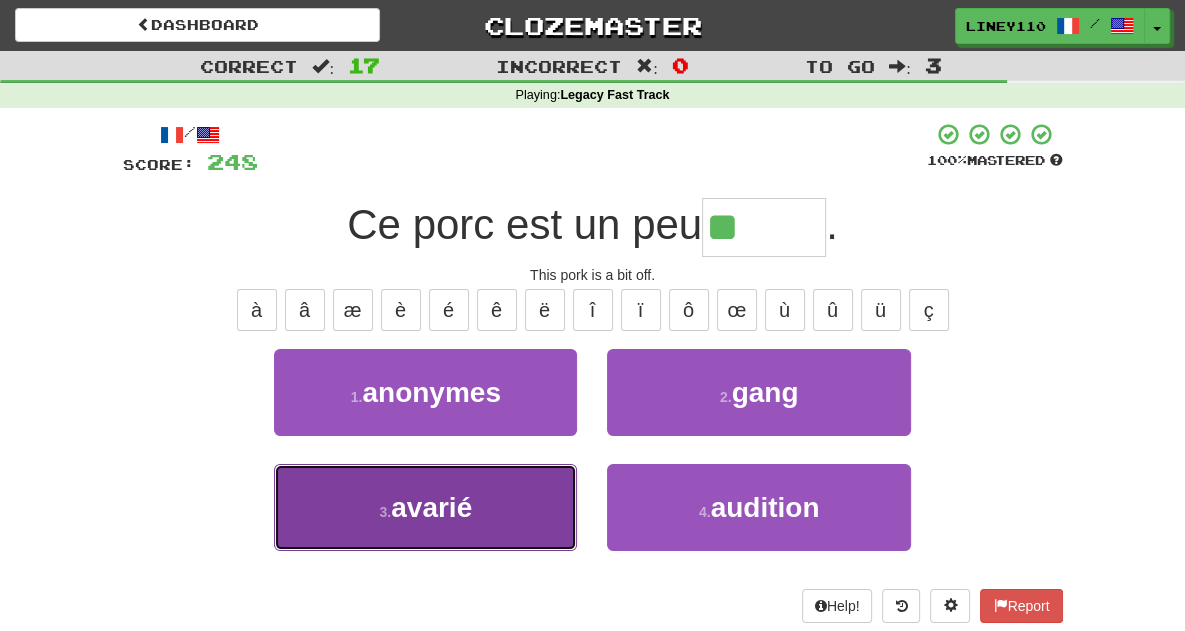 click on "3 .  avarié" at bounding box center [425, 507] 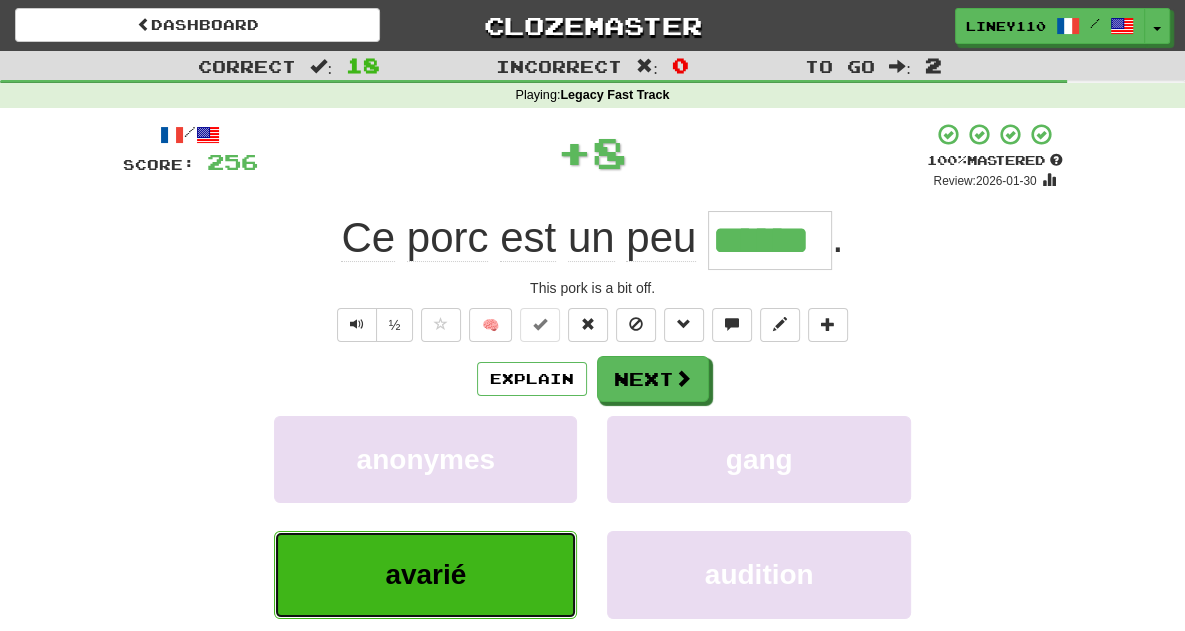 click on "avarié" at bounding box center [425, 574] 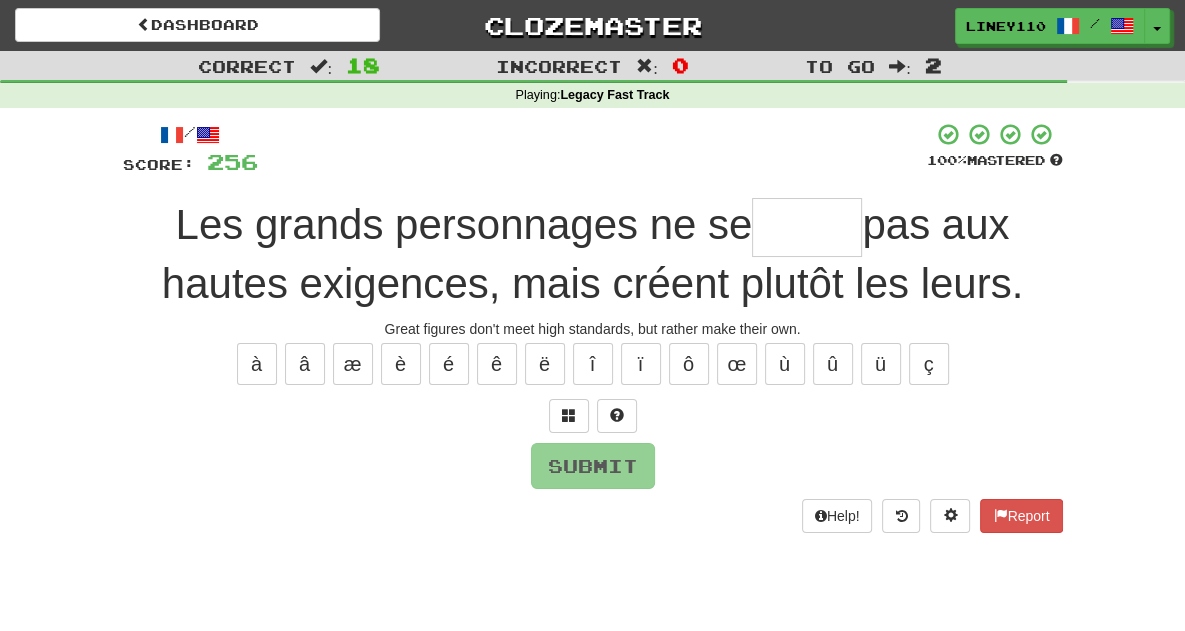 type on "*" 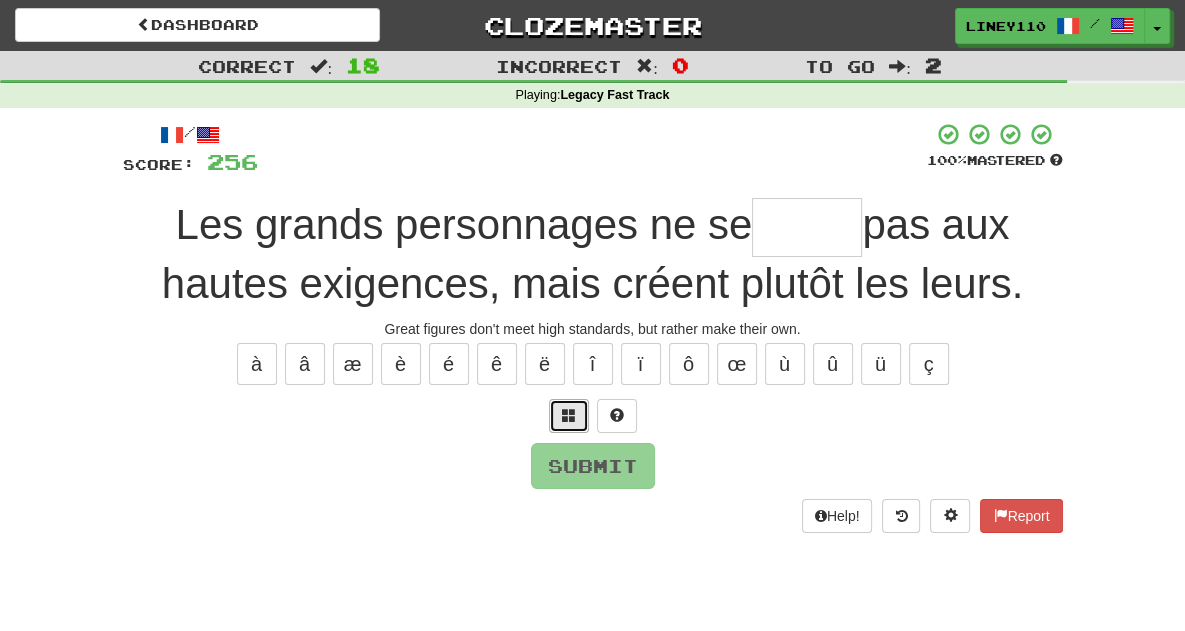 click at bounding box center (569, 415) 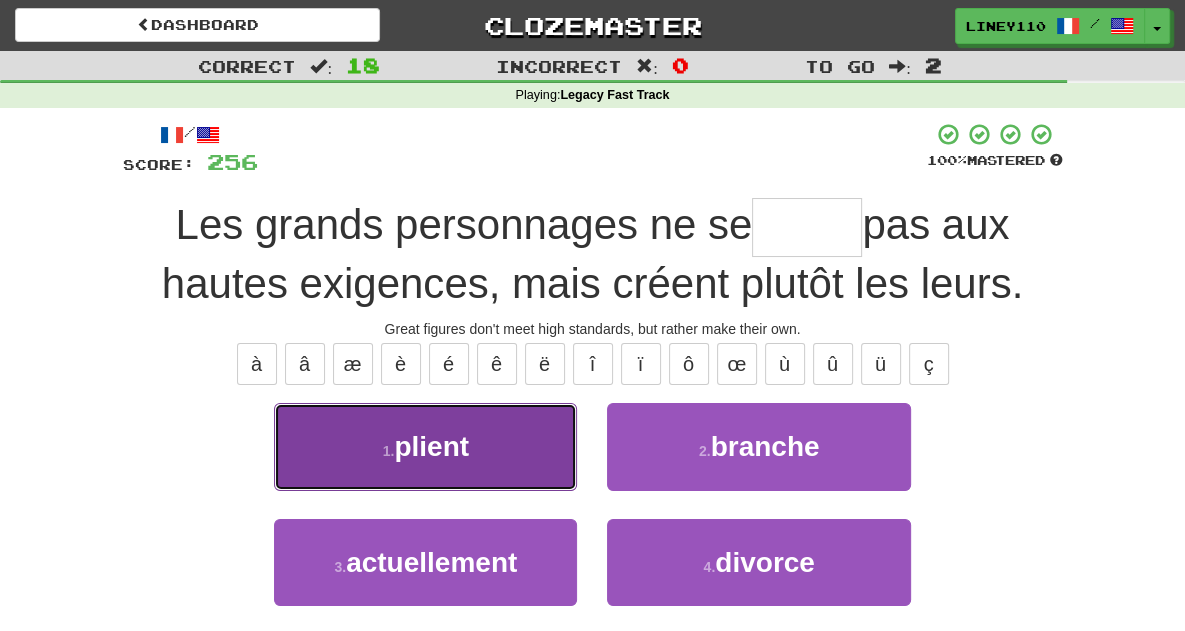 click on "1 .  plient" at bounding box center [425, 446] 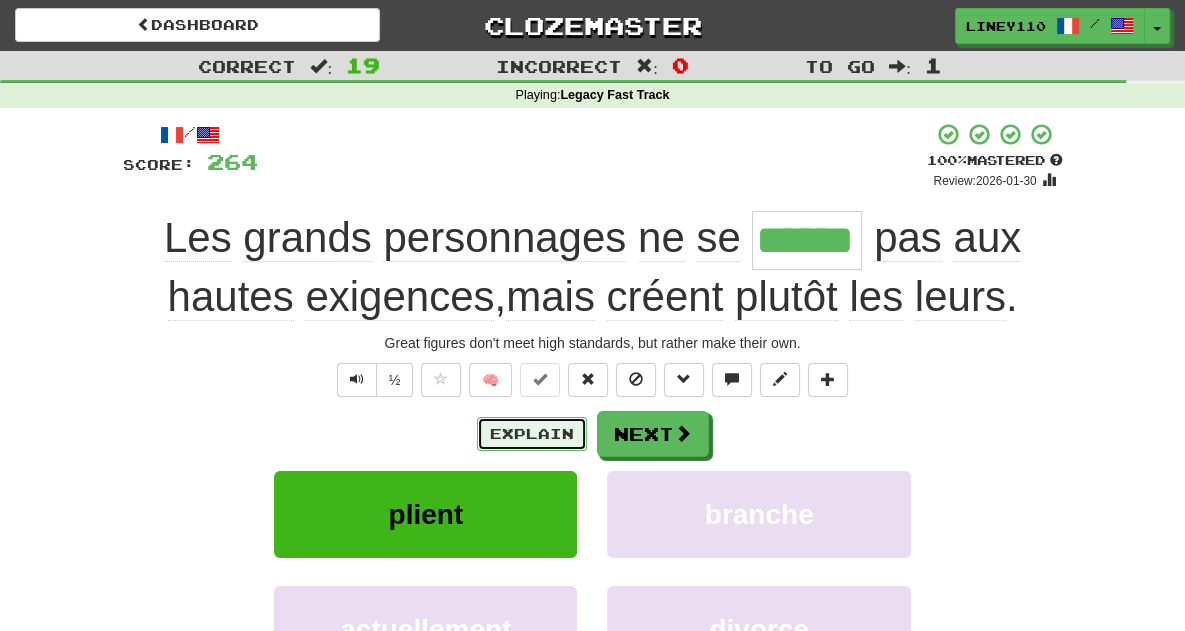 click on "Explain" at bounding box center (532, 434) 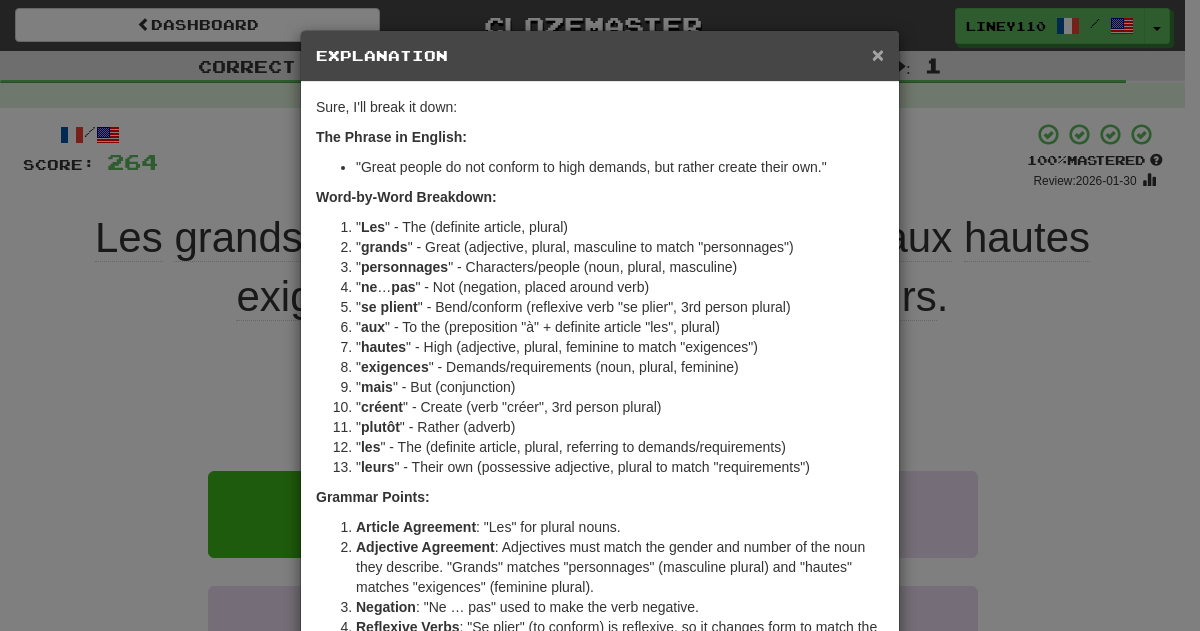 click on "×" at bounding box center (878, 54) 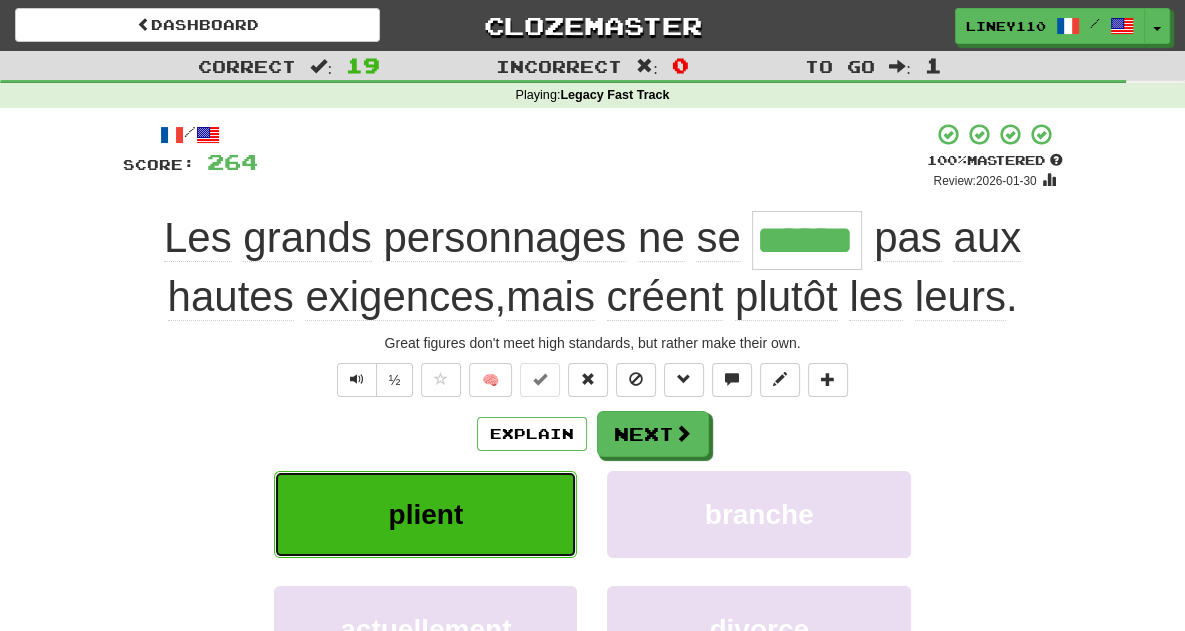 click on "plient" at bounding box center [425, 514] 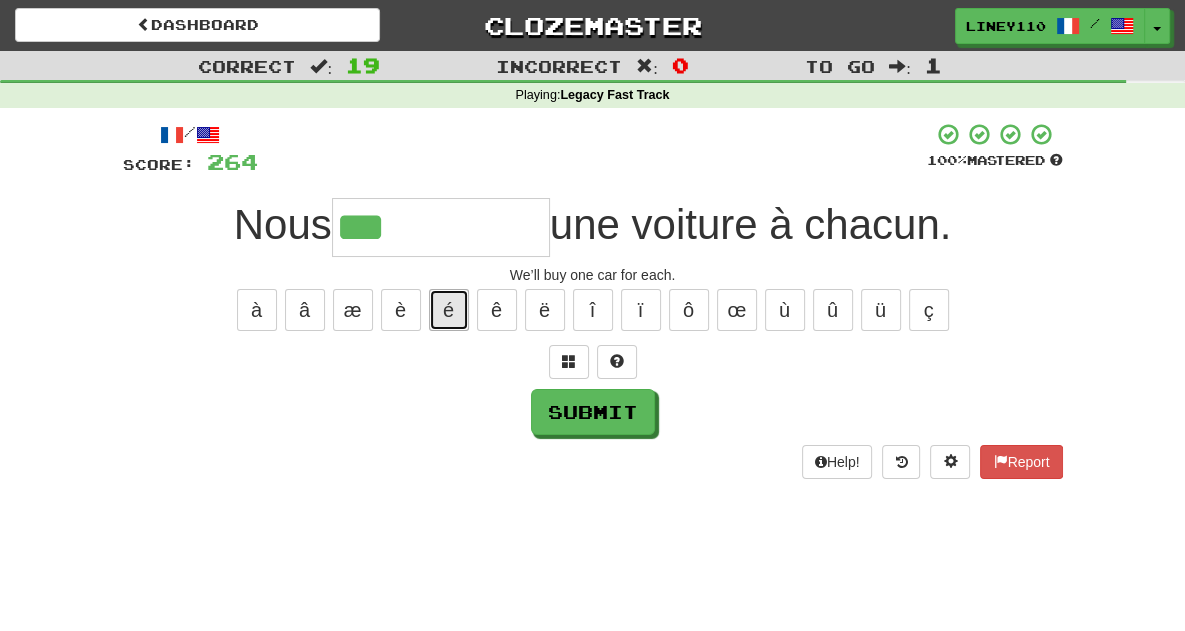 click on "é" at bounding box center [449, 310] 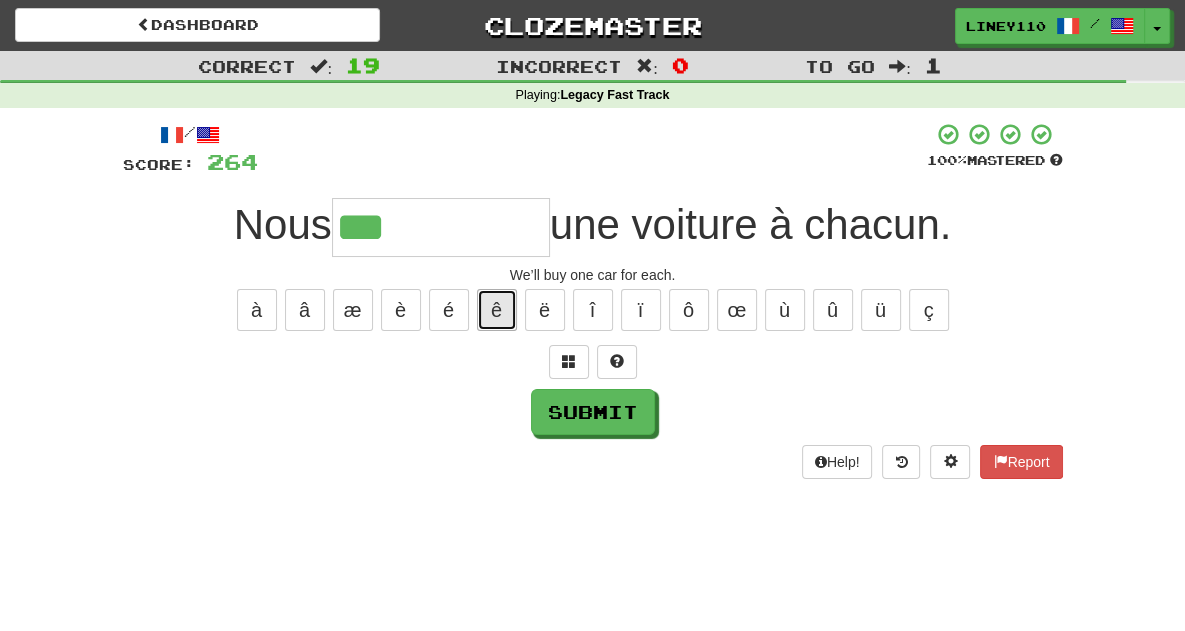 click on "ê" at bounding box center (497, 310) 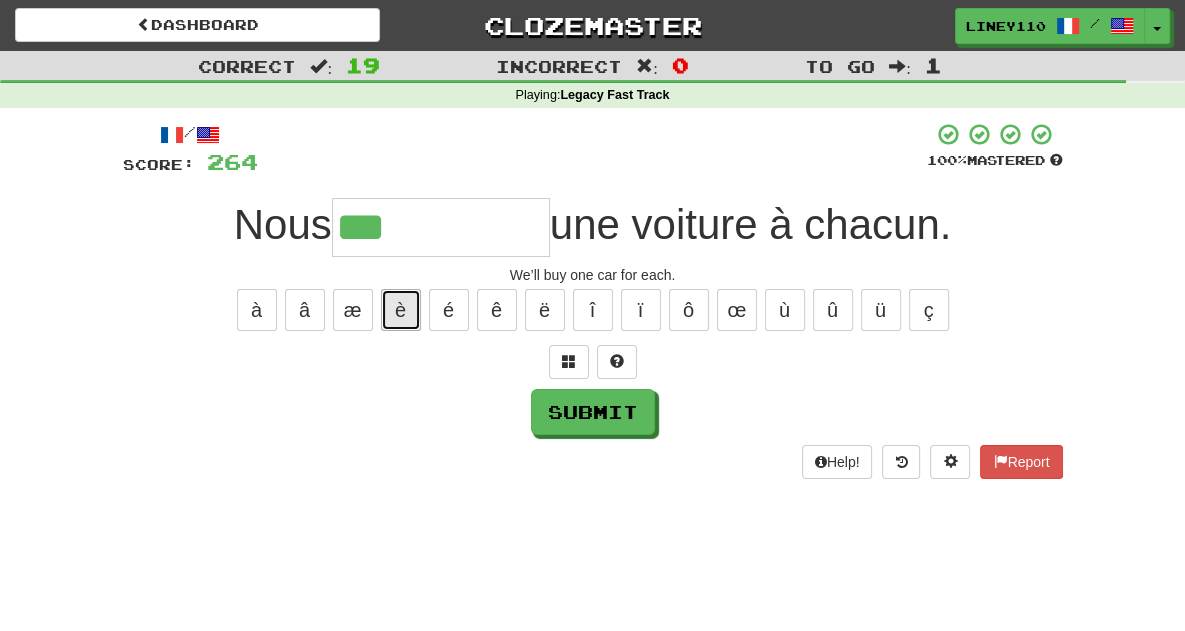 click on "è" at bounding box center [401, 310] 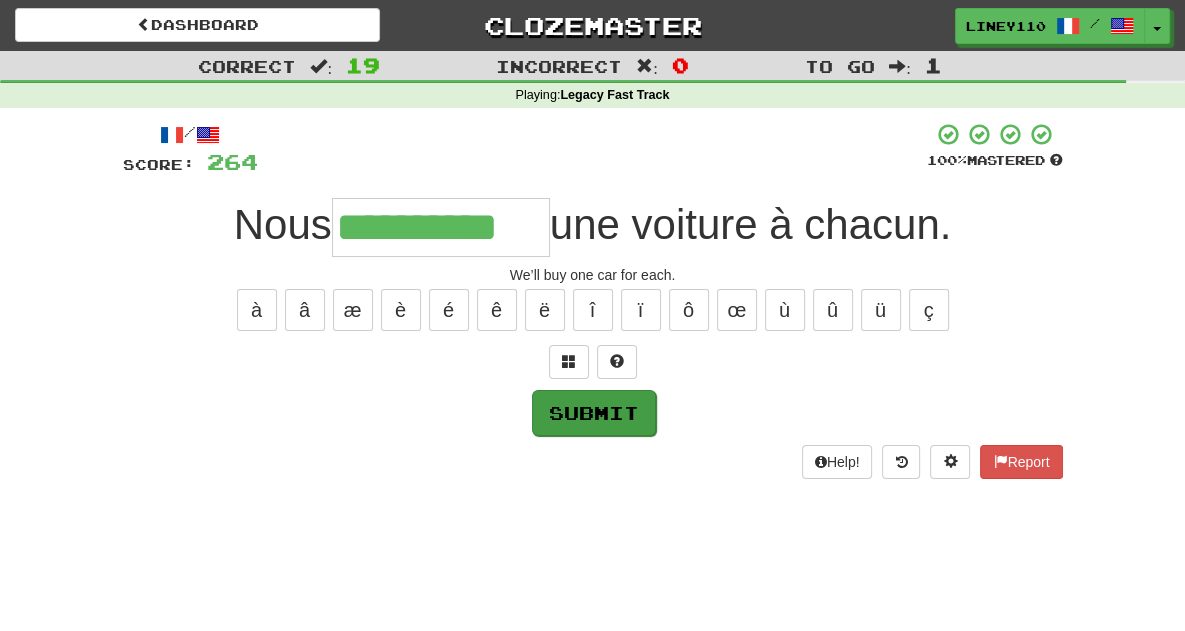 type on "**********" 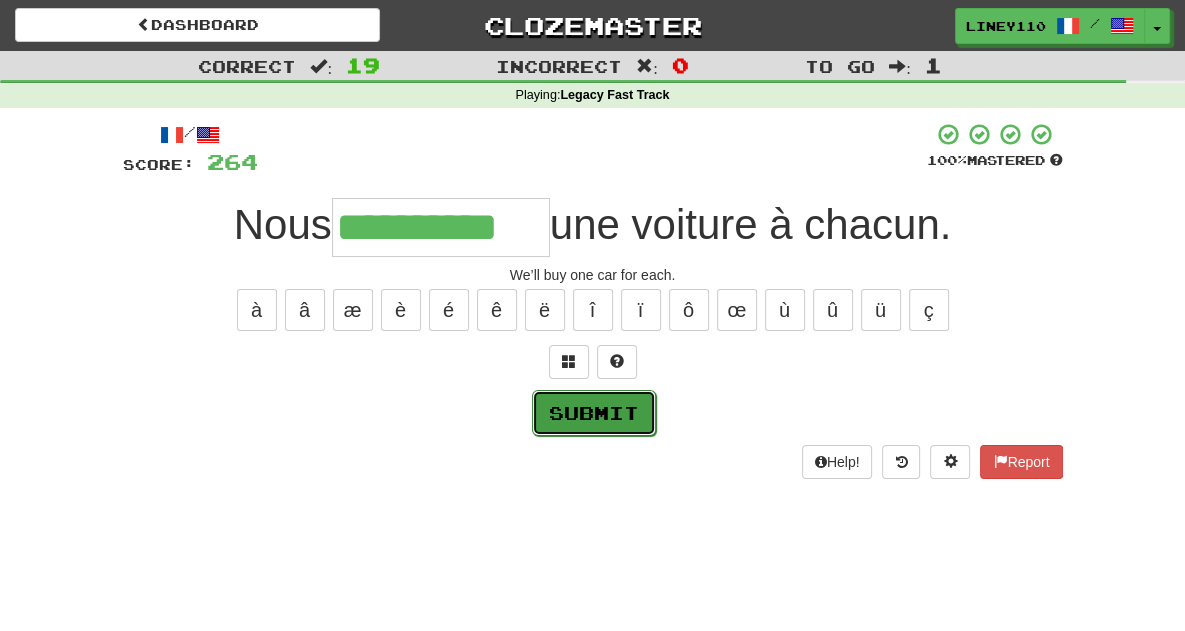 click on "Submit" at bounding box center [594, 413] 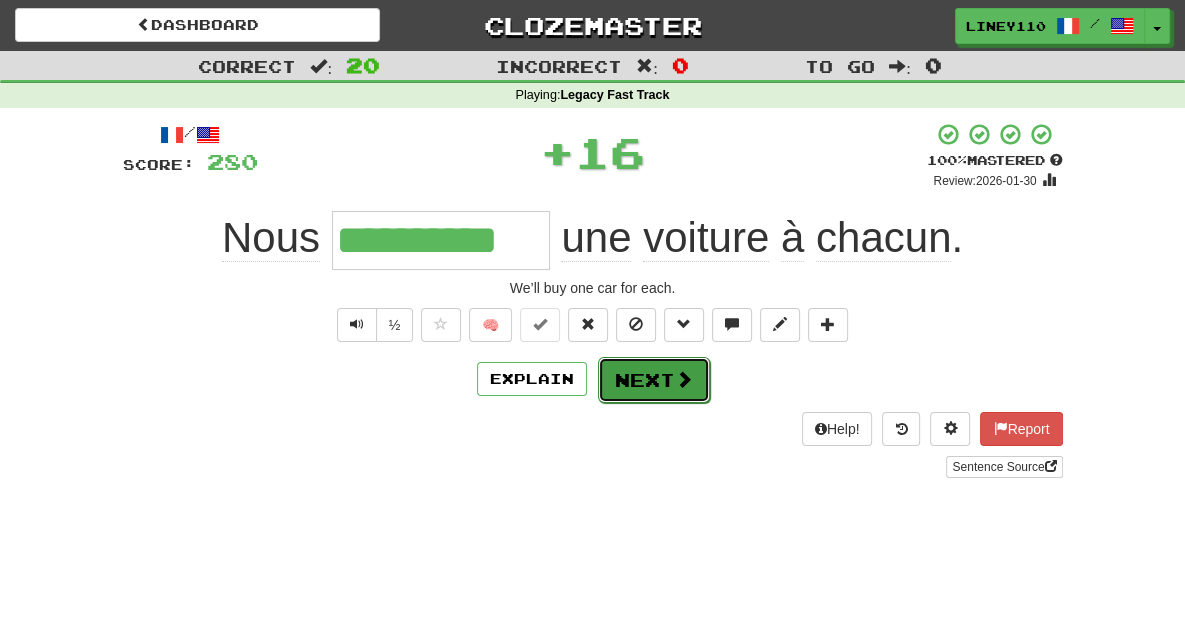 click on "Next" at bounding box center [654, 380] 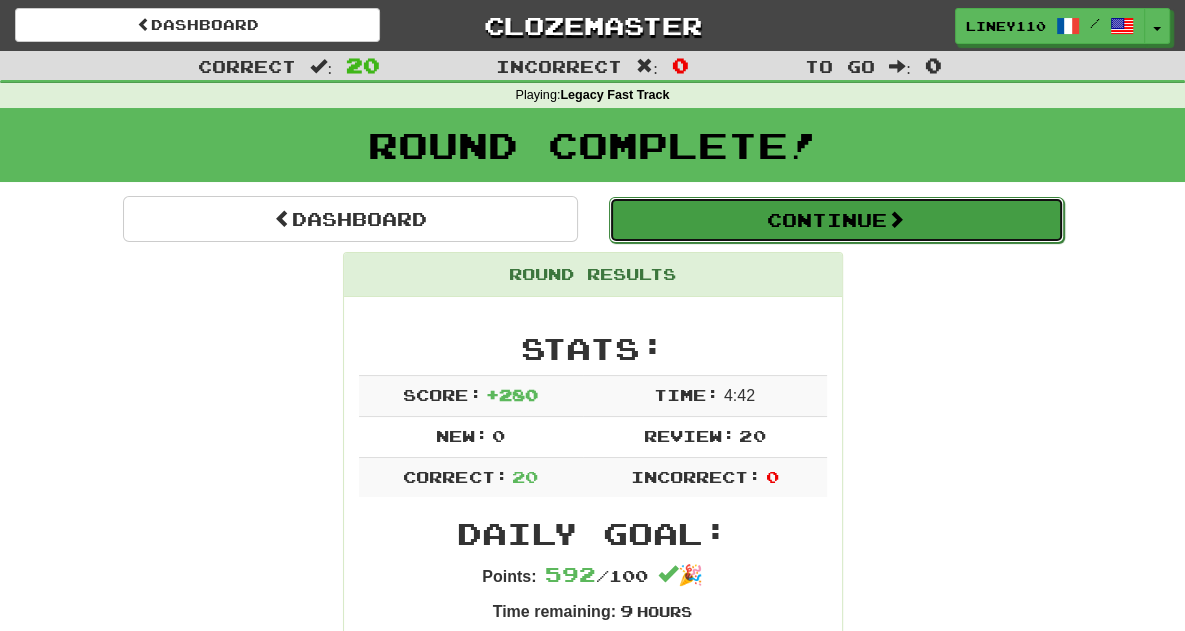 click on "Continue" at bounding box center (836, 220) 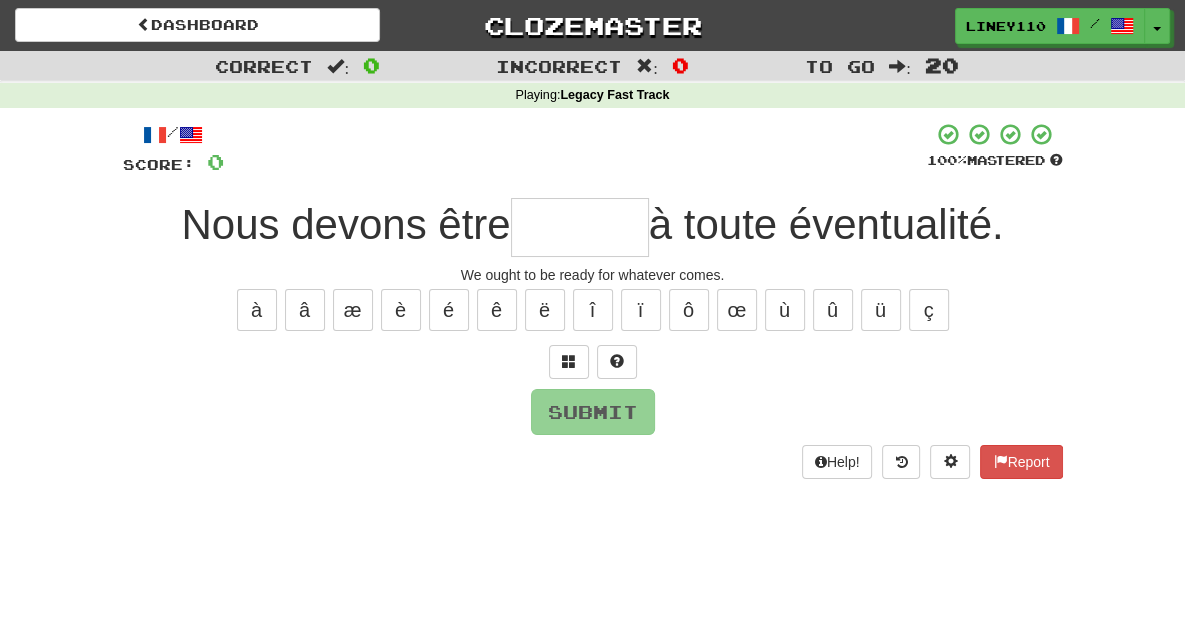 click at bounding box center [580, 227] 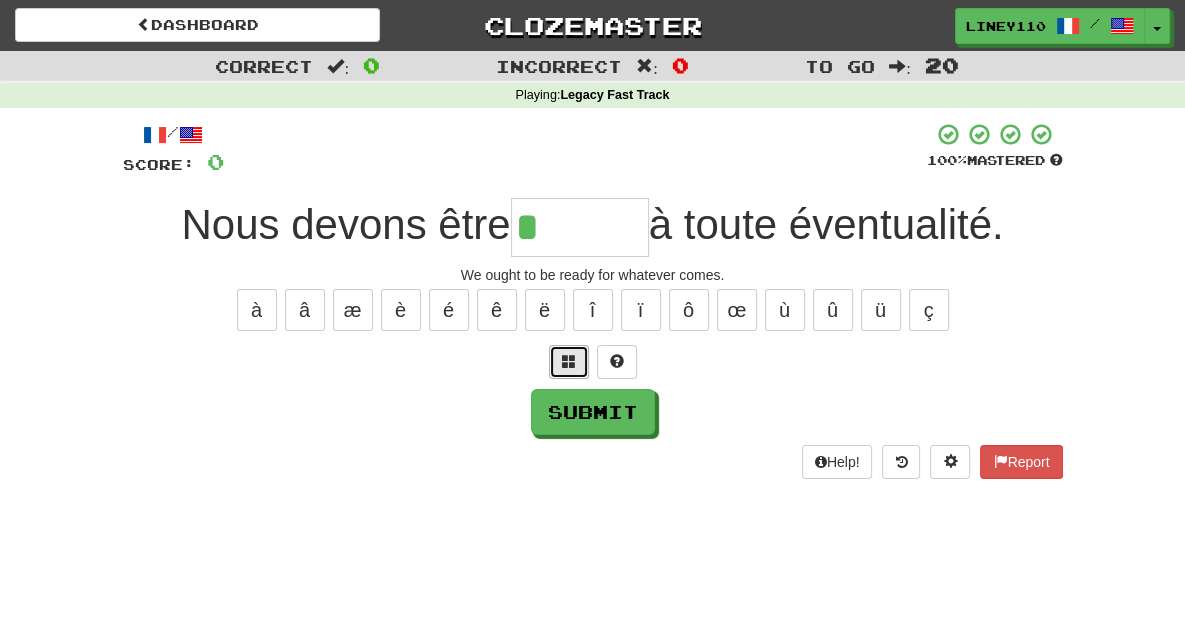 click at bounding box center [569, 361] 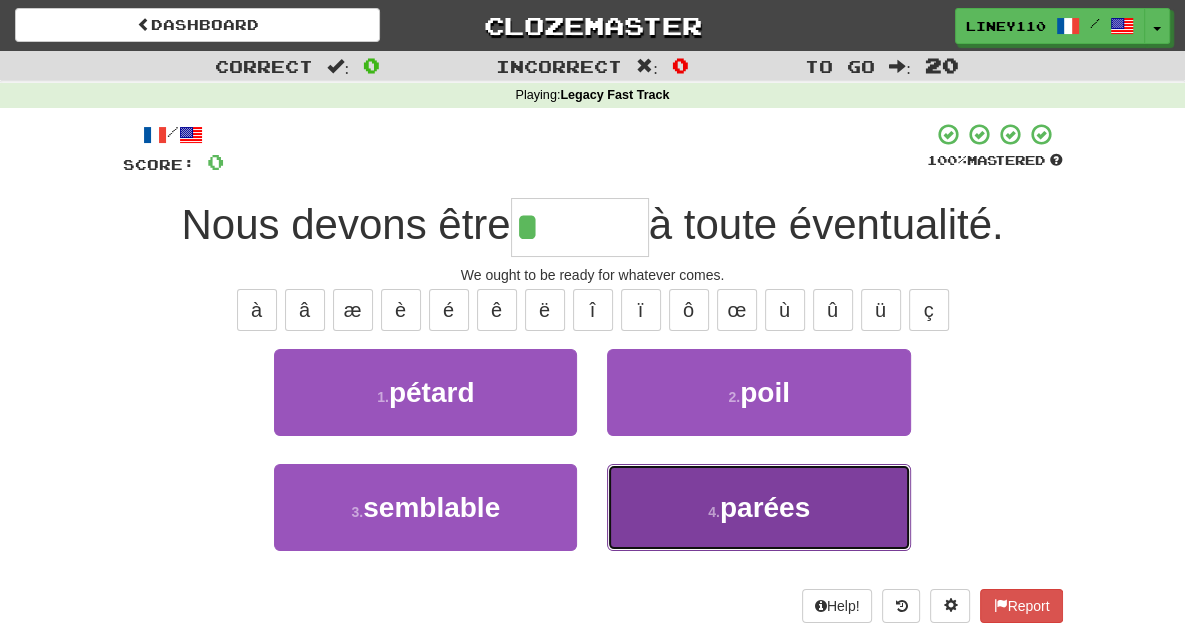 click on "4 .  parées" at bounding box center [758, 507] 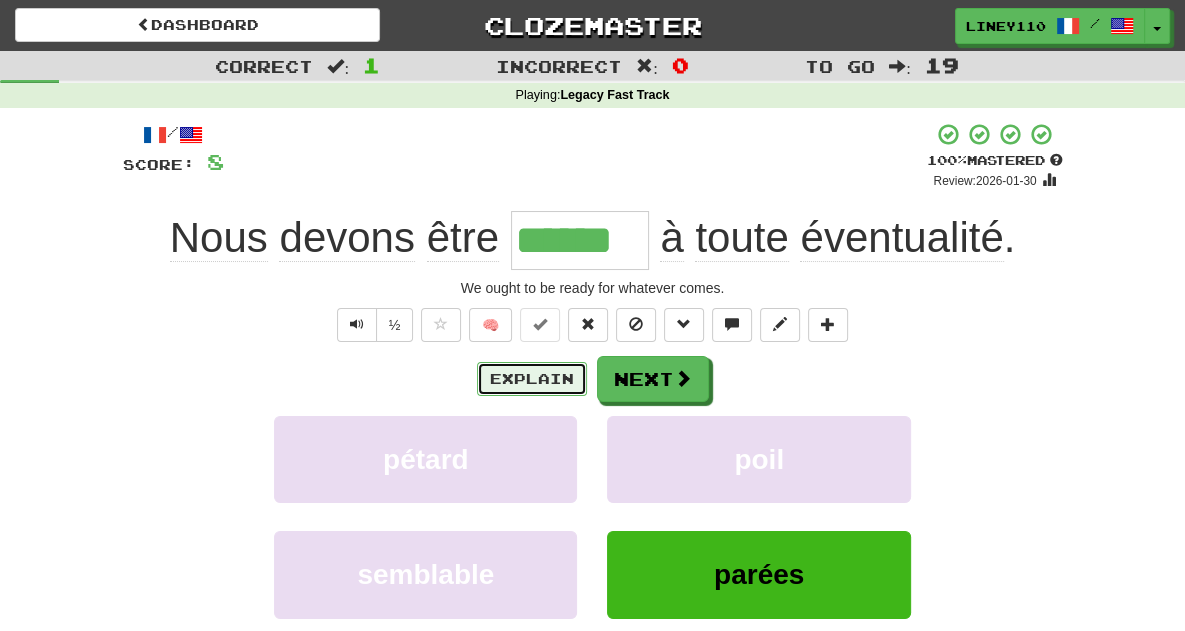 click on "Explain" at bounding box center (532, 379) 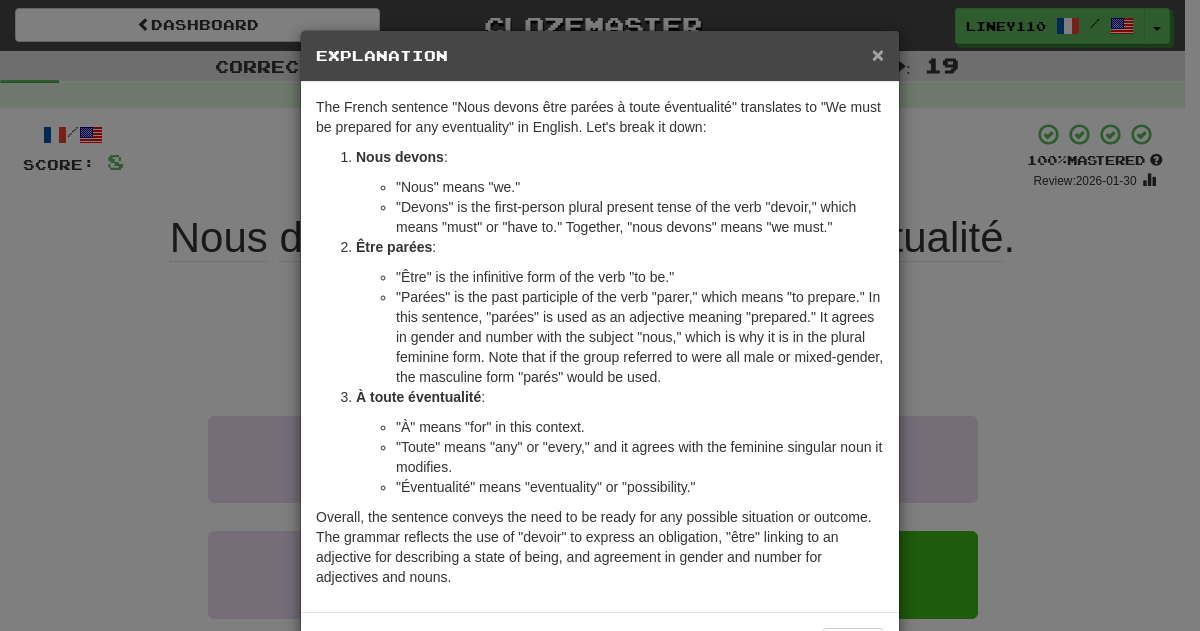 click on "×" at bounding box center [878, 54] 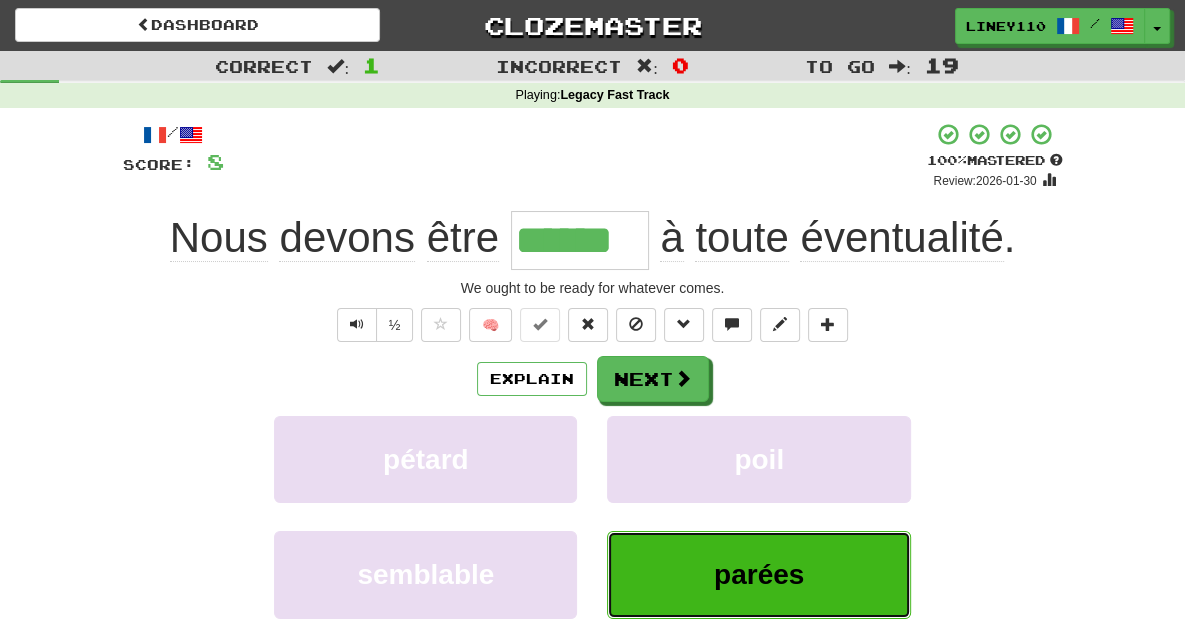 click on "parées" at bounding box center (759, 574) 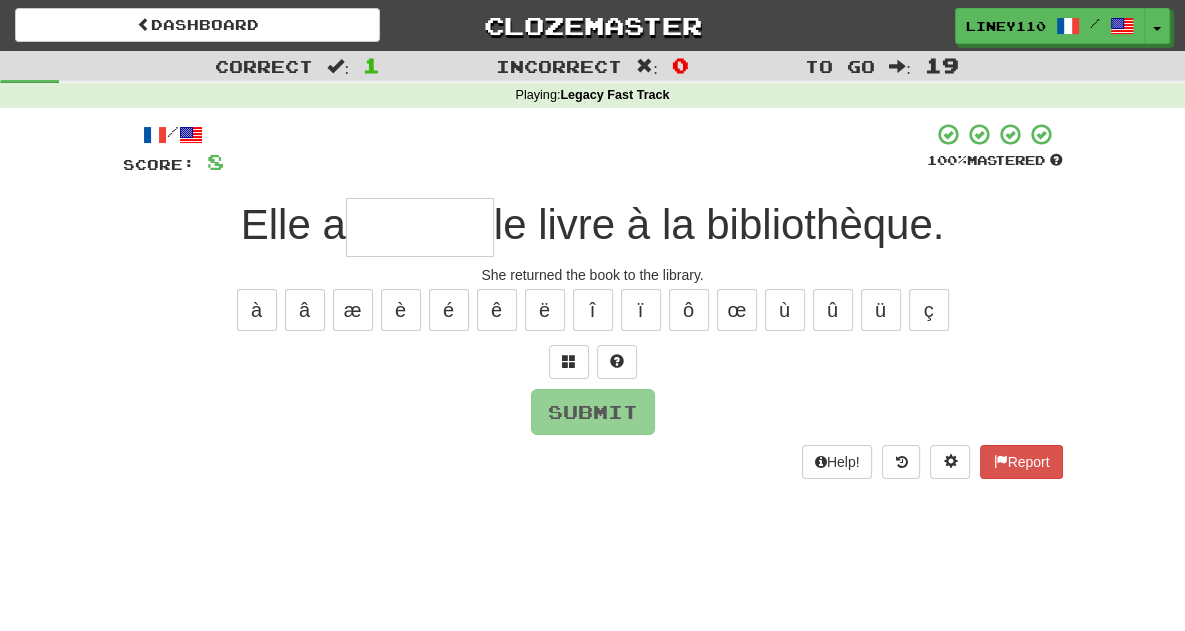 click at bounding box center (420, 227) 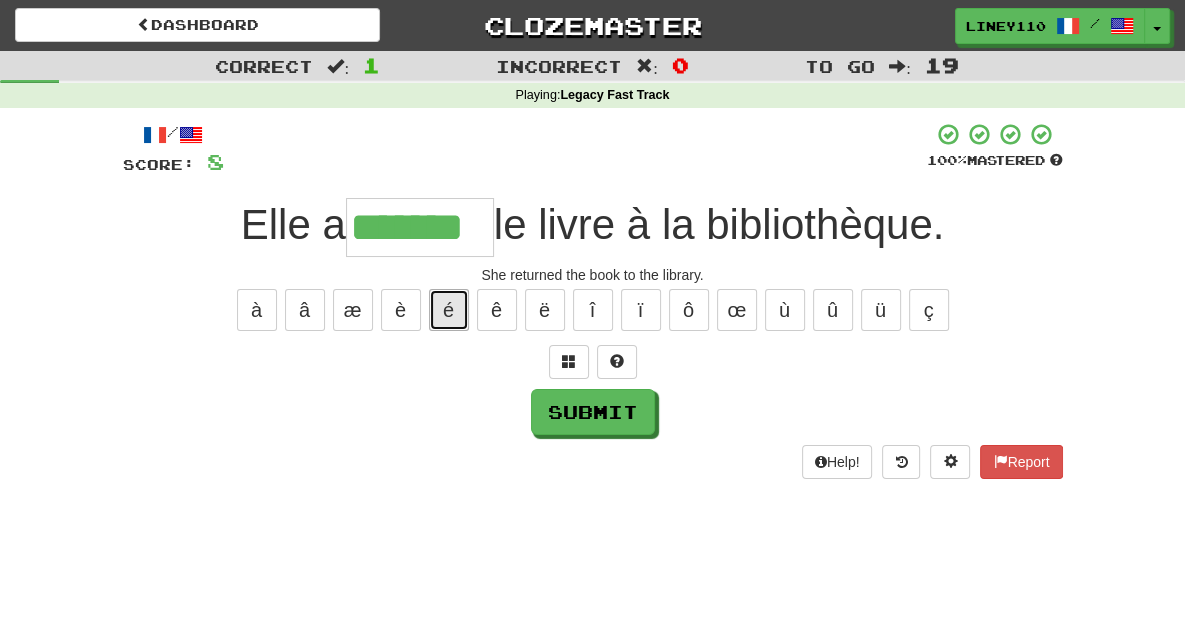 click on "é" at bounding box center [449, 310] 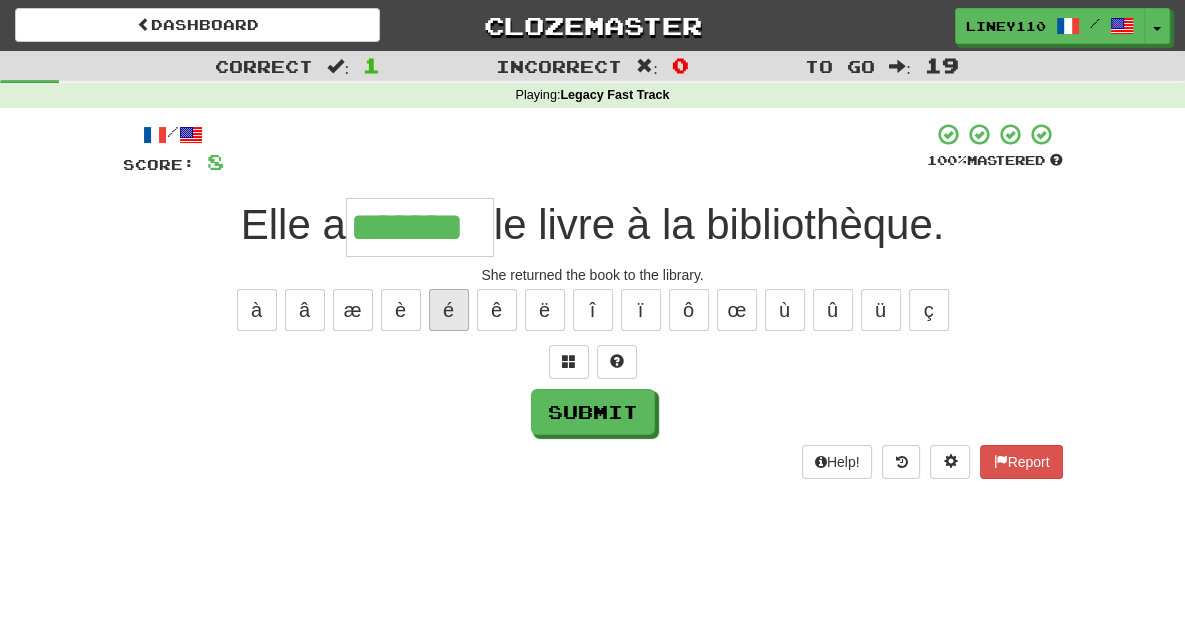 type on "********" 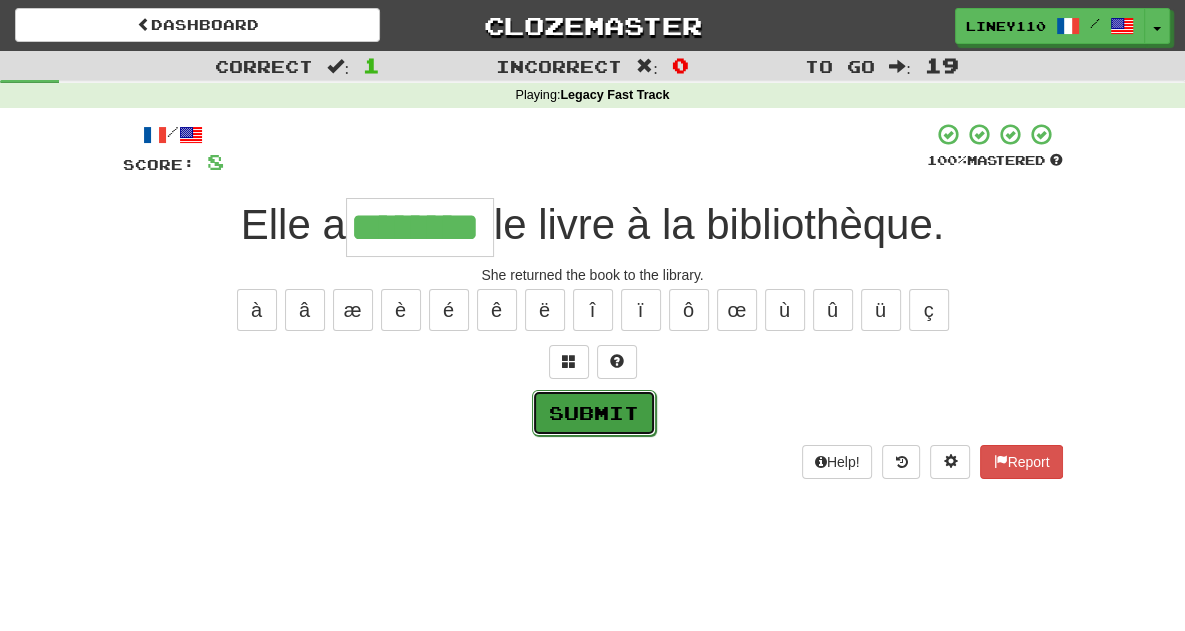 click on "Submit" at bounding box center [594, 413] 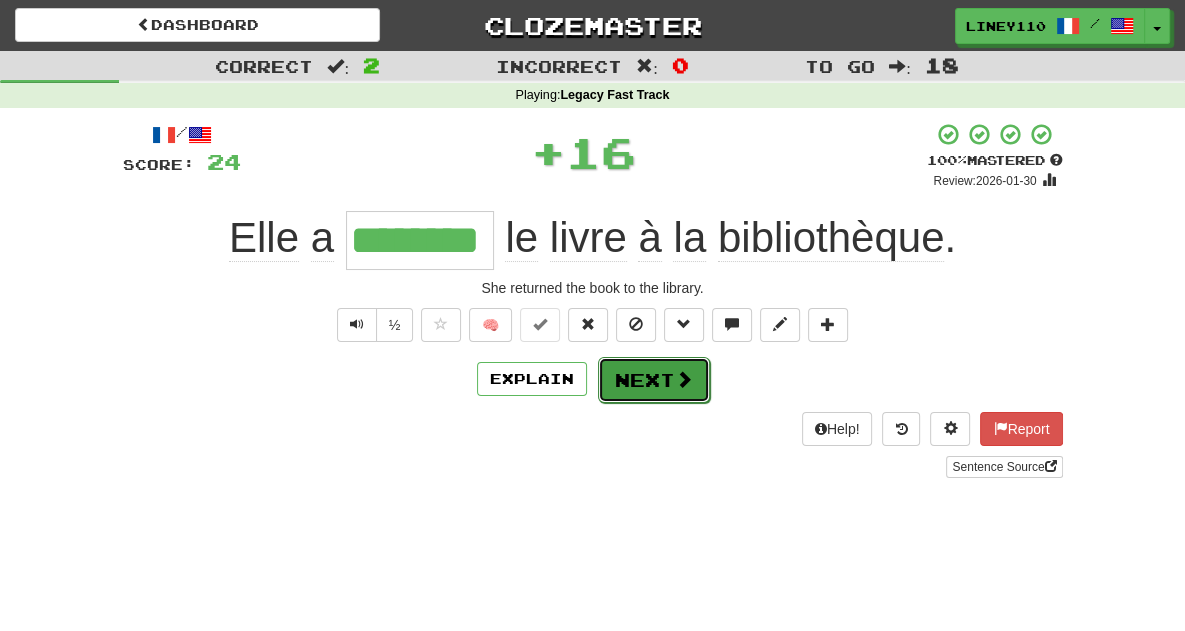click at bounding box center [684, 379] 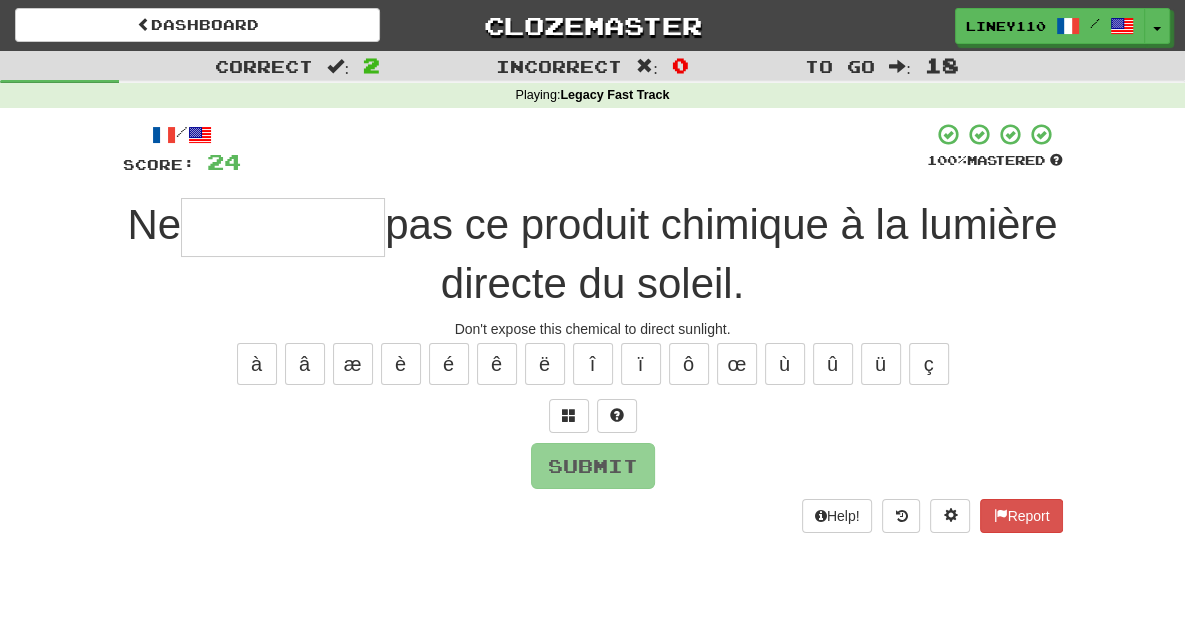 click at bounding box center [283, 227] 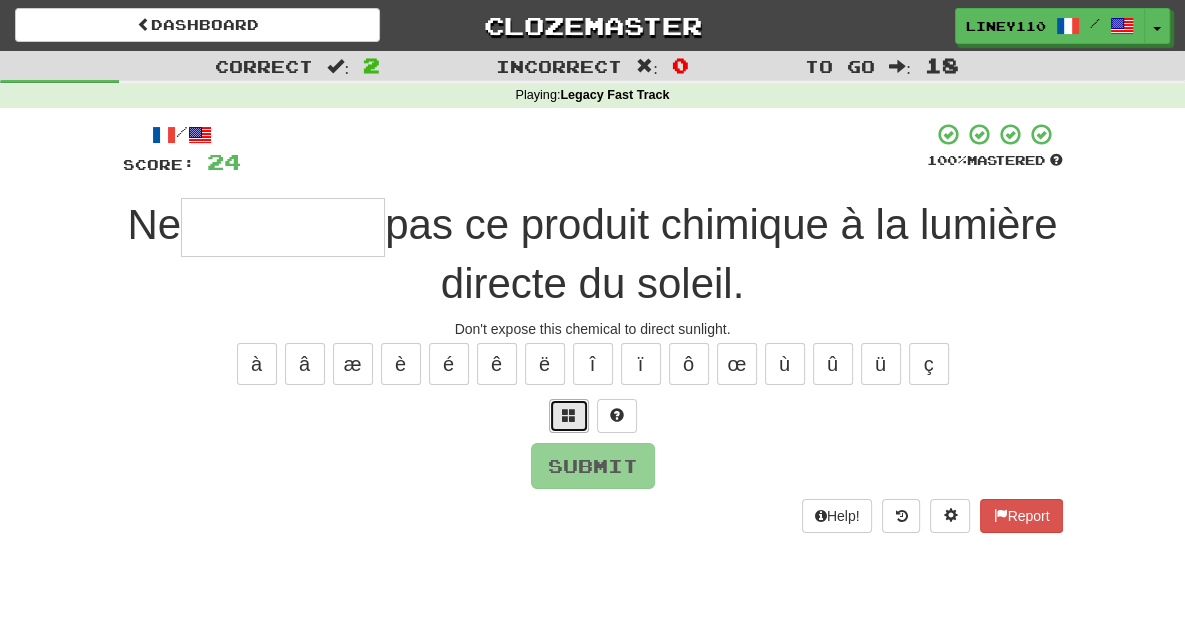 click at bounding box center [569, 416] 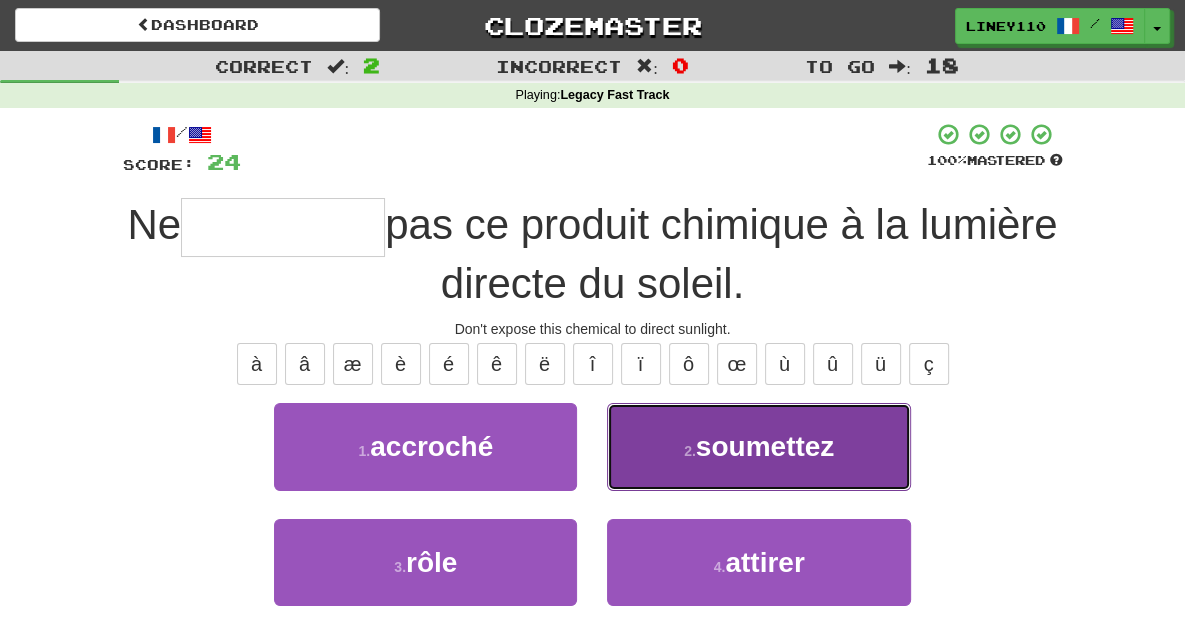 click on "2 . soumettez" at bounding box center [758, 446] 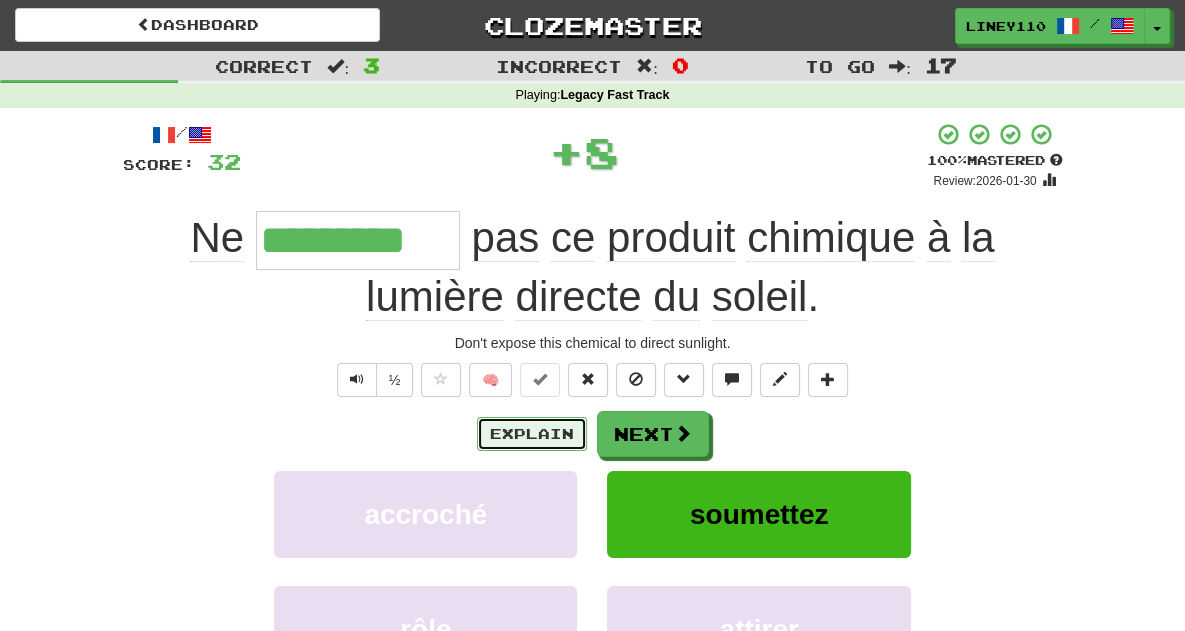 click on "Explain" at bounding box center (532, 434) 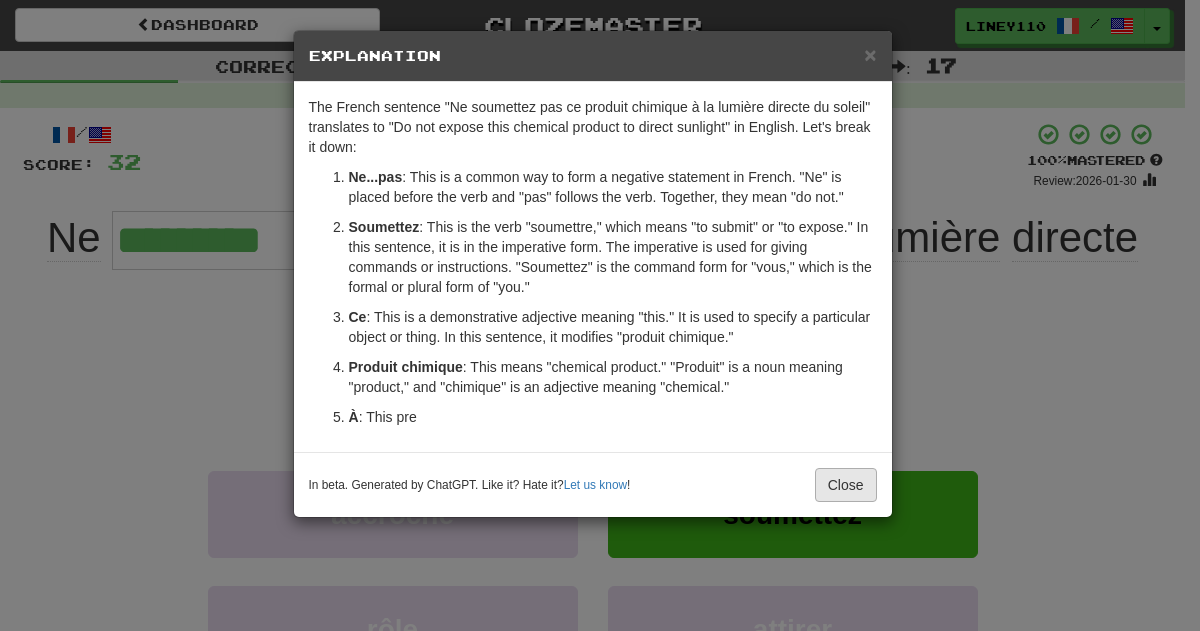 click on "The French sentence "Ne soumettez pas ce produit chimique à la lumière directe du soleil" translates to "Do not expose this chemical product to direct sunlight" in English. Let's break it down:
Ne...pas : This is a common way to form a negative statement in French. "Ne" is placed before the verb and "pas" follows the verb. Together, they mean "do not."
Soumettez : This is the verb "soumettre," which means "to submit" or "to expose." In this sentence, it is in the imperative form. The imperative is used for giving commands or instructions. "Soumettez" is the command form for "vous," which is the formal or plural form of "you."
Ce : This is a demonstrative adjective meaning "this." It is used to specify a particular object or thing. In this sentence, it modifies "produit chimique."
Produit chimique : This means "chemical product." "Produit" is a noun meaning "product," and "chimique" is an adjective meaning "chemical."
À : This pre" at bounding box center (593, 267) 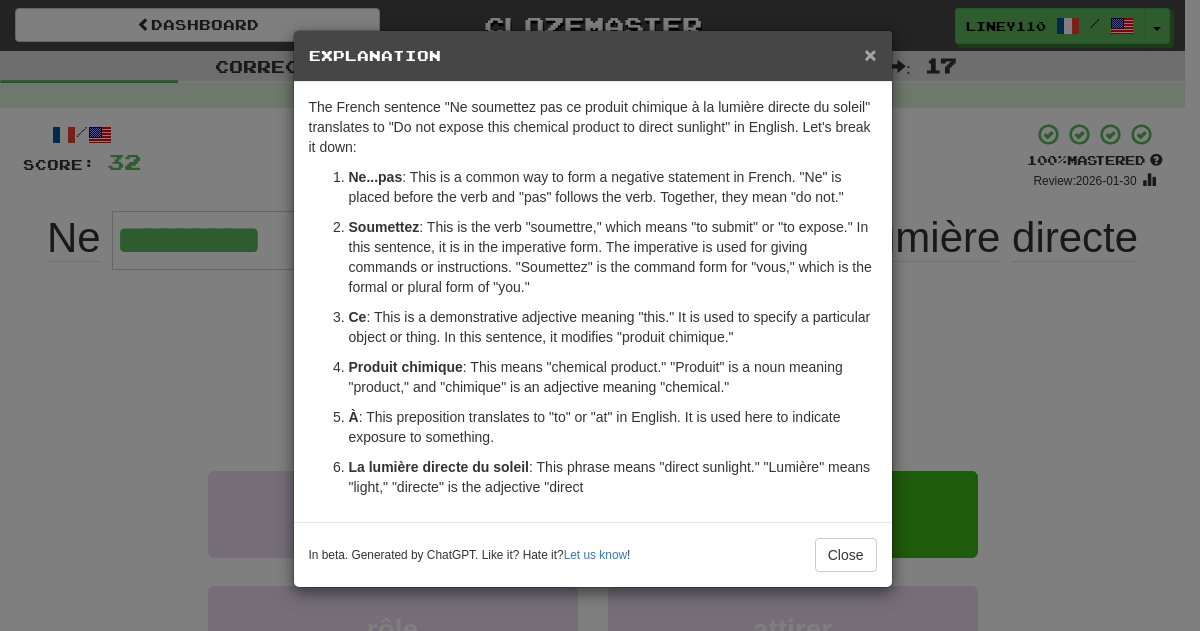 click on "×" at bounding box center (870, 54) 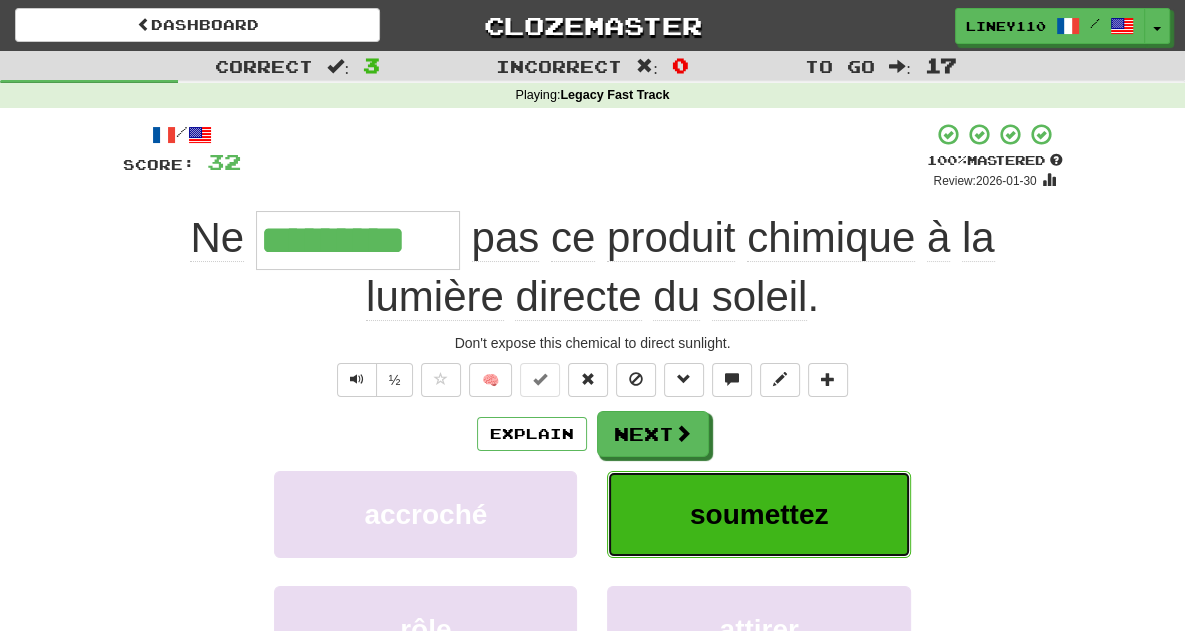 click on "soumettez" at bounding box center [759, 514] 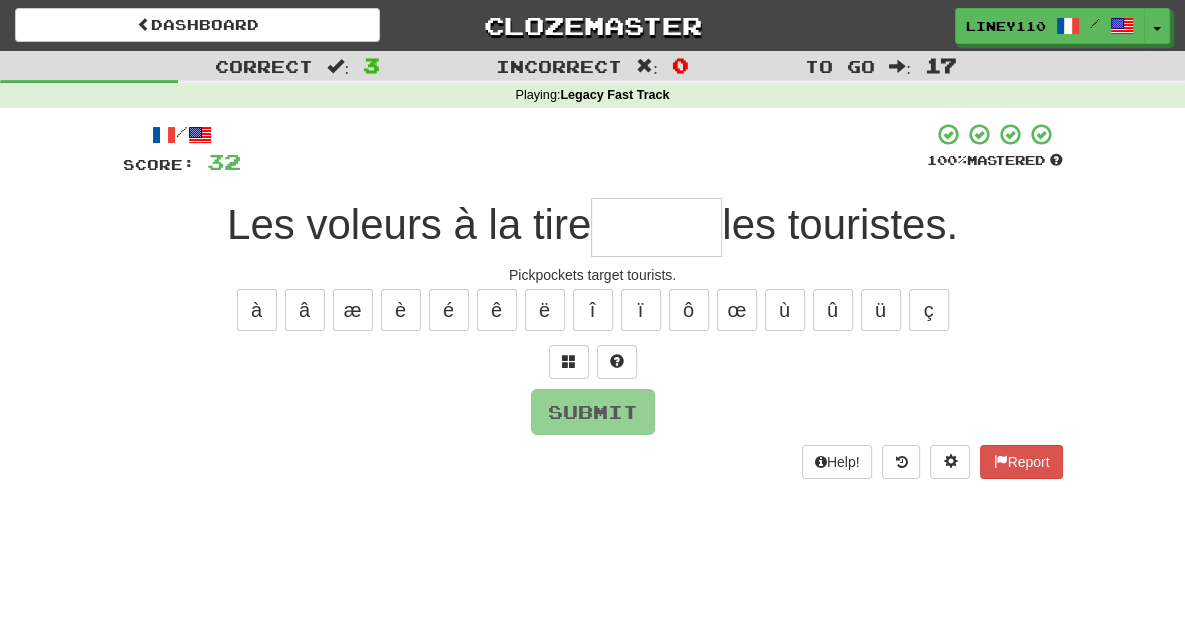 click at bounding box center [656, 227] 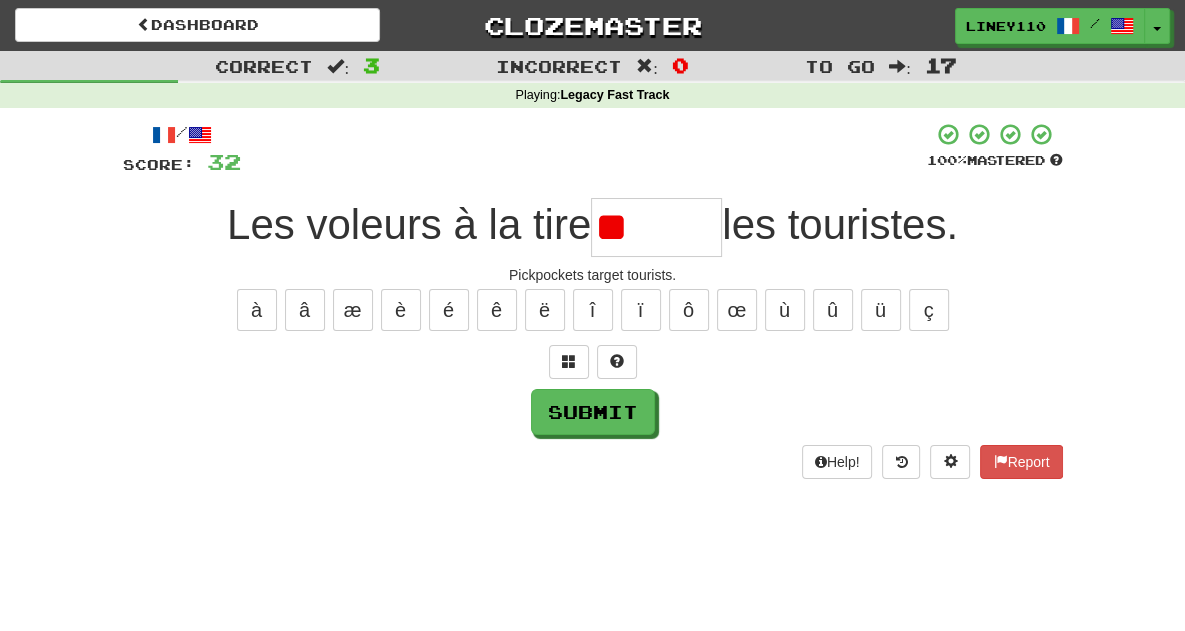 type on "*" 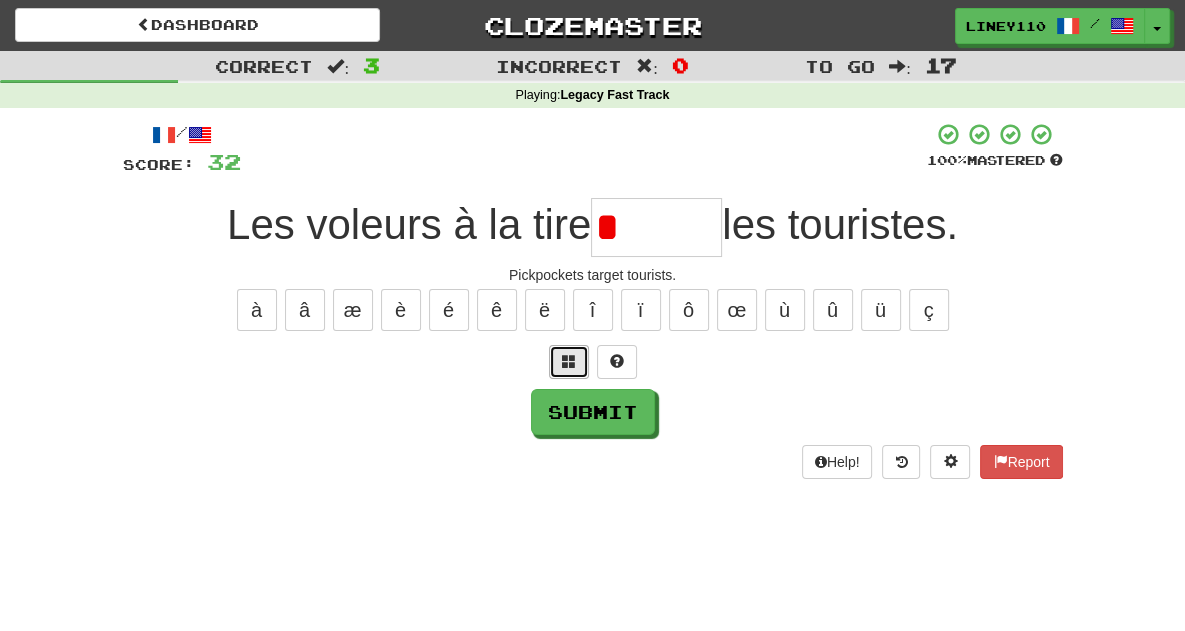 click at bounding box center (569, 361) 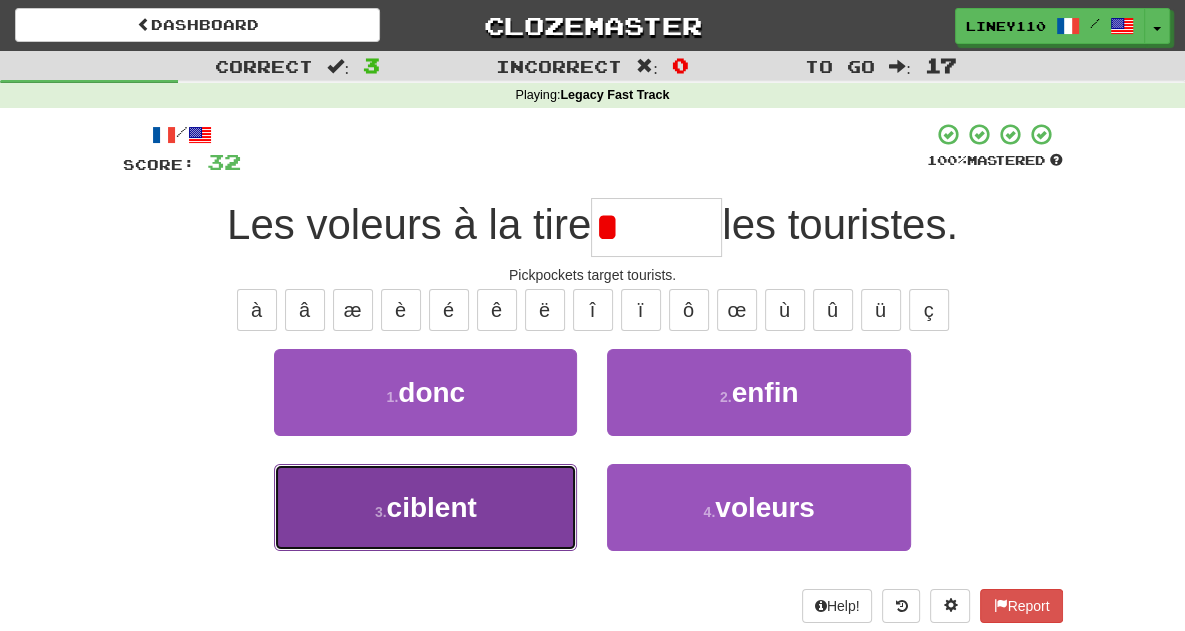 click on "3 .  ciblent" at bounding box center [425, 507] 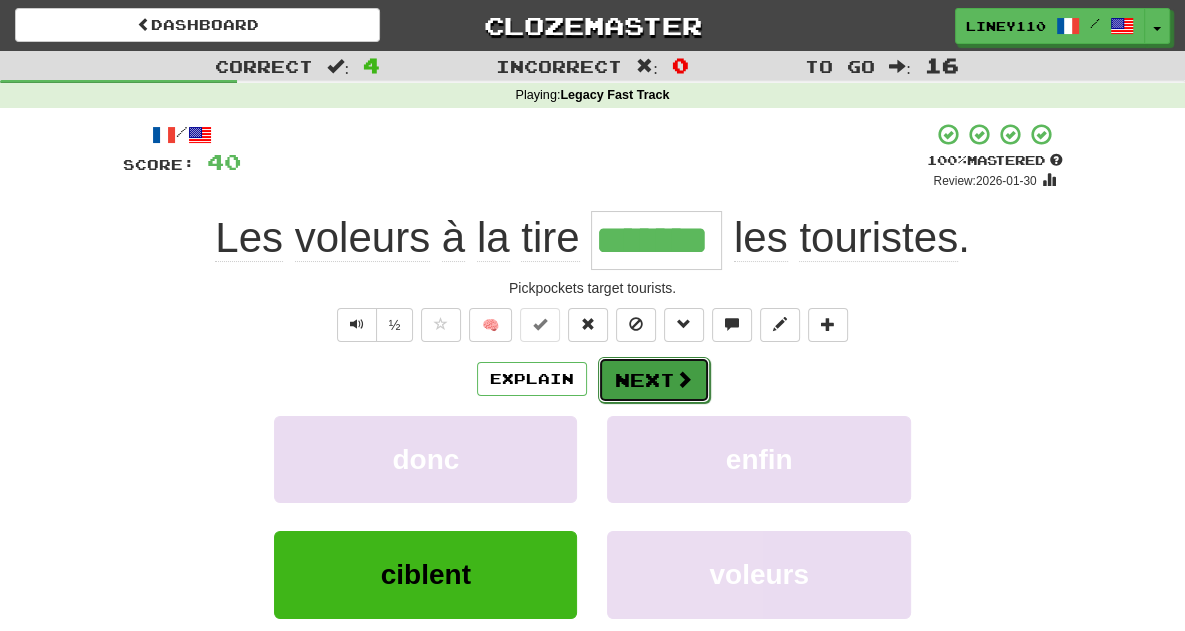 click on "Next" at bounding box center [654, 380] 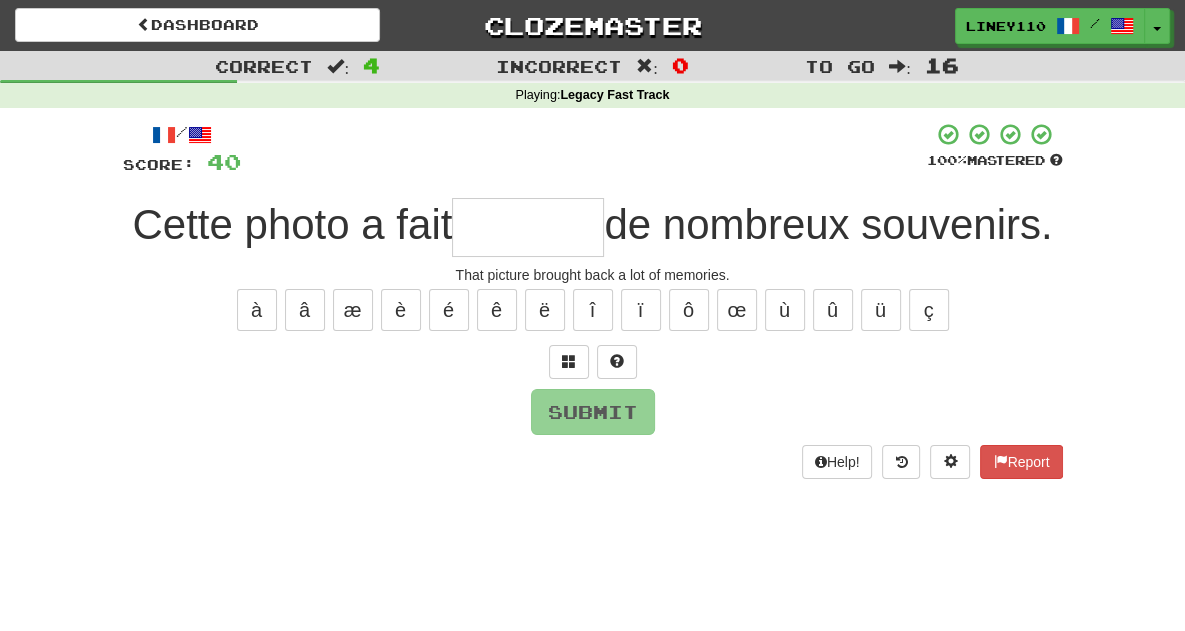 click at bounding box center [528, 227] 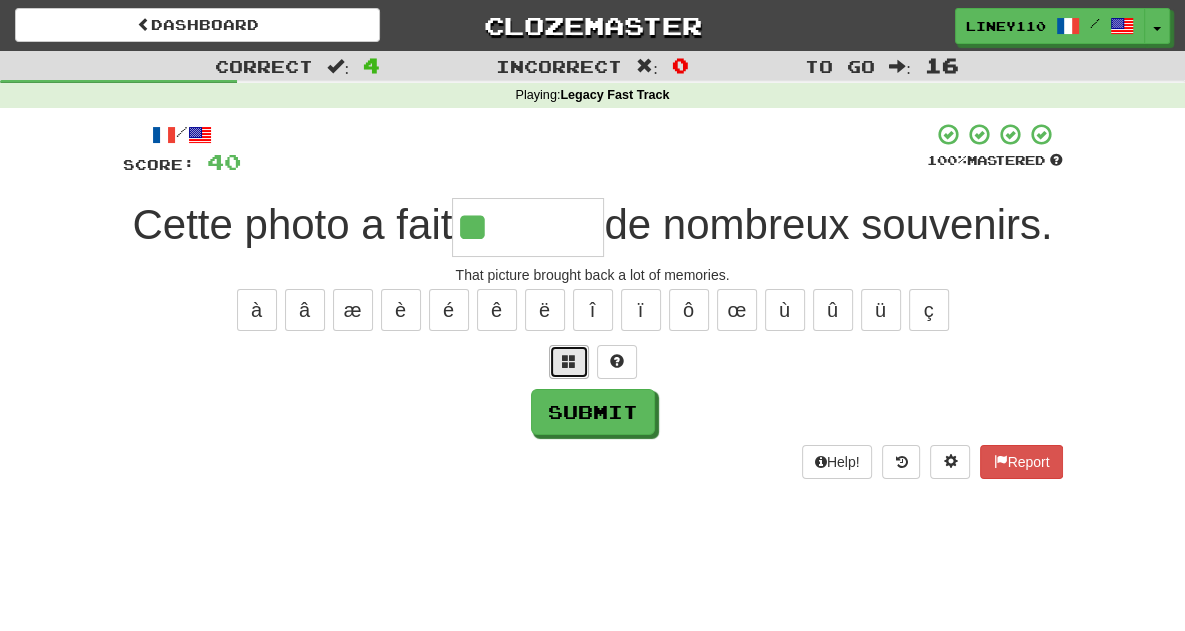 click at bounding box center [569, 361] 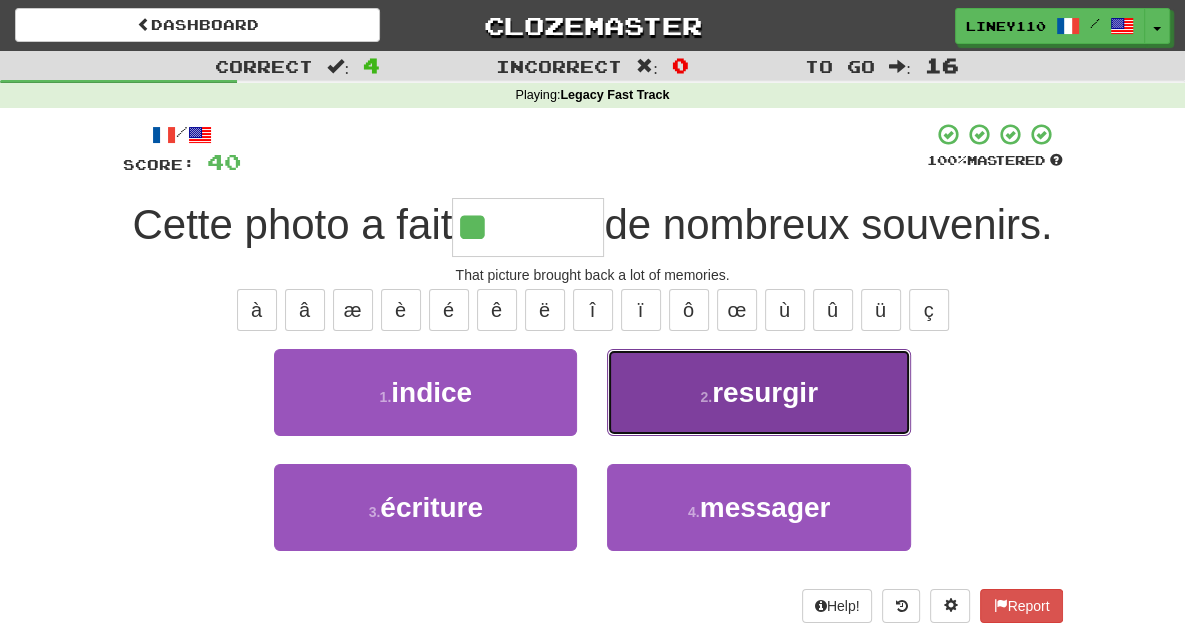 click on "2 .  resurgir" at bounding box center [758, 392] 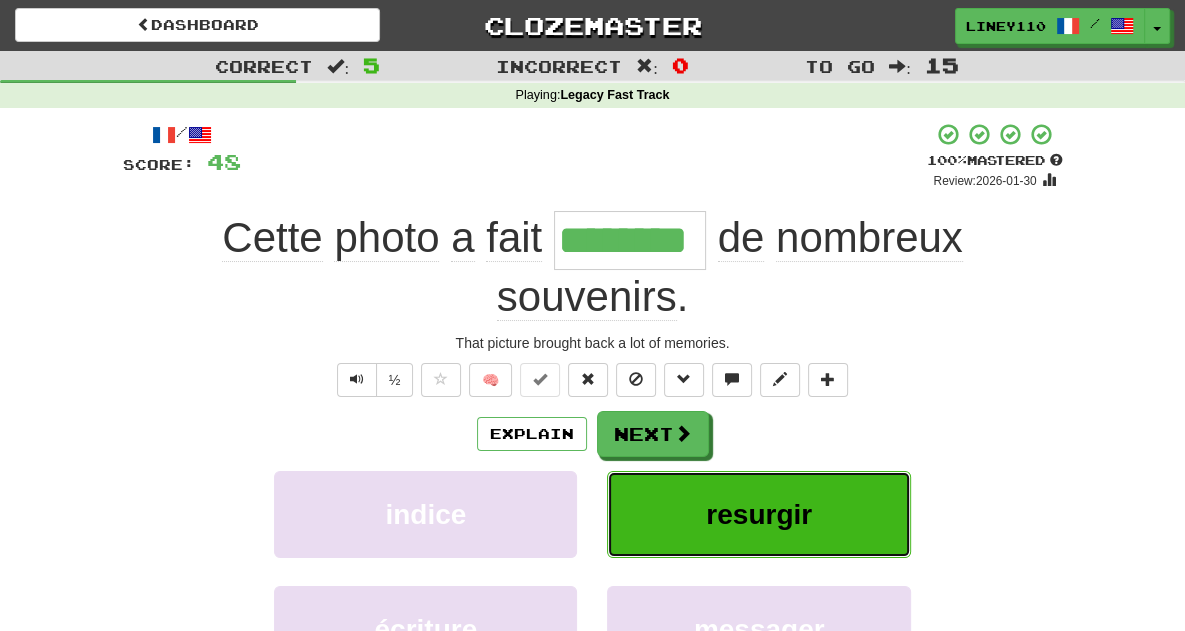 click on "resurgir" at bounding box center (759, 514) 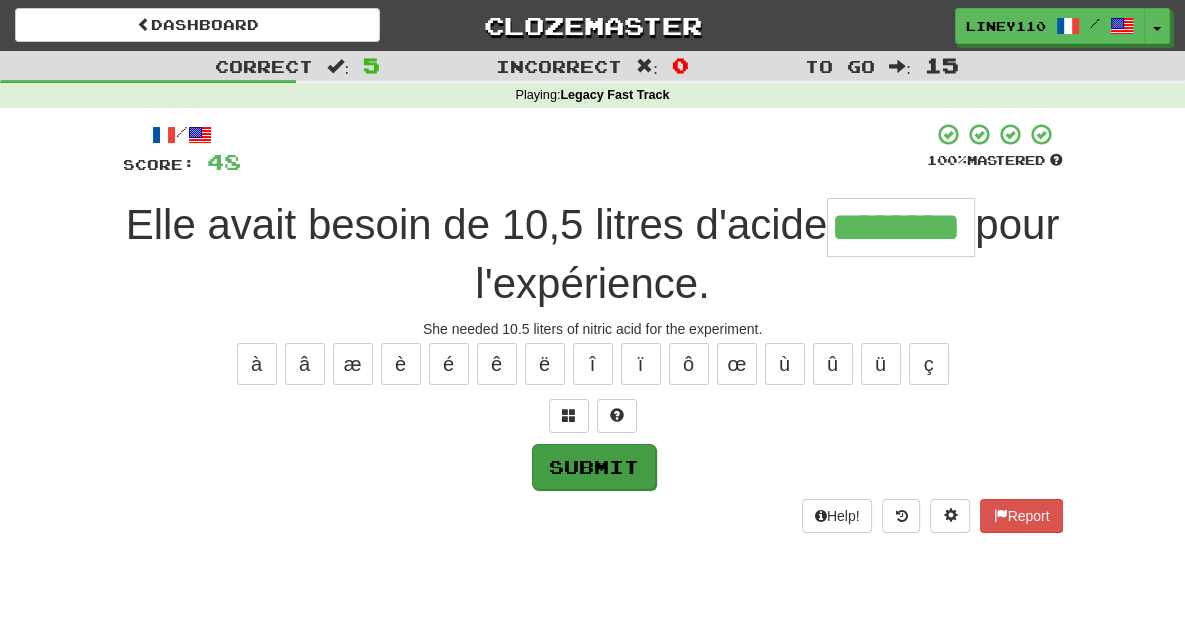 type on "********" 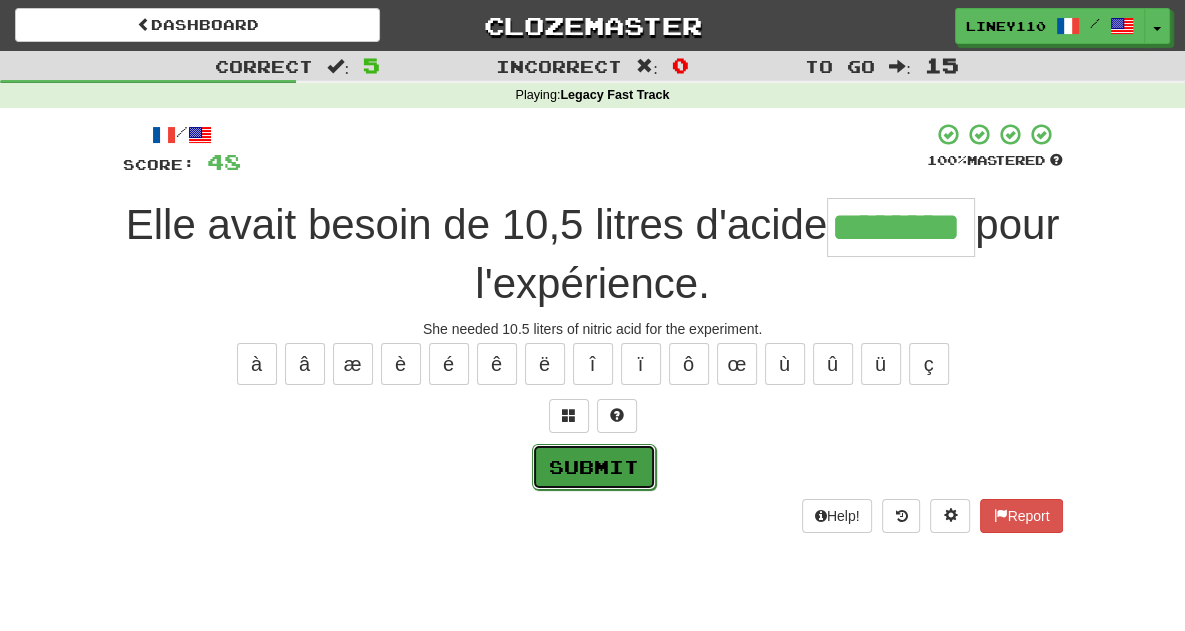 click on "Submit" at bounding box center [594, 467] 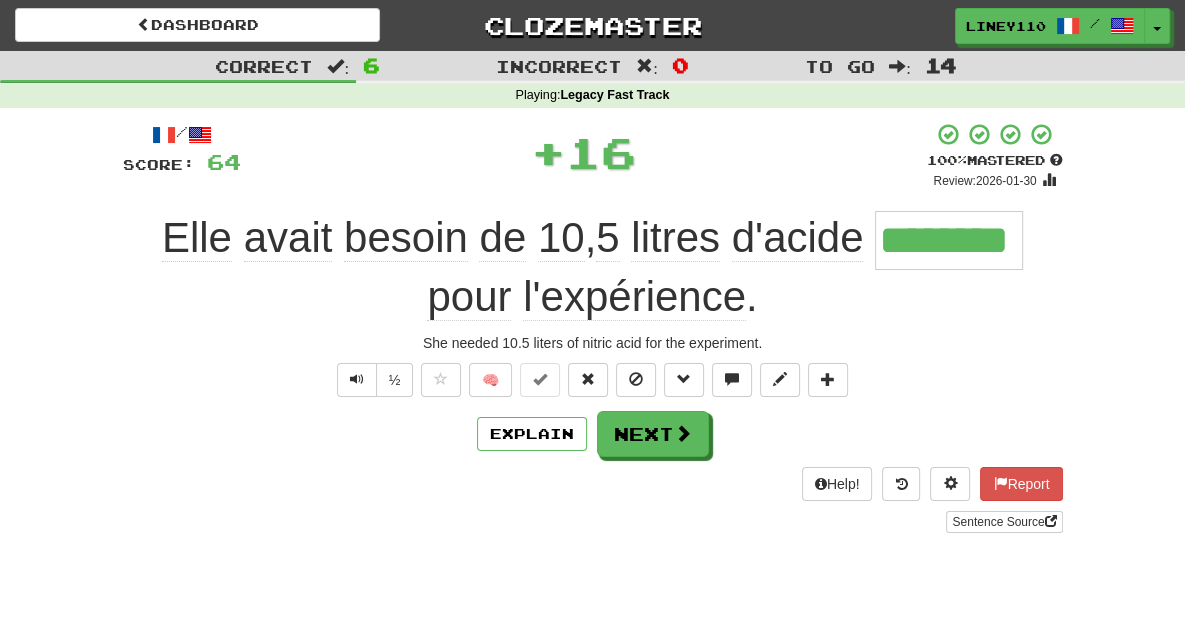 click on "/ Score: 64 + 16 100 % Mastered Review: 2026-01-30 She needed 10.5 liters of nitric acid for the experiment. ½ 🧠 Explain Next Help! Report Sentence Source" at bounding box center (593, 327) 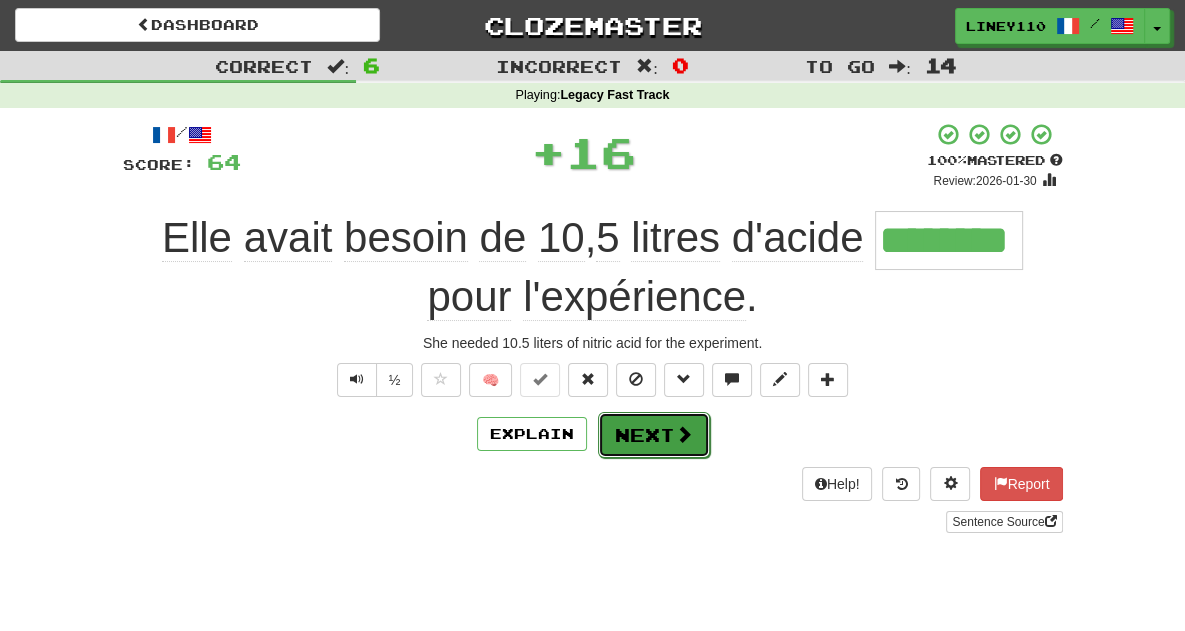 click on "Next" at bounding box center (654, 435) 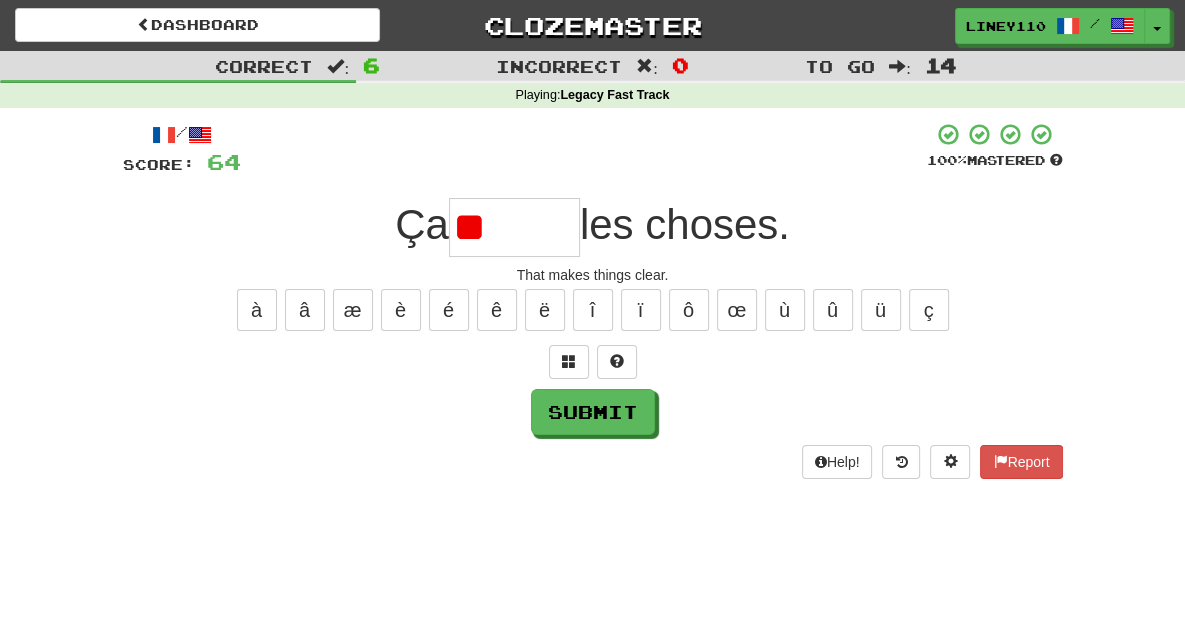 type on "*" 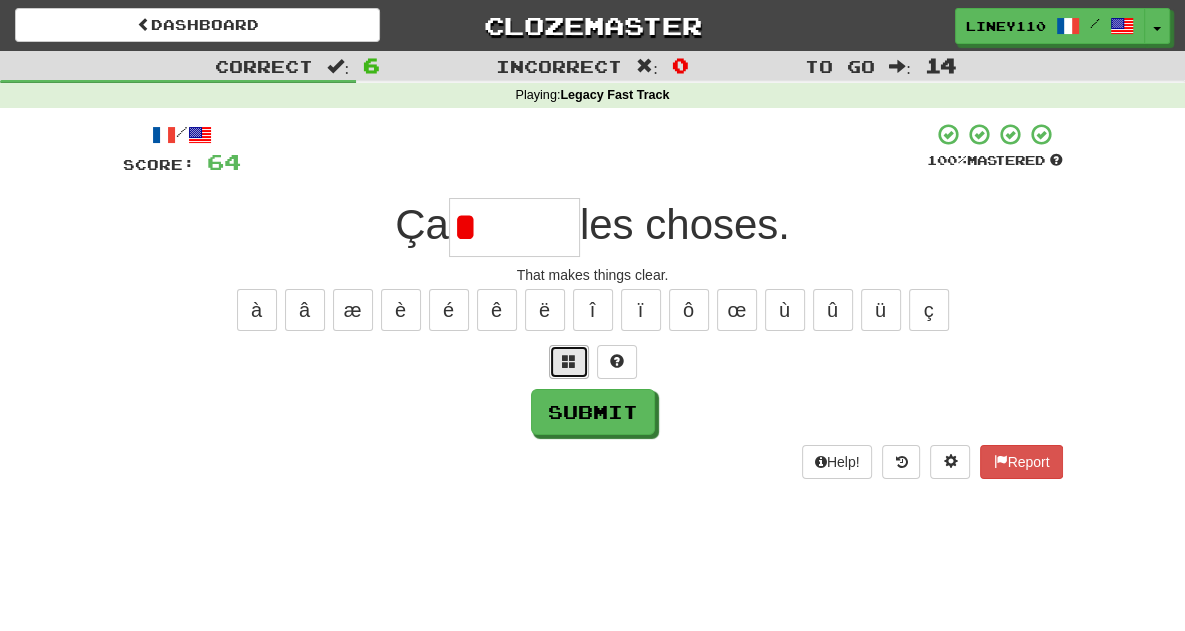 click at bounding box center (569, 361) 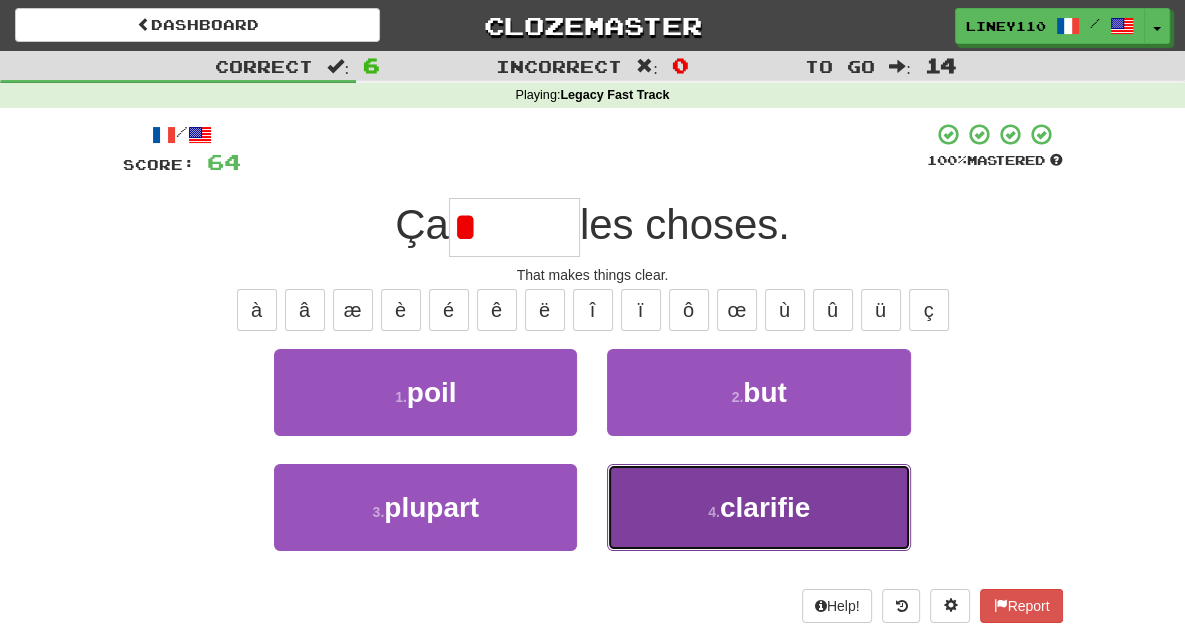 click on "4 . clarifie" at bounding box center [758, 507] 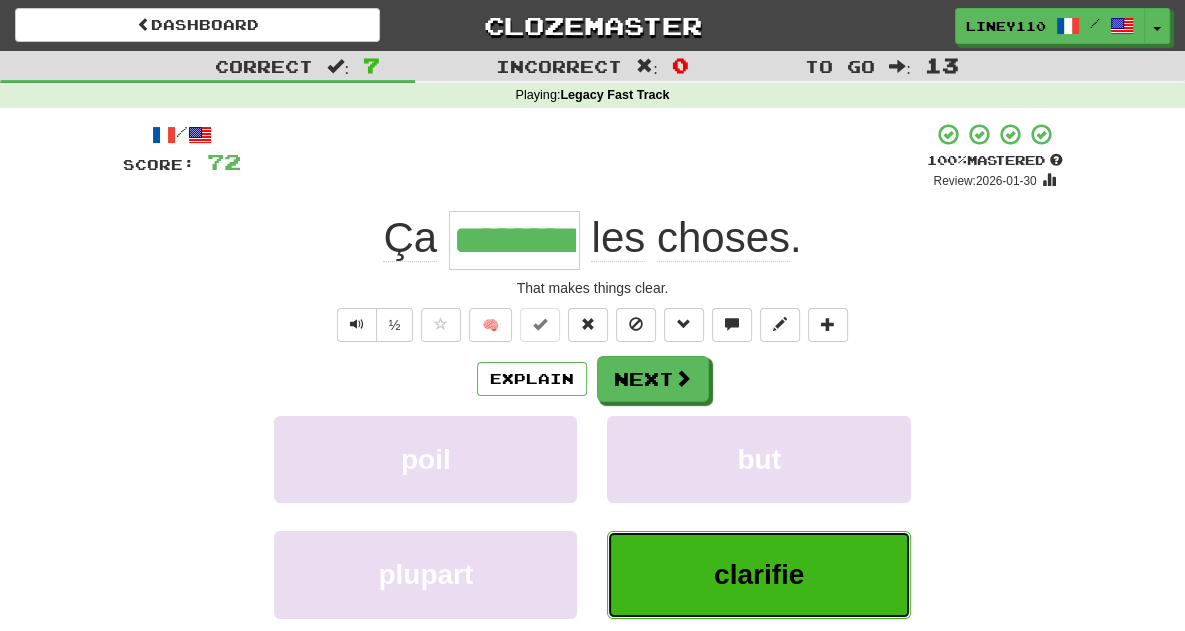 click on "clarifie" at bounding box center (758, 574) 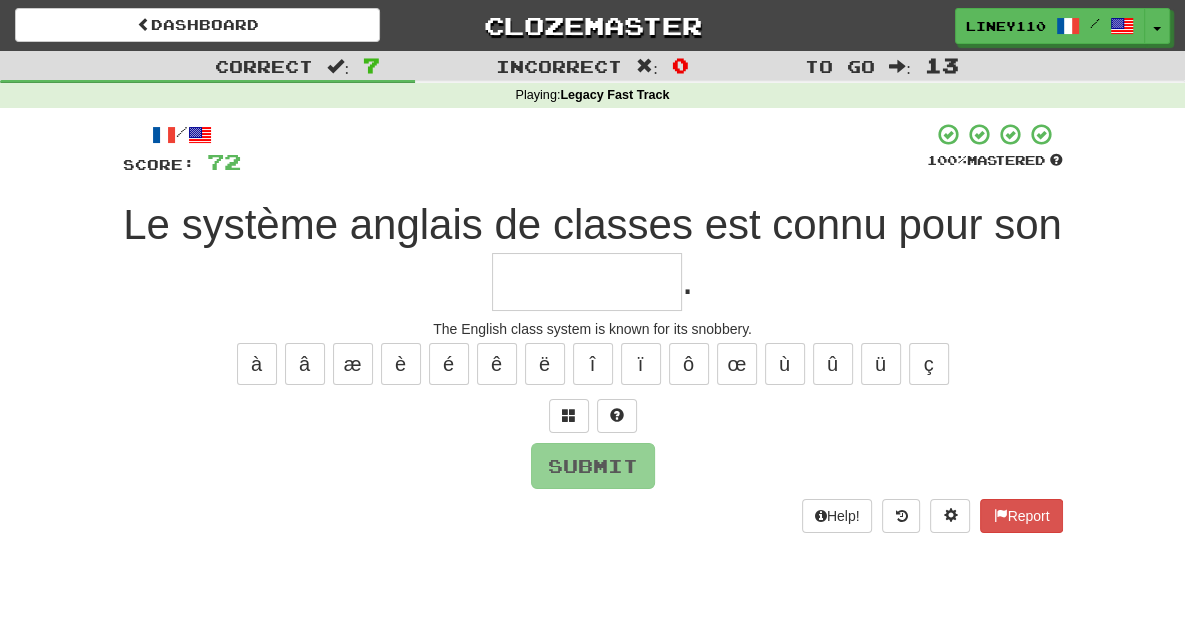 click at bounding box center [587, 282] 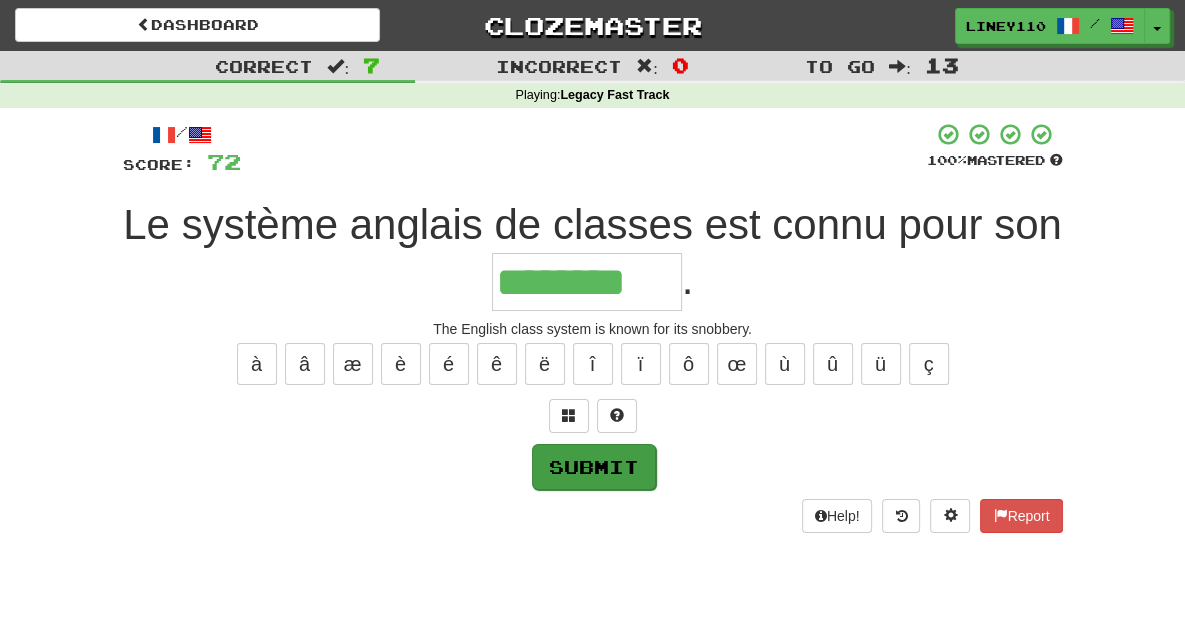 type on "********" 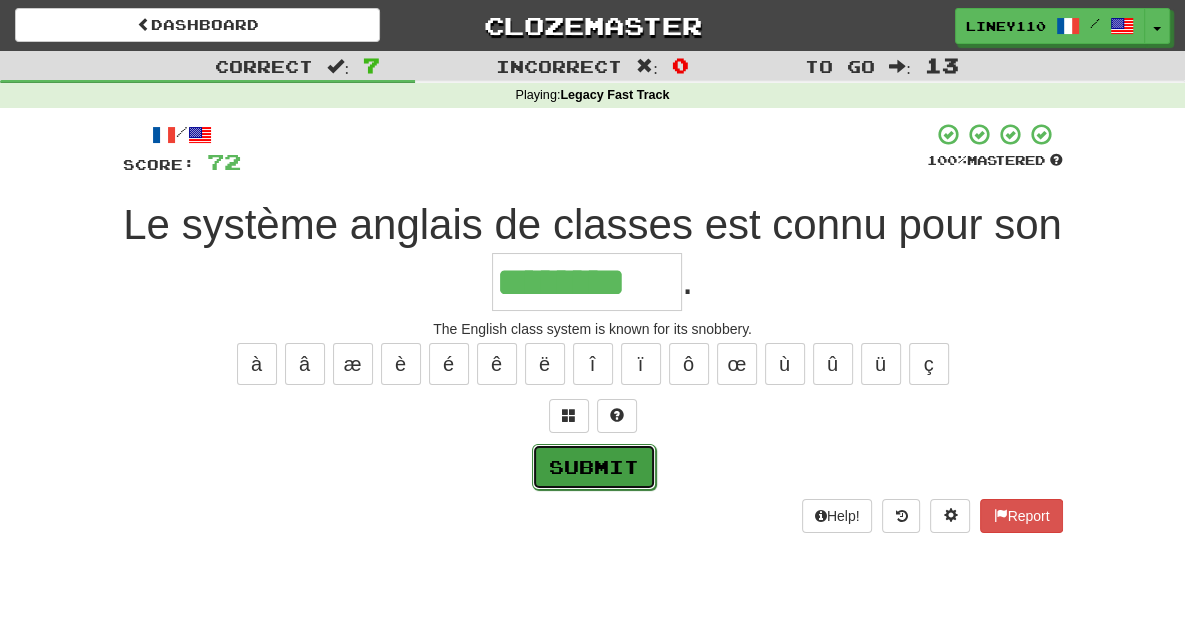 click on "Submit" at bounding box center (594, 467) 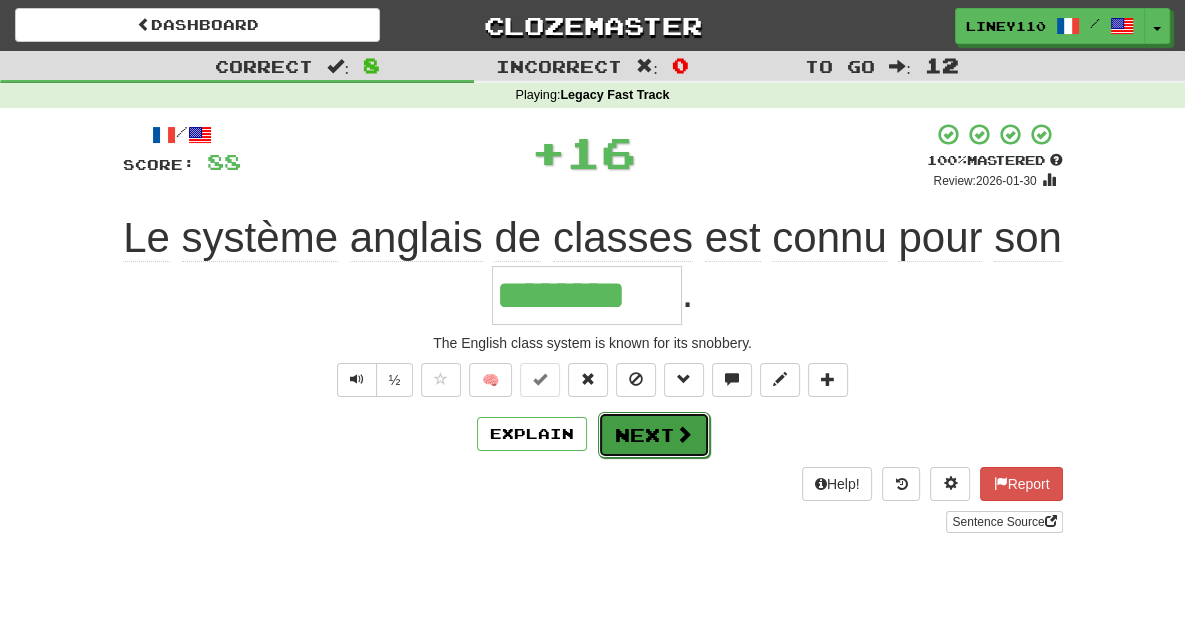 click on "Next" at bounding box center (654, 435) 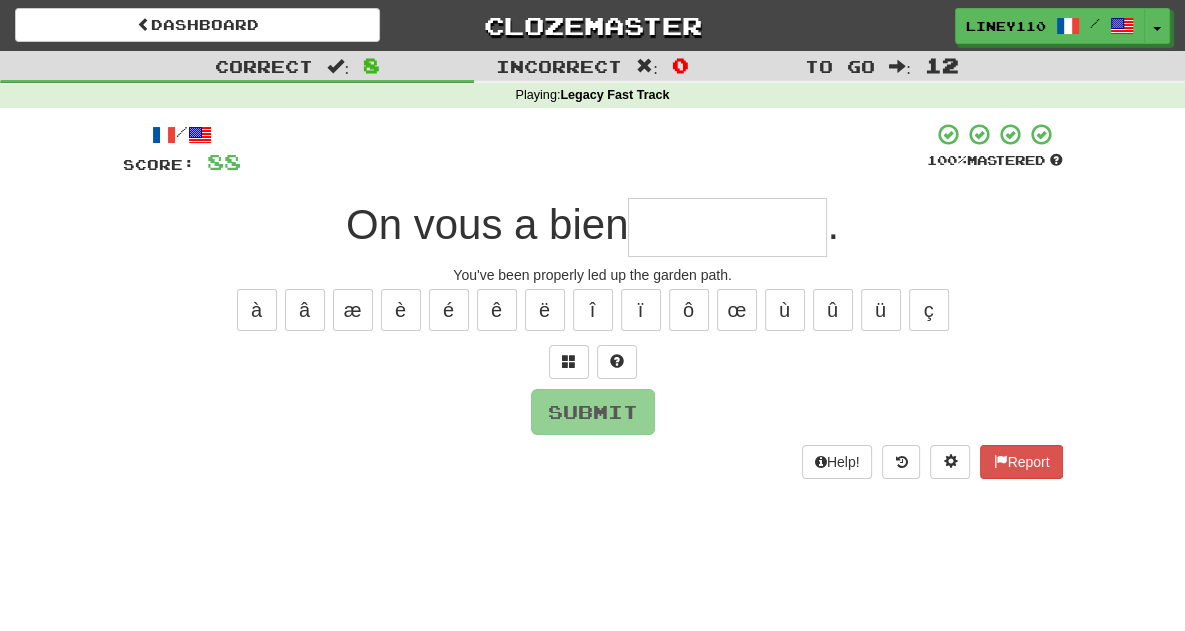 click at bounding box center [727, 227] 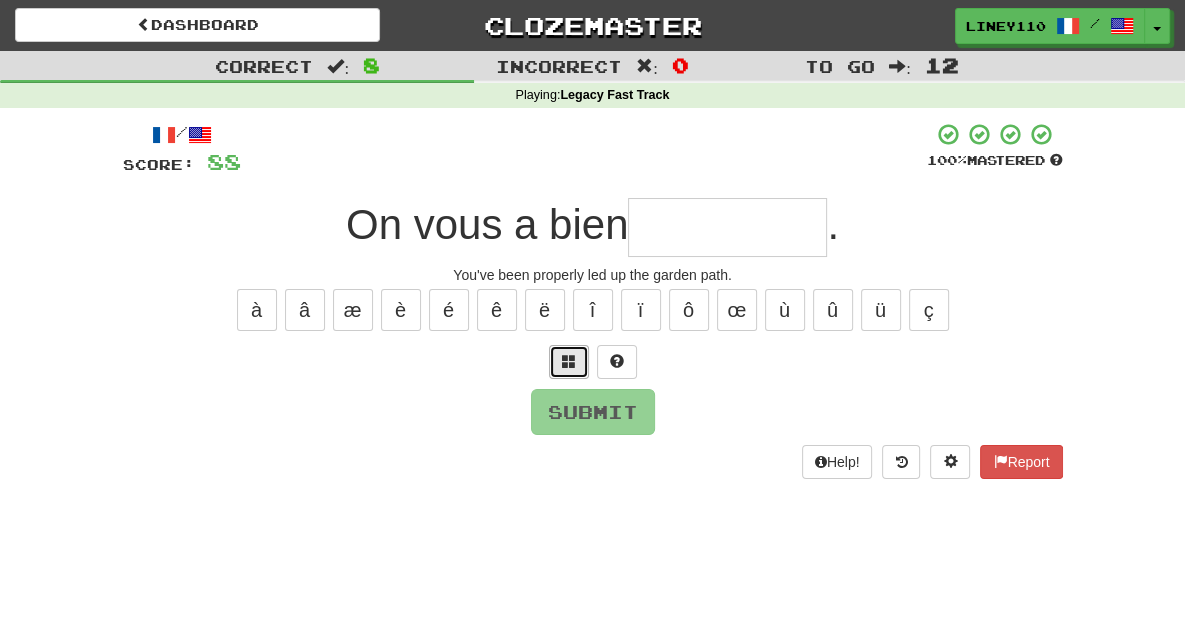 click at bounding box center [569, 361] 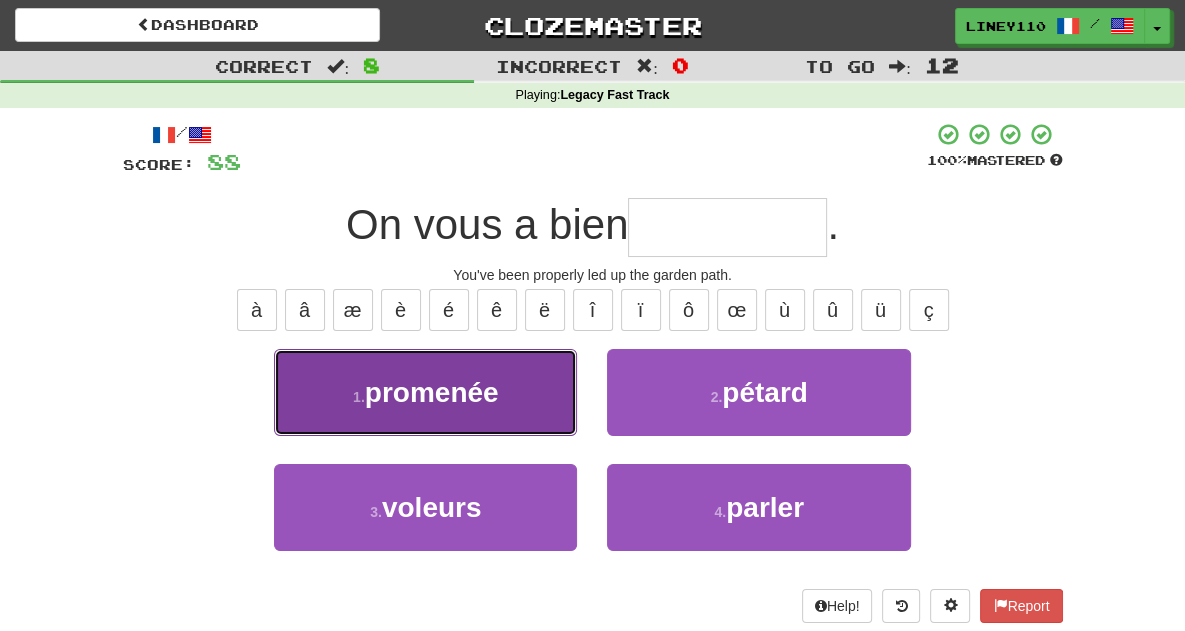 click on "1 .  promenée" at bounding box center (425, 392) 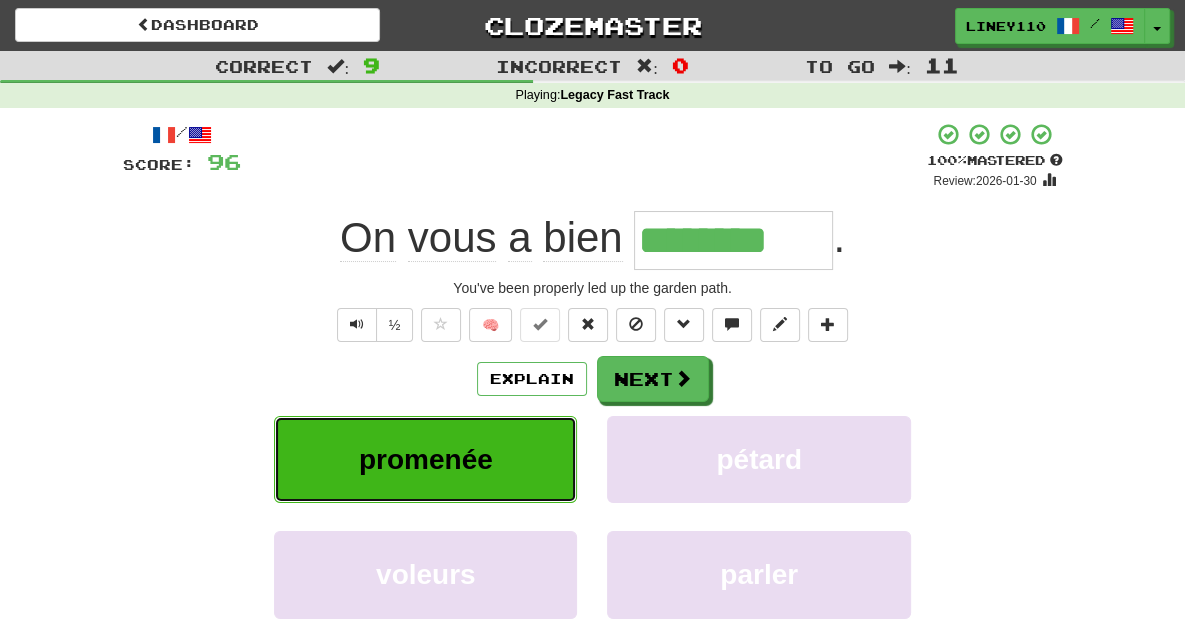 click on "promenée" at bounding box center [425, 459] 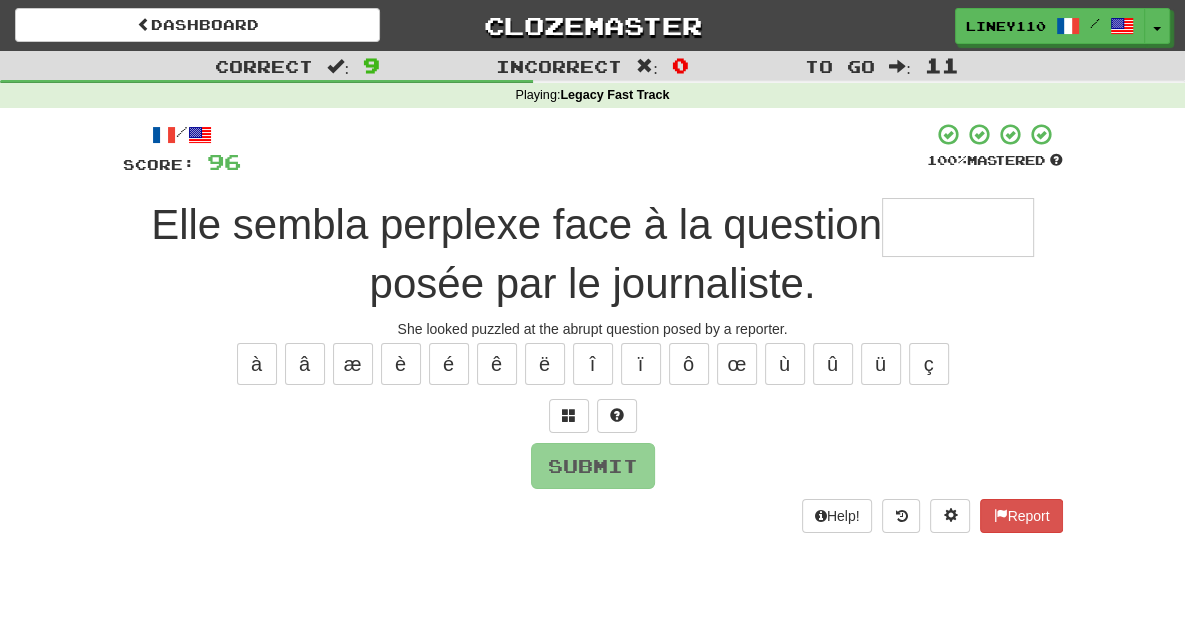 click at bounding box center [958, 227] 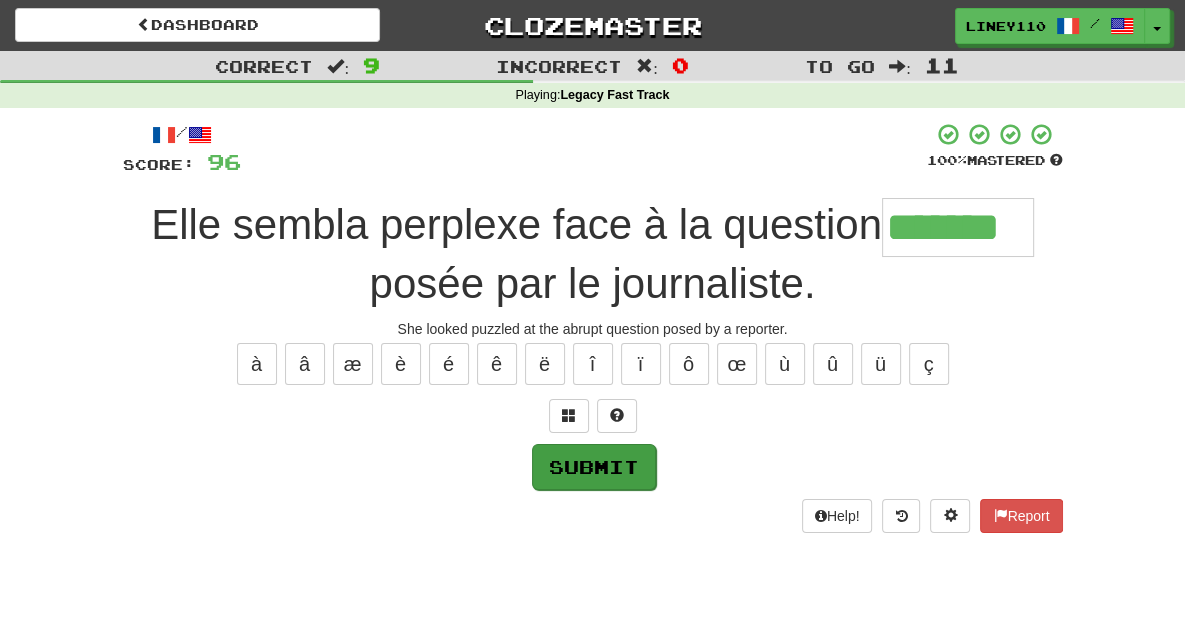 type on "*******" 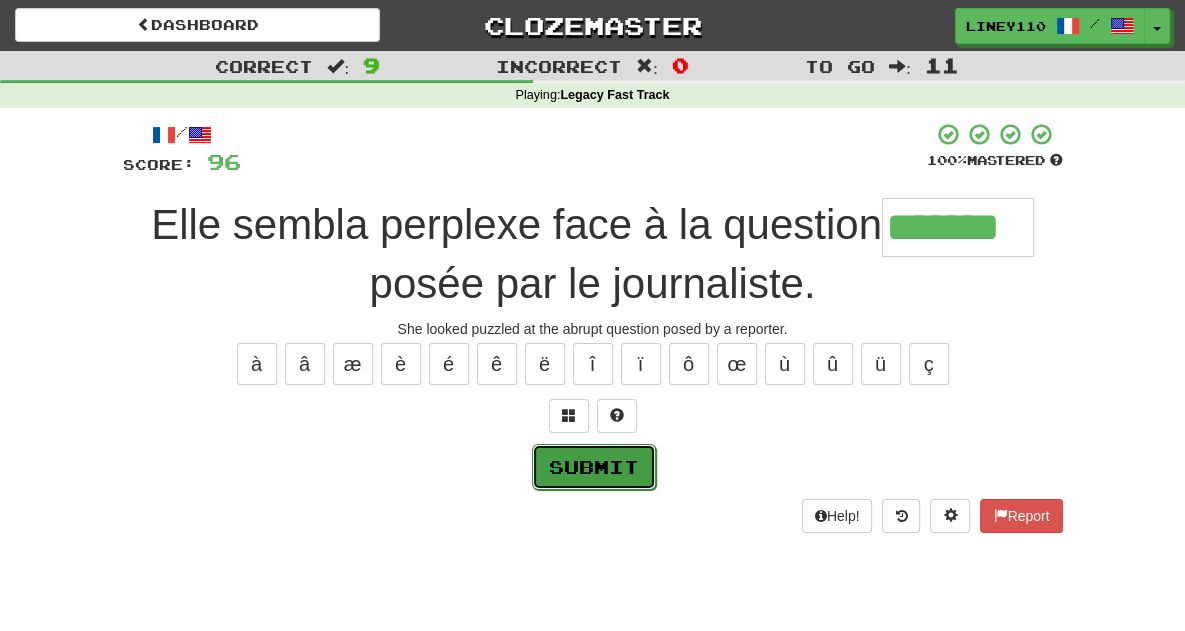 click on "Submit" at bounding box center [594, 467] 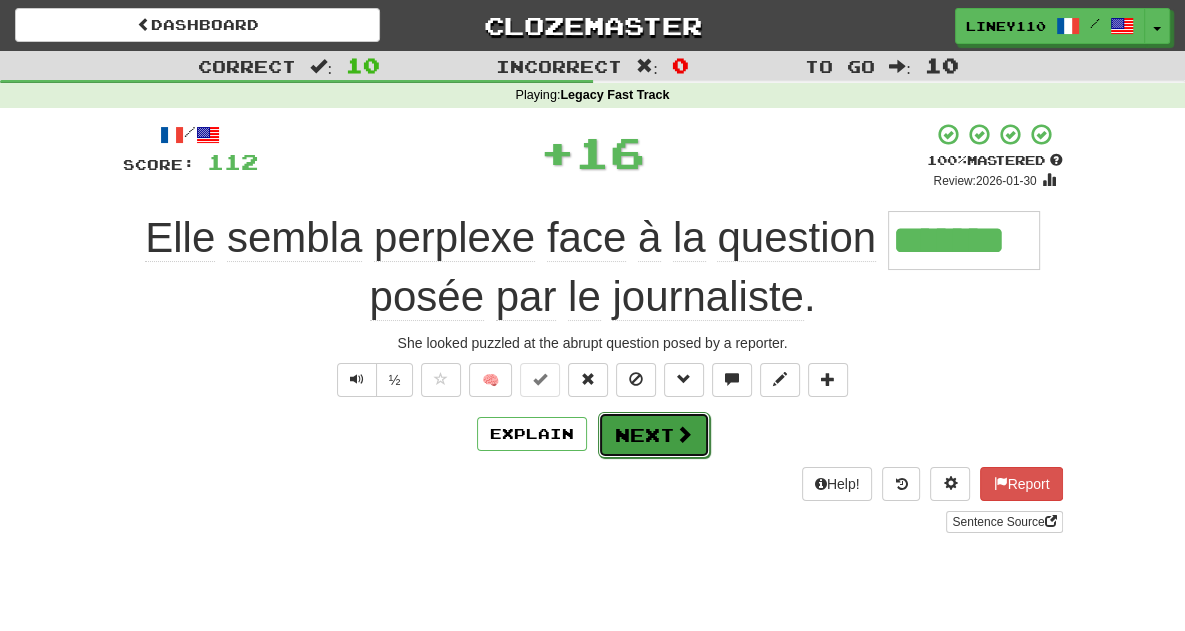 click on "Next" at bounding box center [654, 435] 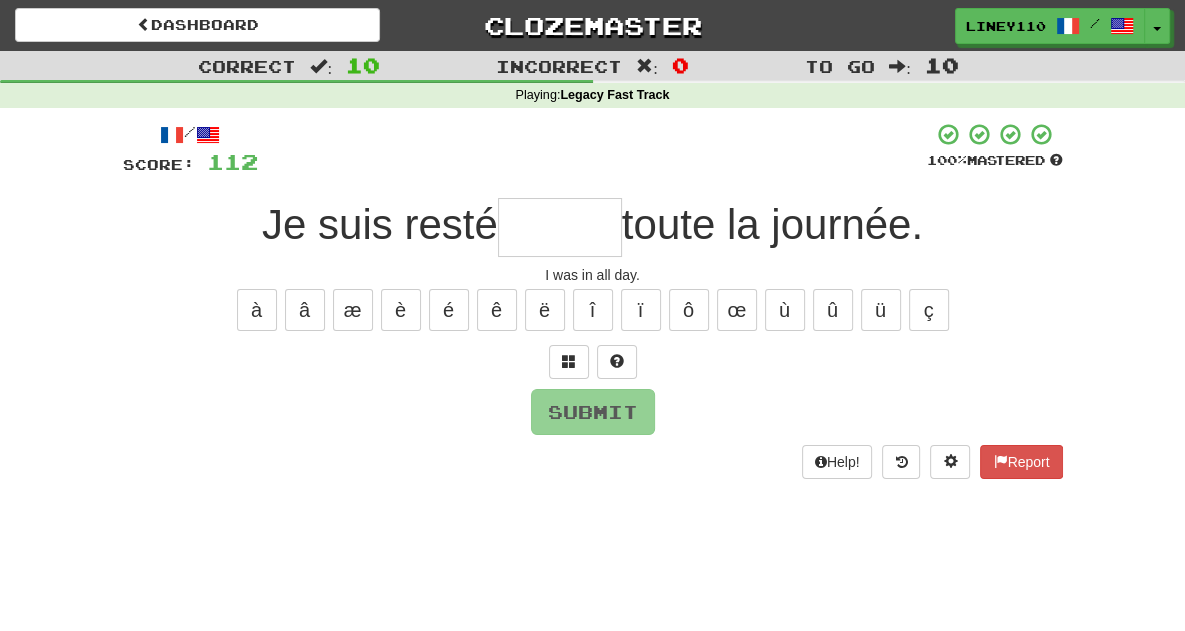 click at bounding box center (560, 227) 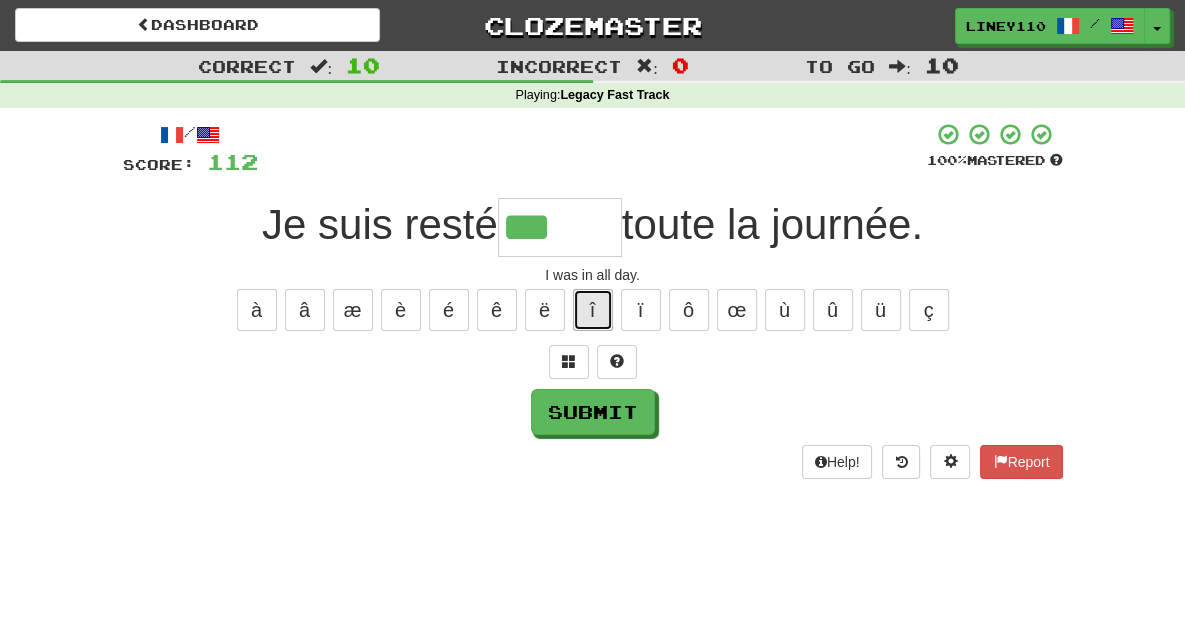 click on "î" at bounding box center (593, 310) 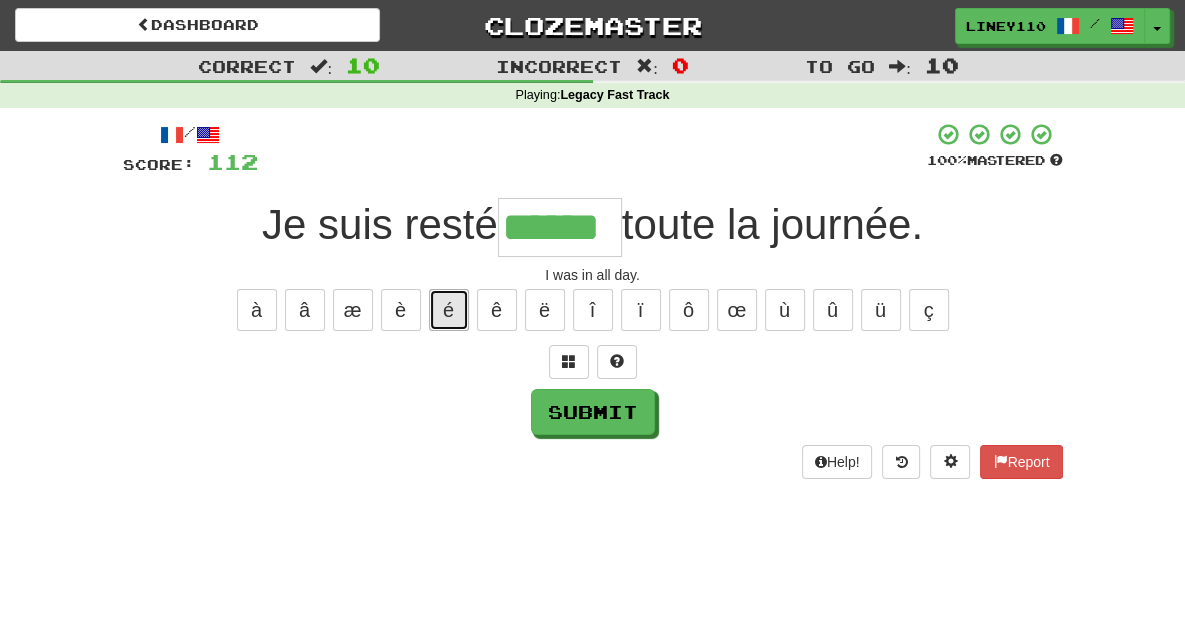 click on "é" at bounding box center (449, 310) 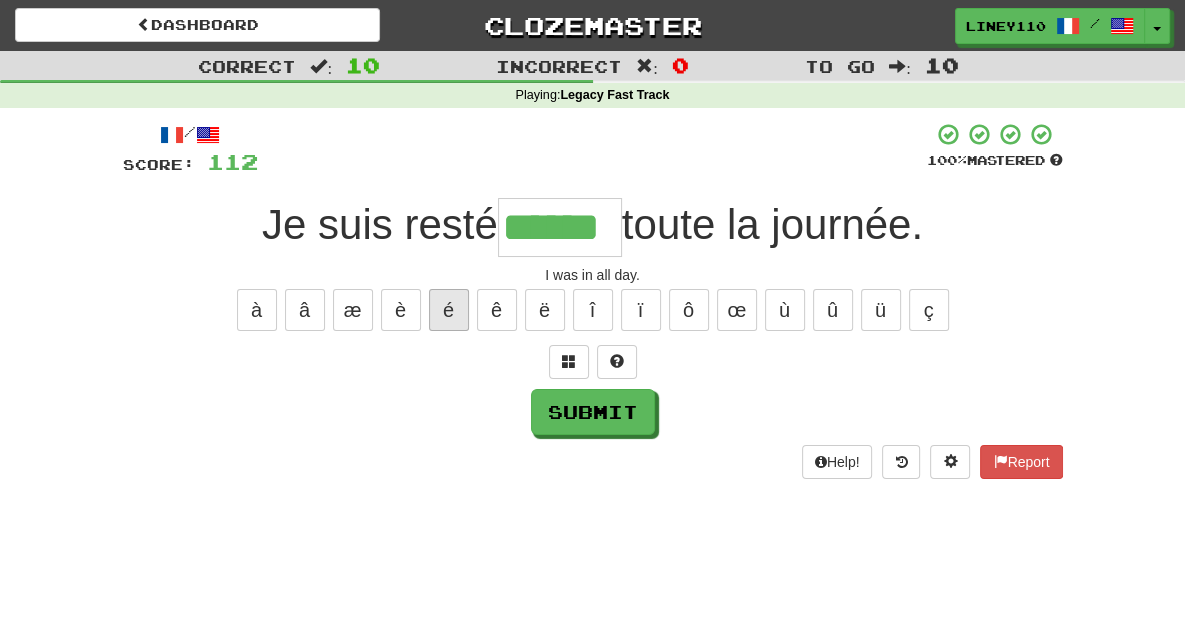 type on "*******" 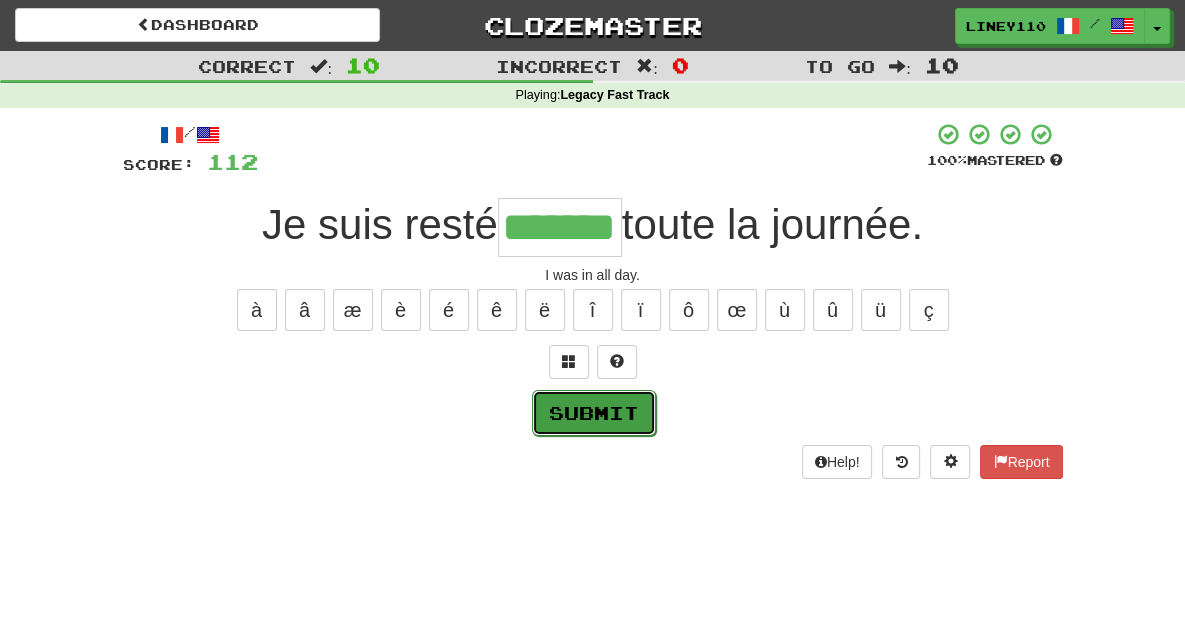 click on "Submit" at bounding box center (594, 413) 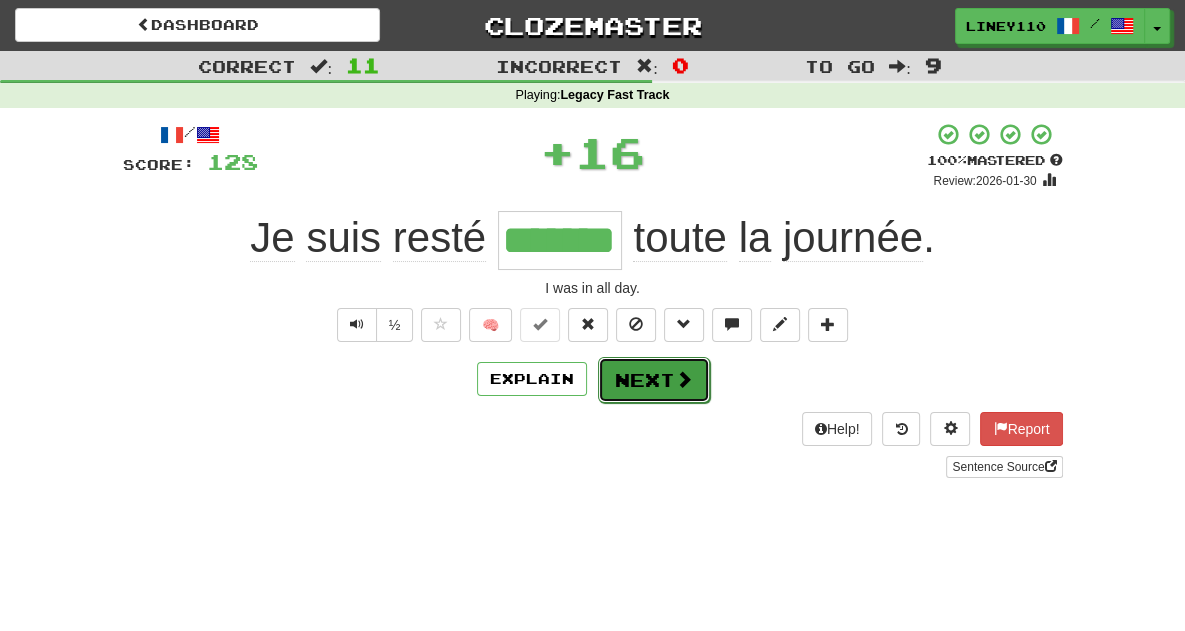 click on "Next" at bounding box center [654, 380] 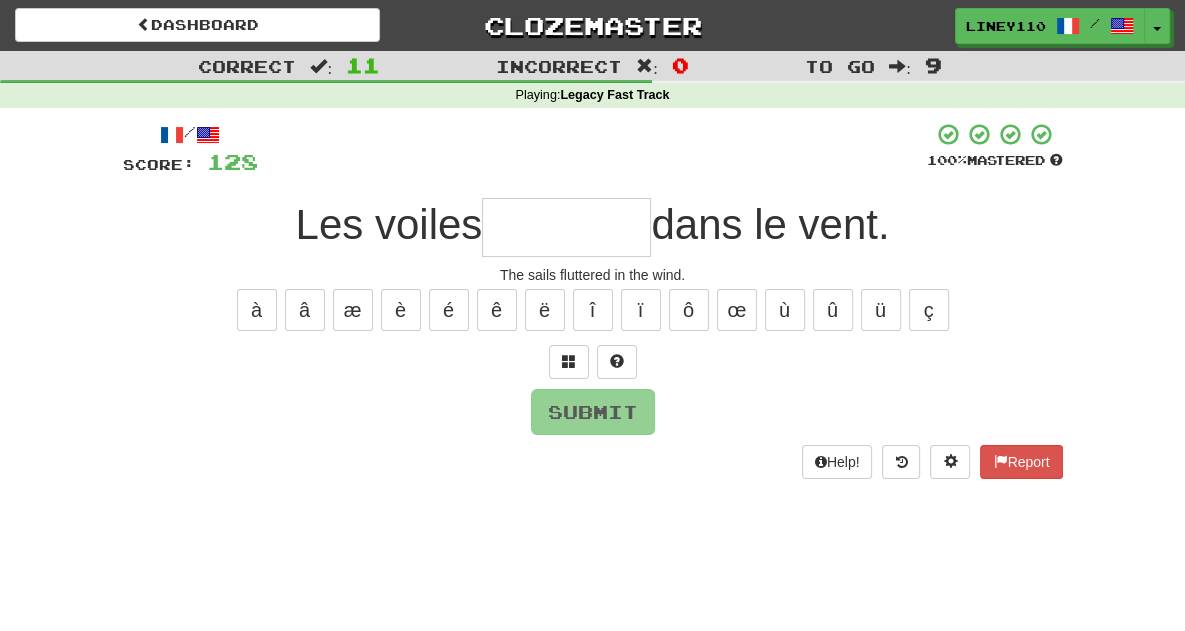 click at bounding box center [566, 227] 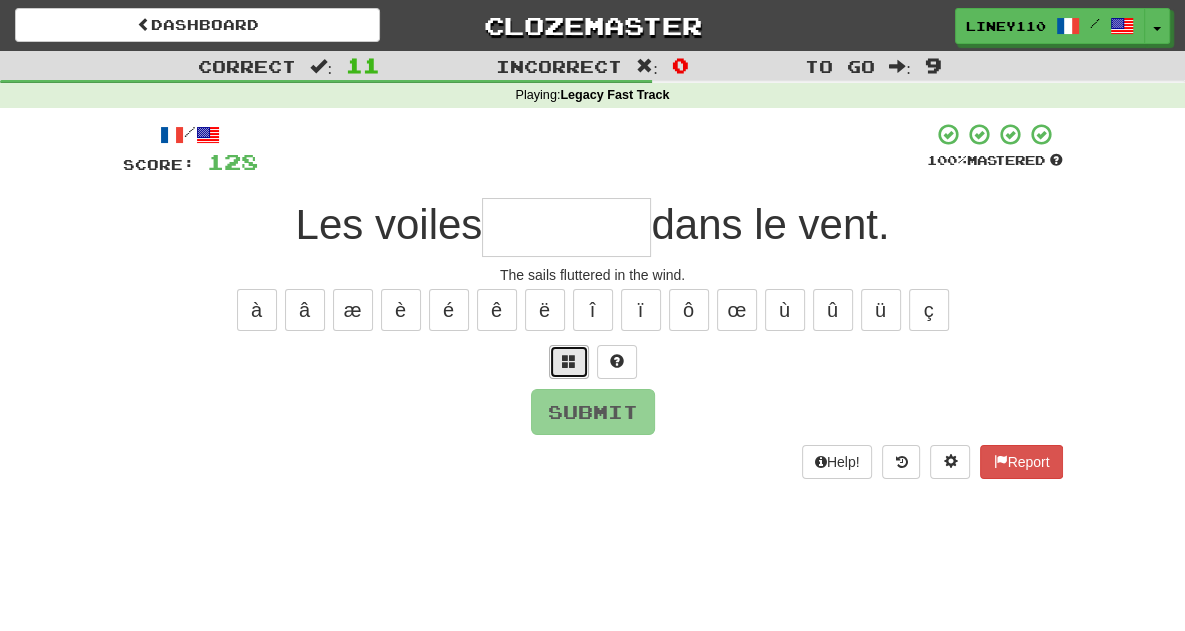 click at bounding box center (569, 361) 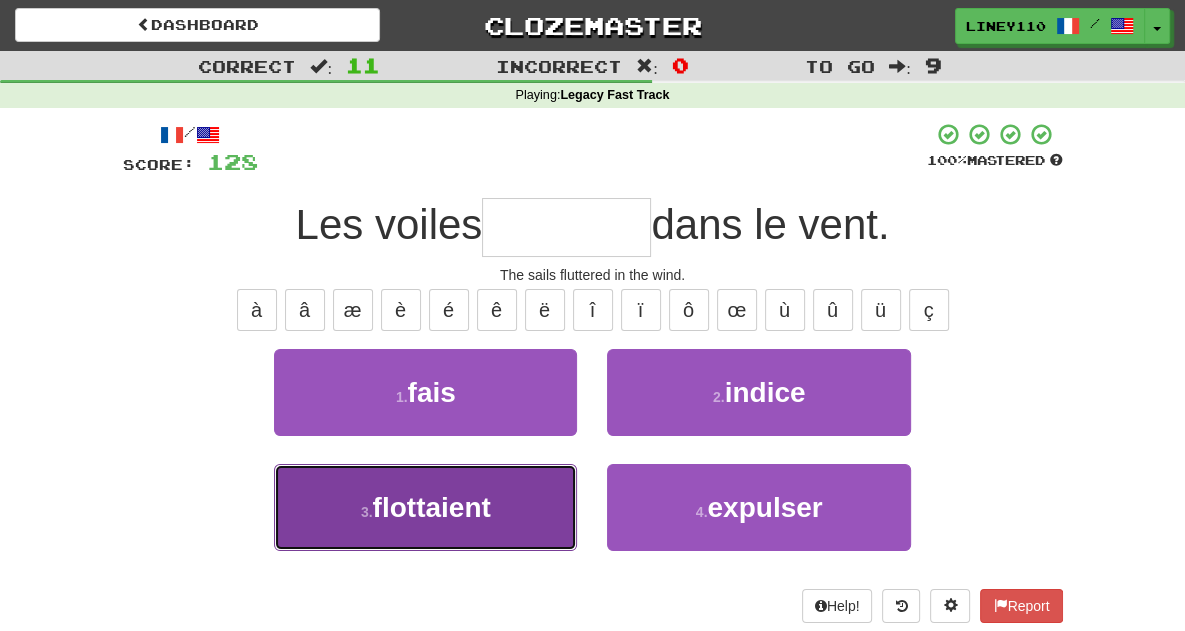 click on "flottaient" at bounding box center (432, 507) 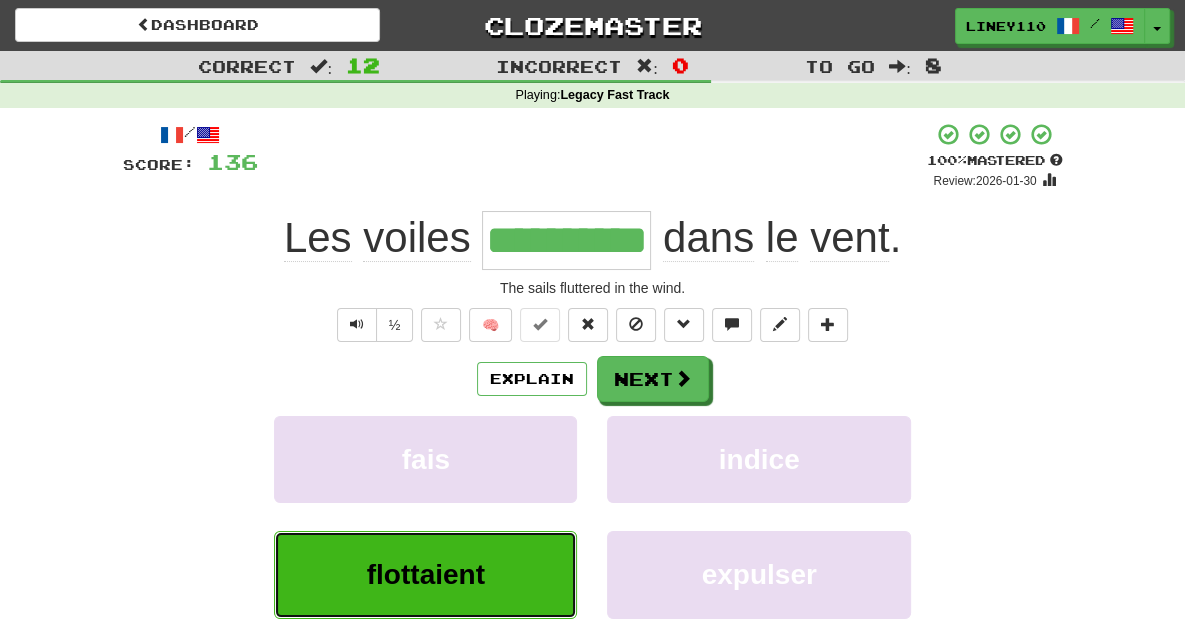 click on "flottaient" at bounding box center (426, 574) 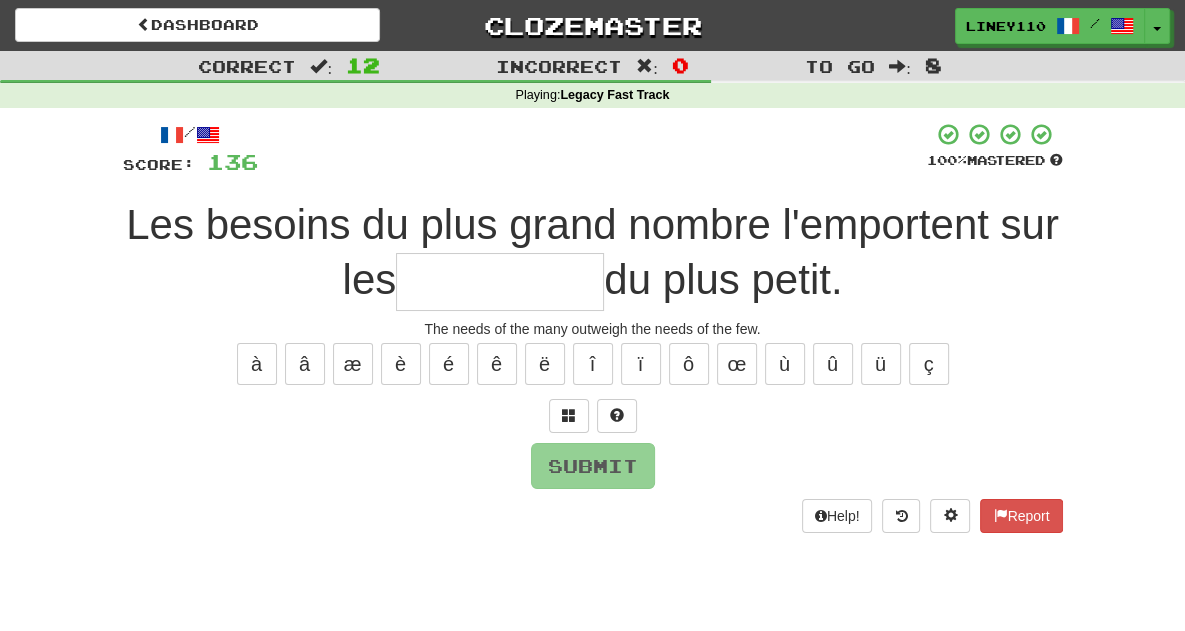 click at bounding box center [500, 282] 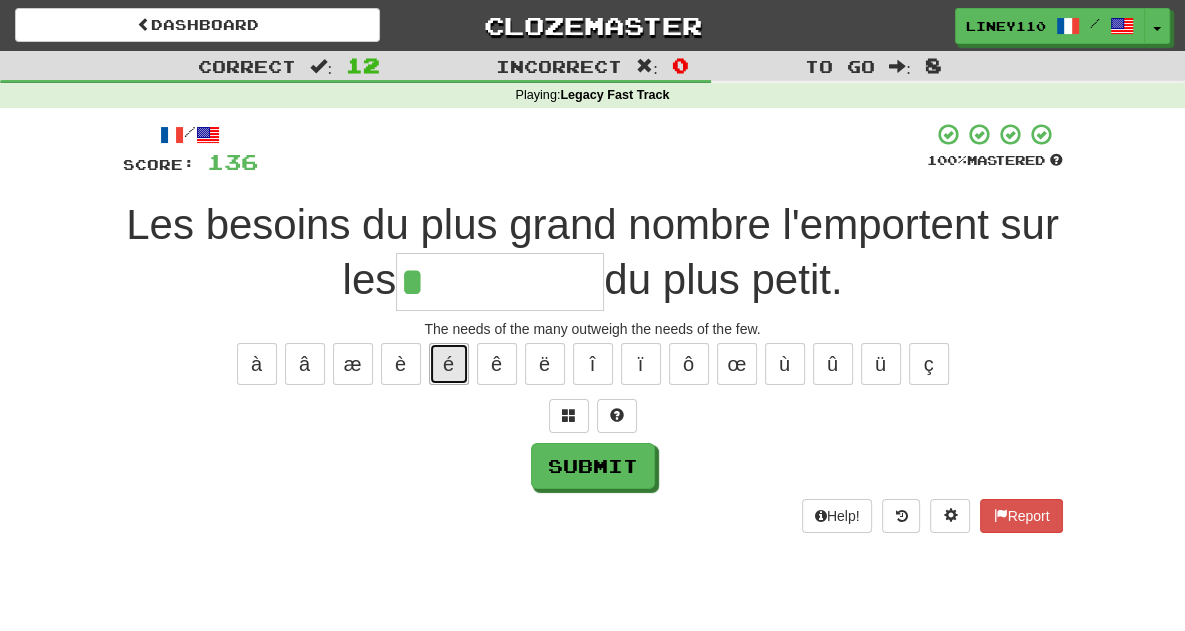 click on "é" at bounding box center [449, 364] 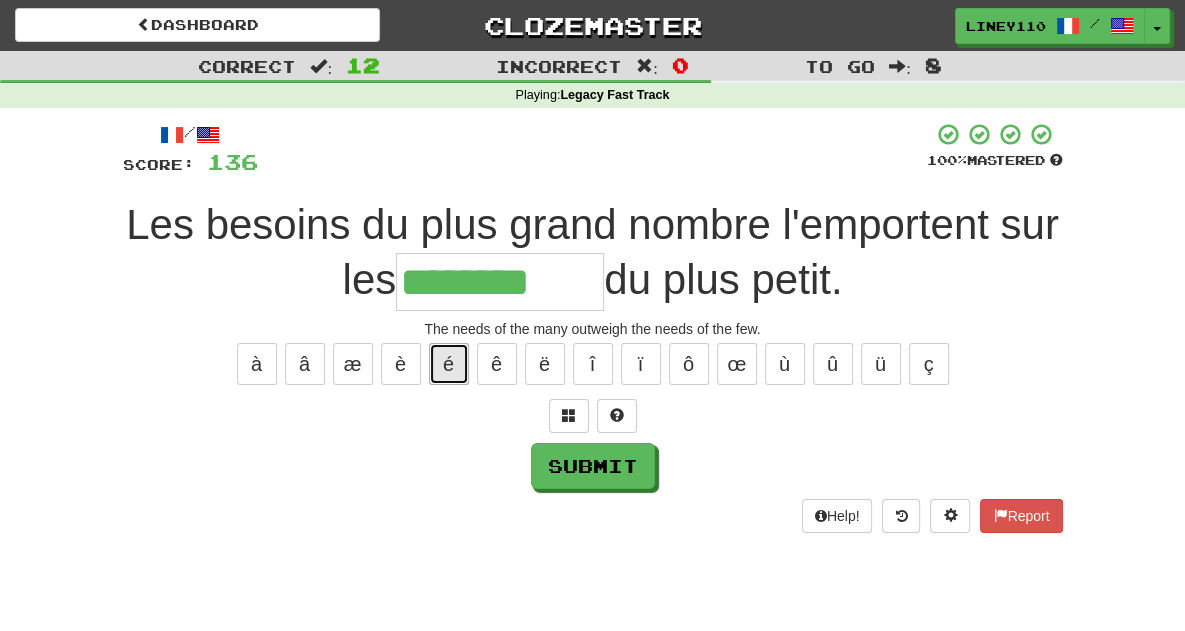 click on "é" at bounding box center [449, 364] 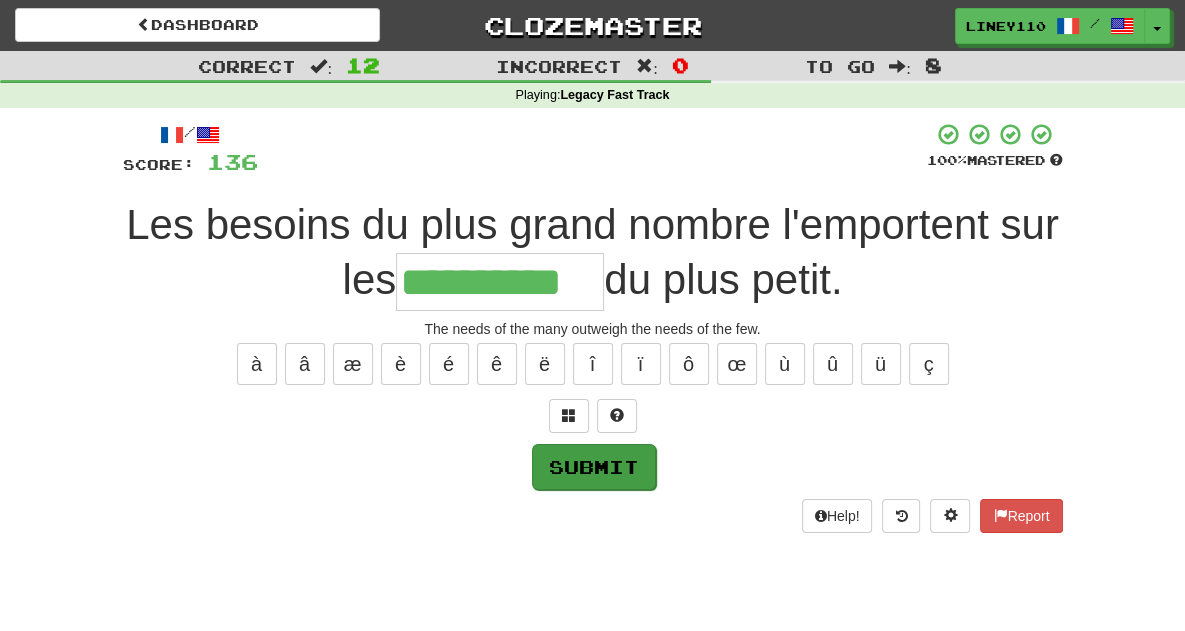type on "**********" 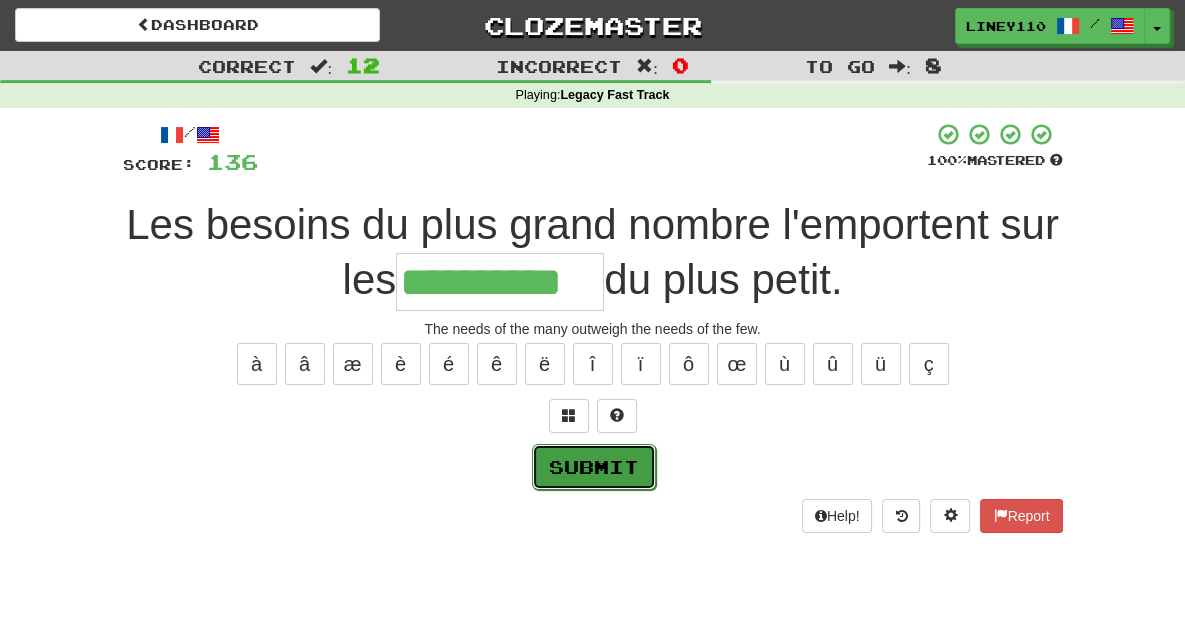 click on "Submit" at bounding box center (594, 467) 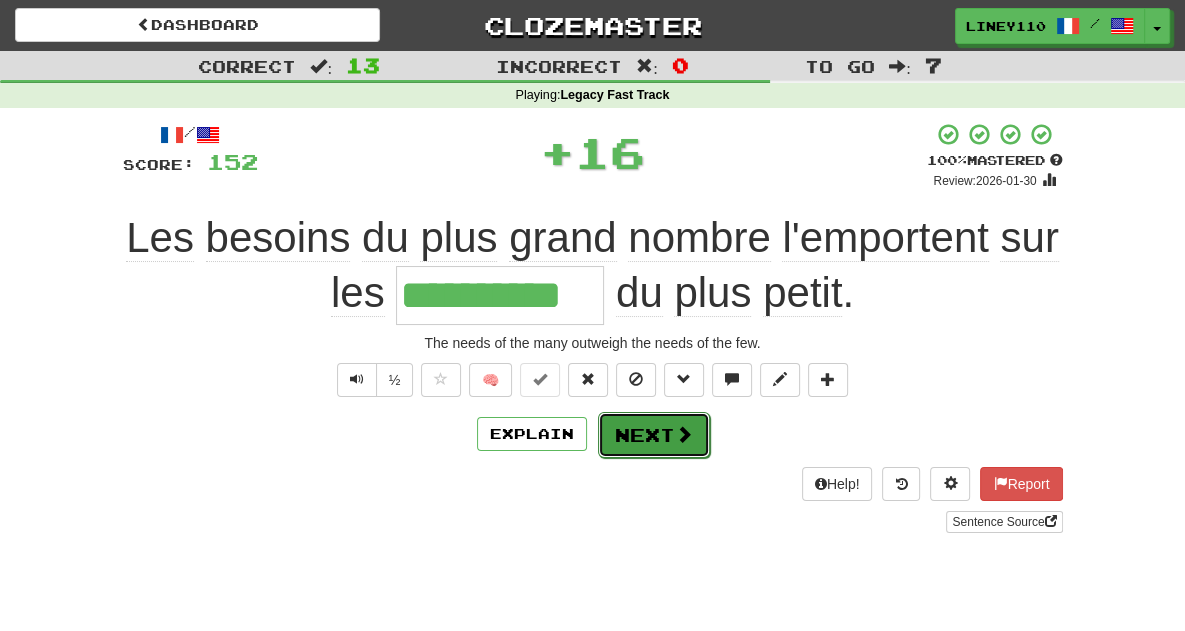 click on "Next" at bounding box center [654, 435] 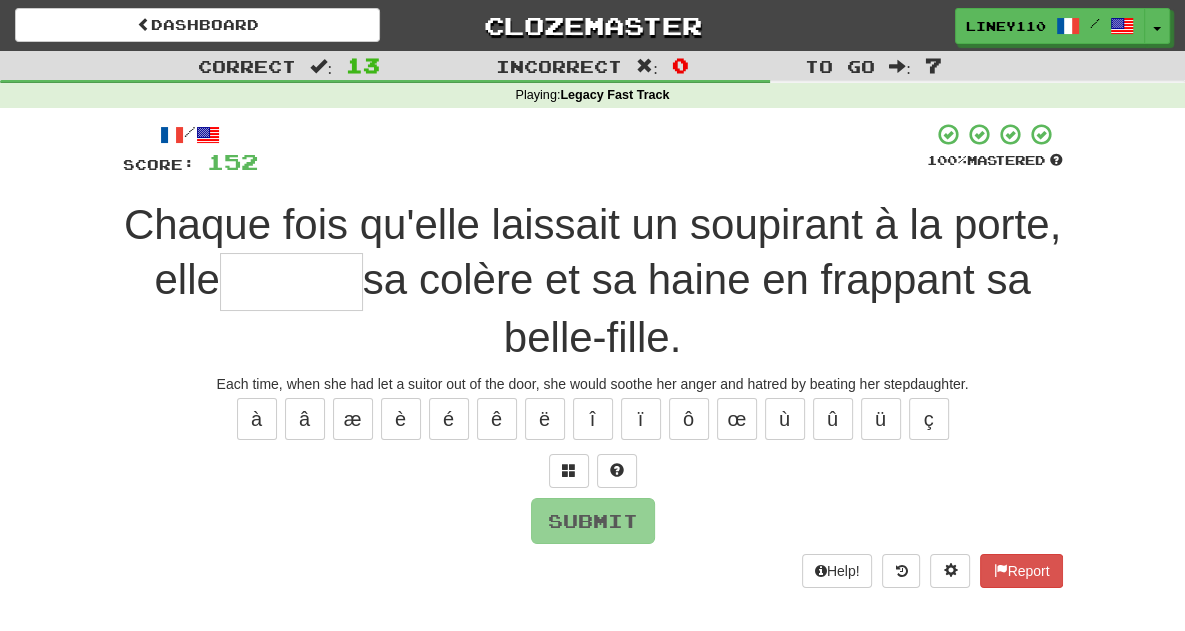 click at bounding box center [291, 282] 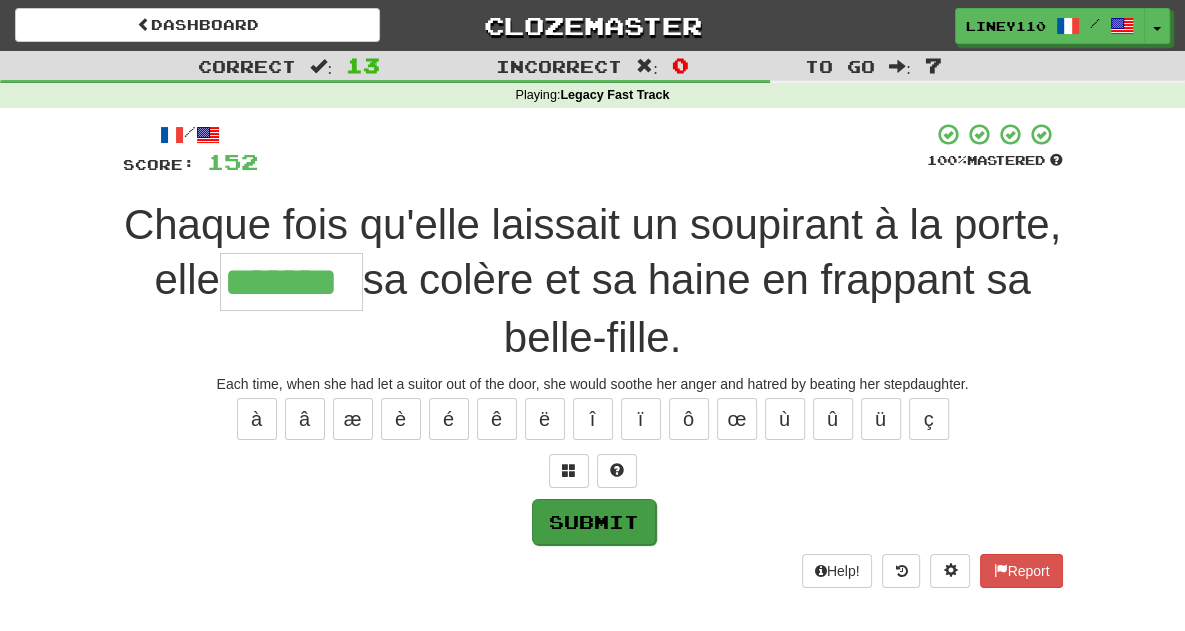 type on "*******" 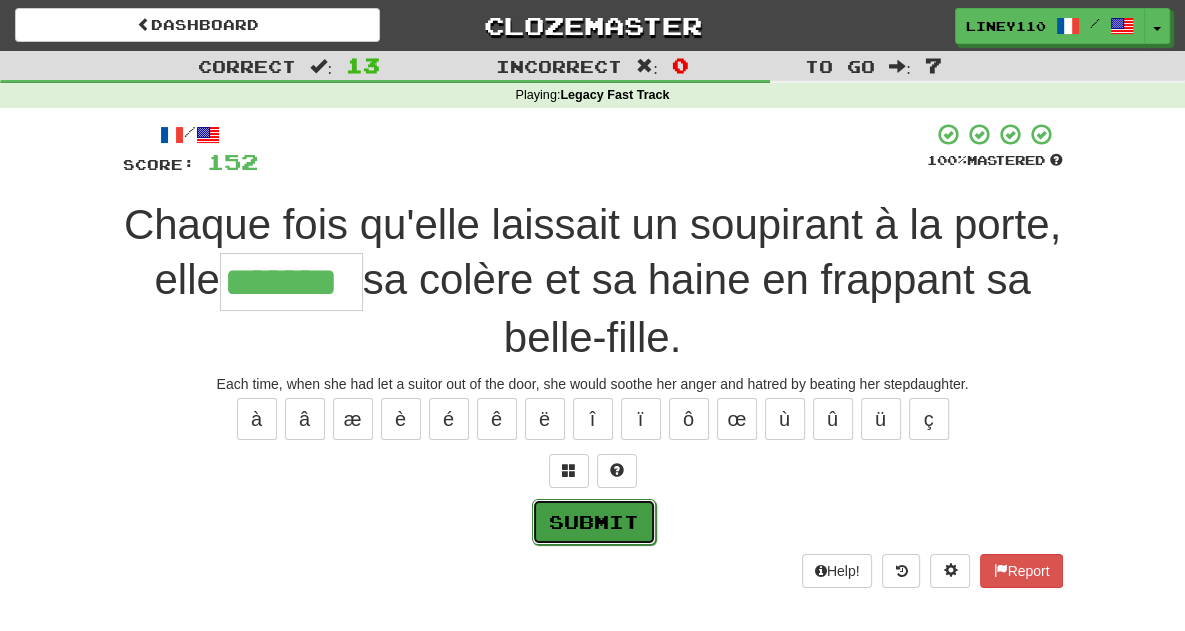 click on "Submit" at bounding box center (594, 522) 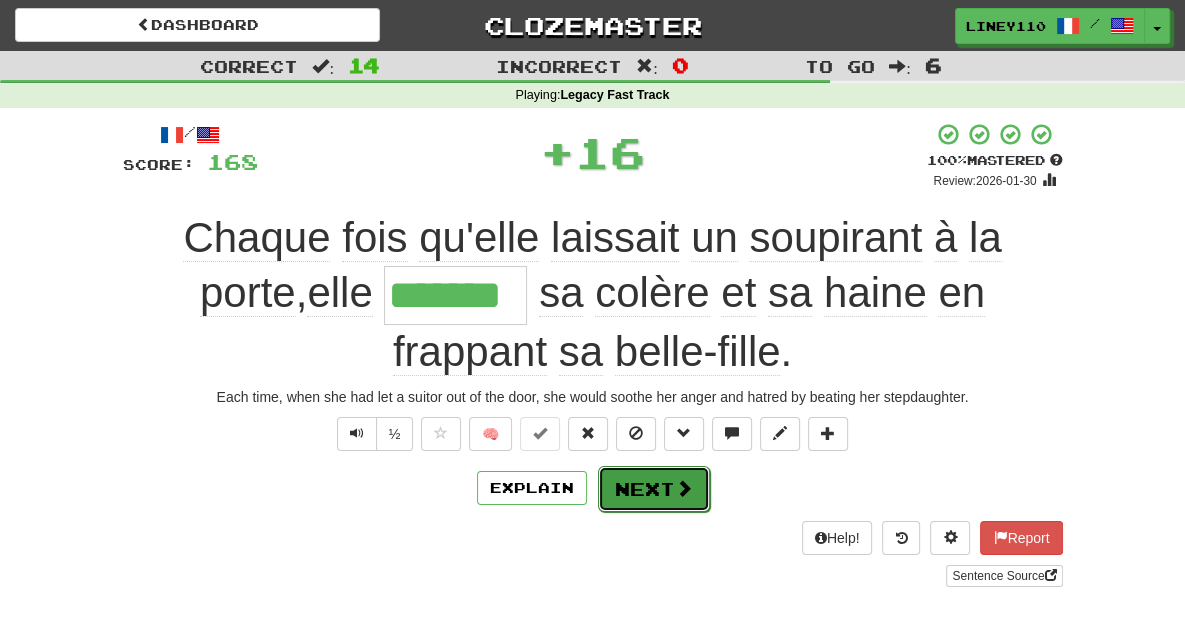 click at bounding box center (684, 488) 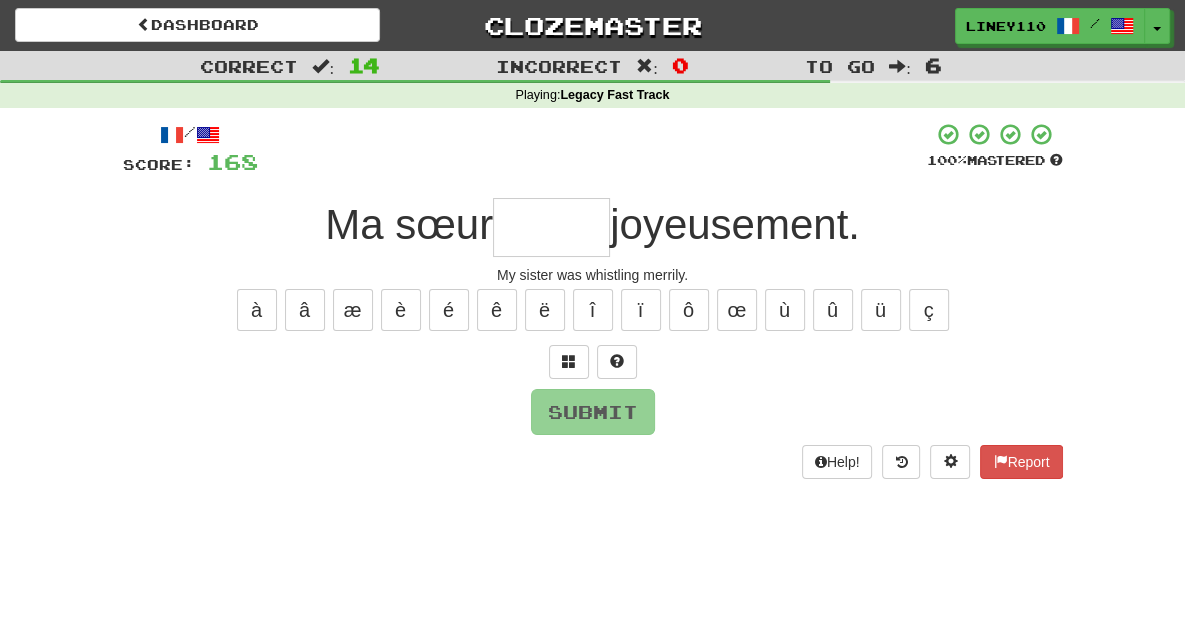 click at bounding box center [551, 227] 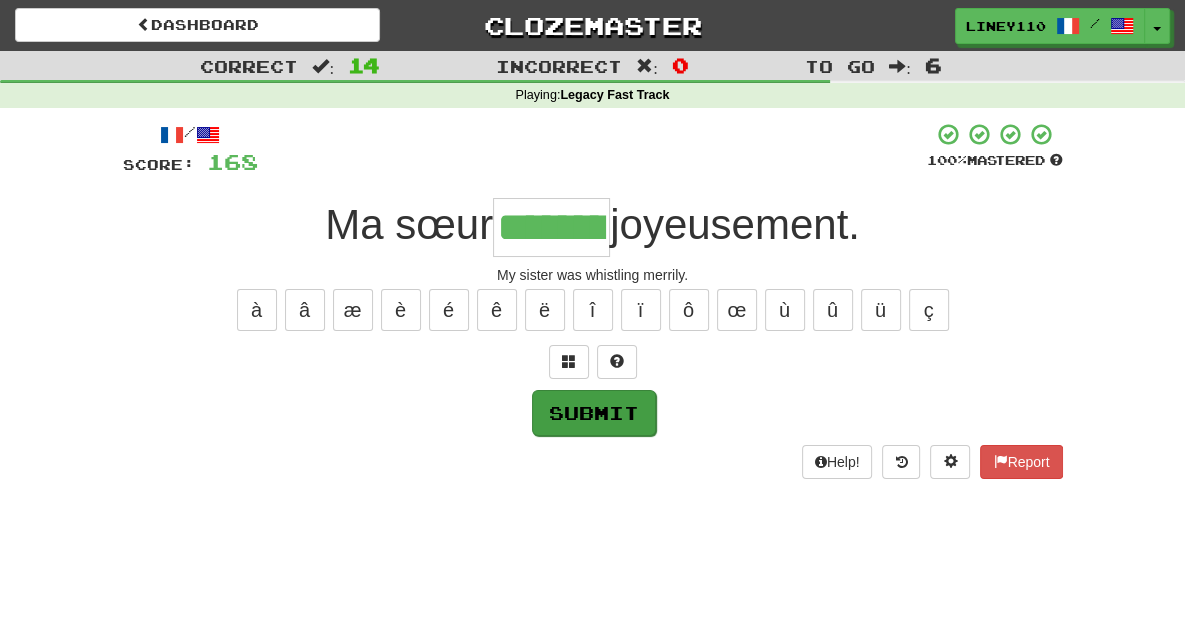 type on "********" 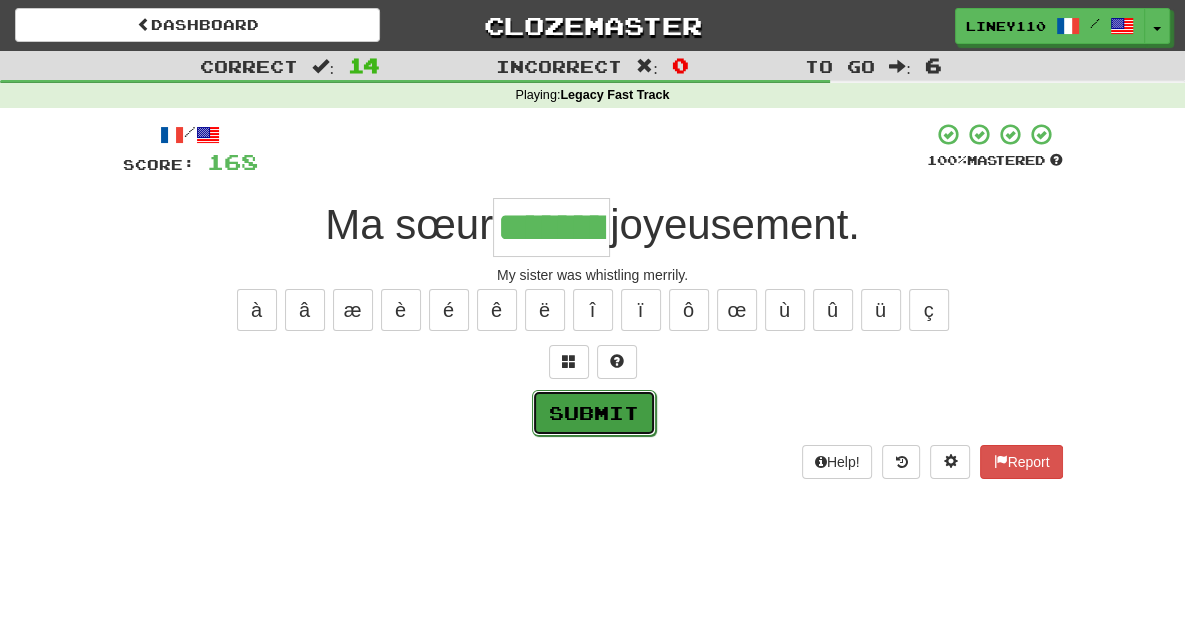 click on "Submit" at bounding box center [594, 413] 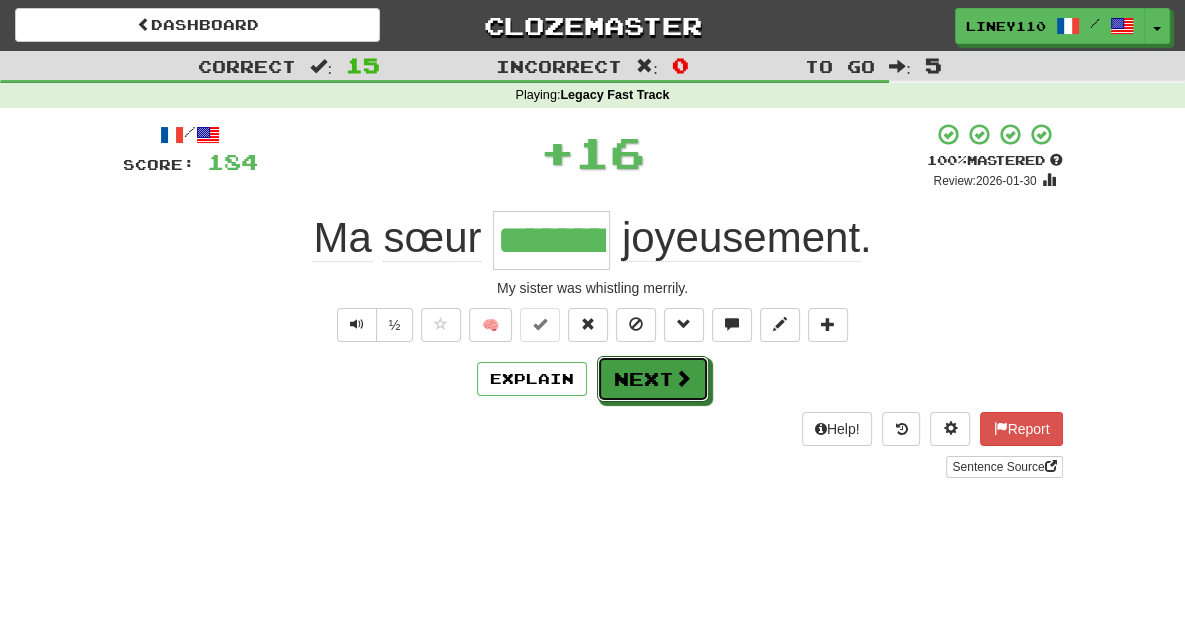 click on "Next" at bounding box center (653, 379) 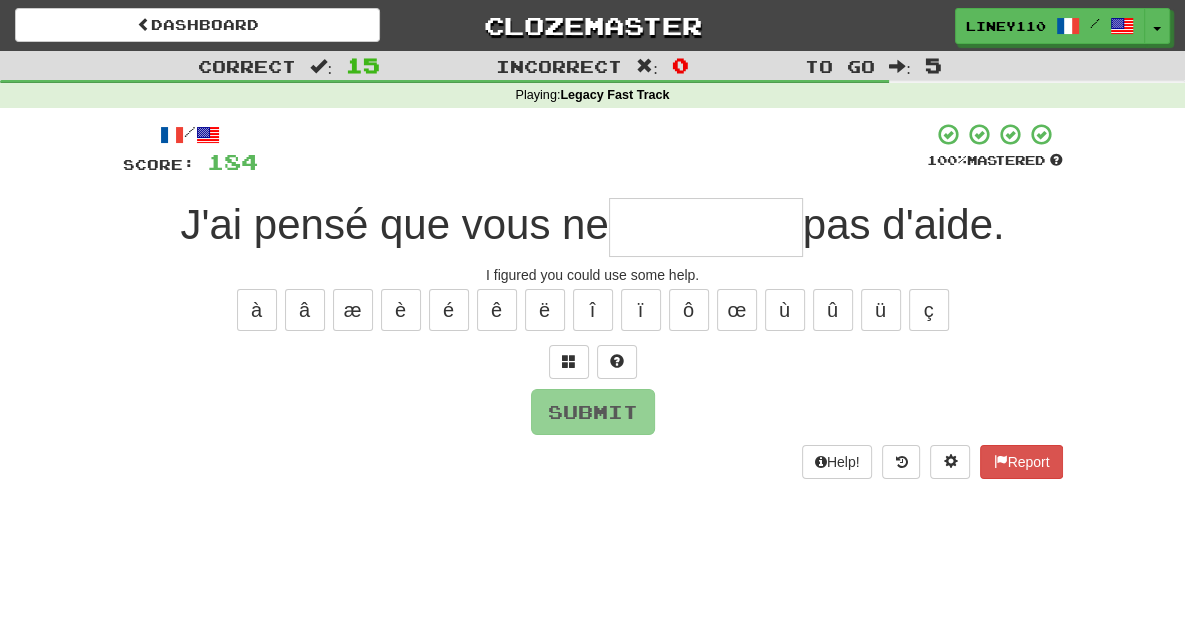 click at bounding box center [706, 227] 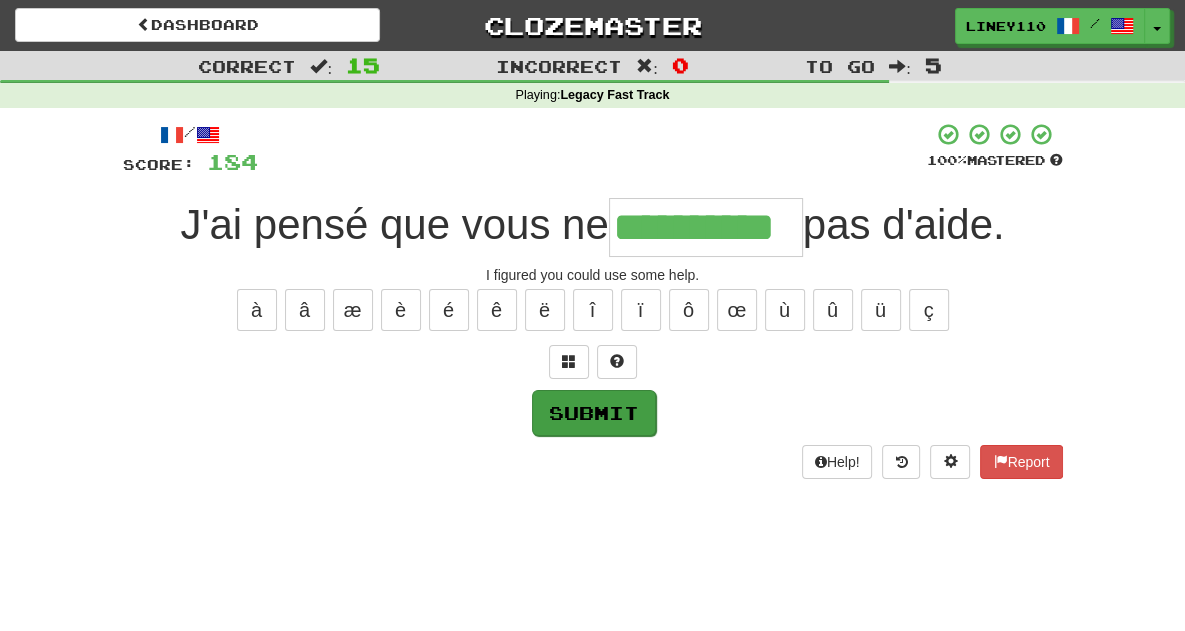 type on "**********" 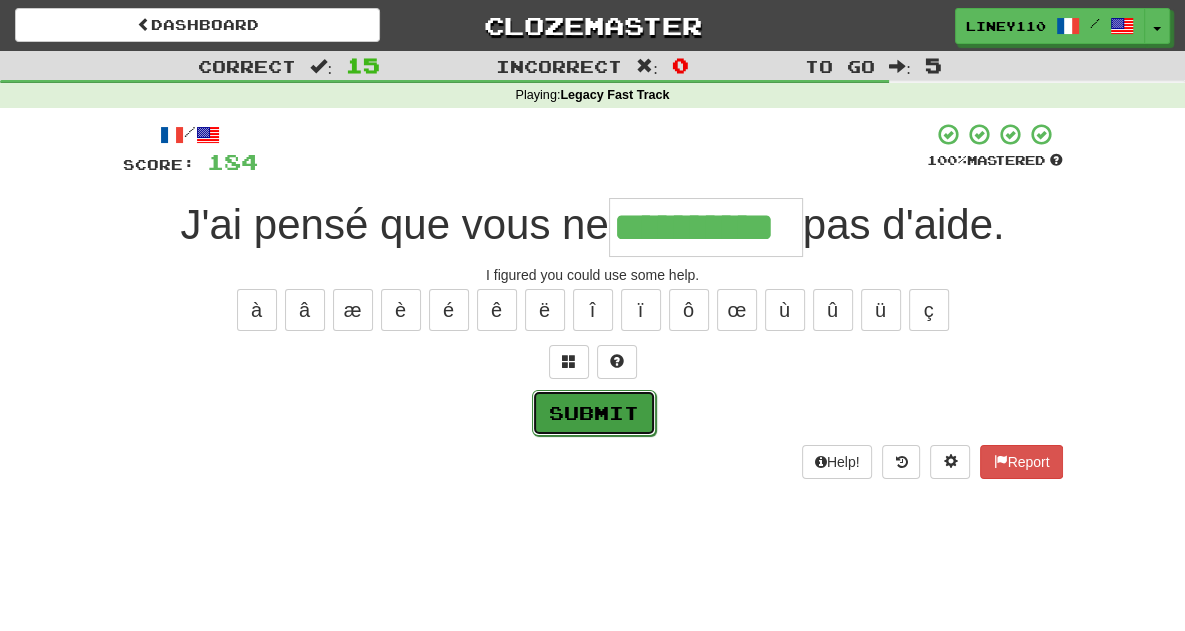 click on "Submit" at bounding box center (594, 413) 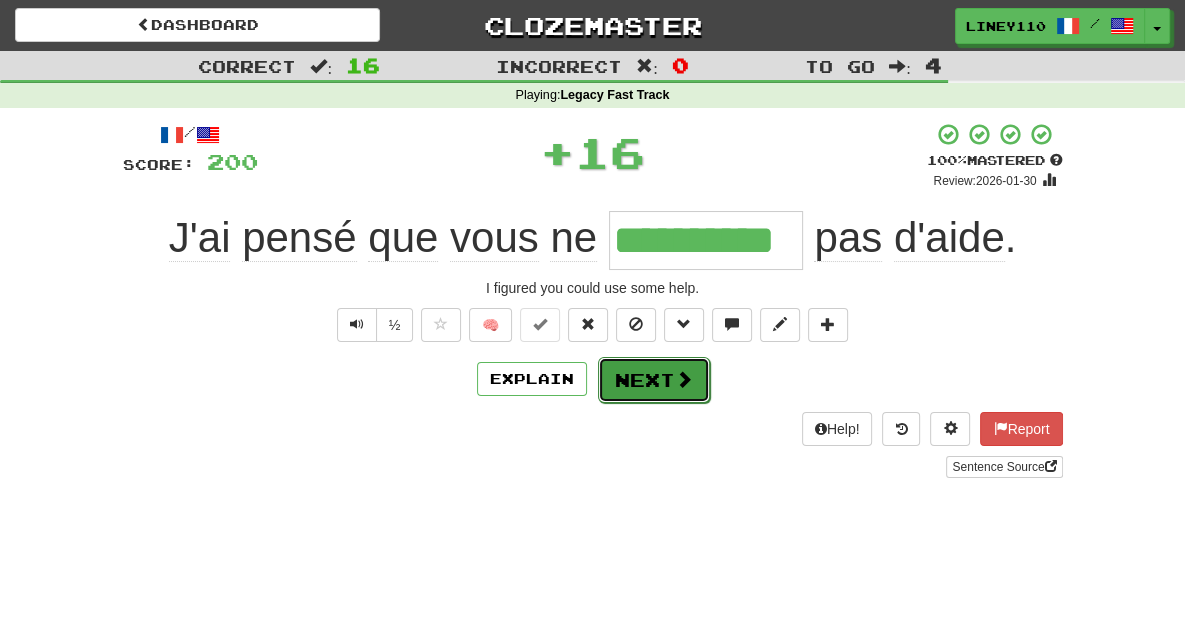 click on "Next" at bounding box center (654, 380) 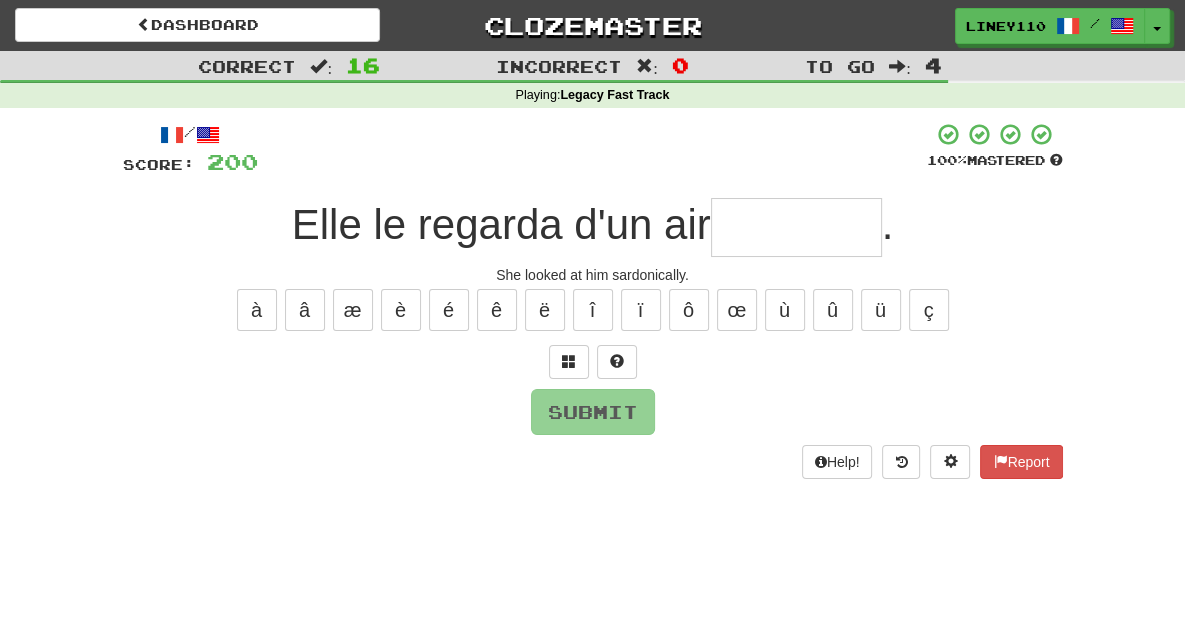 click at bounding box center [796, 227] 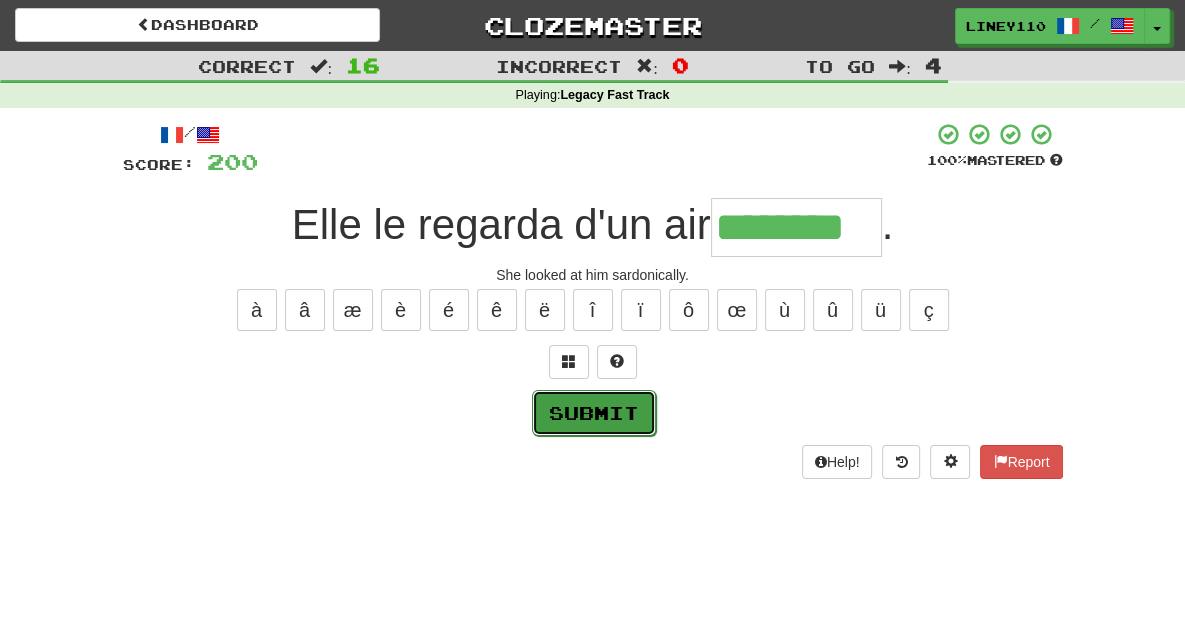 click on "Submit" at bounding box center [594, 413] 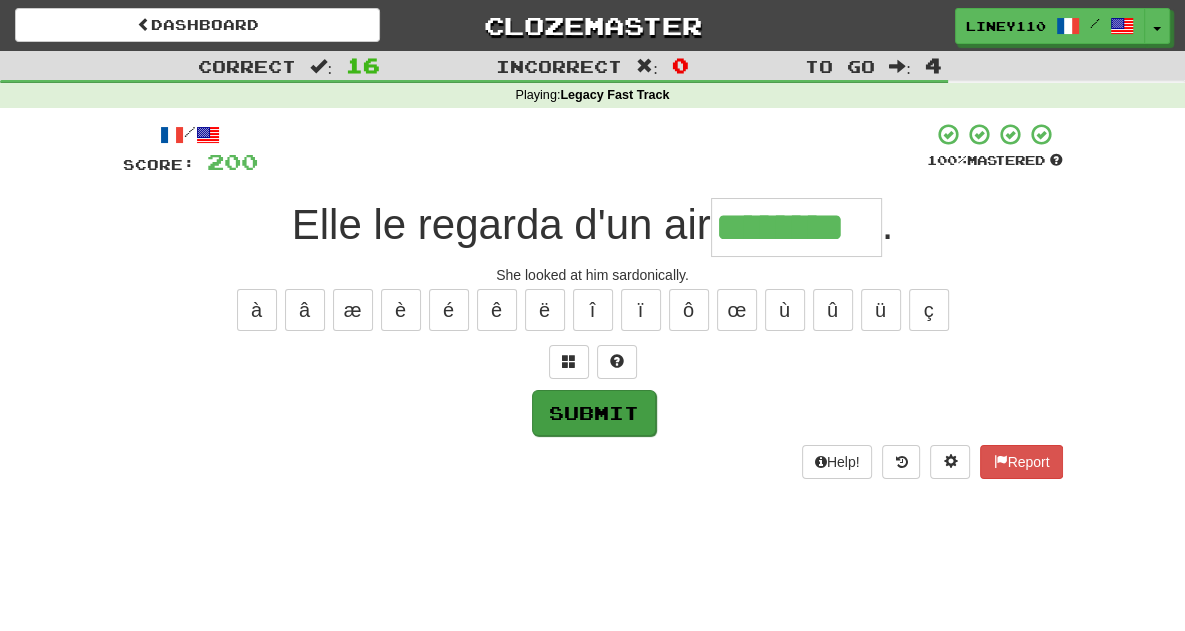 type on "********" 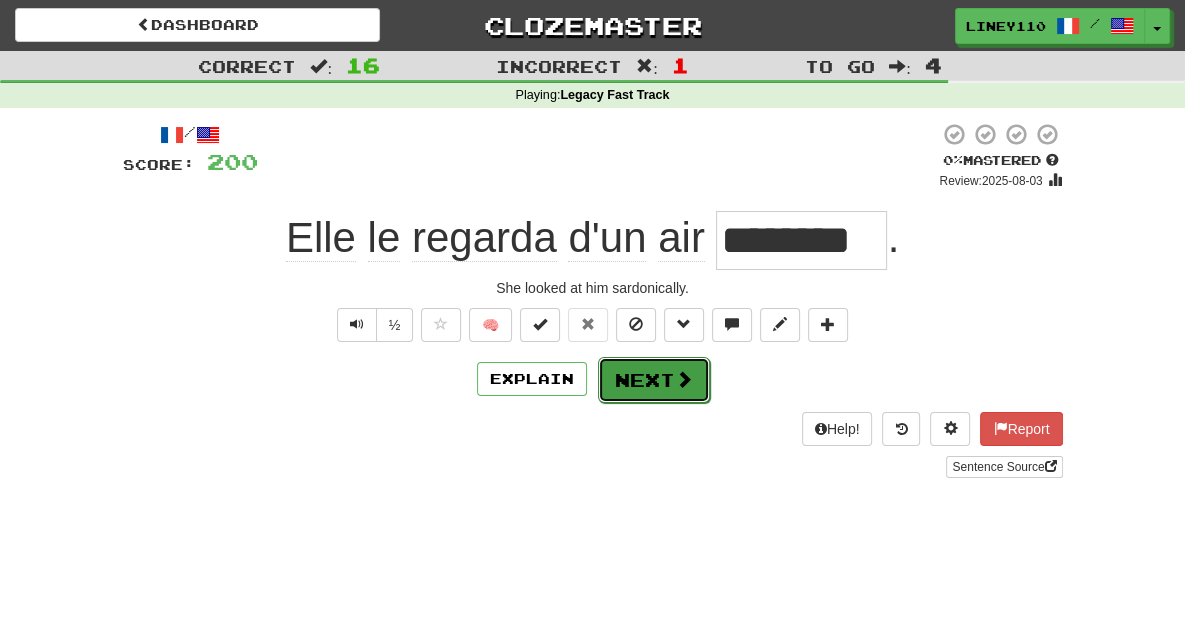 click on "Next" at bounding box center [654, 380] 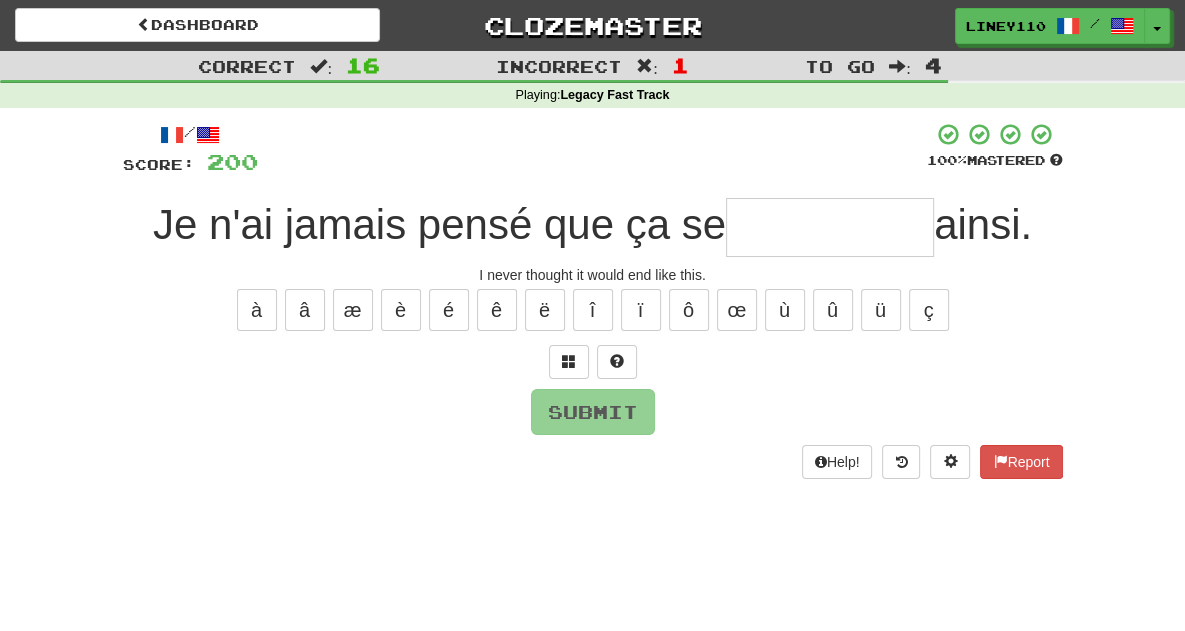 click at bounding box center (830, 227) 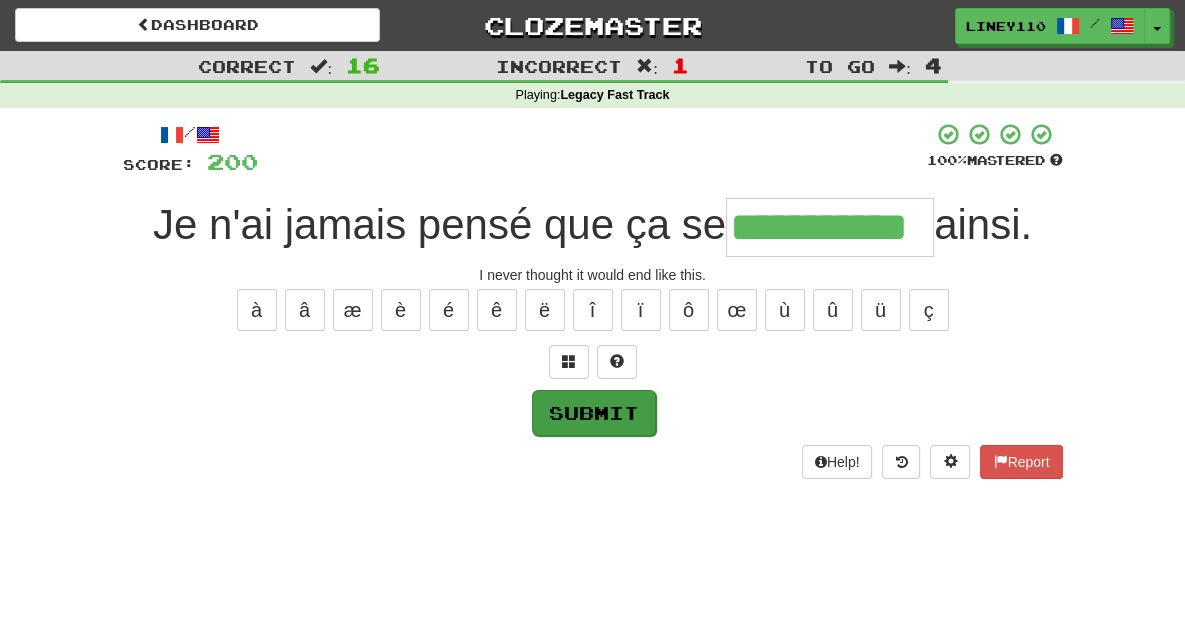 type on "**********" 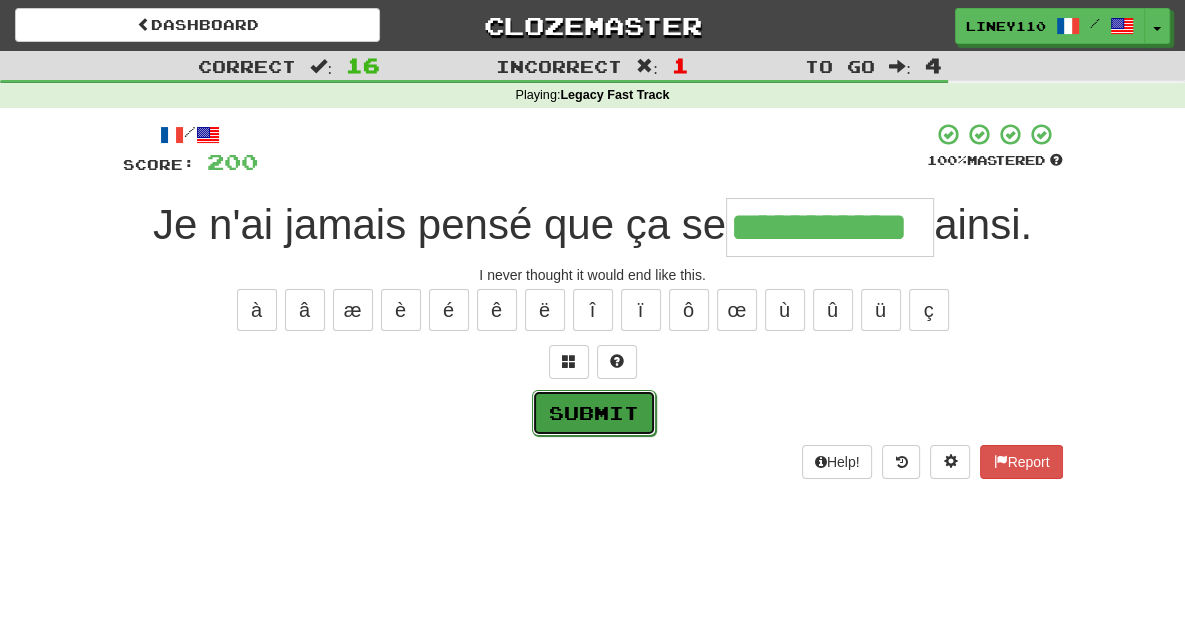 click on "Submit" at bounding box center (594, 413) 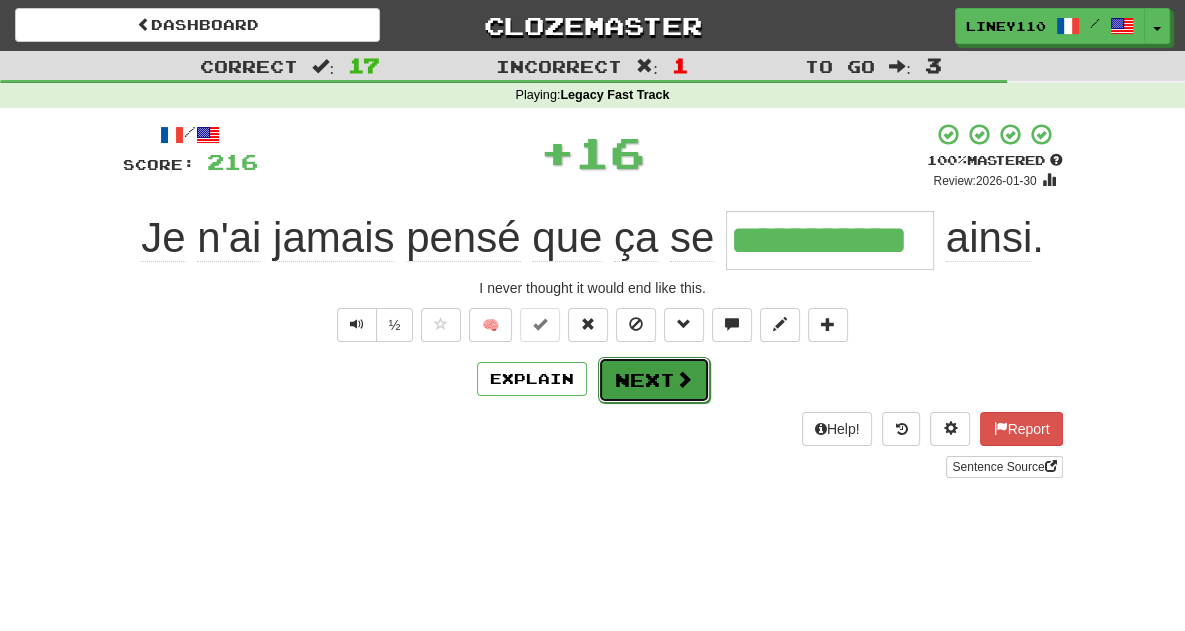 click on "Next" at bounding box center (654, 380) 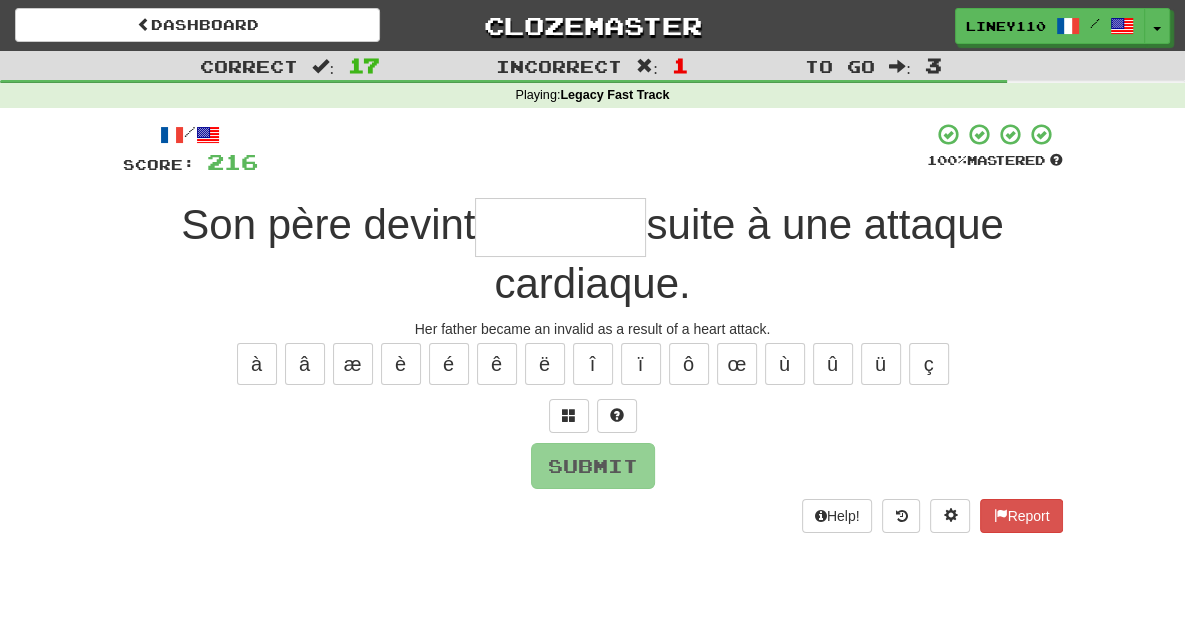 click at bounding box center [560, 227] 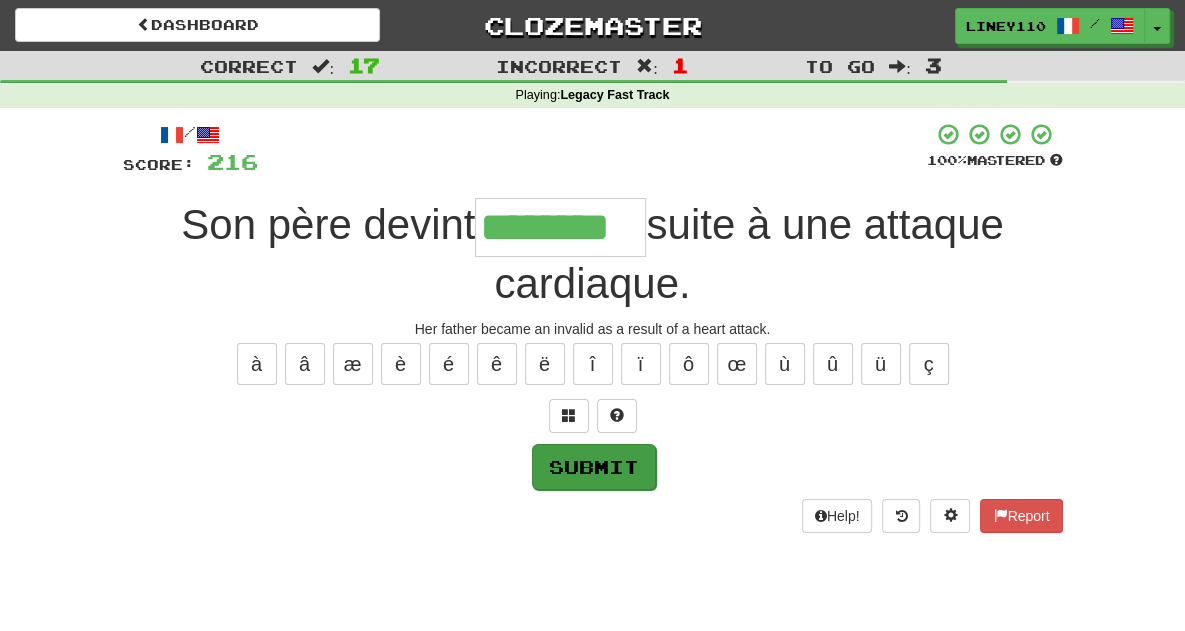 type on "********" 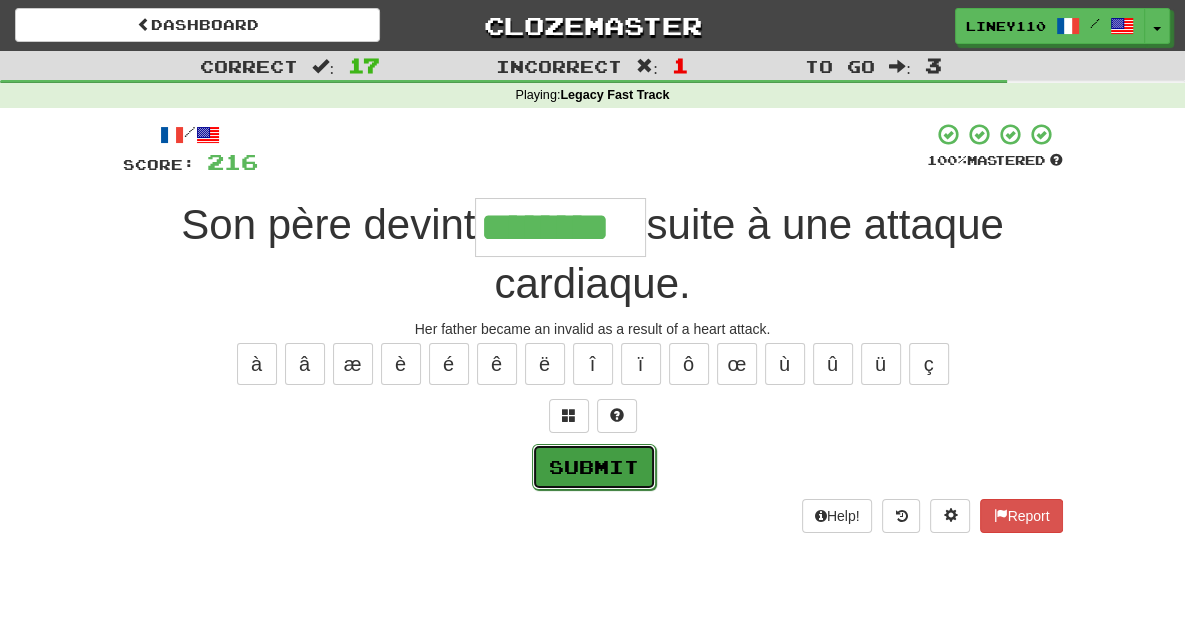 click on "Submit" at bounding box center (594, 467) 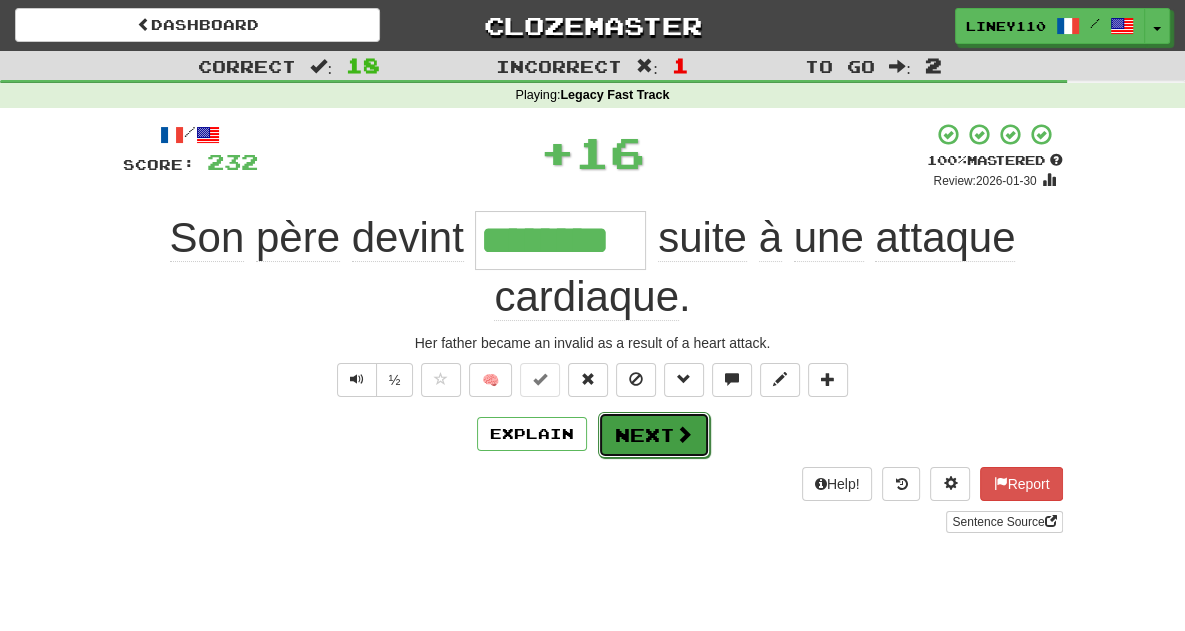 click on "Next" at bounding box center [654, 435] 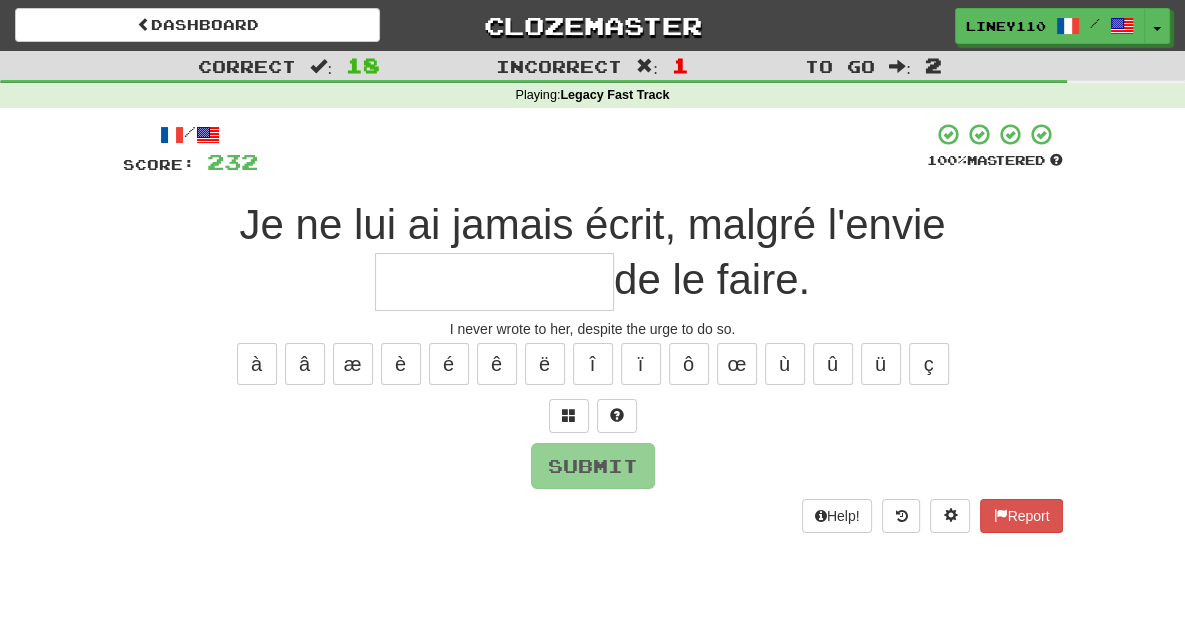 click at bounding box center [494, 282] 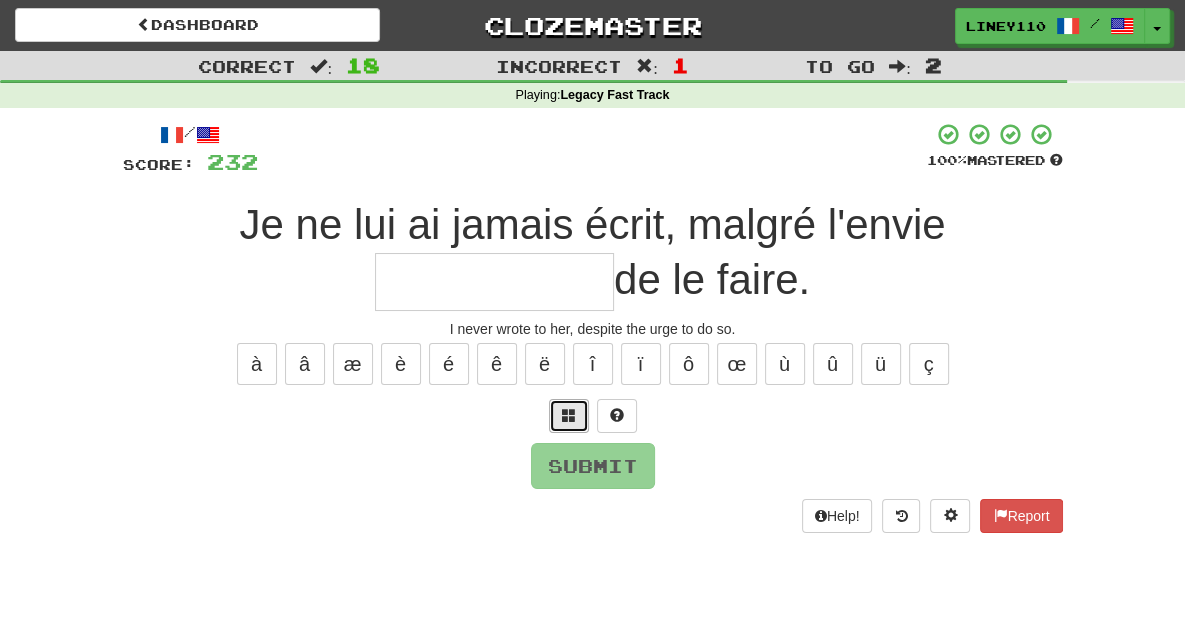 click at bounding box center [569, 415] 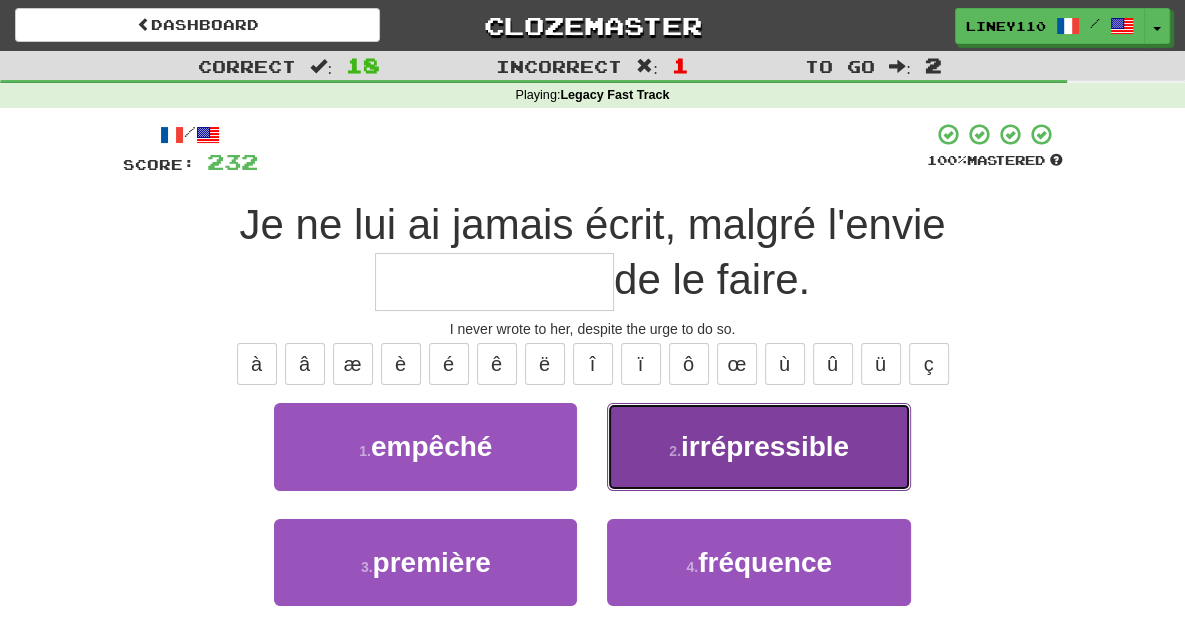 click on "irrépressible" at bounding box center (765, 446) 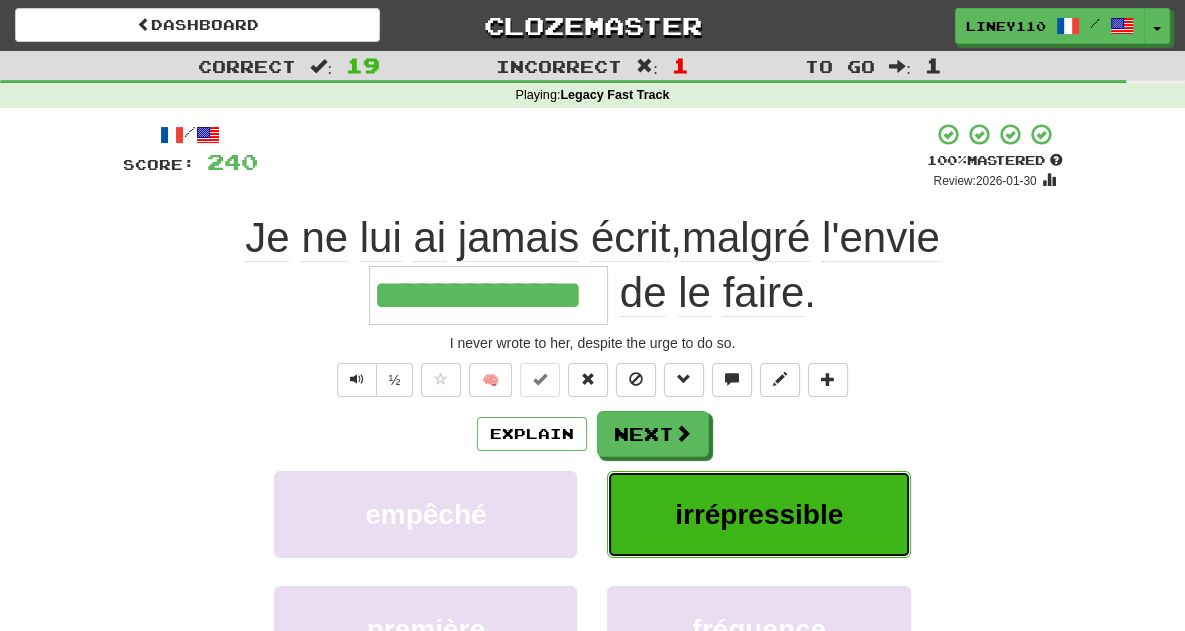 click on "irrépressible" at bounding box center (759, 514) 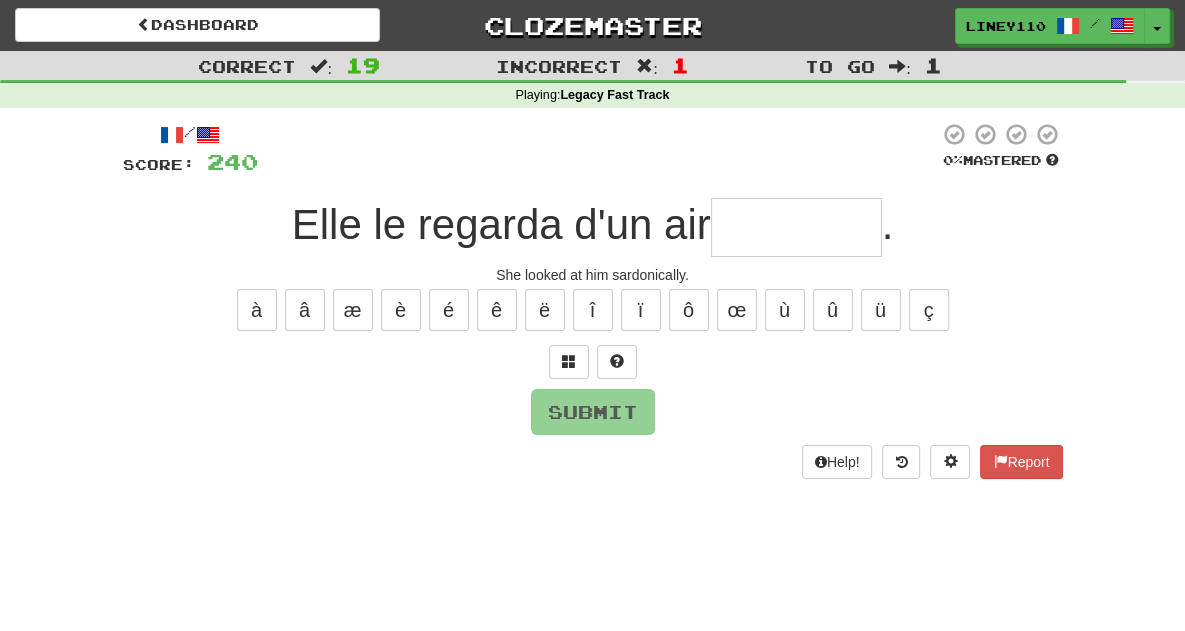 click at bounding box center [796, 227] 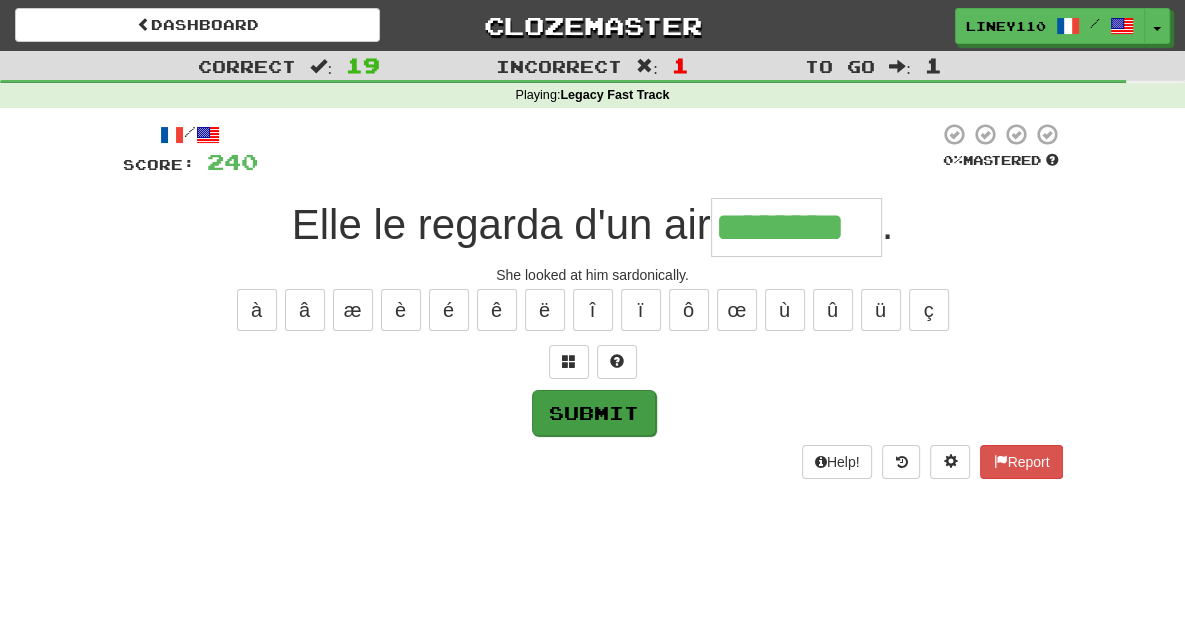 type on "********" 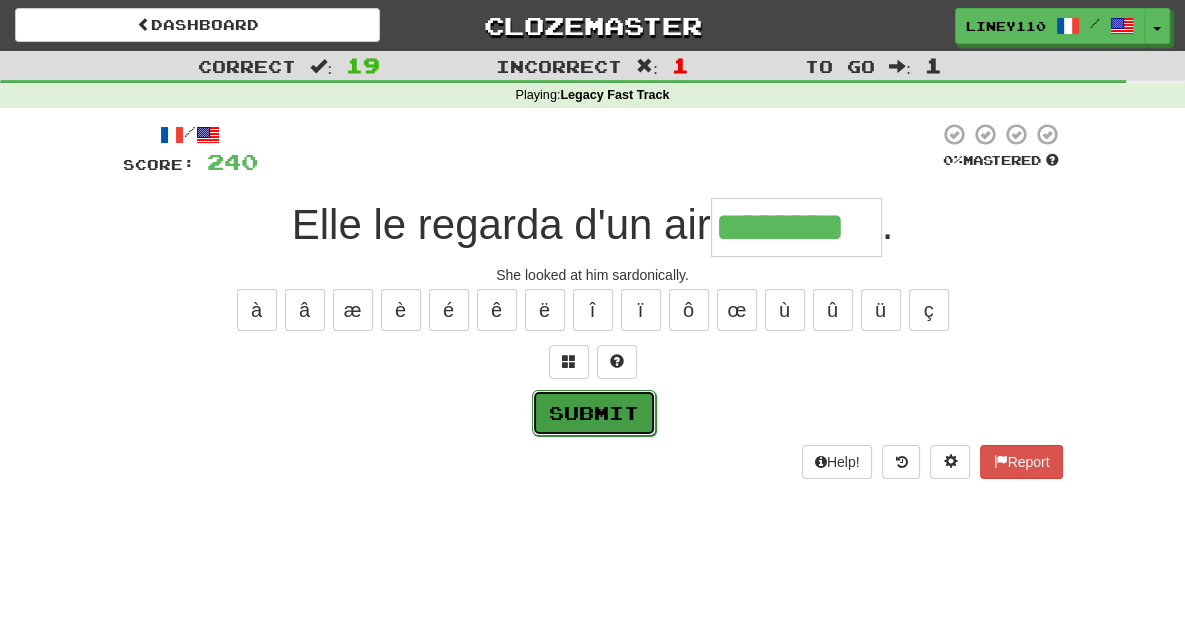 click on "Submit" at bounding box center [594, 413] 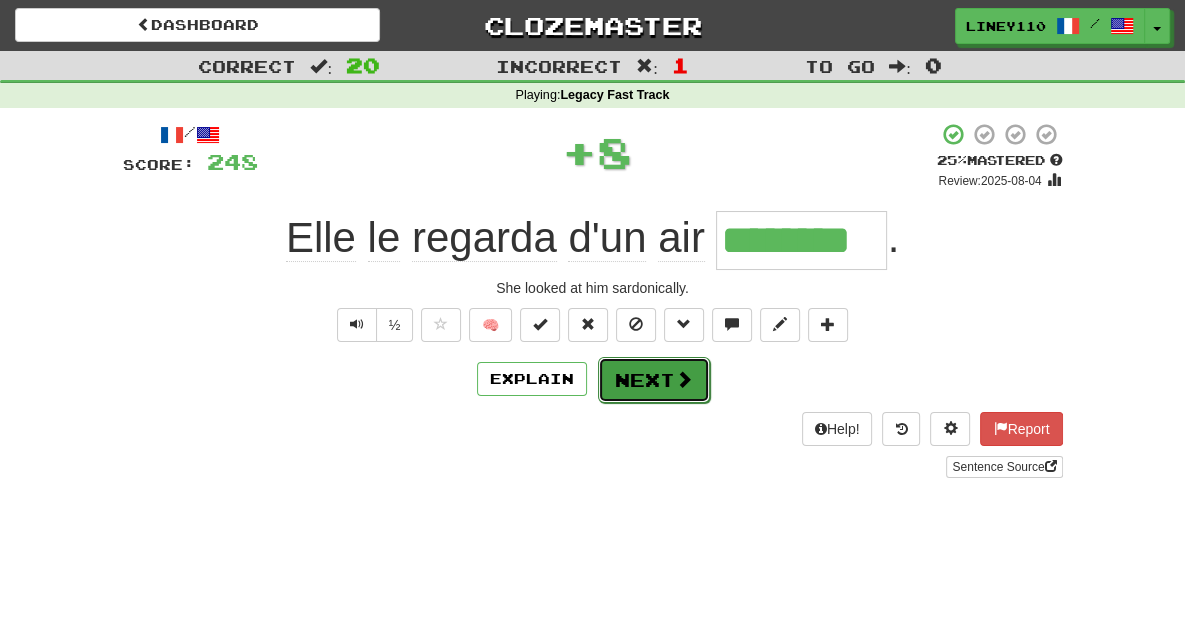 click on "Next" at bounding box center [654, 380] 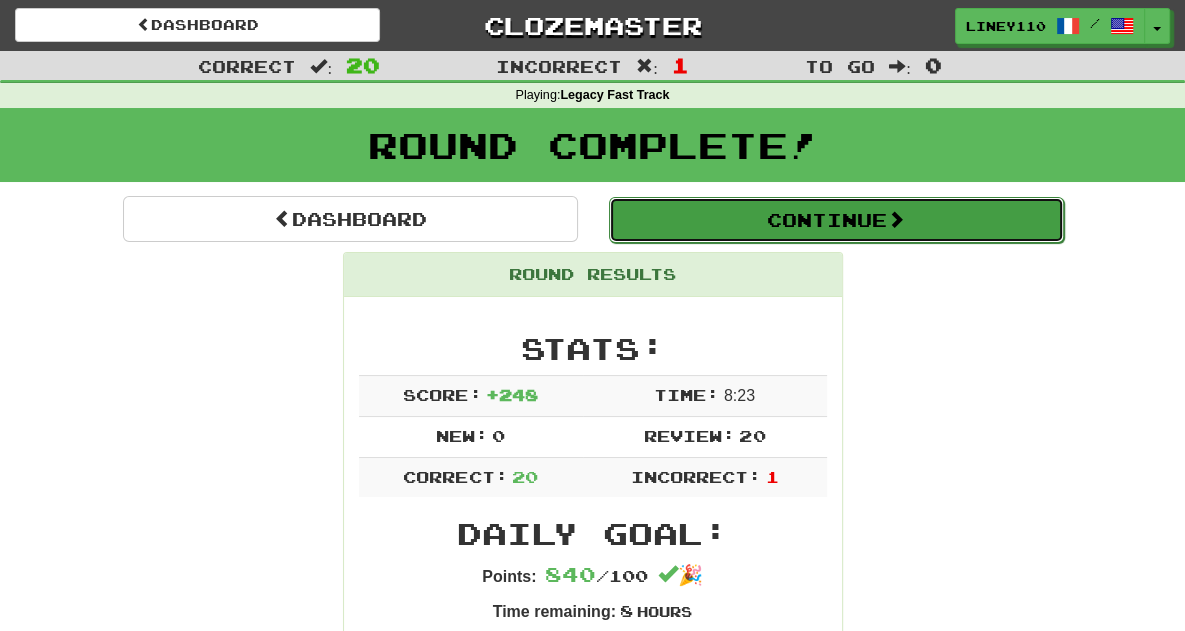 click on "Continue" at bounding box center (836, 220) 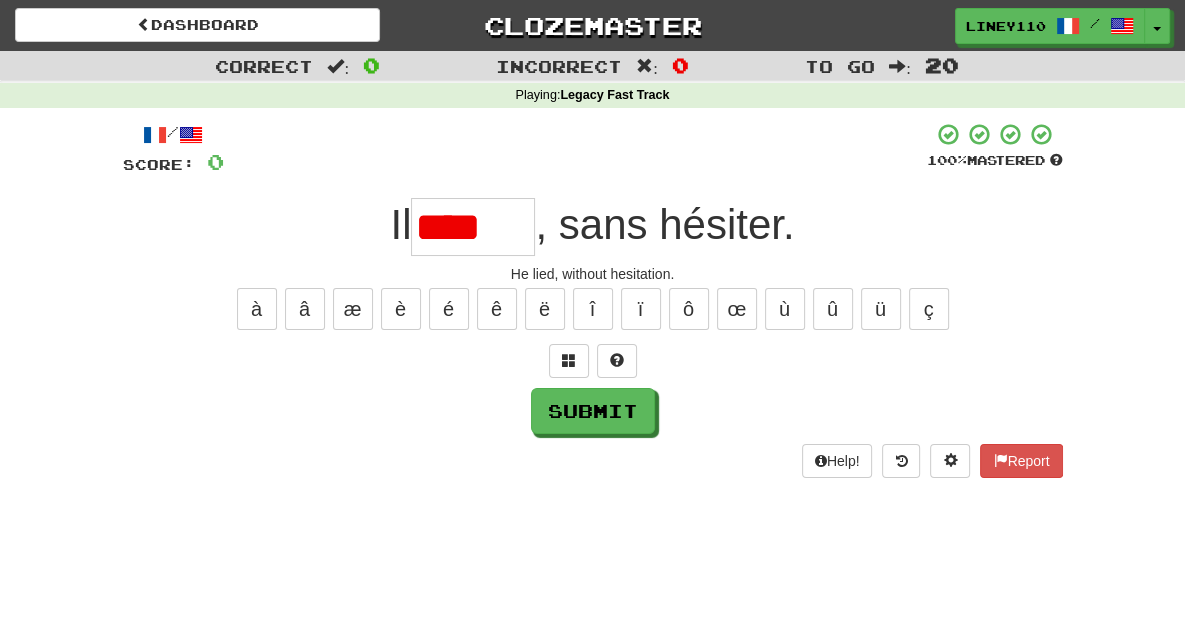 scroll, scrollTop: 0, scrollLeft: 0, axis: both 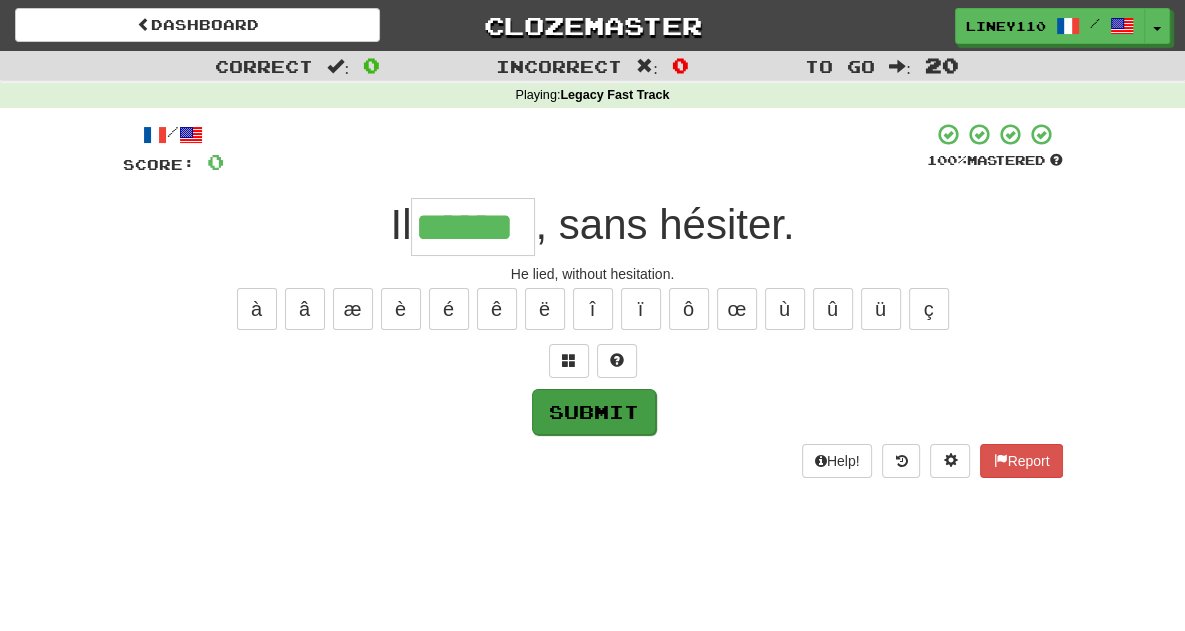type on "******" 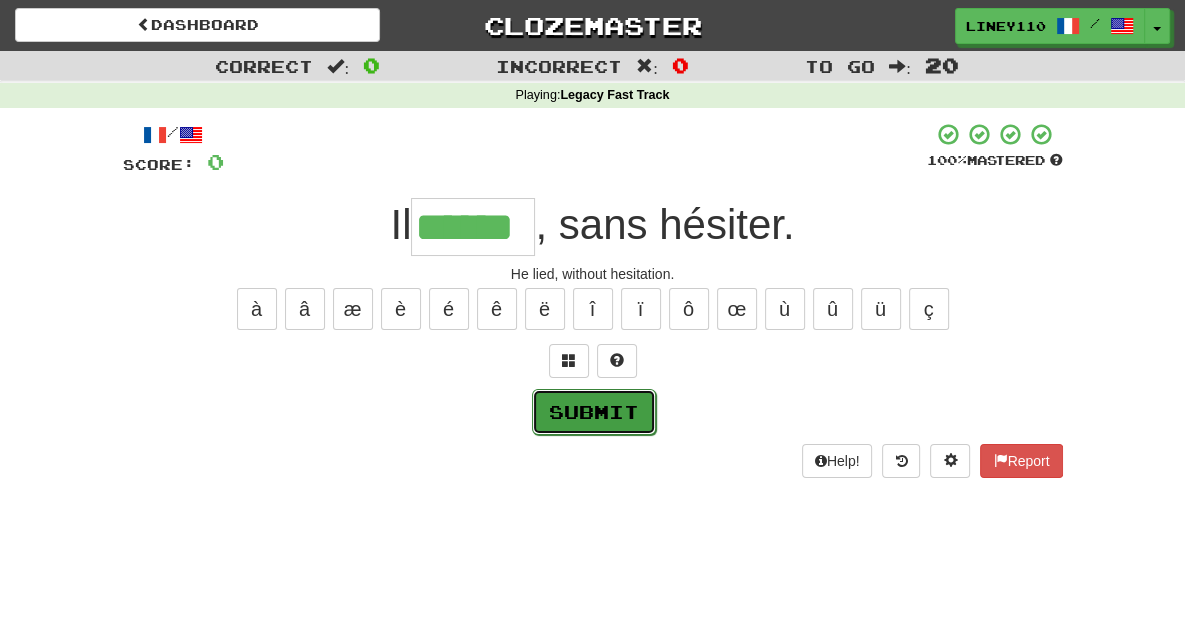 click on "Submit" at bounding box center (594, 412) 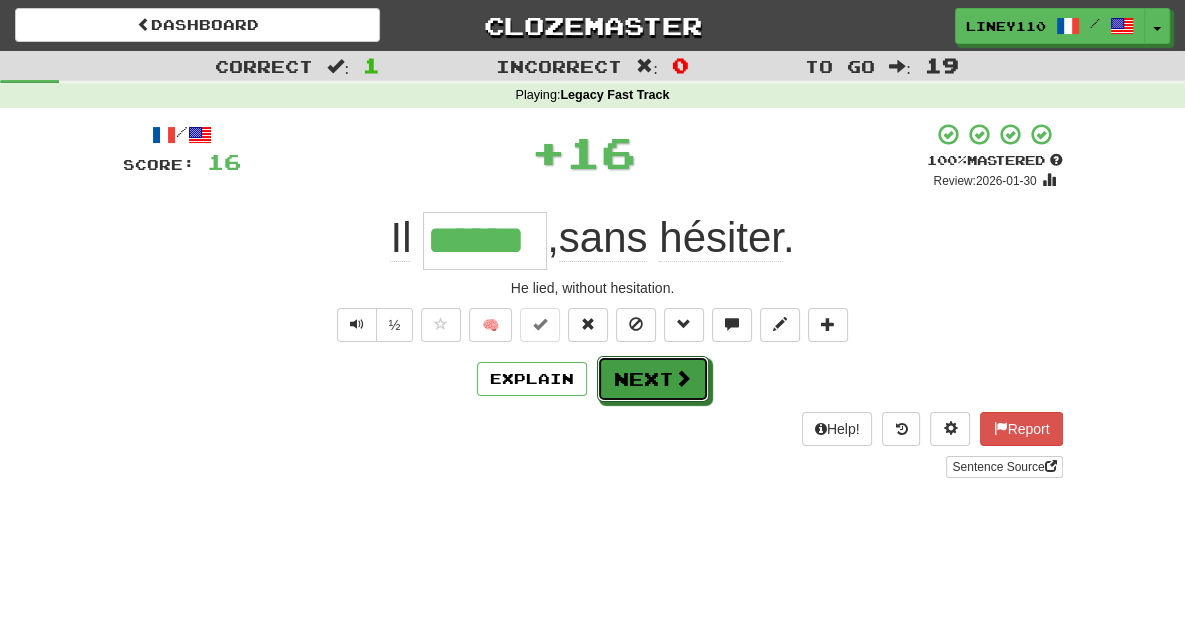 click on "Next" at bounding box center [653, 379] 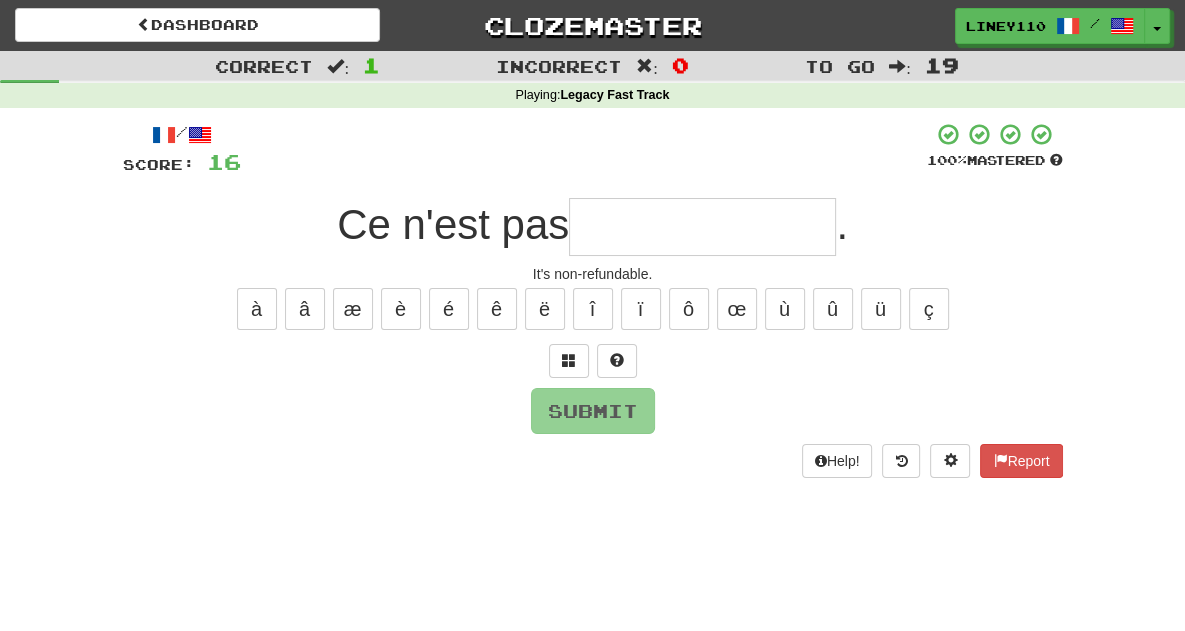 click at bounding box center [702, 227] 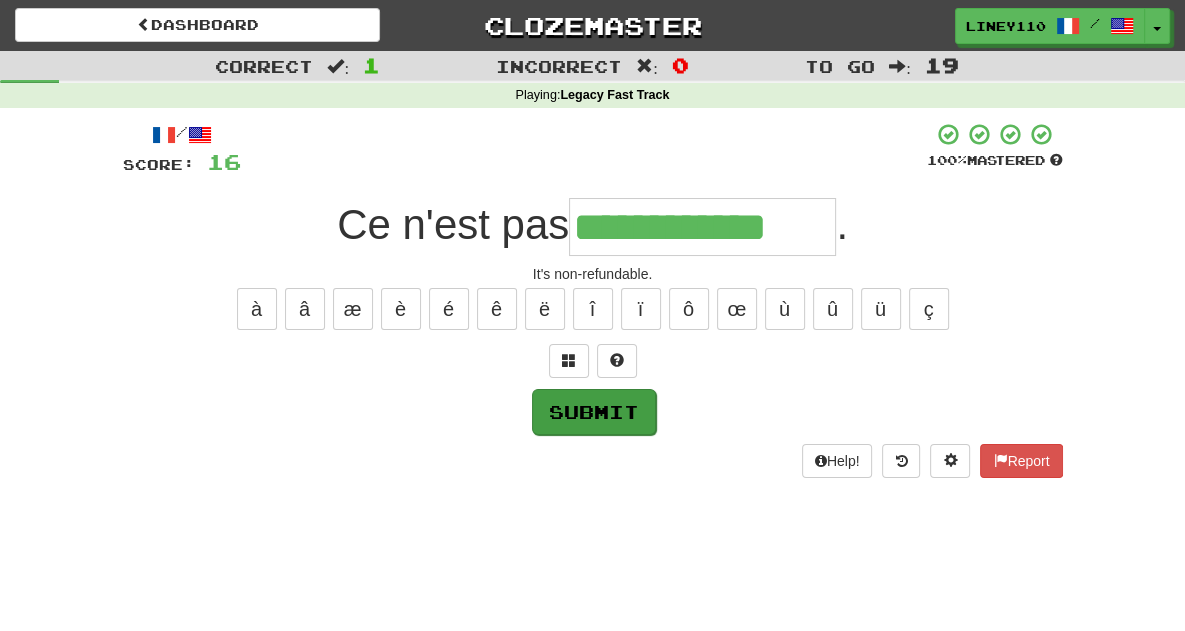 type on "**********" 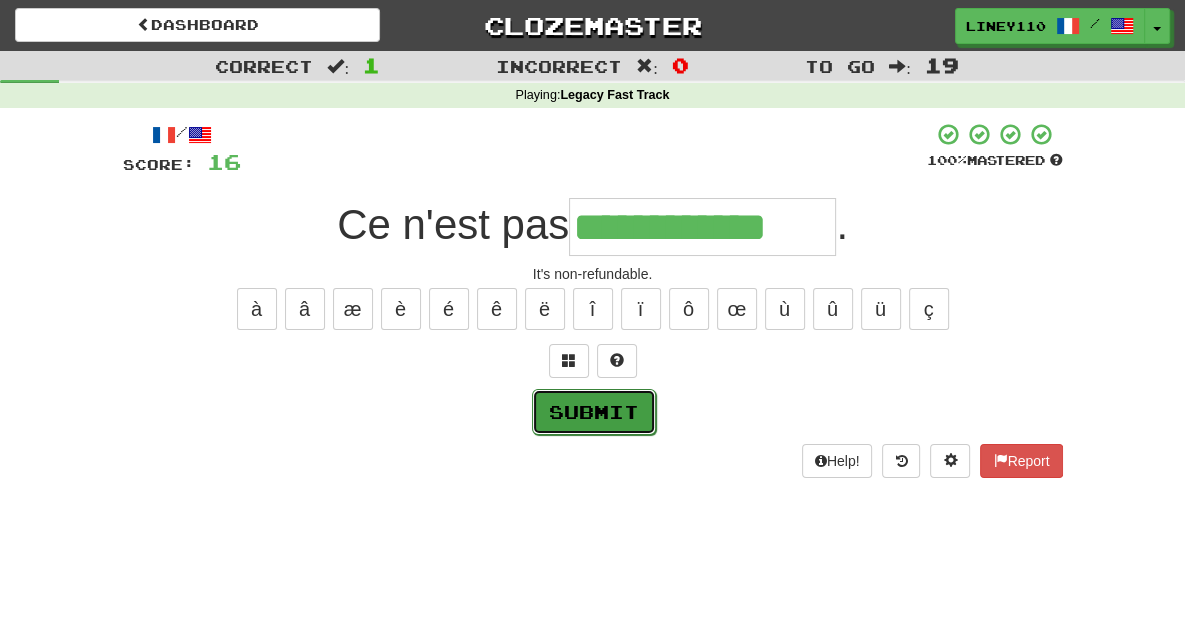click on "Submit" at bounding box center (594, 412) 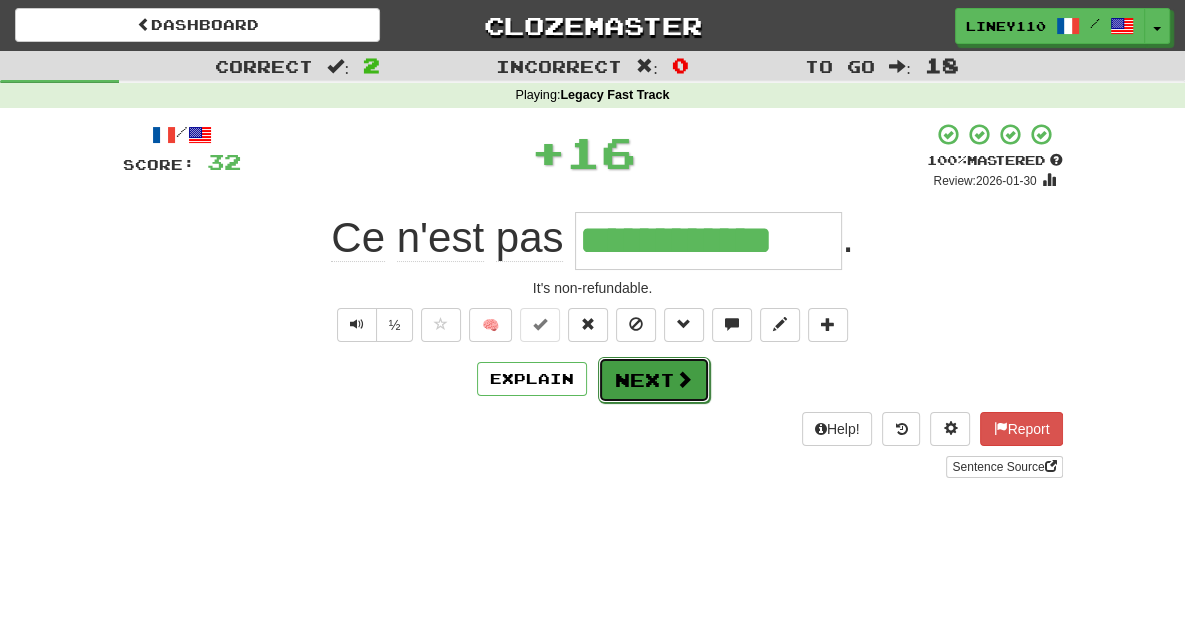 click on "Next" at bounding box center (654, 380) 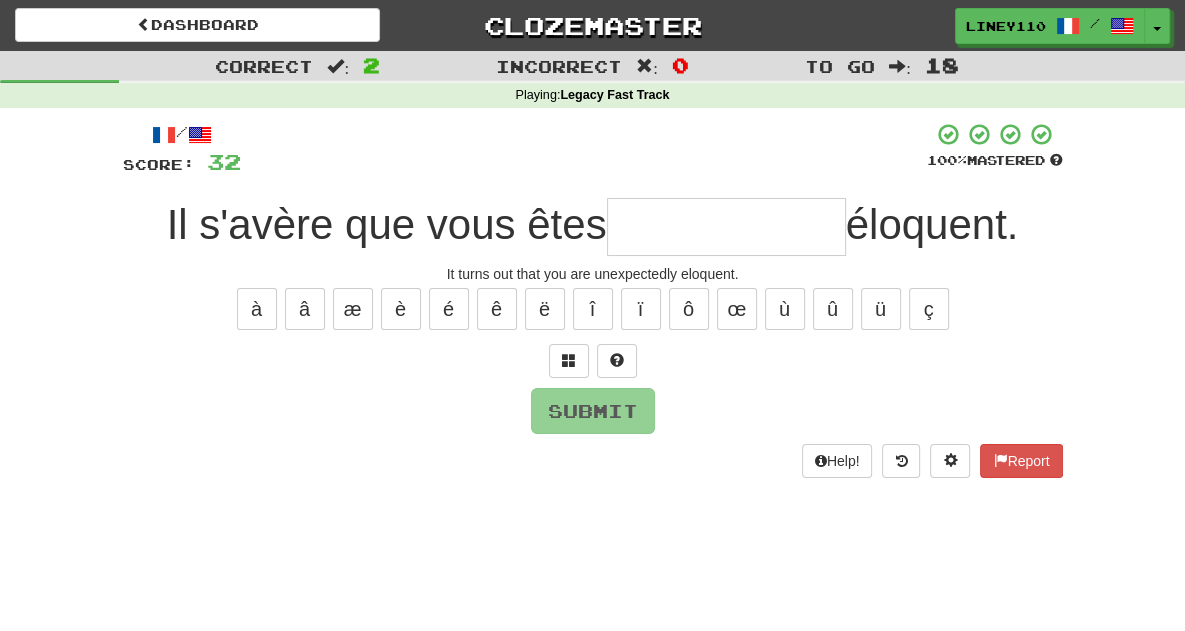 click at bounding box center [726, 227] 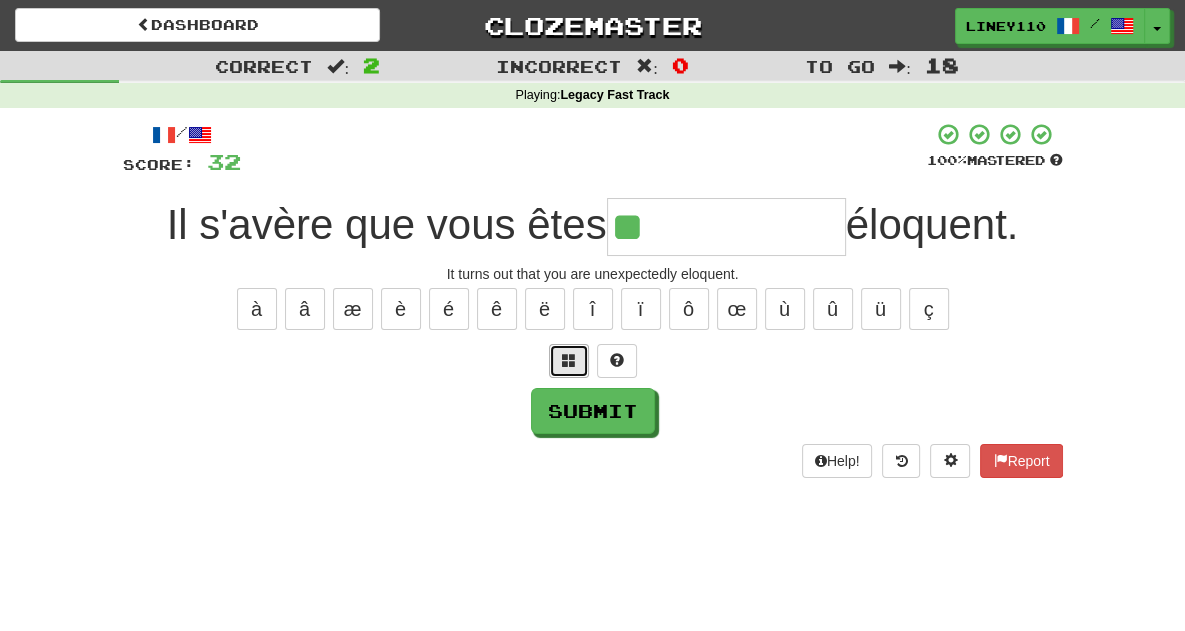 click at bounding box center [569, 360] 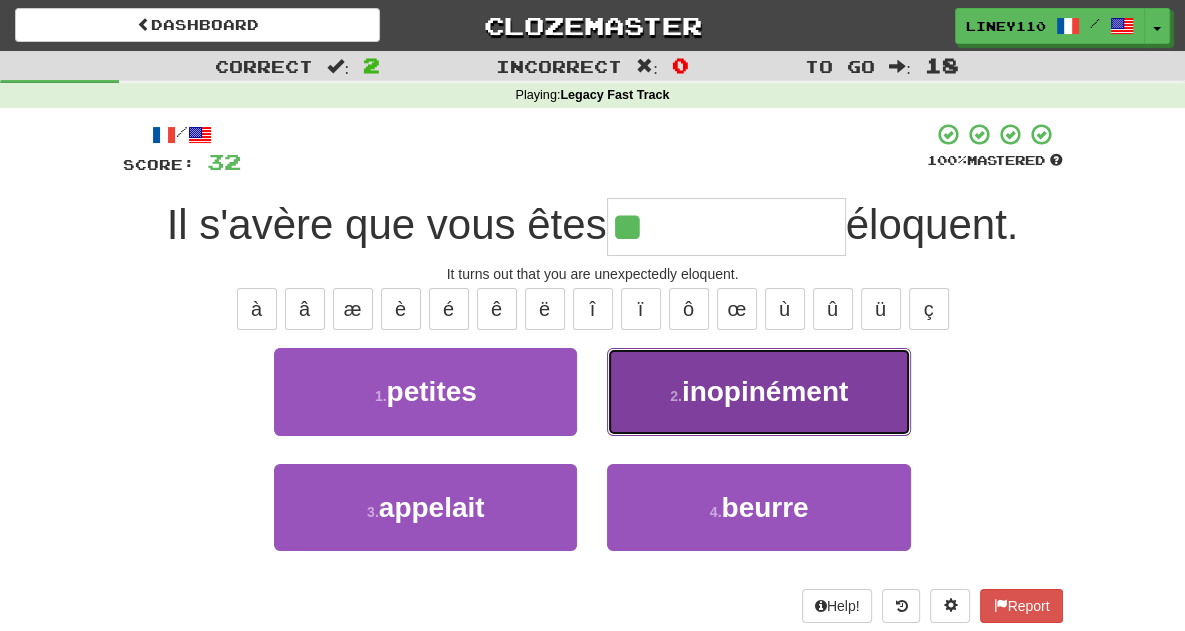 click on "inopinément" at bounding box center [765, 391] 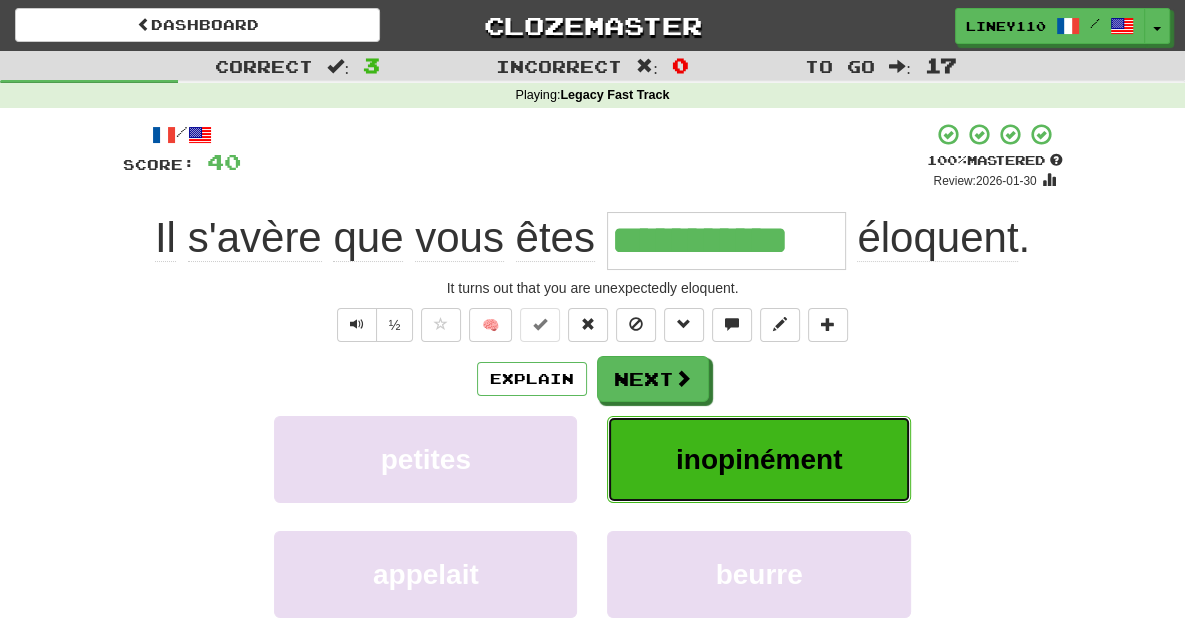 click on "inopinément" at bounding box center (759, 459) 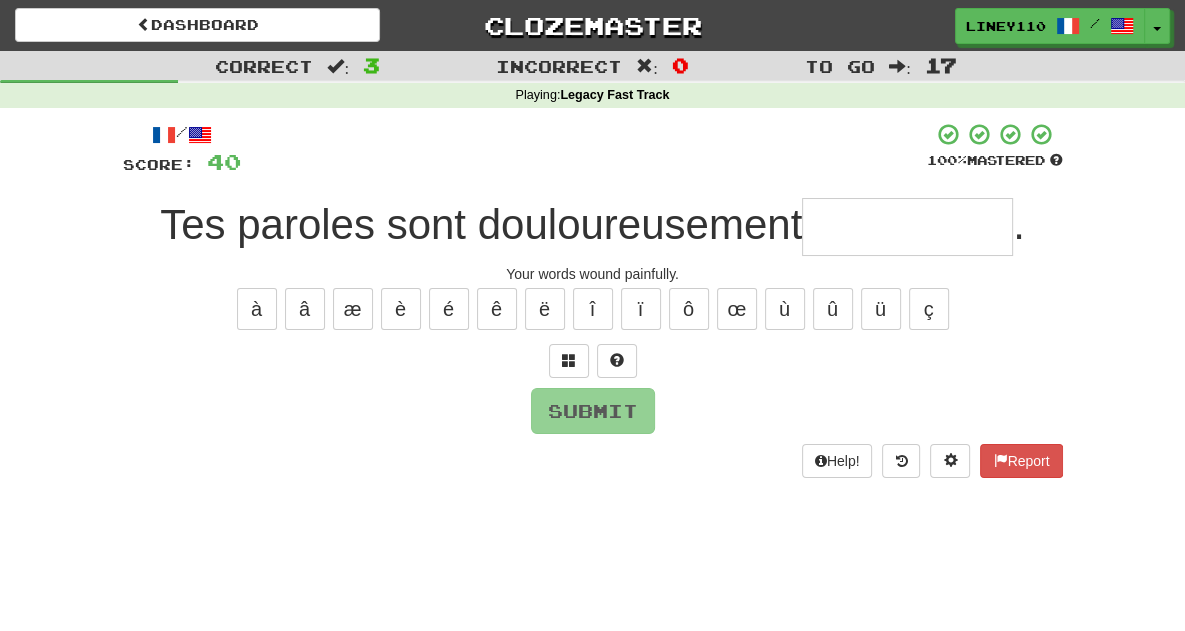 click at bounding box center (907, 227) 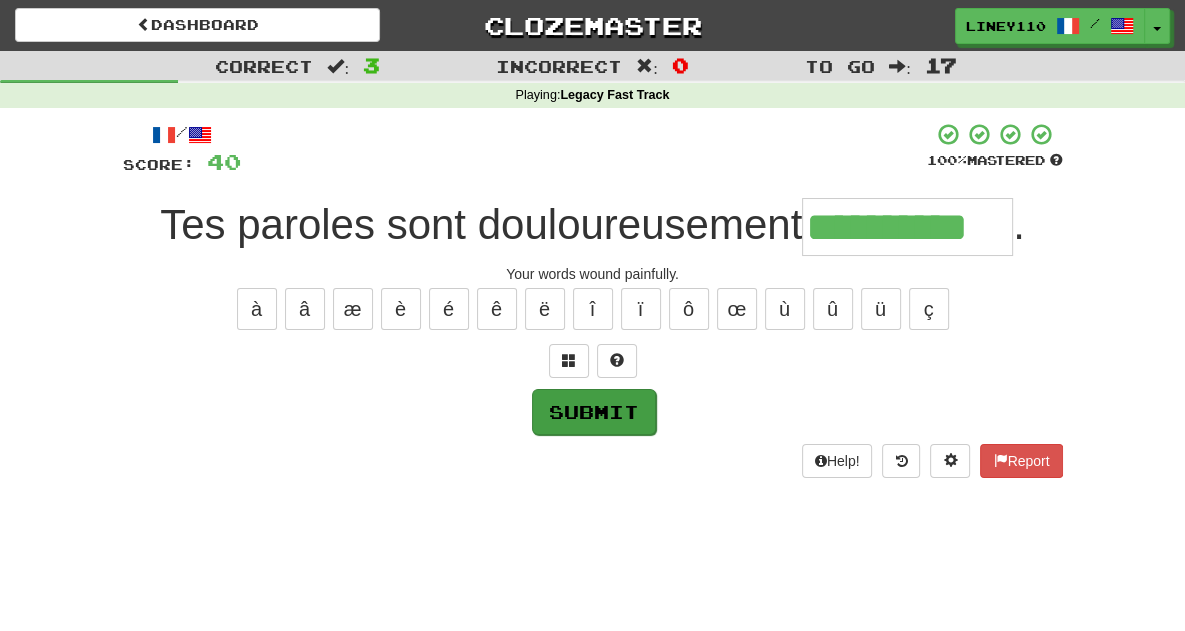type on "**********" 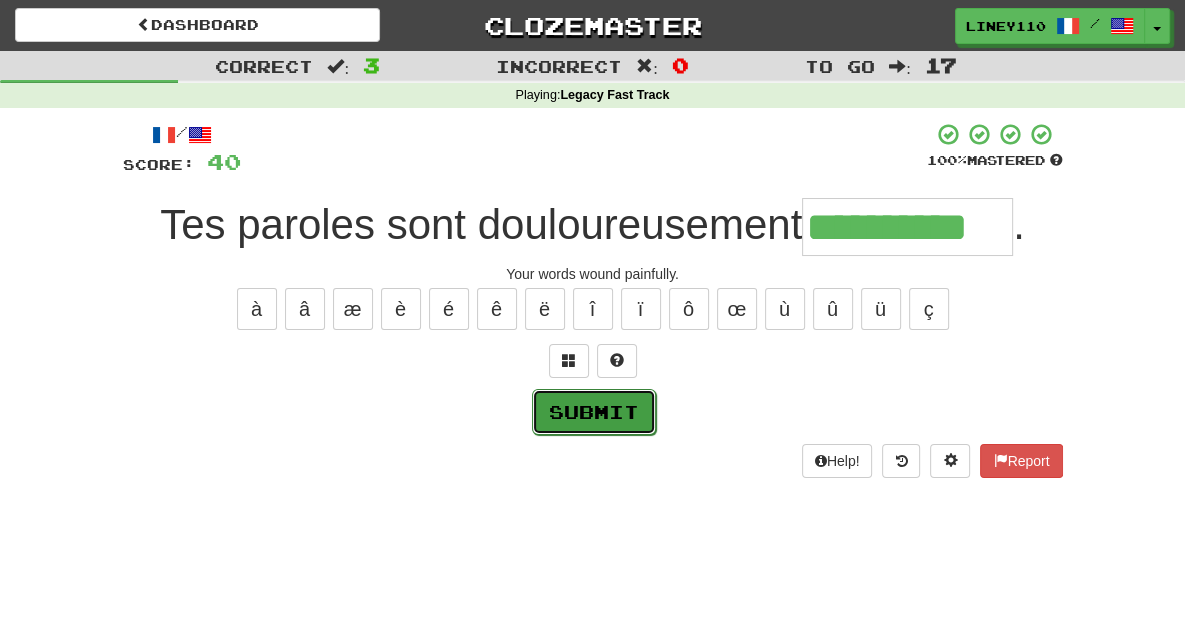 click on "Submit" at bounding box center [594, 412] 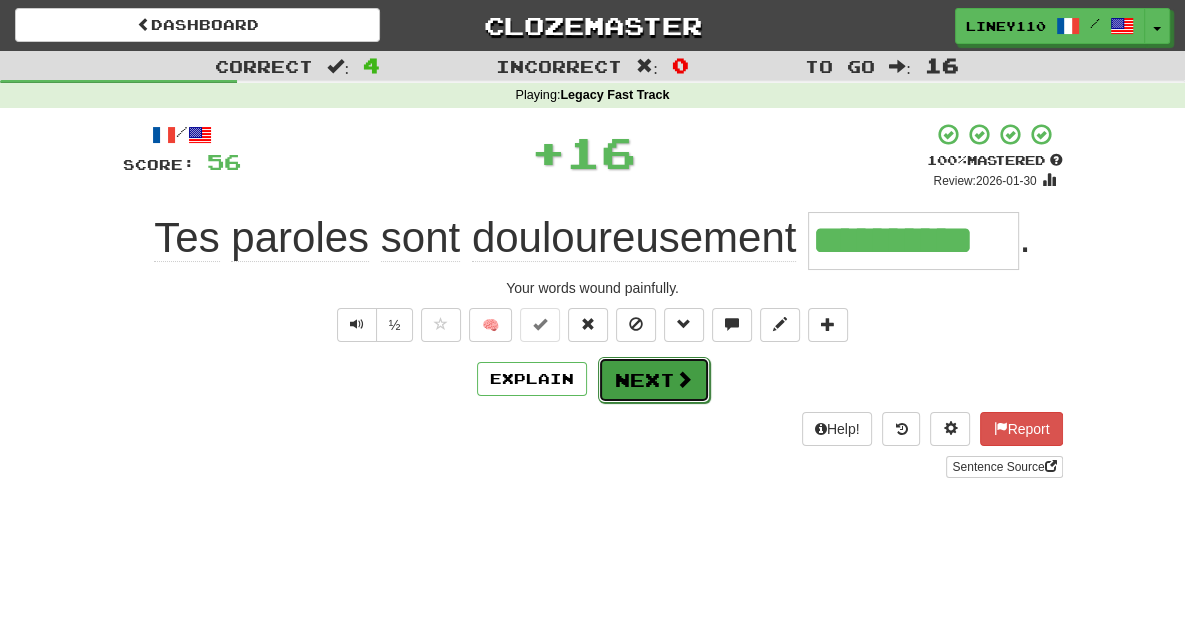click on "Next" at bounding box center [654, 380] 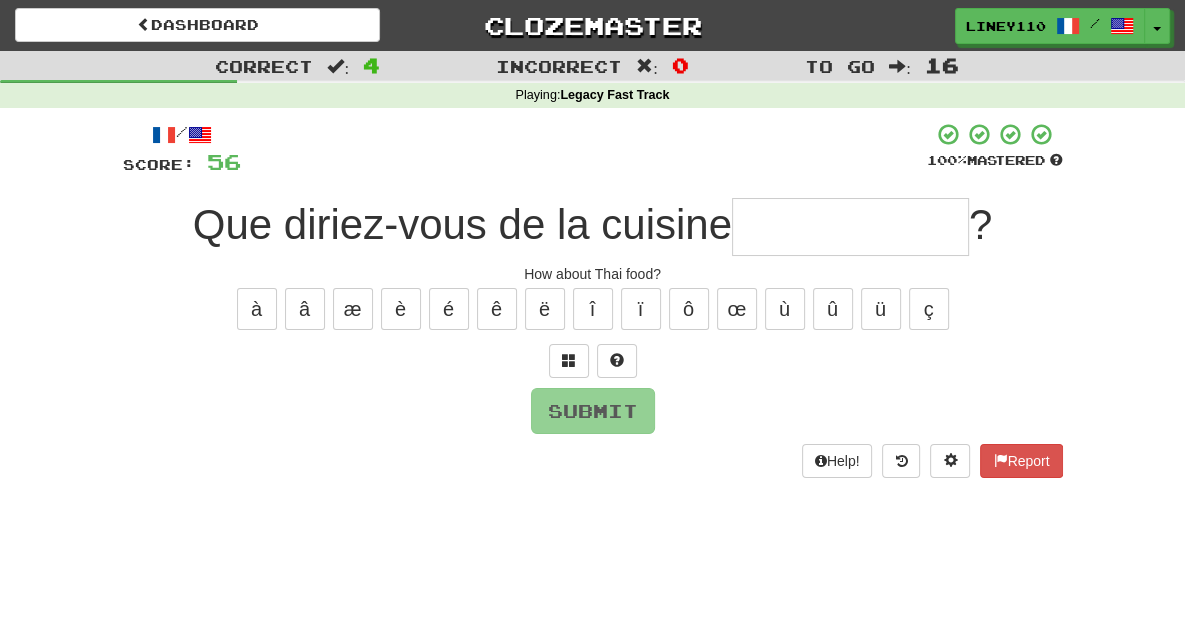 click at bounding box center (850, 227) 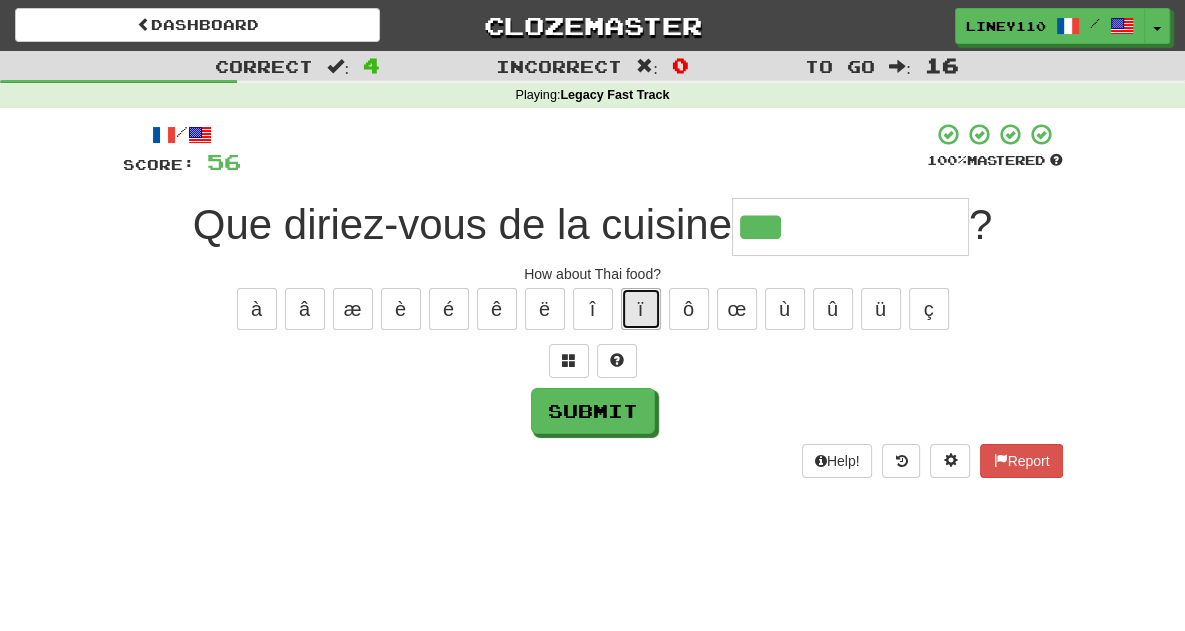 click on "ï" at bounding box center (641, 309) 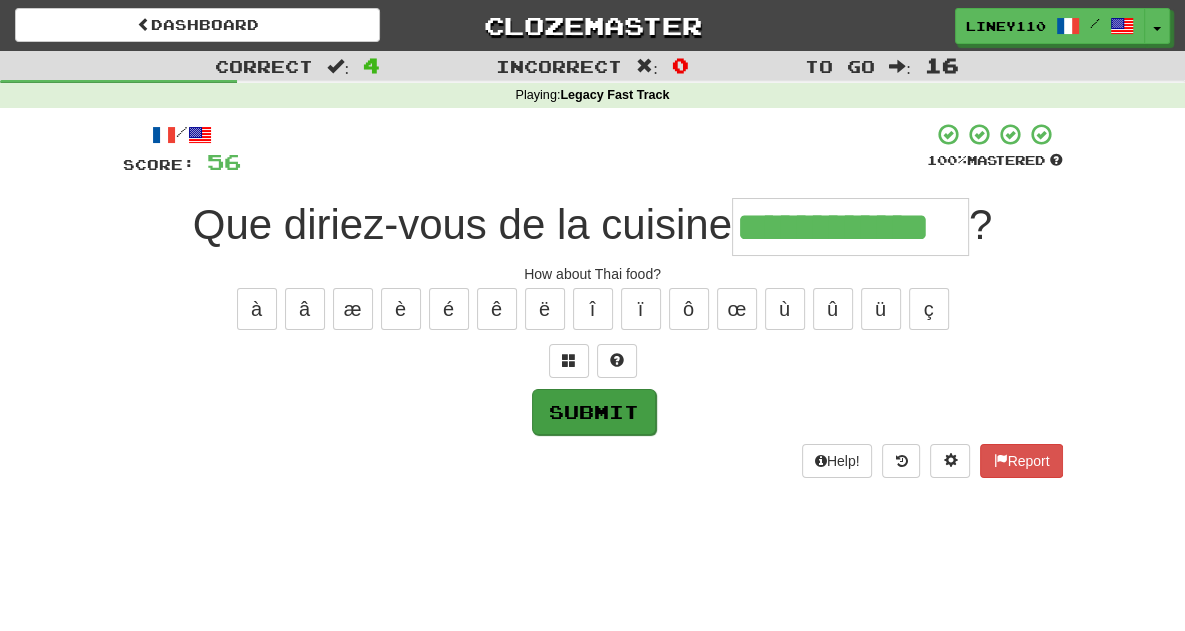 type on "**********" 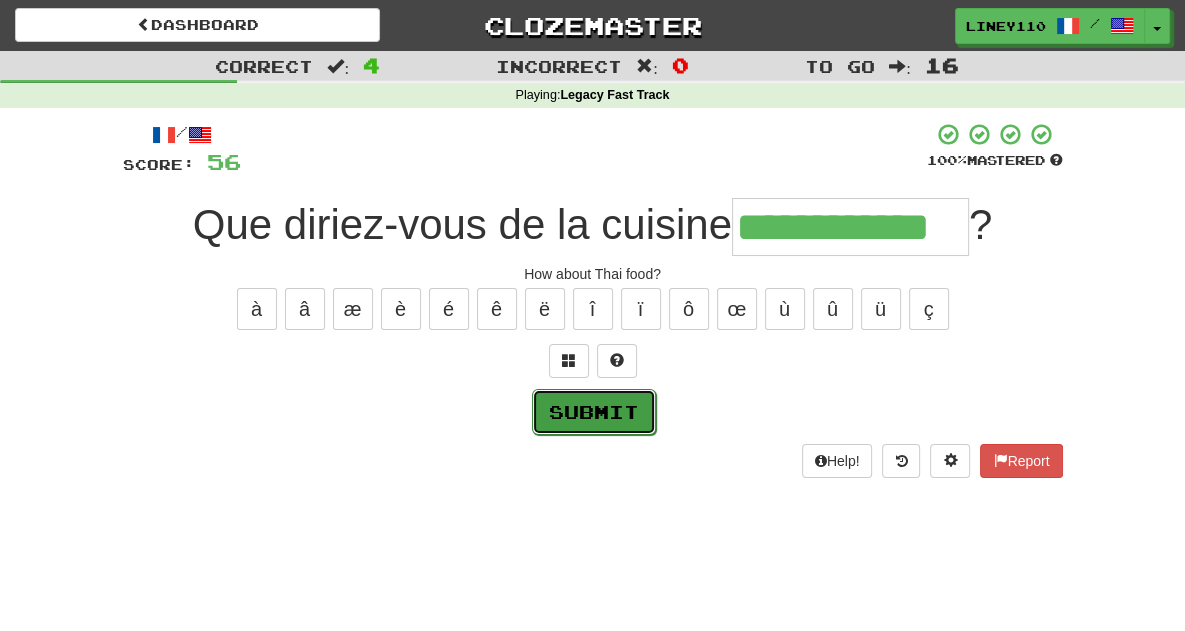 click on "Submit" at bounding box center [594, 412] 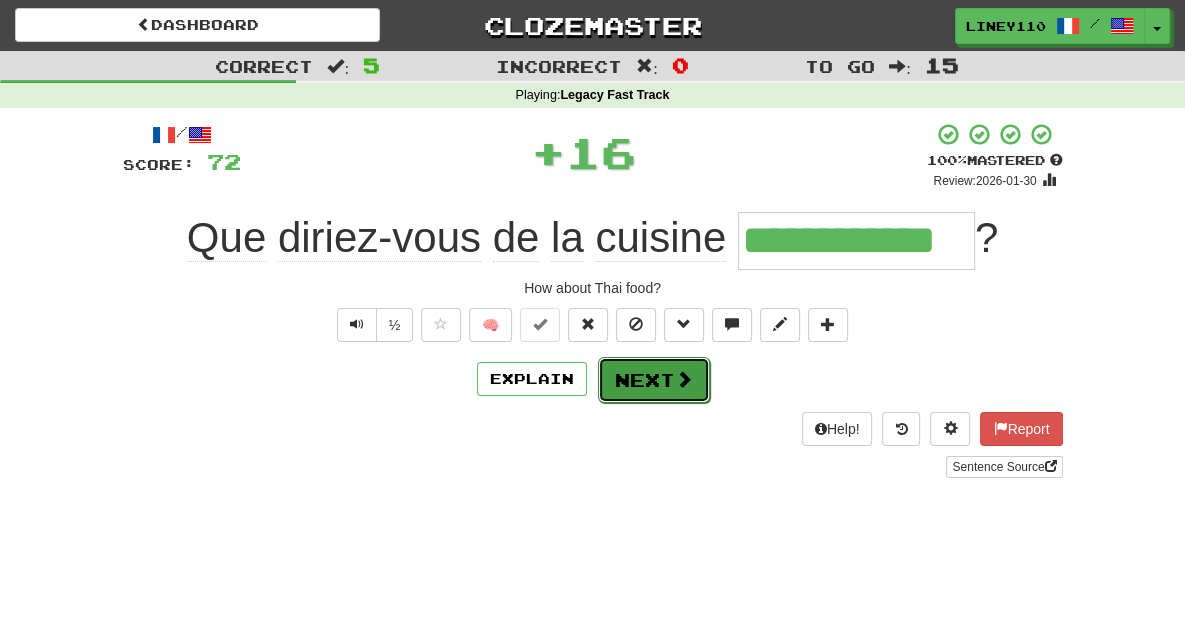 click on "Next" at bounding box center (654, 380) 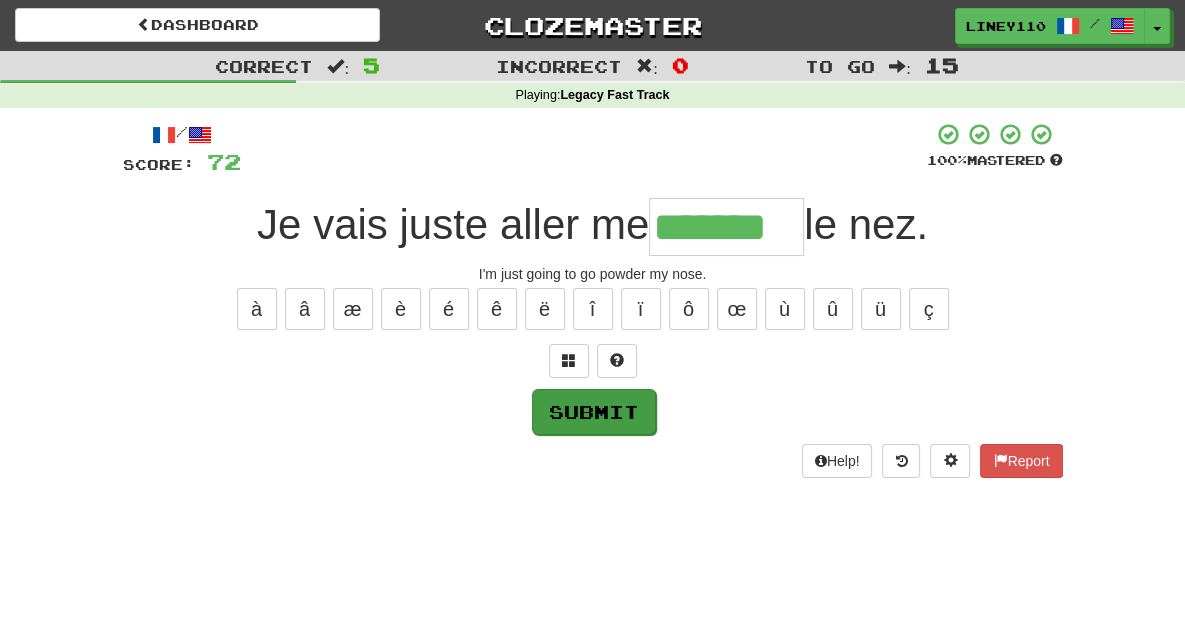type on "*******" 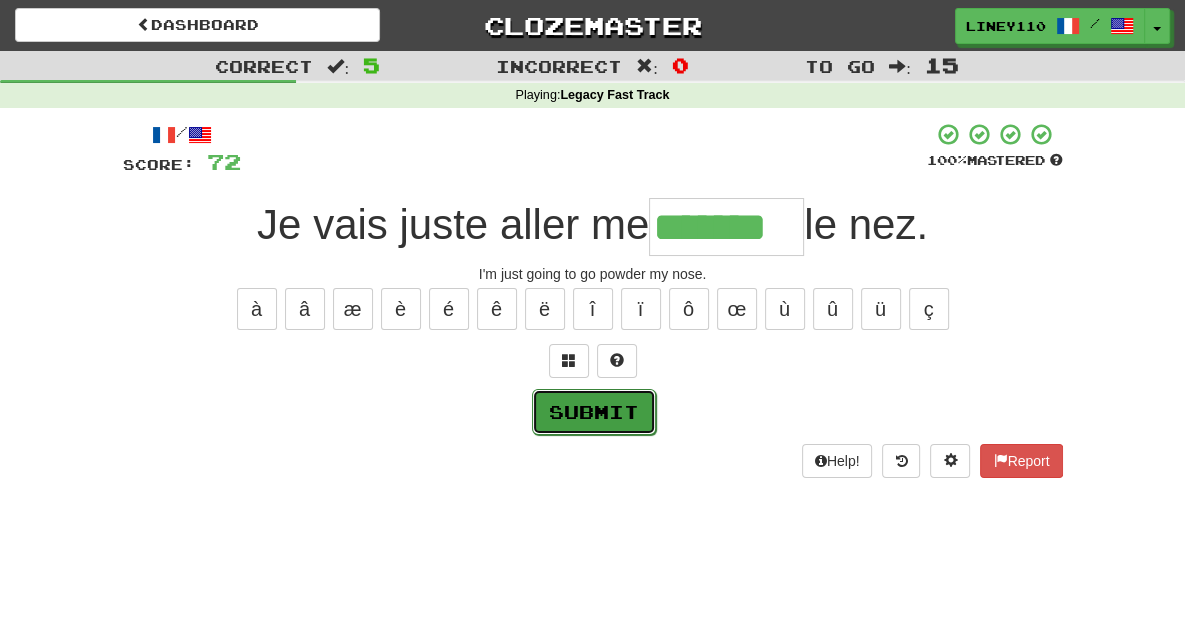 click on "Submit" at bounding box center [594, 412] 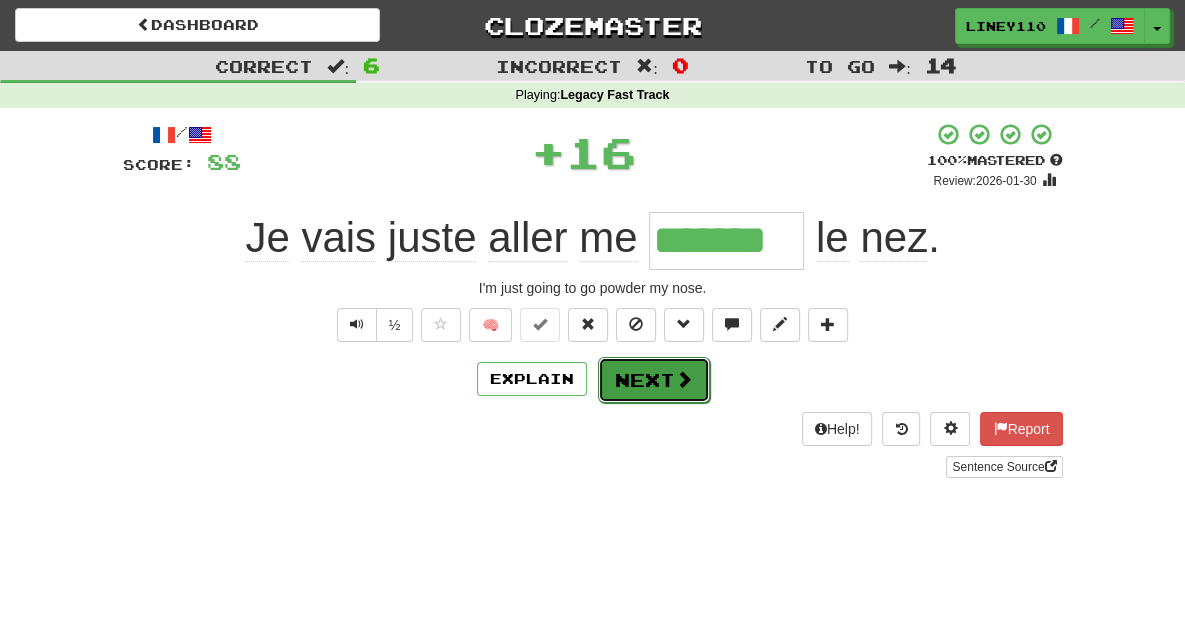click on "Next" at bounding box center [654, 380] 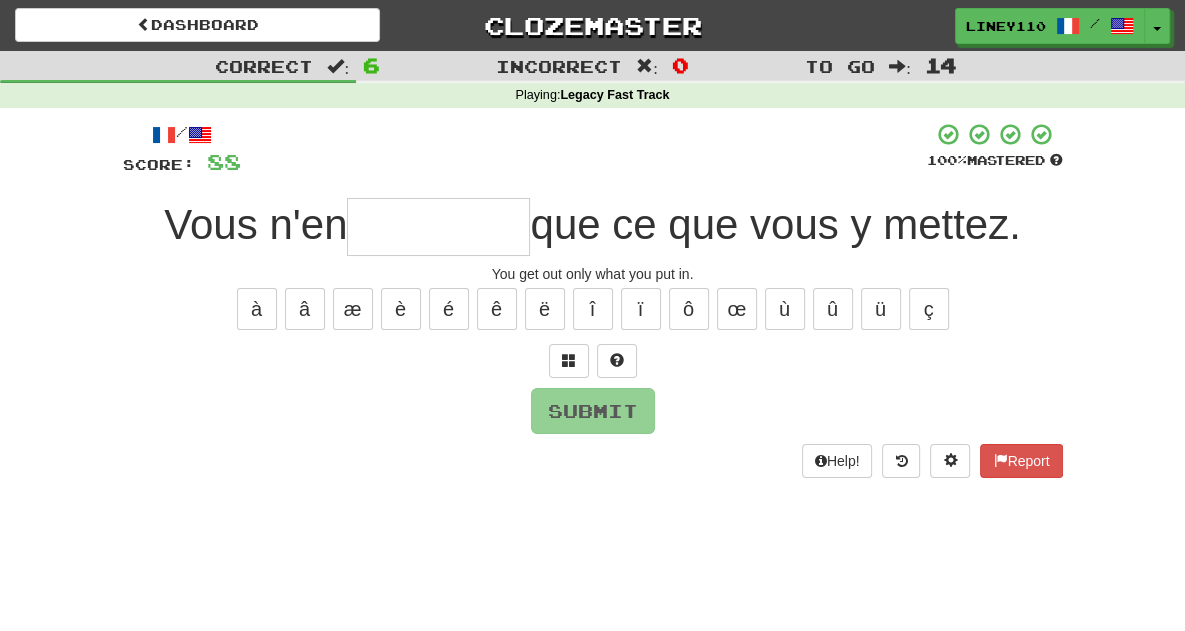click at bounding box center [438, 227] 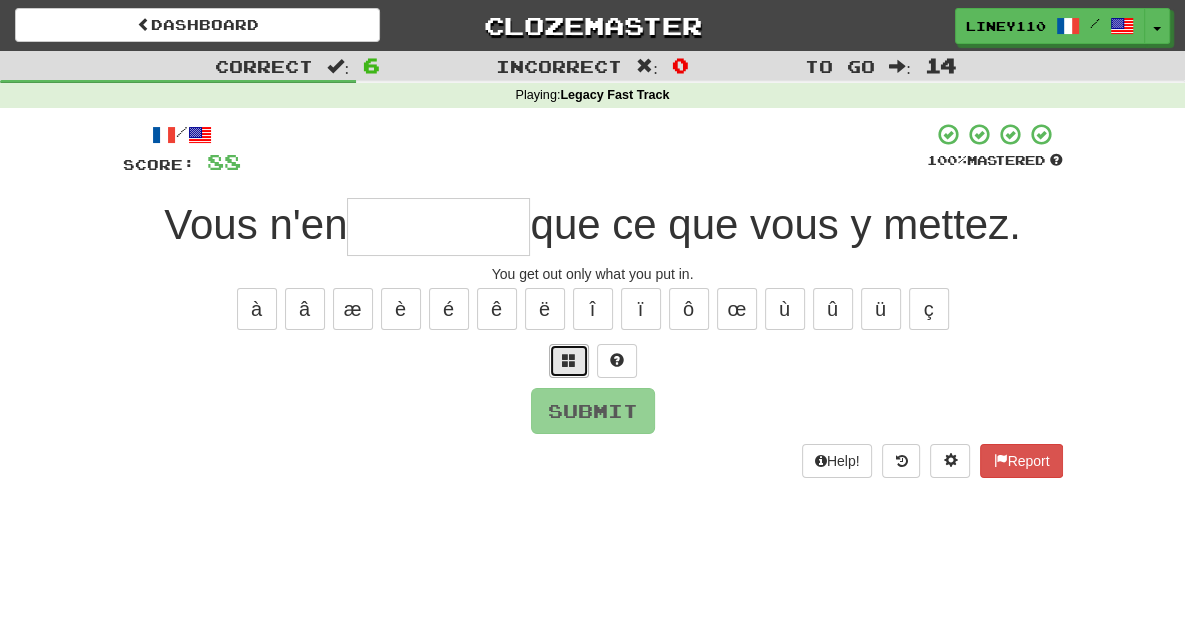 click at bounding box center [569, 360] 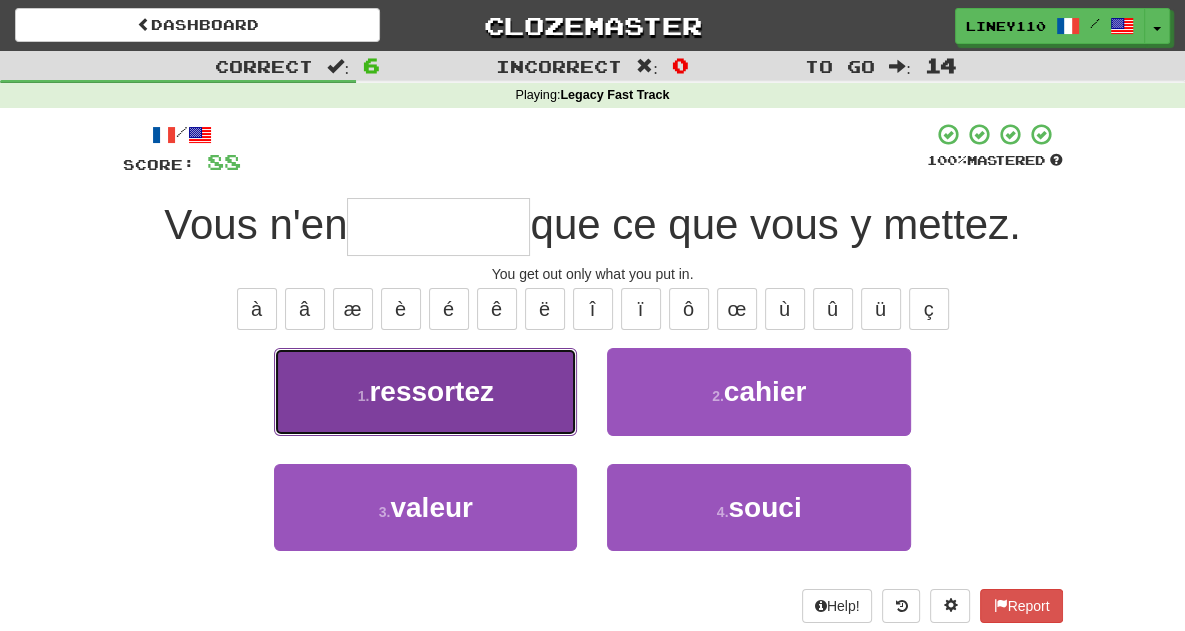 click on "1 . ressortez" at bounding box center (425, 391) 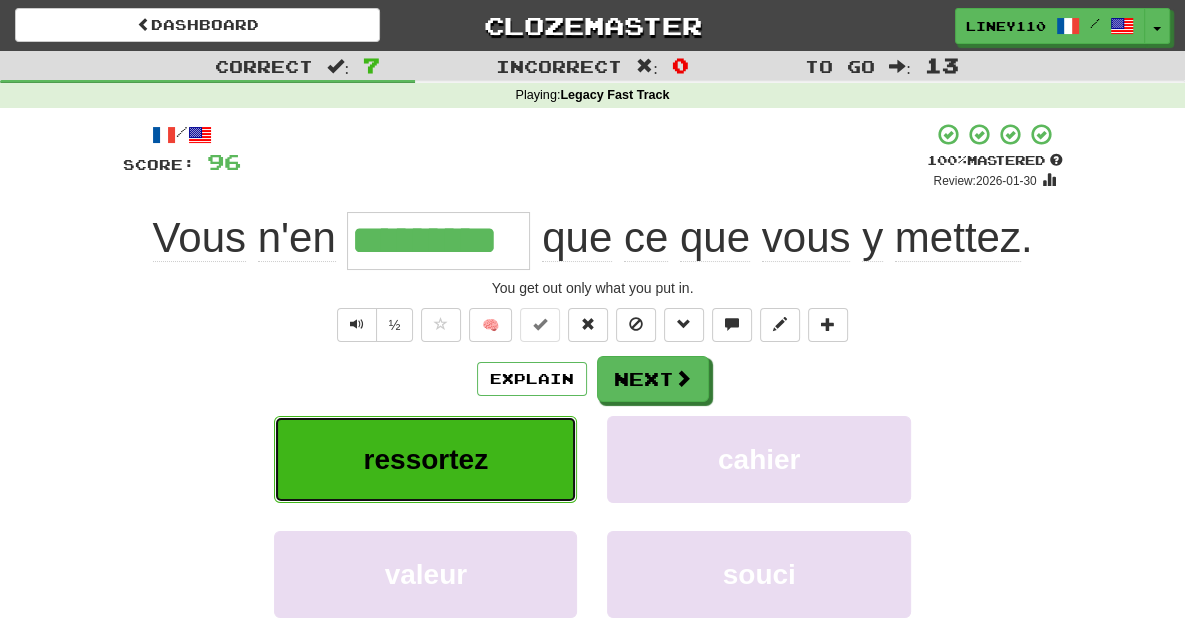 click on "ressortez" at bounding box center [425, 459] 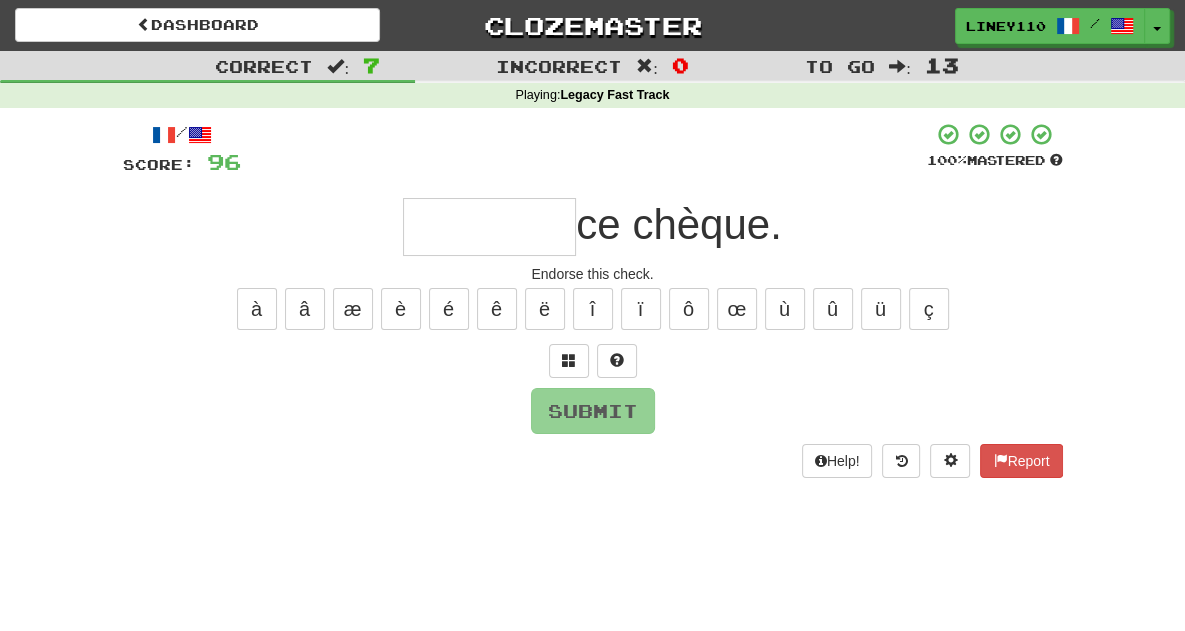click at bounding box center [489, 227] 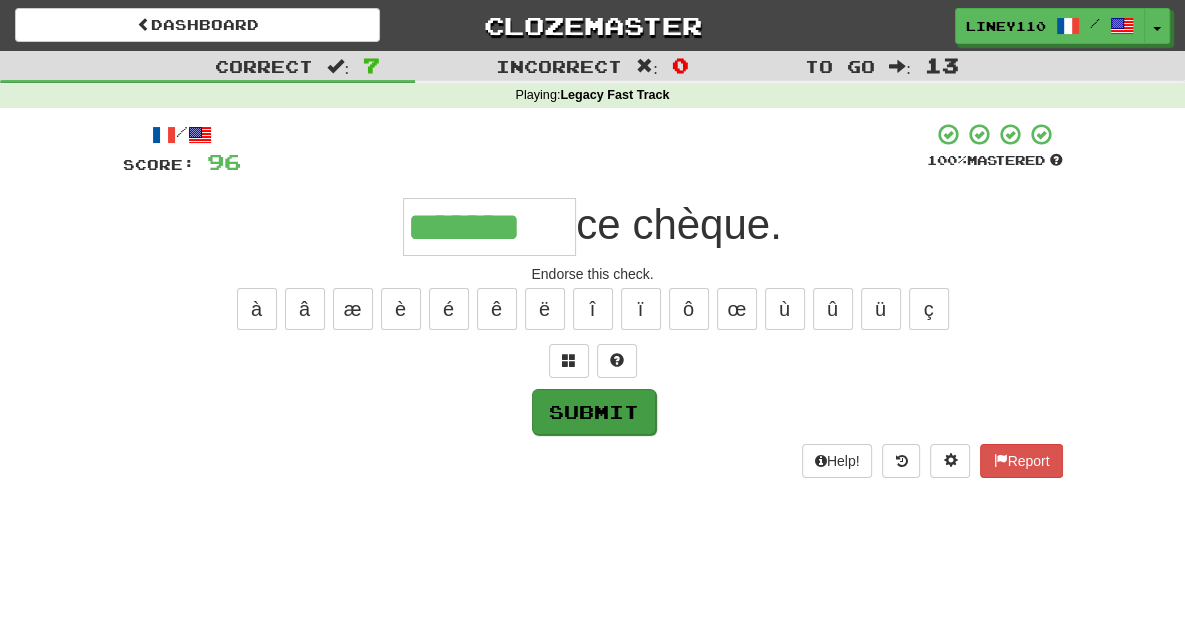 type on "*******" 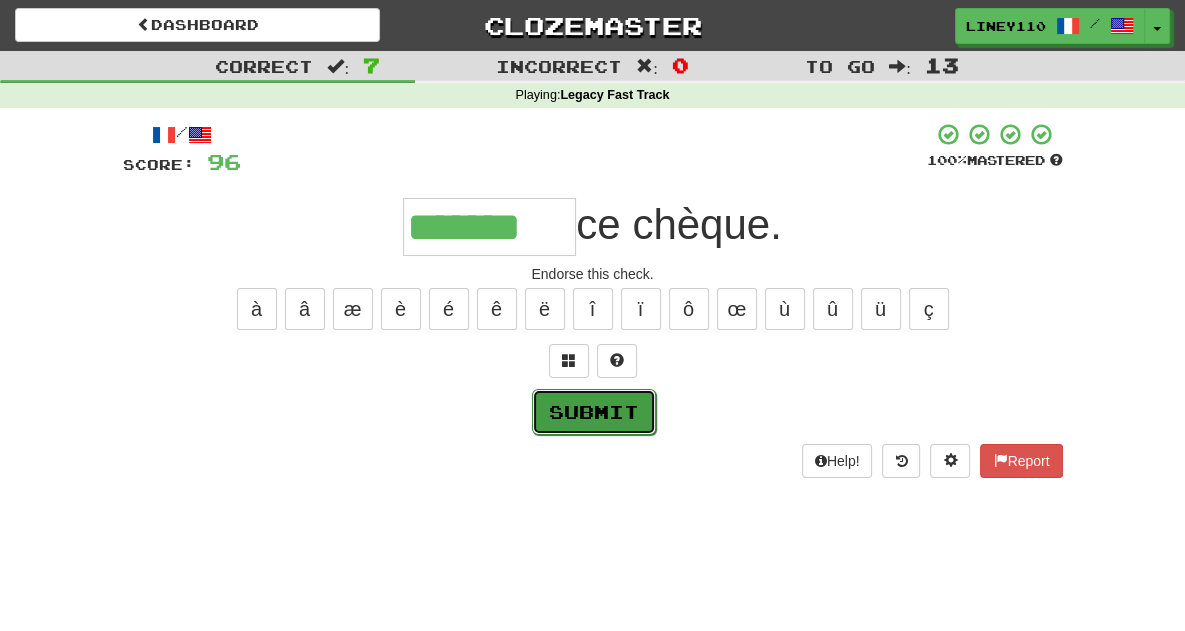click on "Submit" at bounding box center [594, 412] 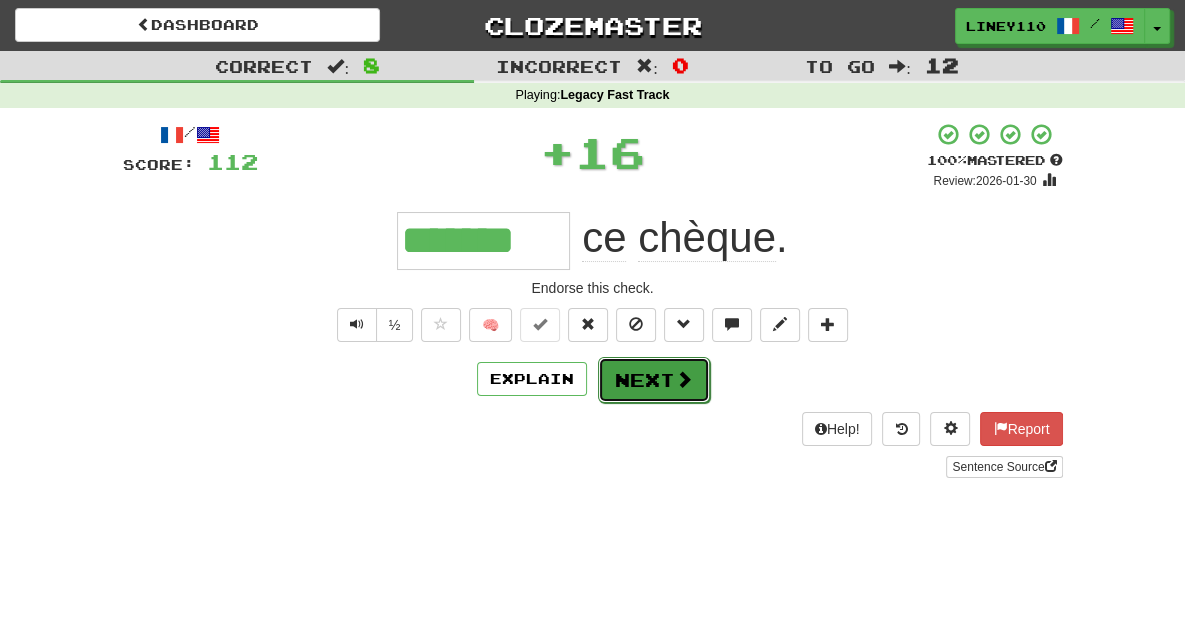click on "Next" at bounding box center [654, 380] 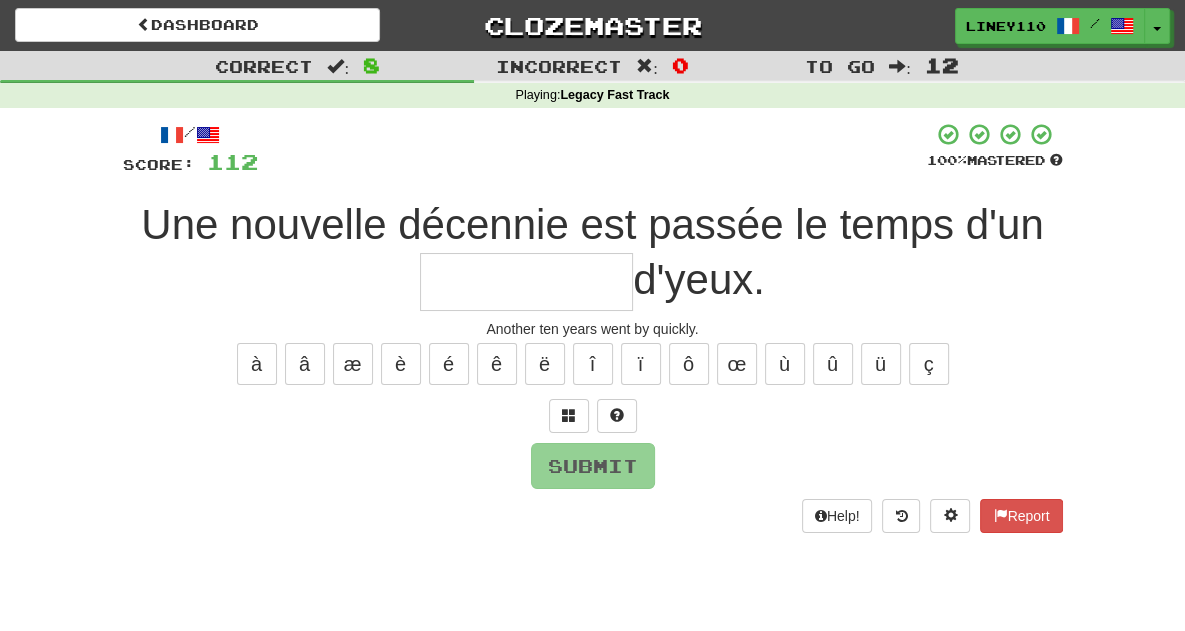 click at bounding box center (526, 282) 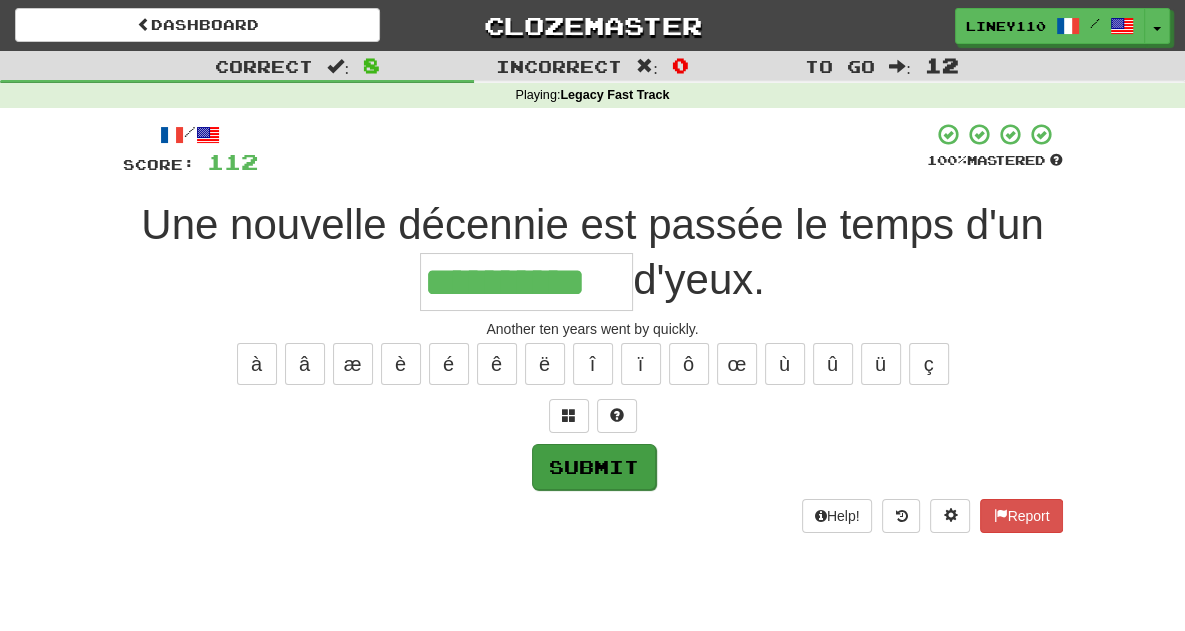 type on "**********" 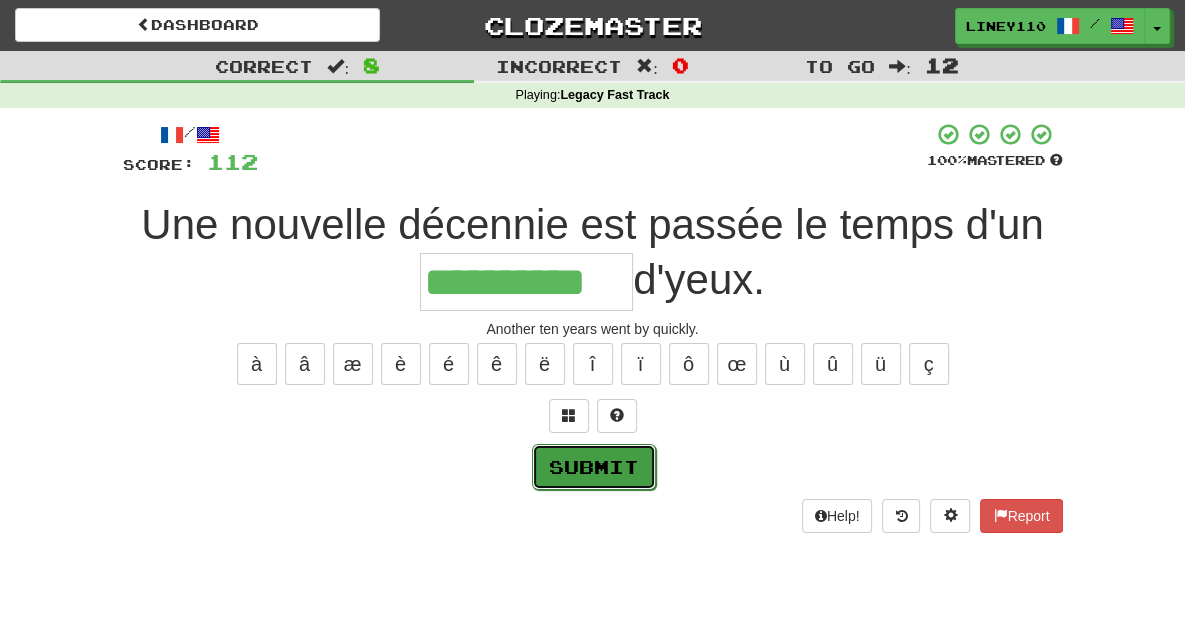 click on "Submit" at bounding box center (594, 467) 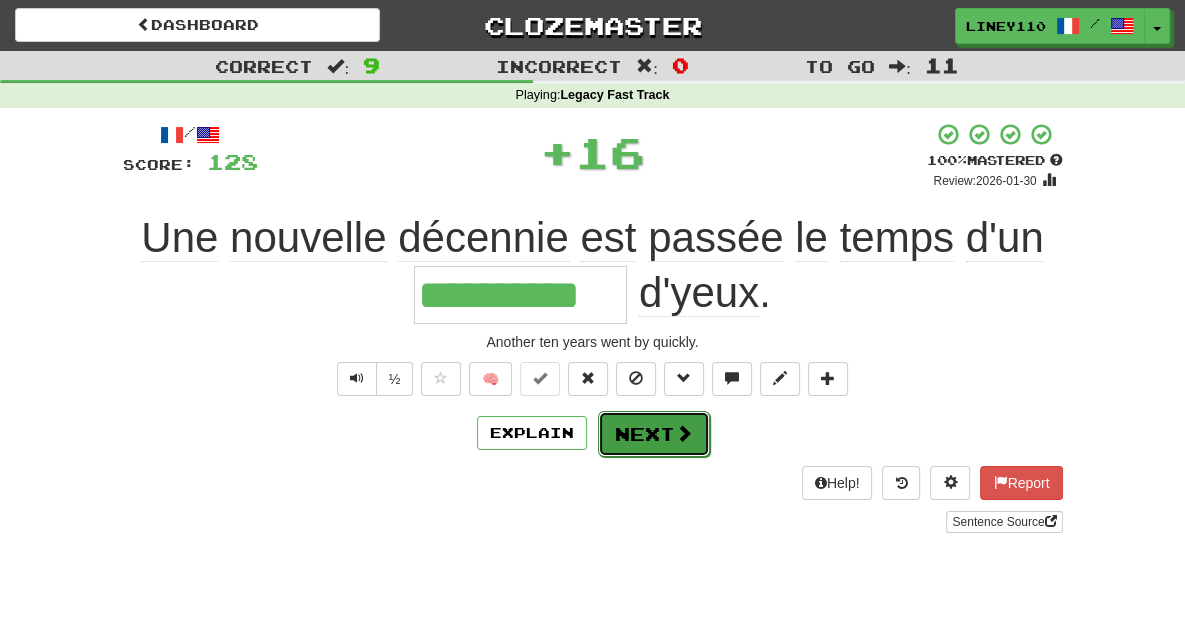 click at bounding box center (684, 433) 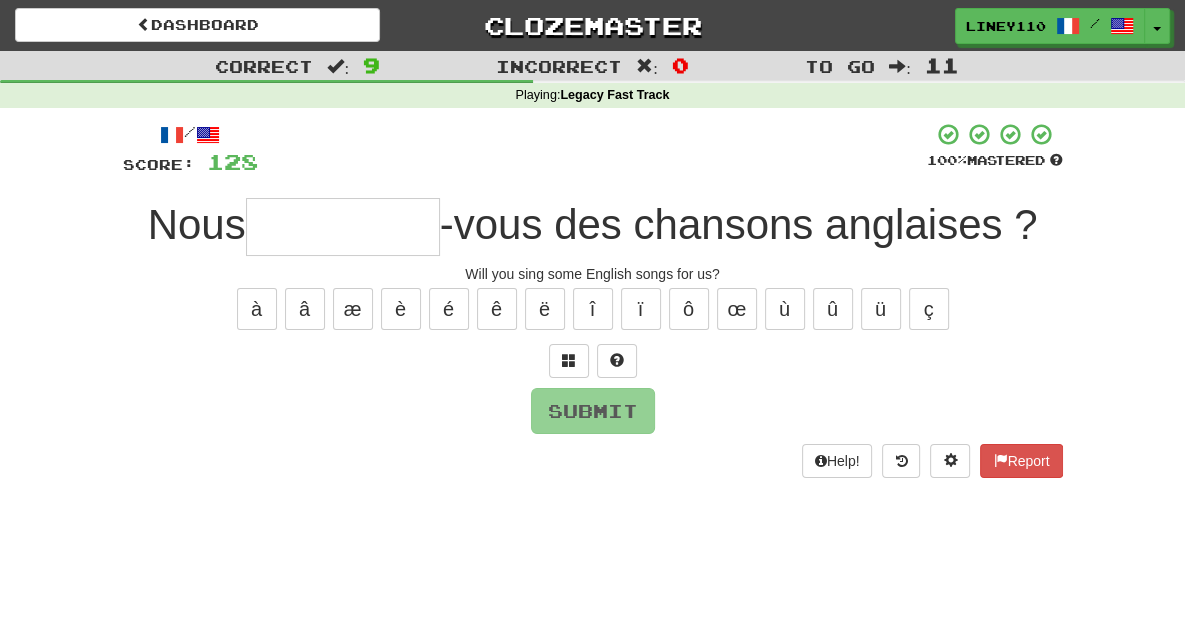click at bounding box center [343, 227] 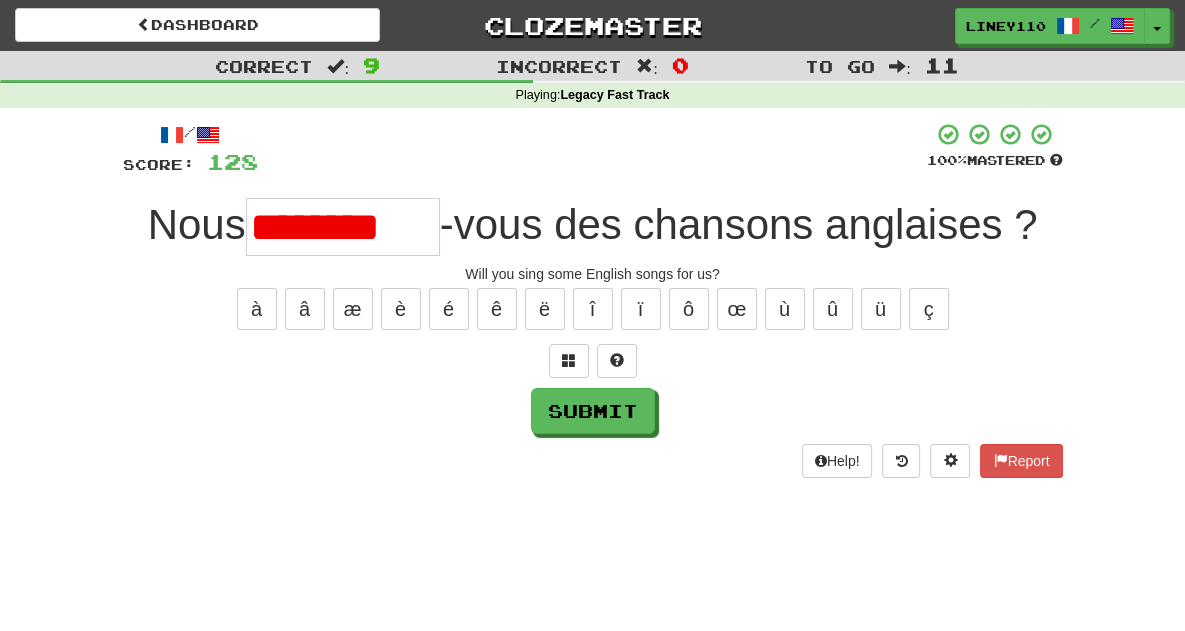 scroll, scrollTop: 0, scrollLeft: 0, axis: both 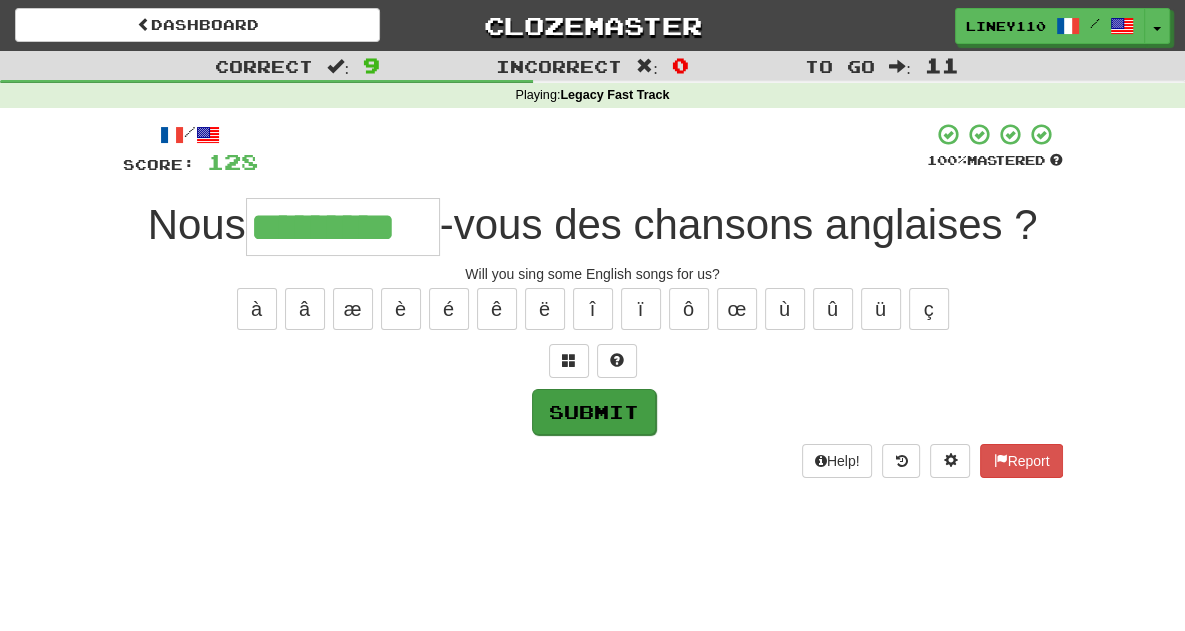 type on "*********" 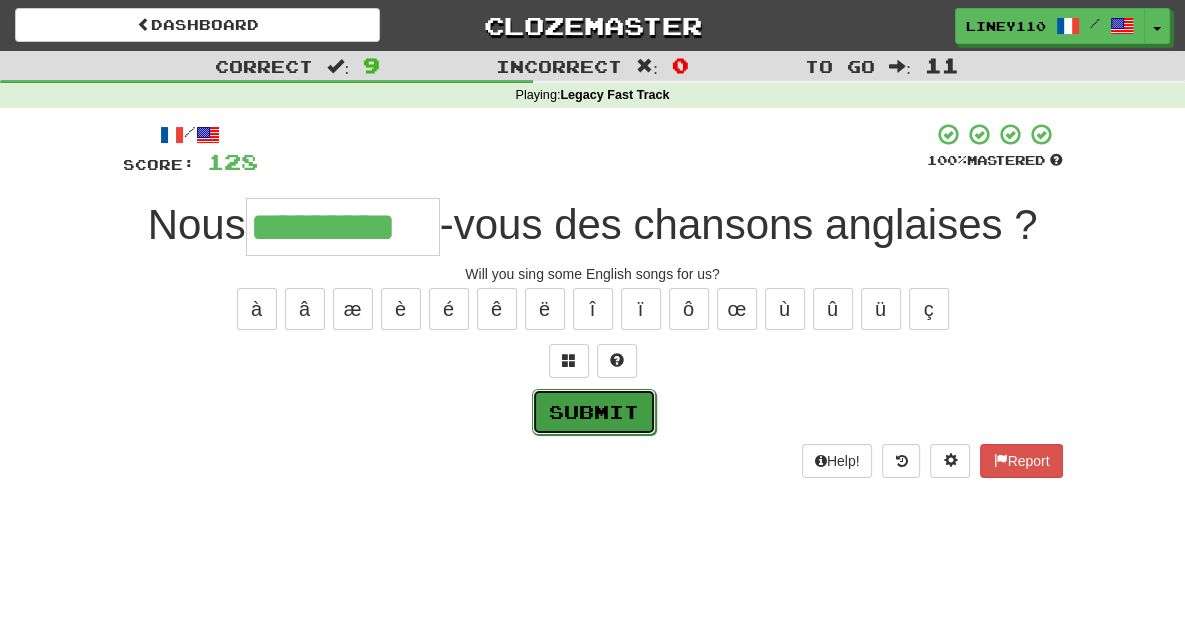 click on "Submit" at bounding box center [594, 412] 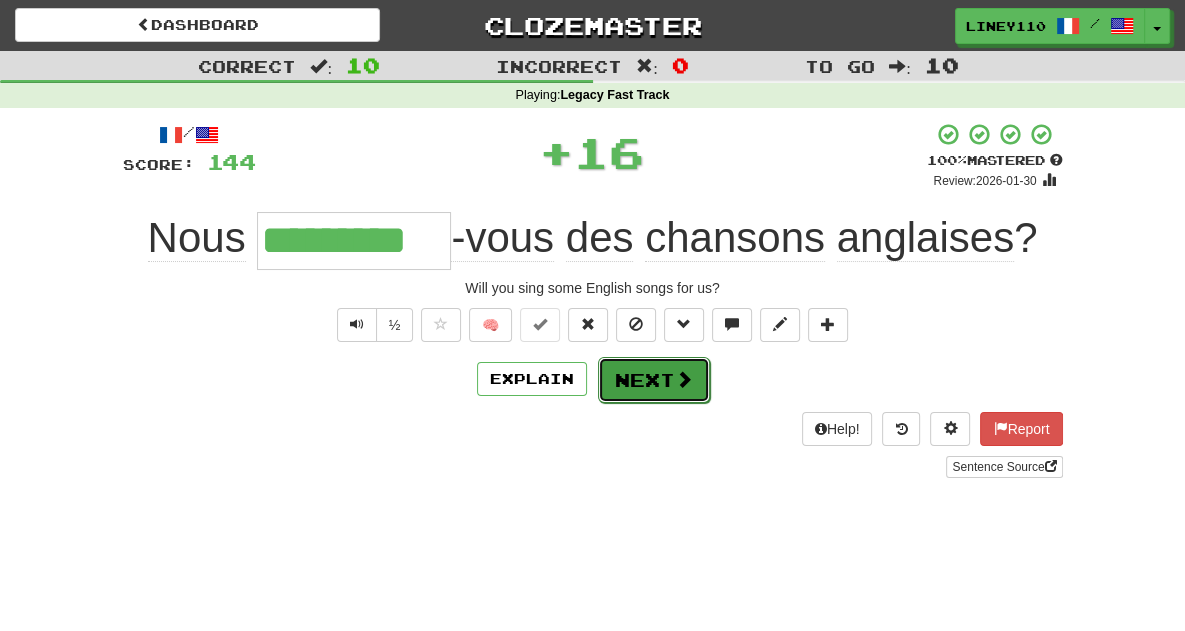 click on "Next" at bounding box center (654, 380) 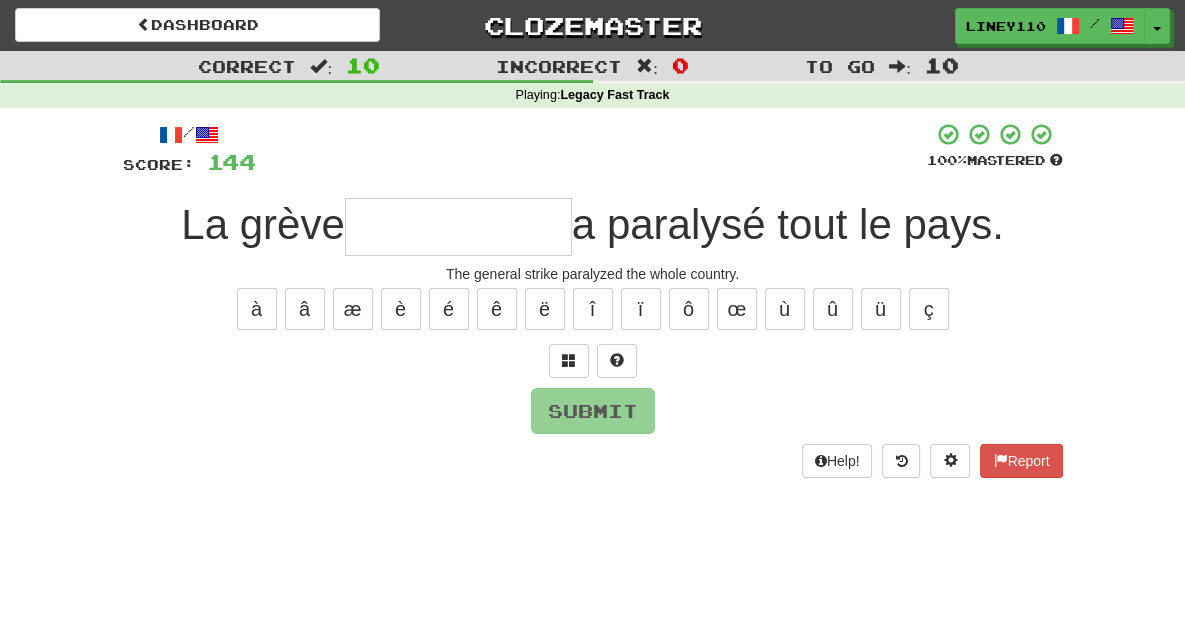 click at bounding box center [458, 227] 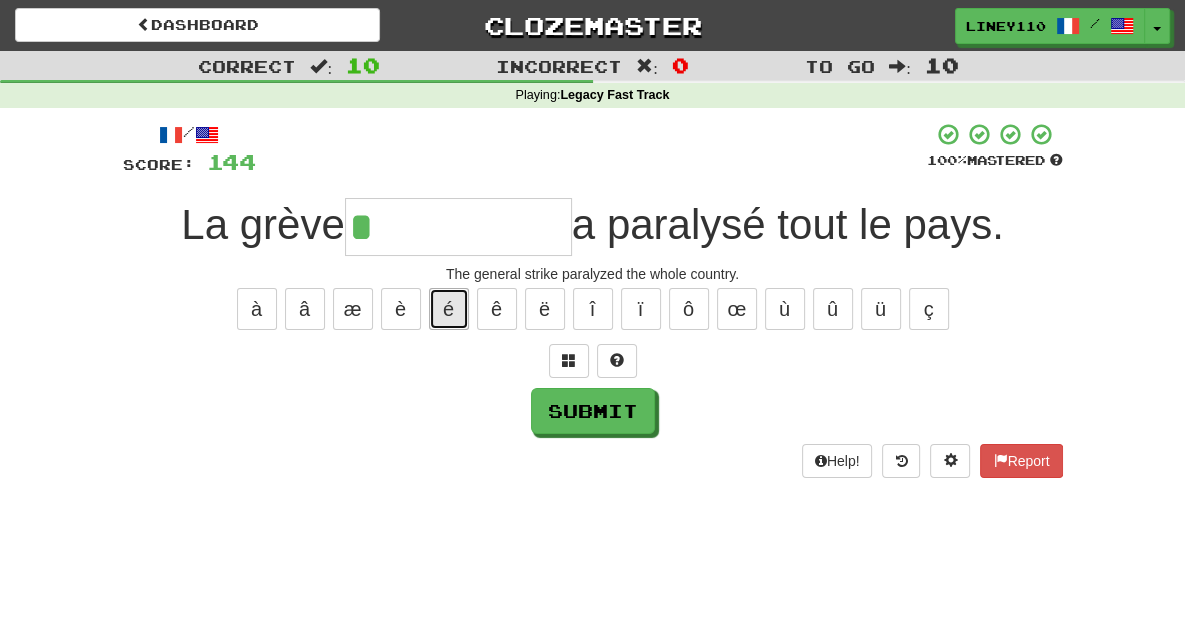 click on "é" at bounding box center [449, 309] 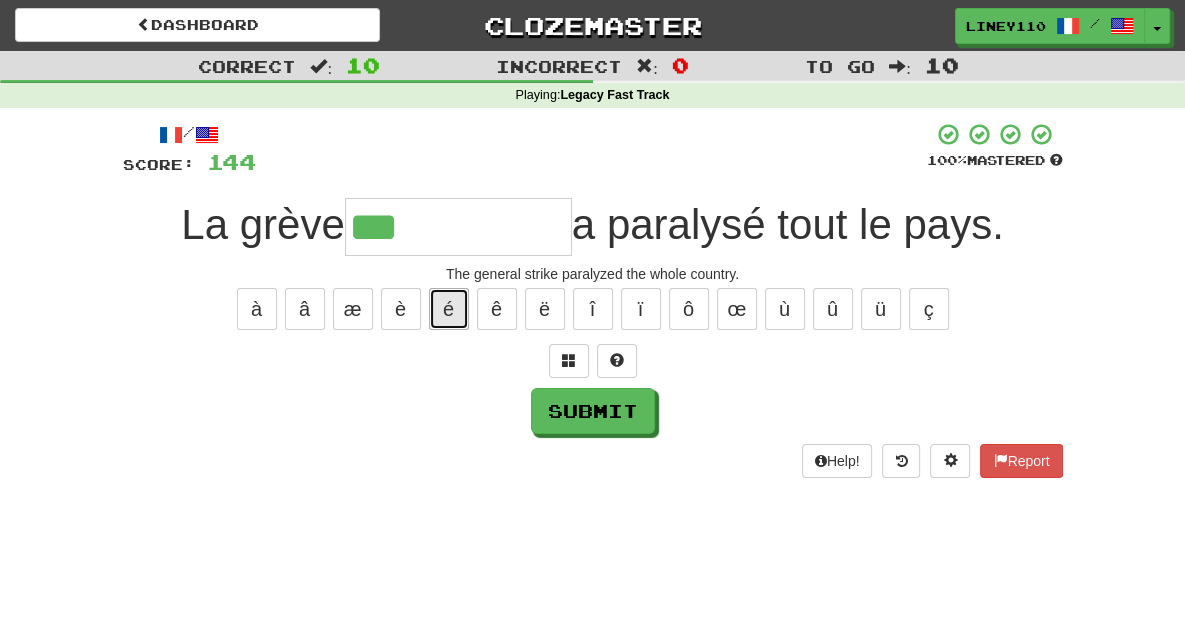 click on "é" at bounding box center [449, 309] 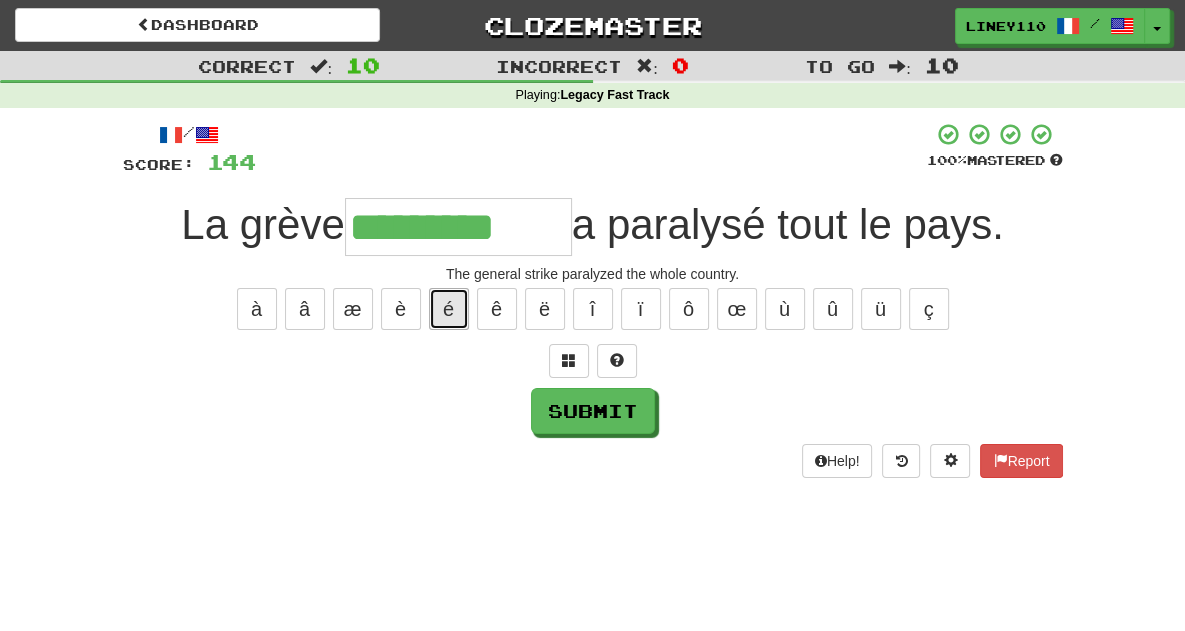 click on "é" at bounding box center (449, 309) 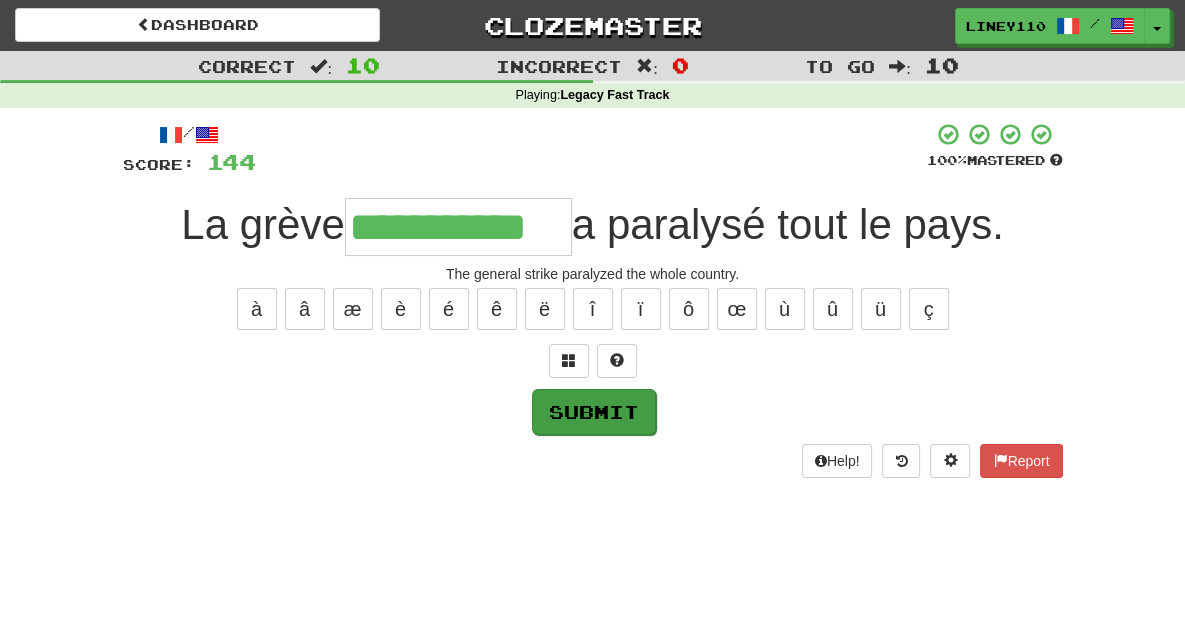 type on "**********" 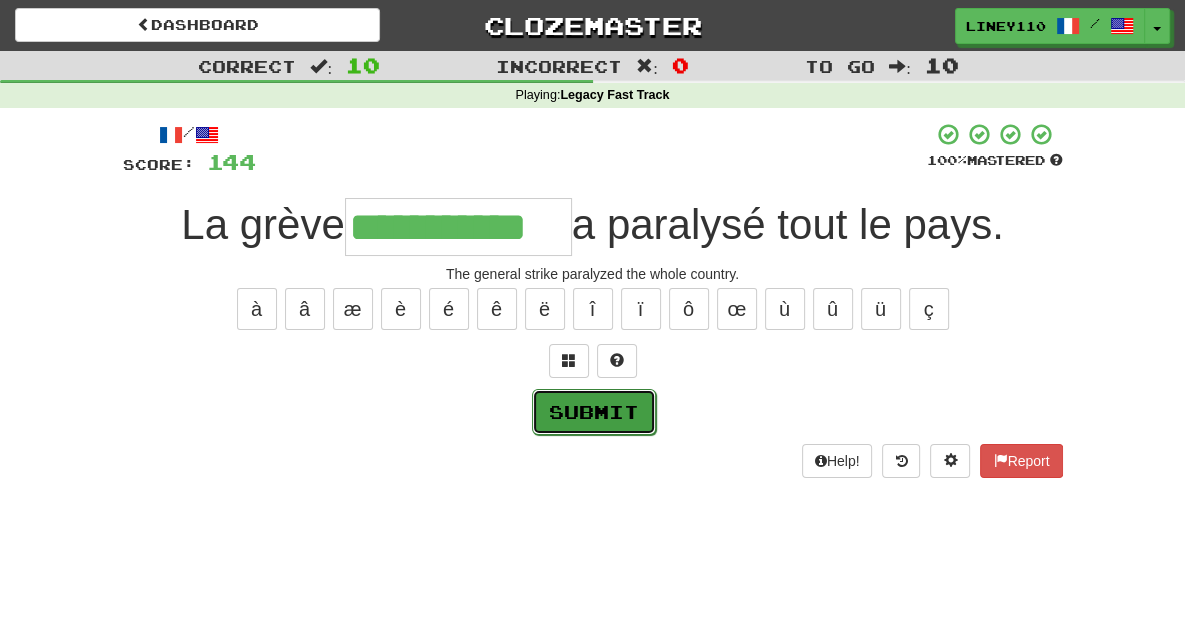 click on "Submit" at bounding box center (594, 412) 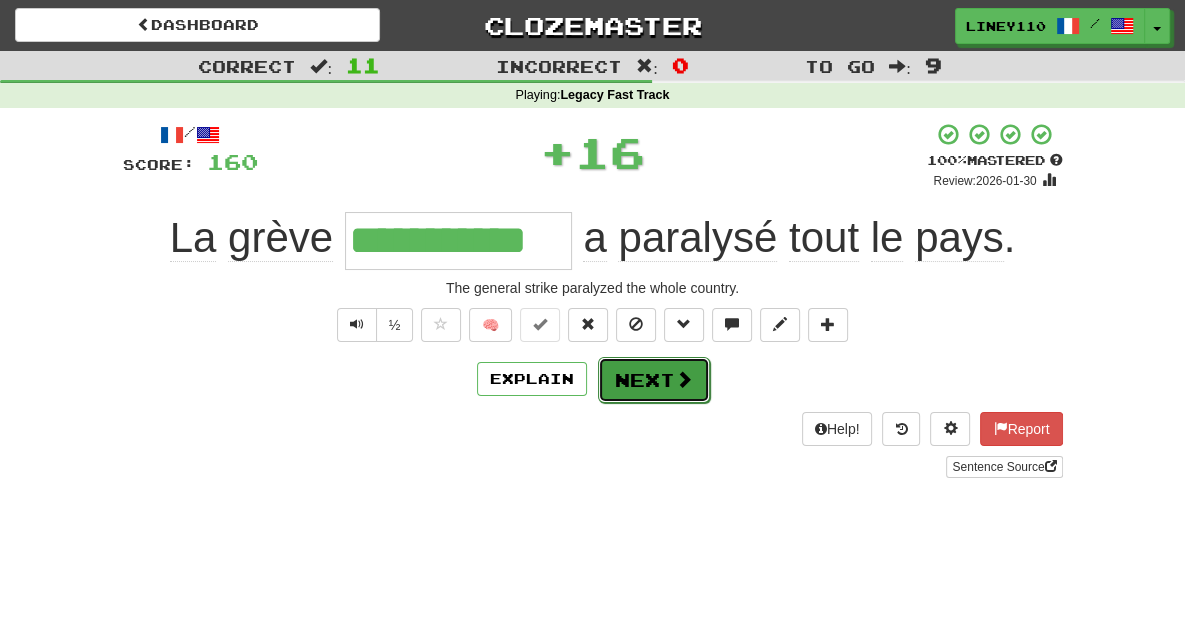 click on "Next" at bounding box center (654, 380) 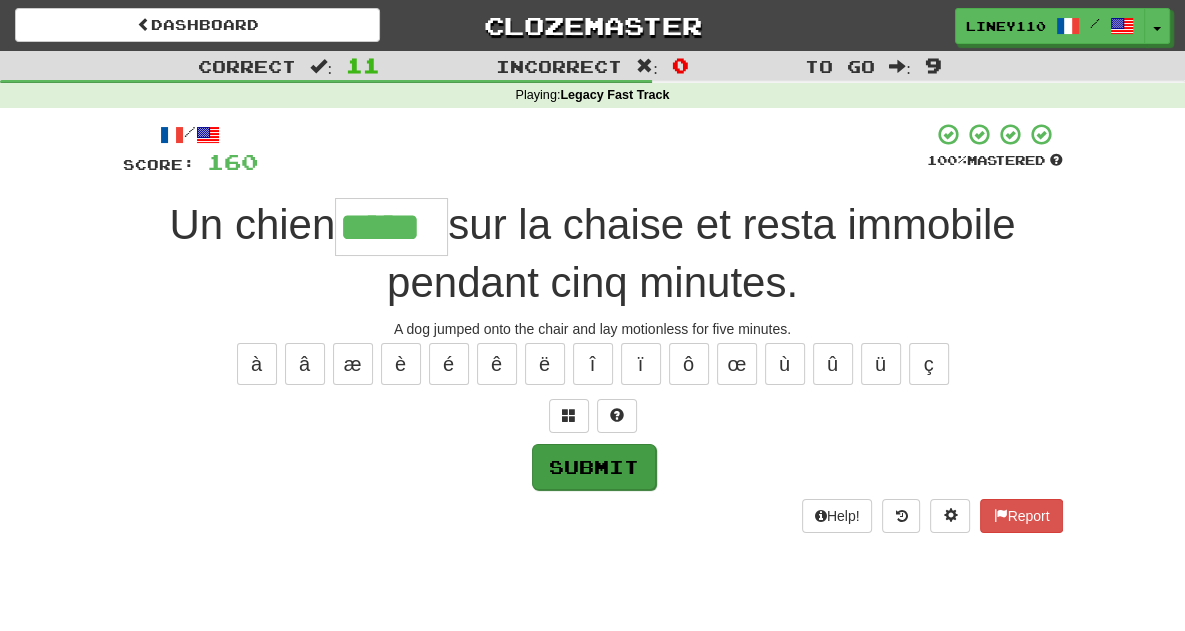 type on "*****" 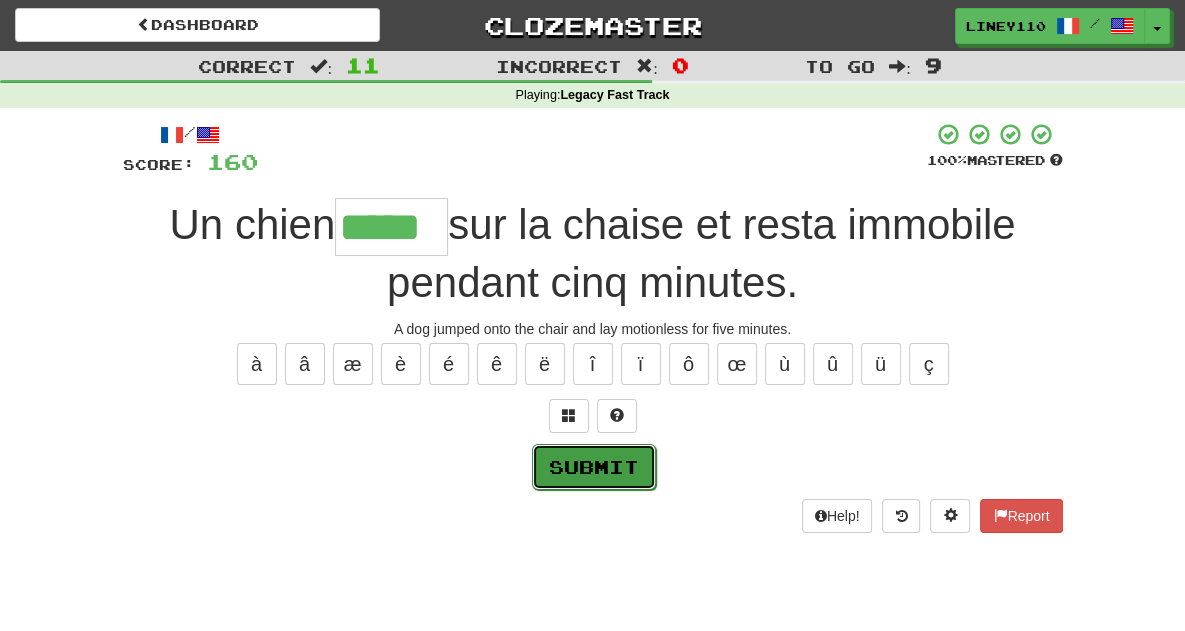 click on "Submit" at bounding box center (594, 467) 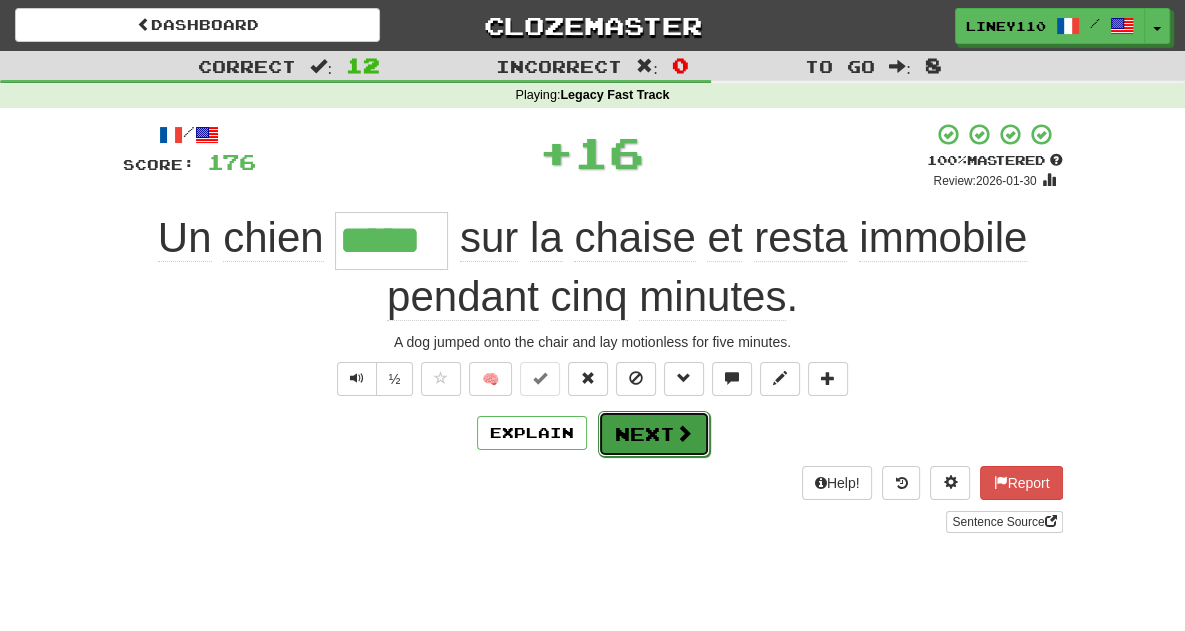 click on "Next" at bounding box center (654, 434) 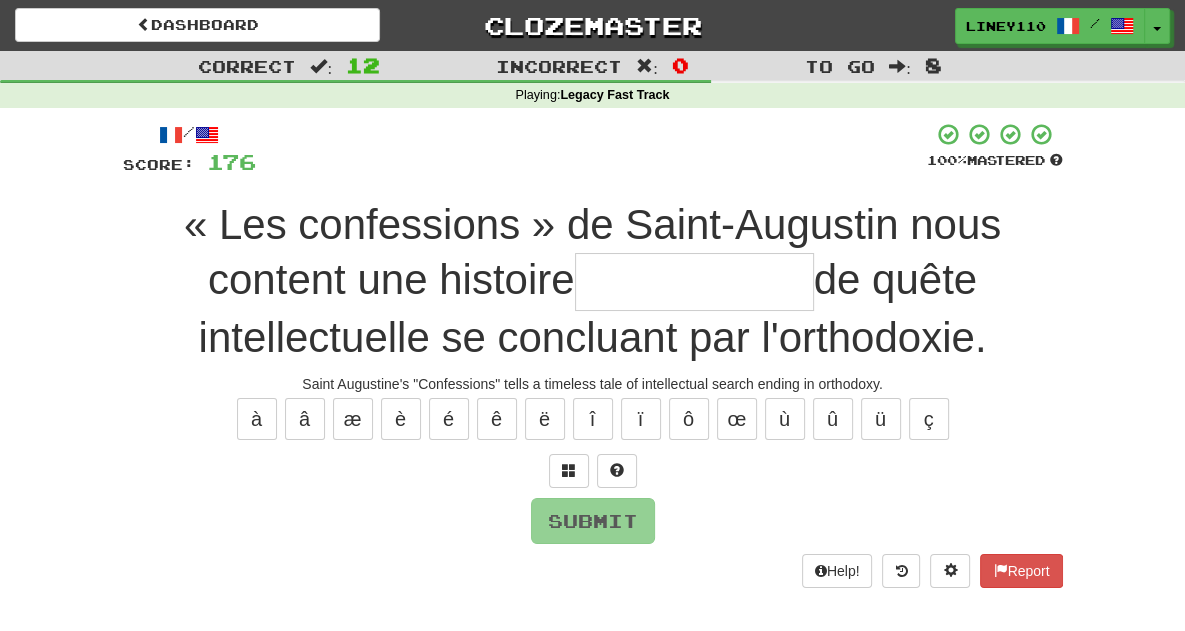 click at bounding box center (694, 282) 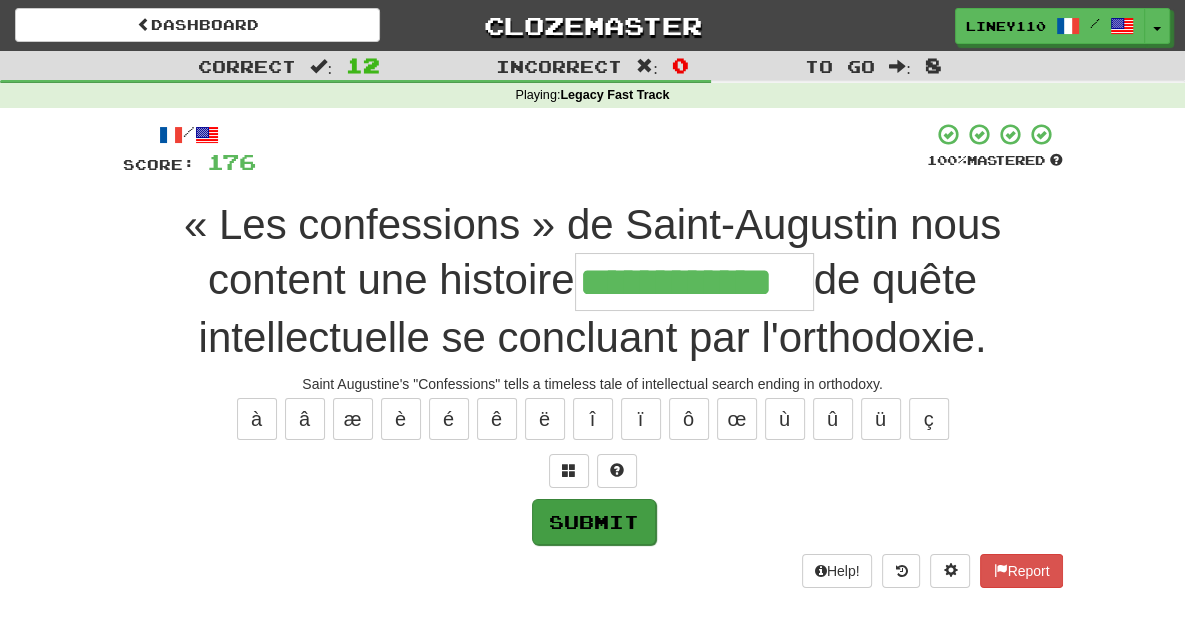 type on "**********" 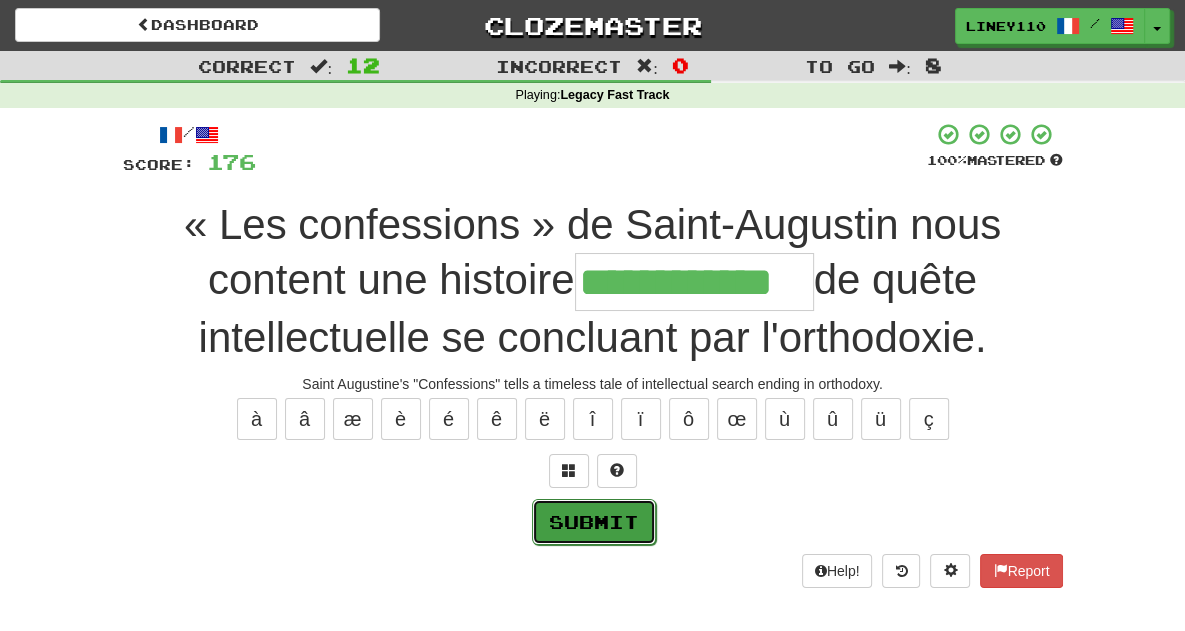click on "Submit" at bounding box center (594, 522) 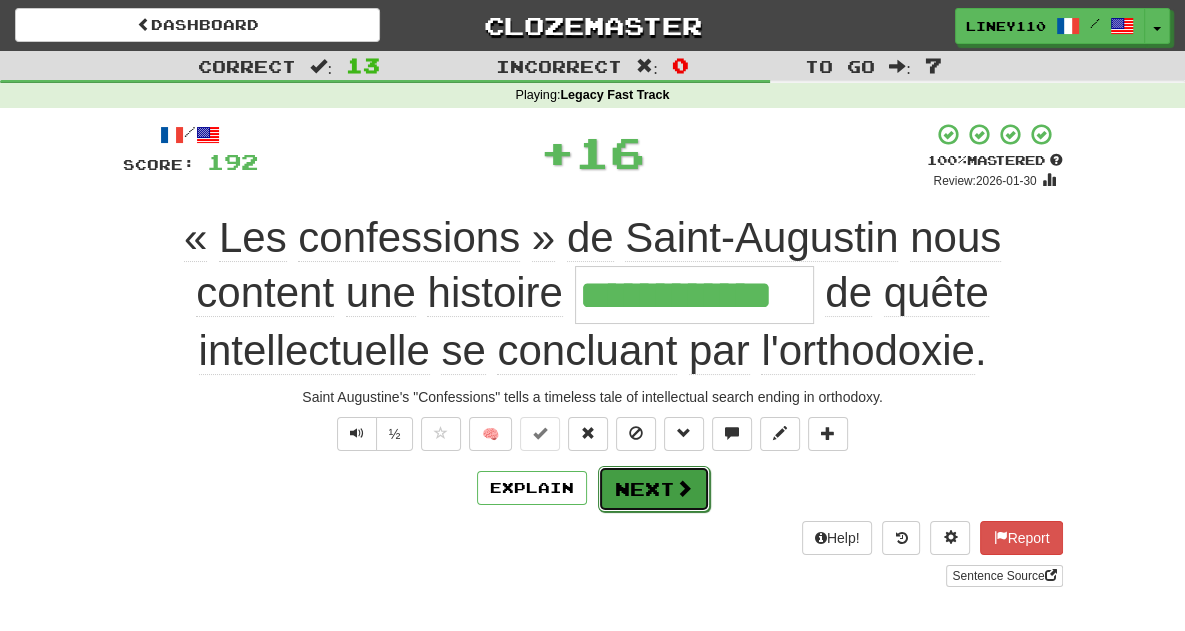 click on "Next" at bounding box center [654, 489] 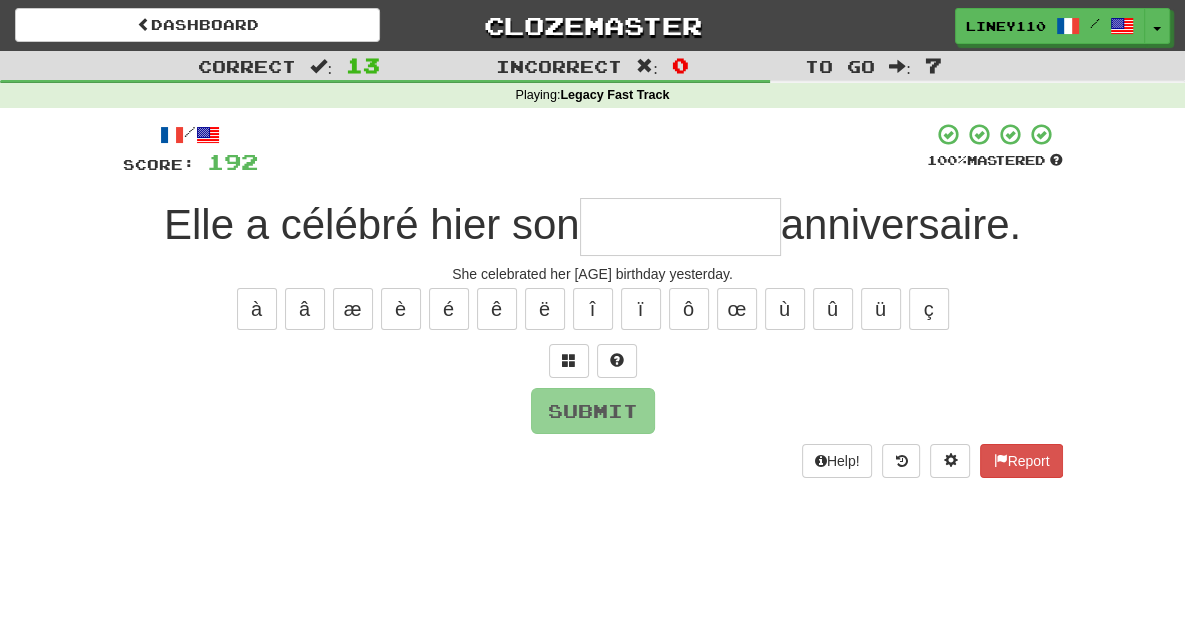 click at bounding box center (680, 227) 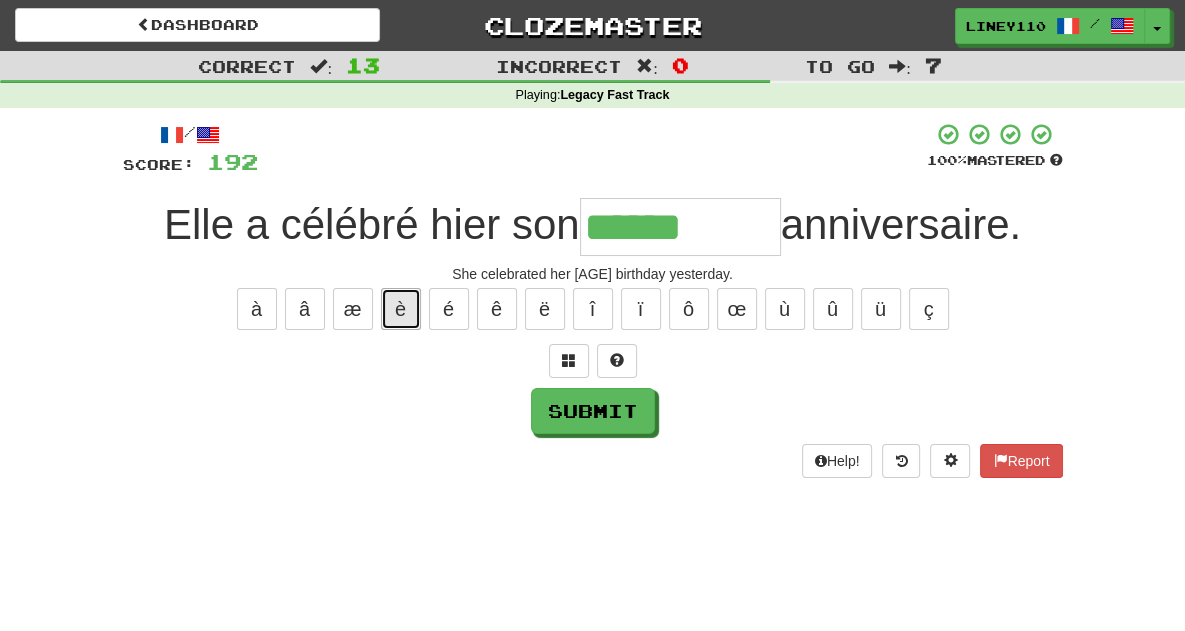 click on "è" at bounding box center (401, 309) 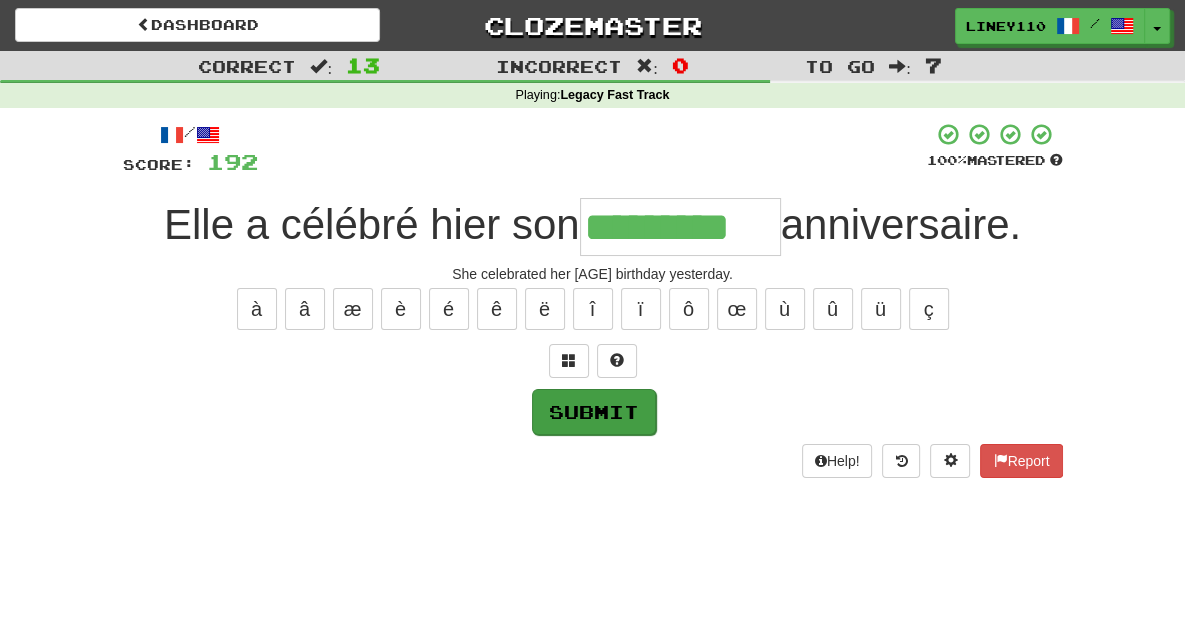 type on "*********" 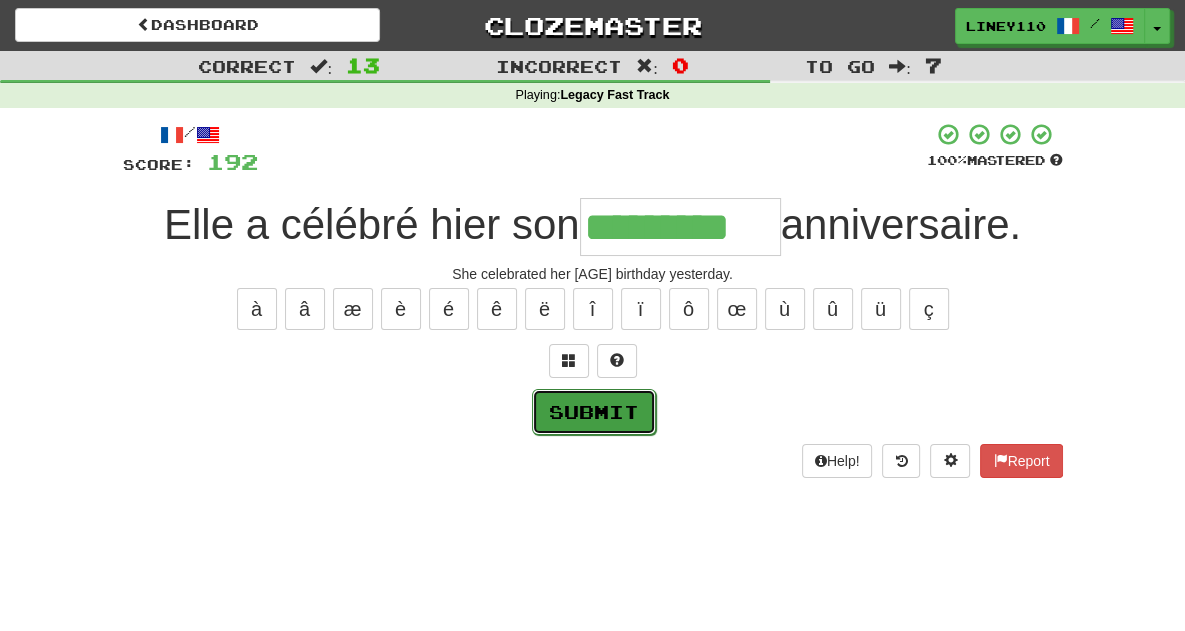 click on "Submit" at bounding box center (594, 412) 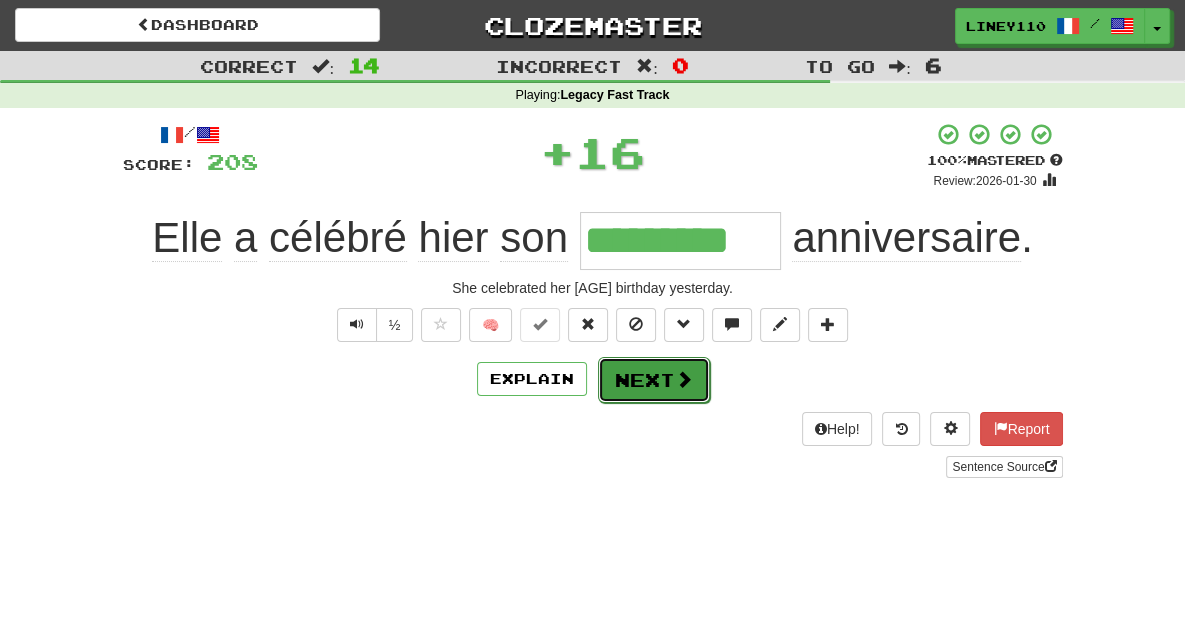click on "Next" at bounding box center [654, 380] 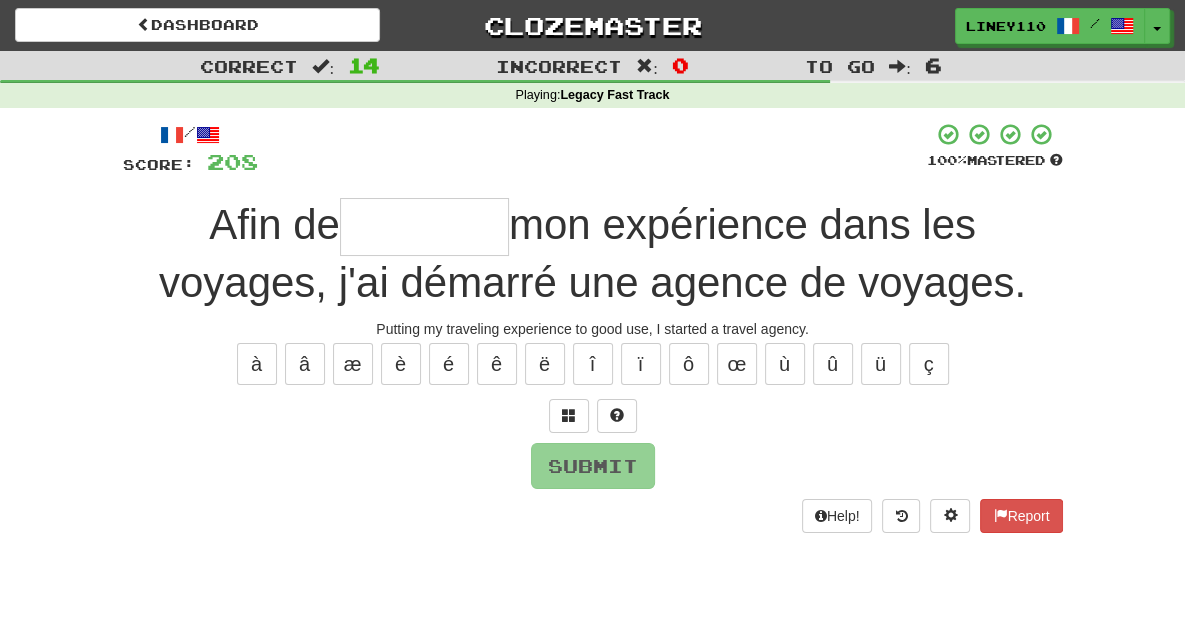 click at bounding box center (424, 227) 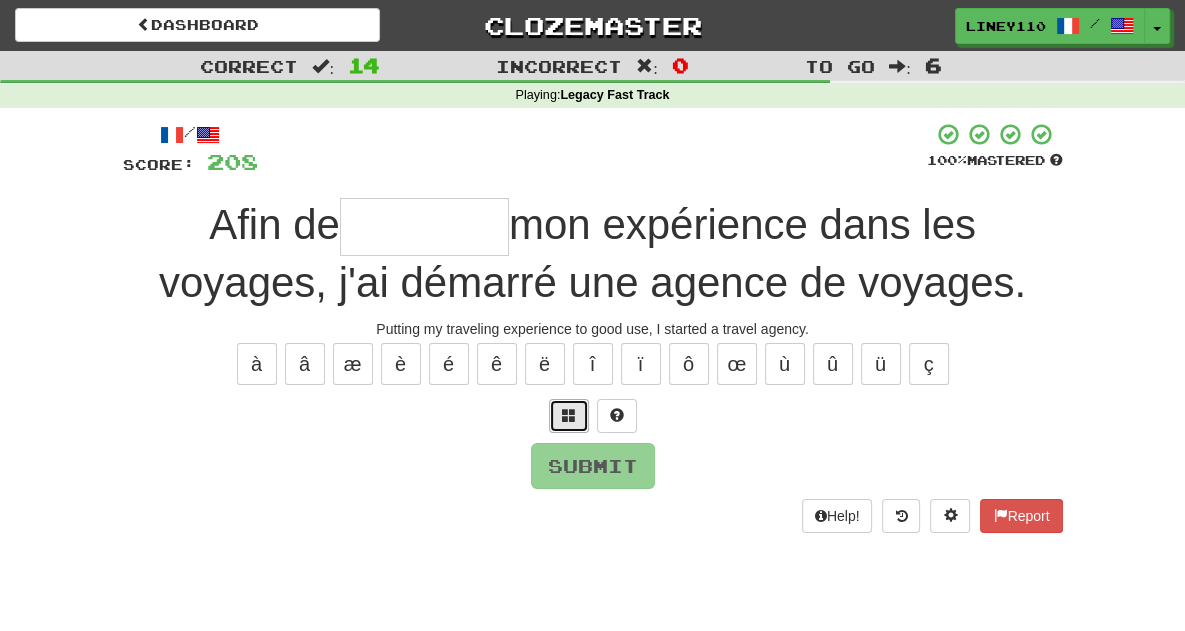 click at bounding box center [569, 415] 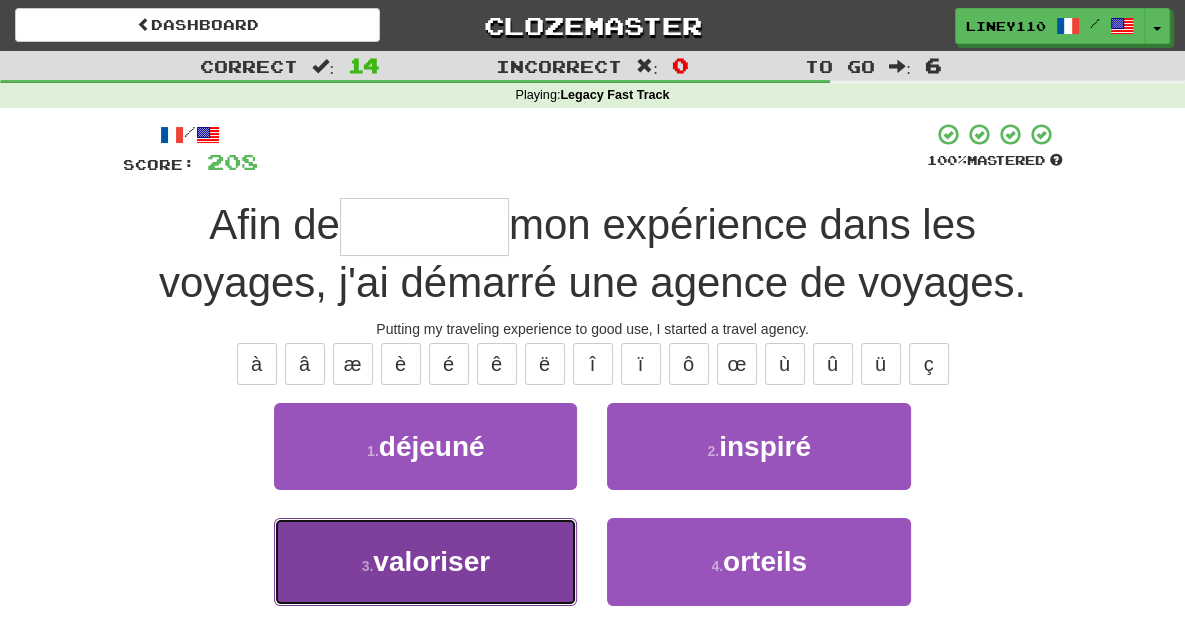 click on "3 .  valoriser" at bounding box center [425, 561] 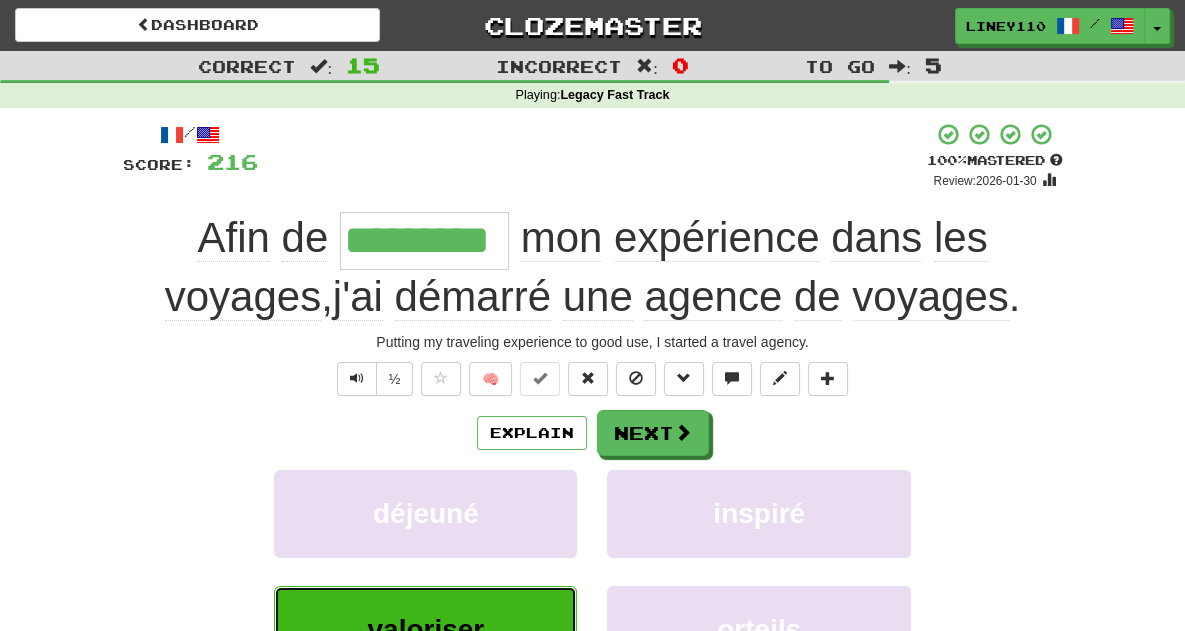 type 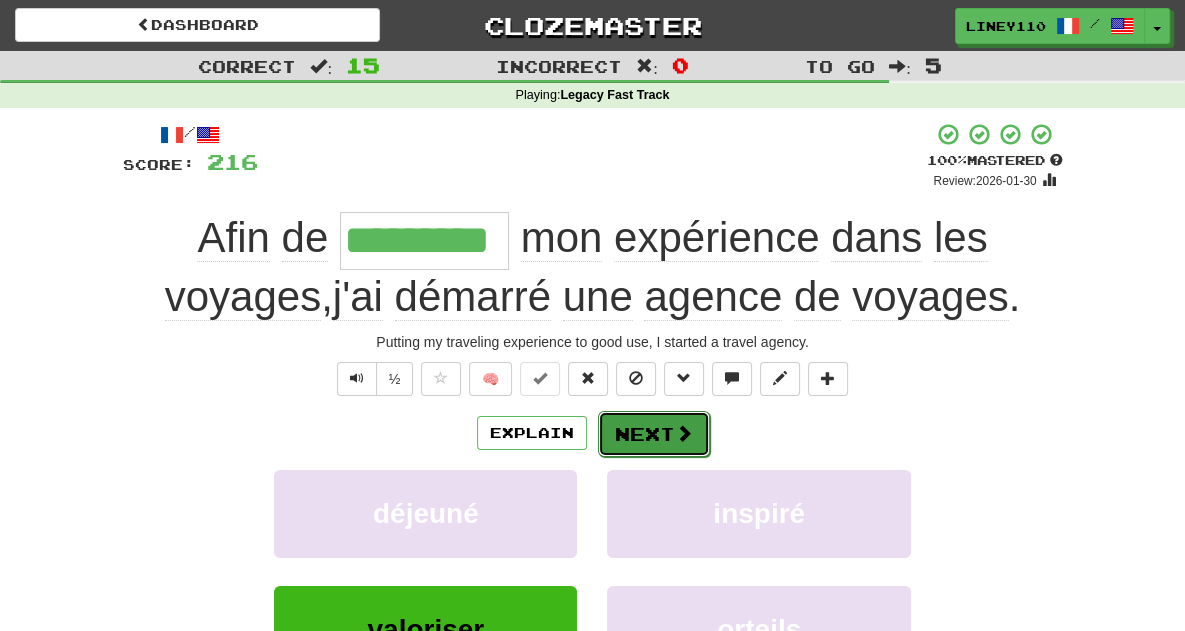 click at bounding box center [684, 433] 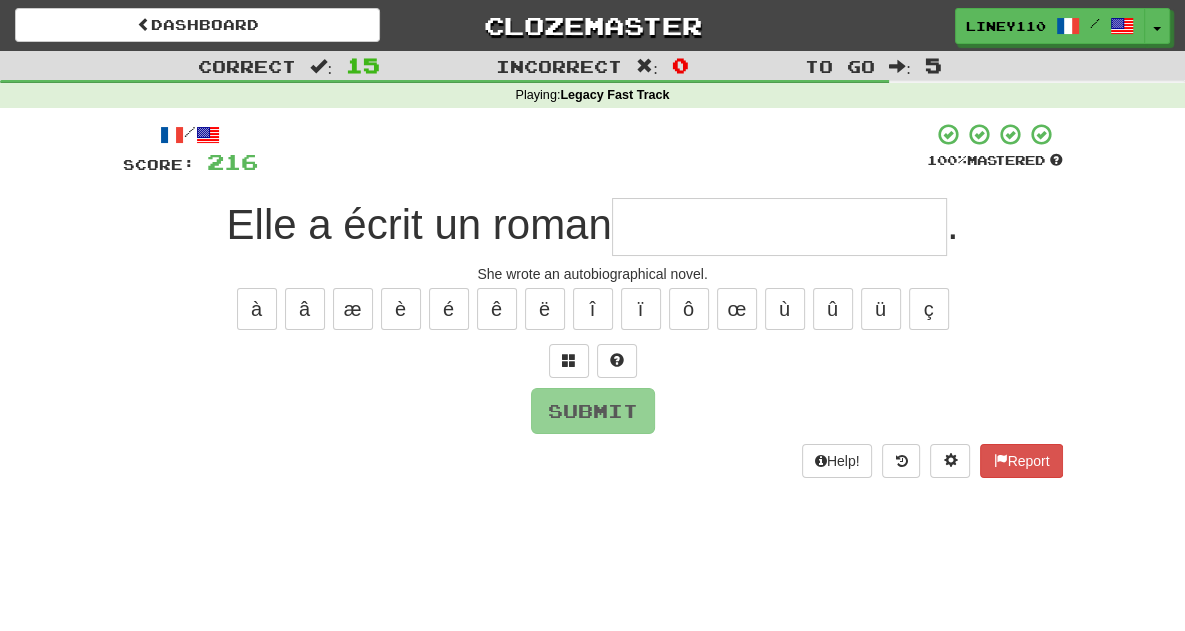 click at bounding box center (779, 227) 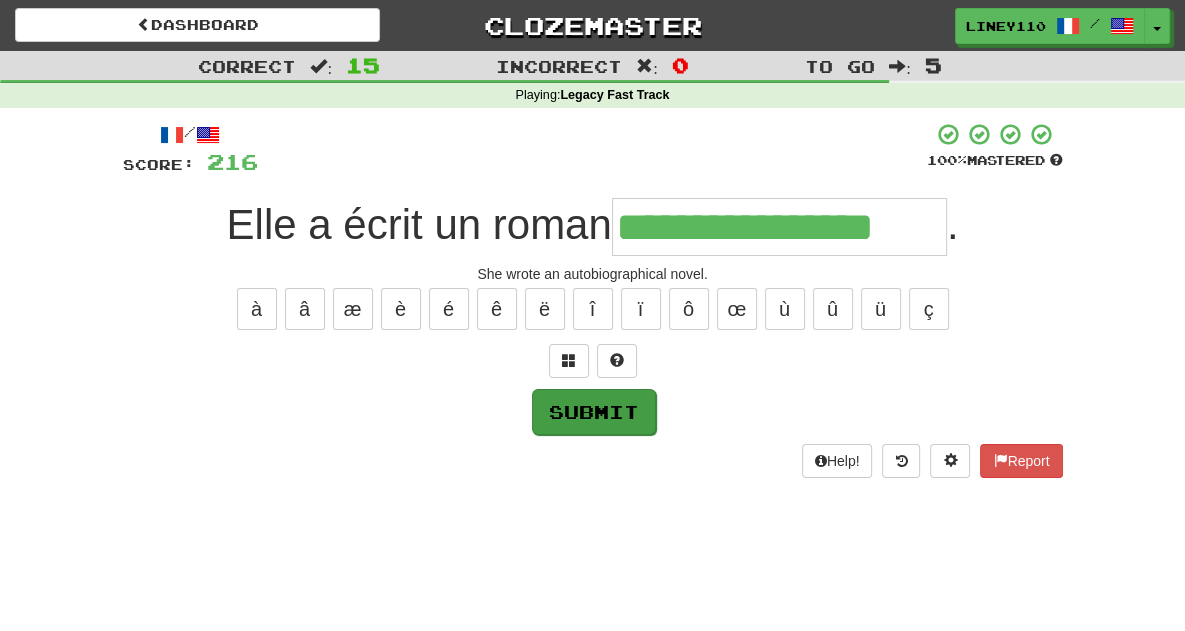 type on "**********" 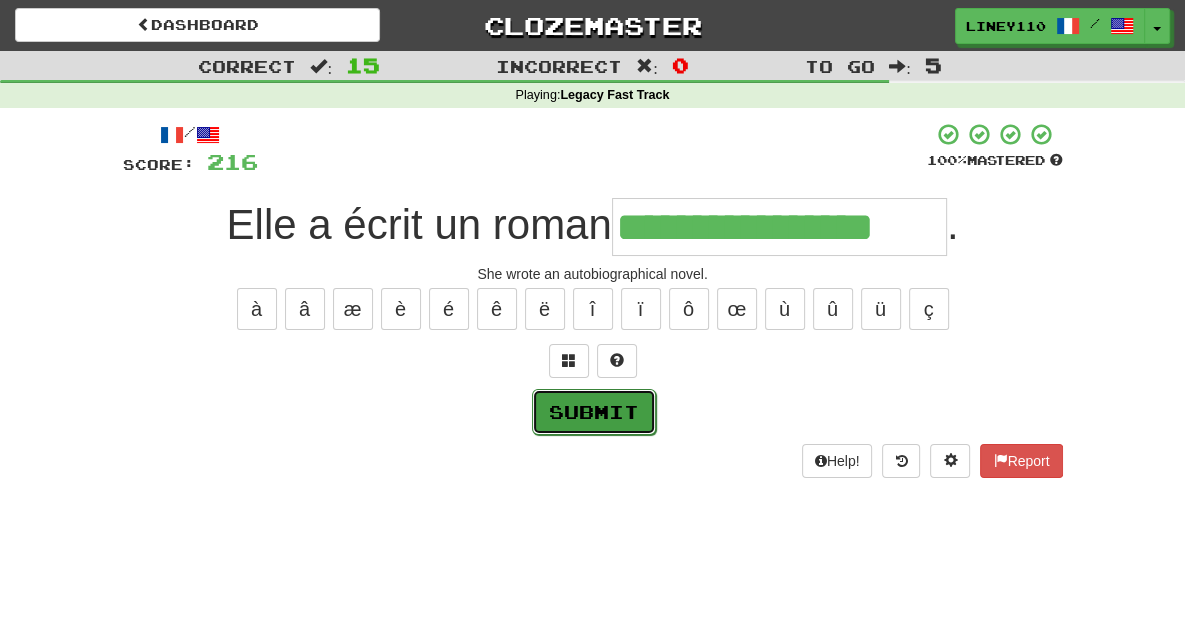click on "Submit" at bounding box center (594, 412) 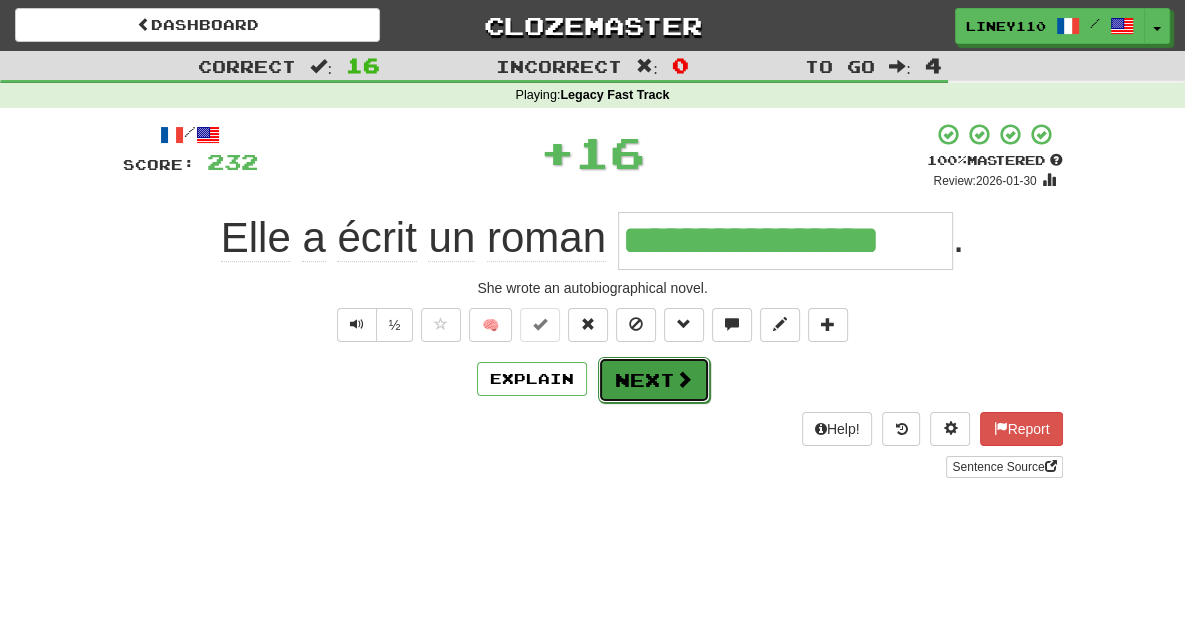click on "Next" at bounding box center (654, 380) 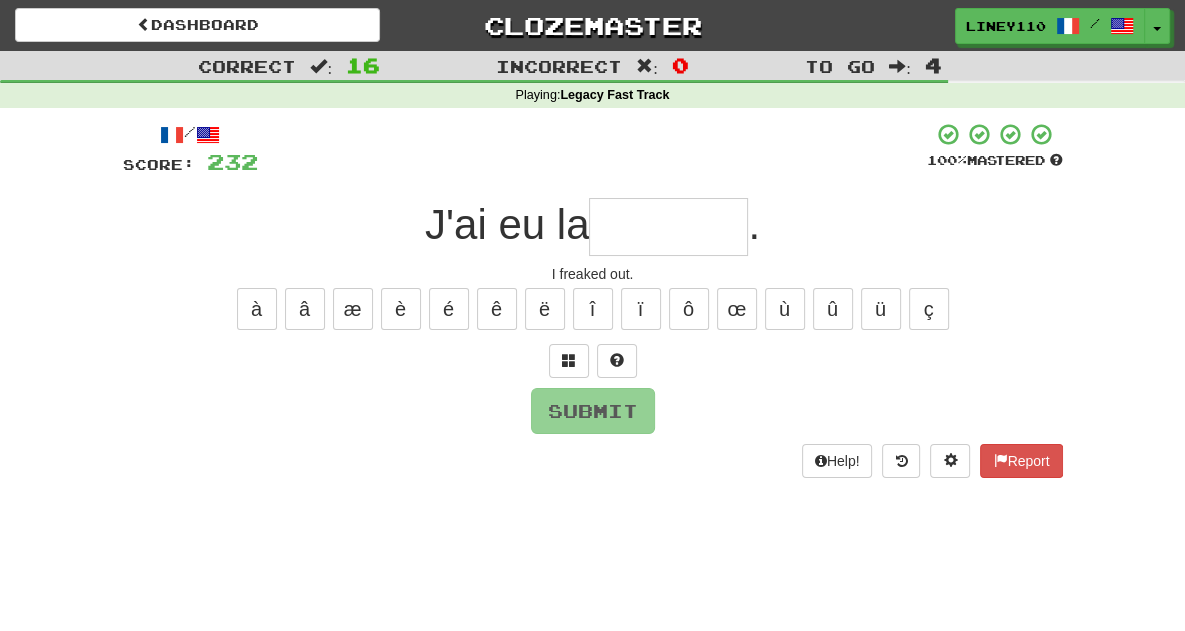 click at bounding box center [668, 227] 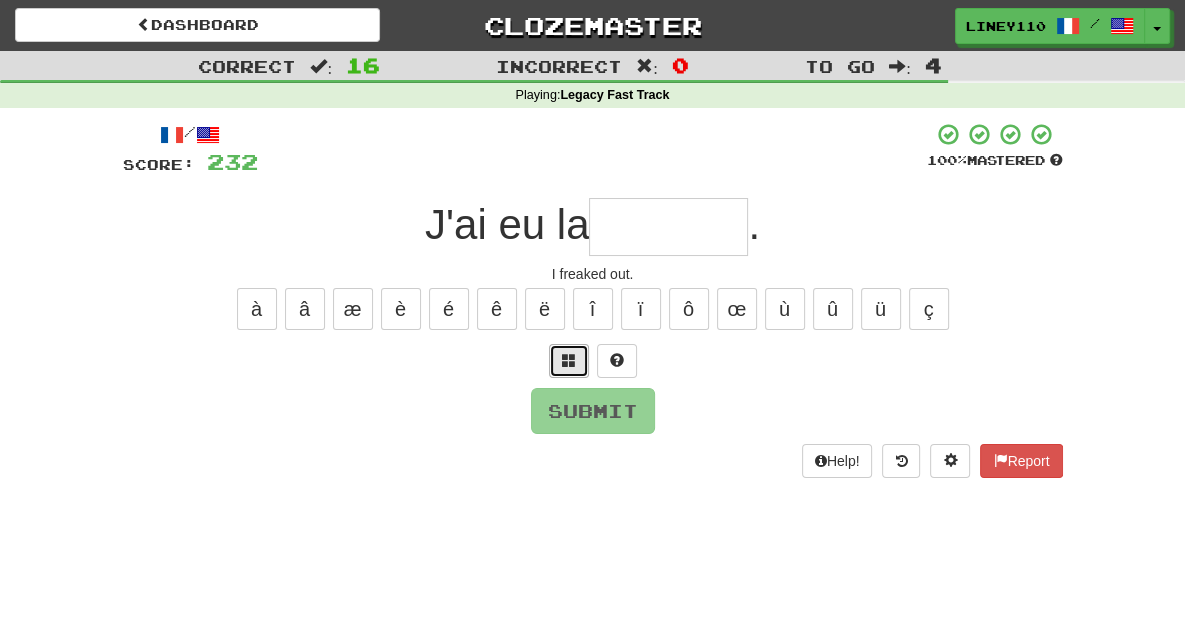 click at bounding box center [569, 360] 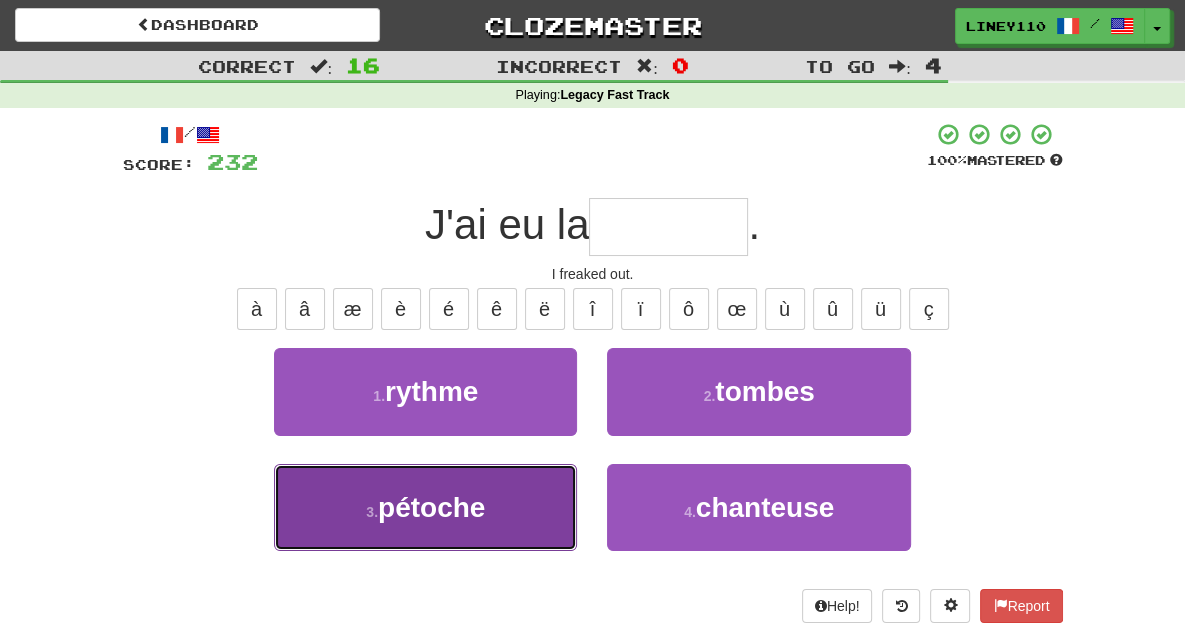 click on "3 . pétoche" at bounding box center (425, 507) 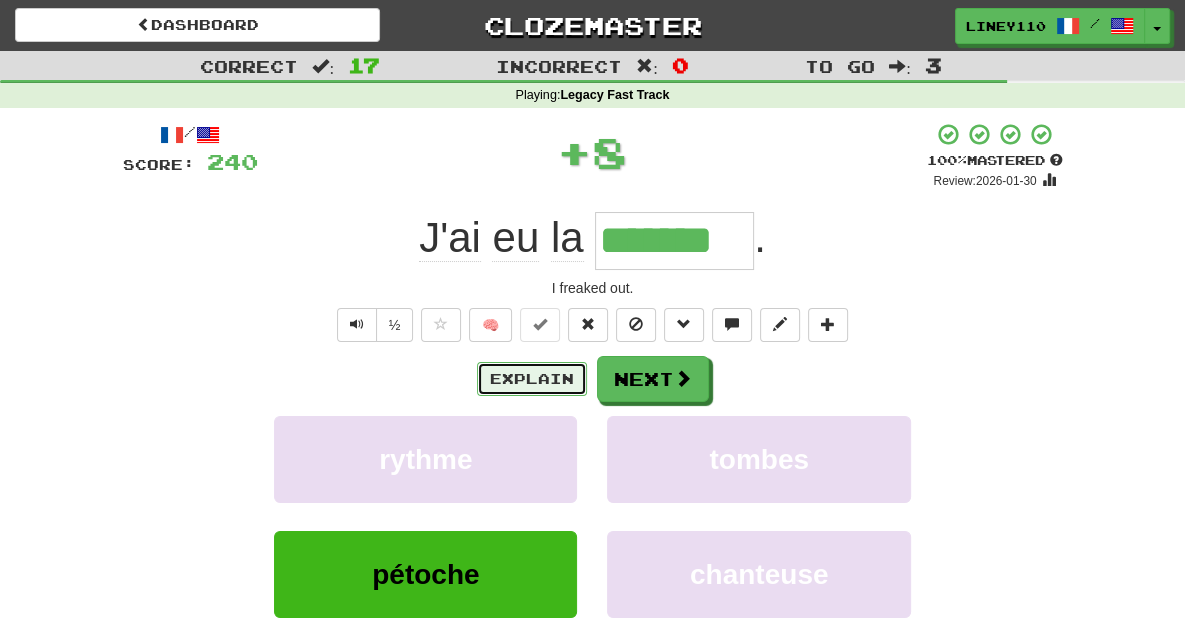 click on "Explain" at bounding box center [532, 379] 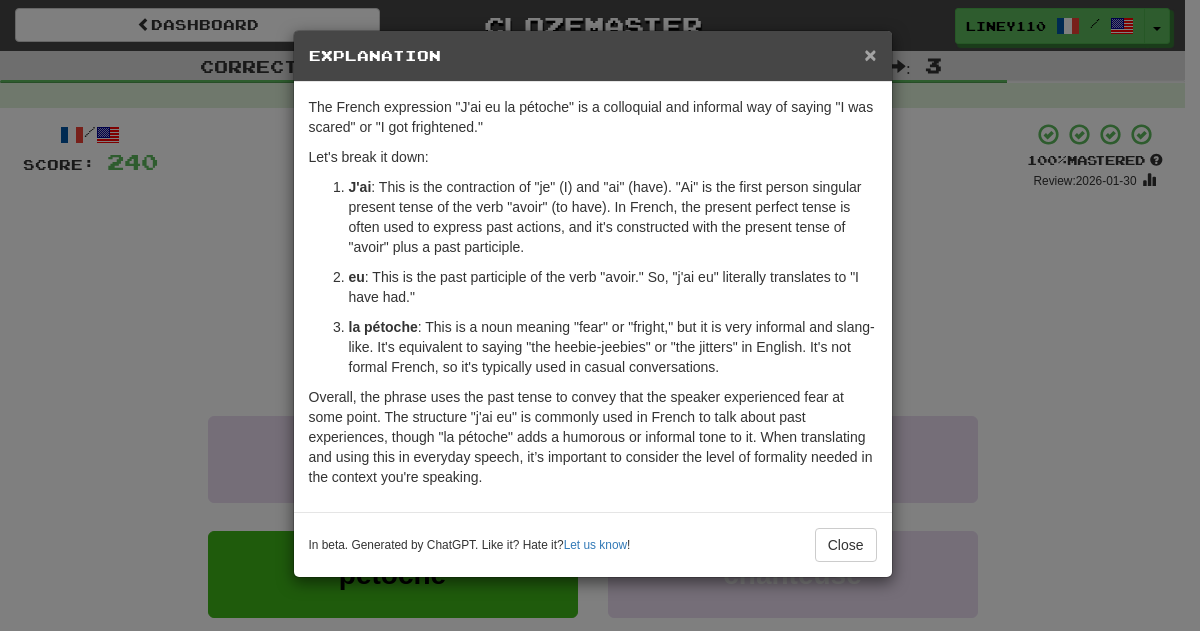 click on "× Explanation" at bounding box center [593, 56] 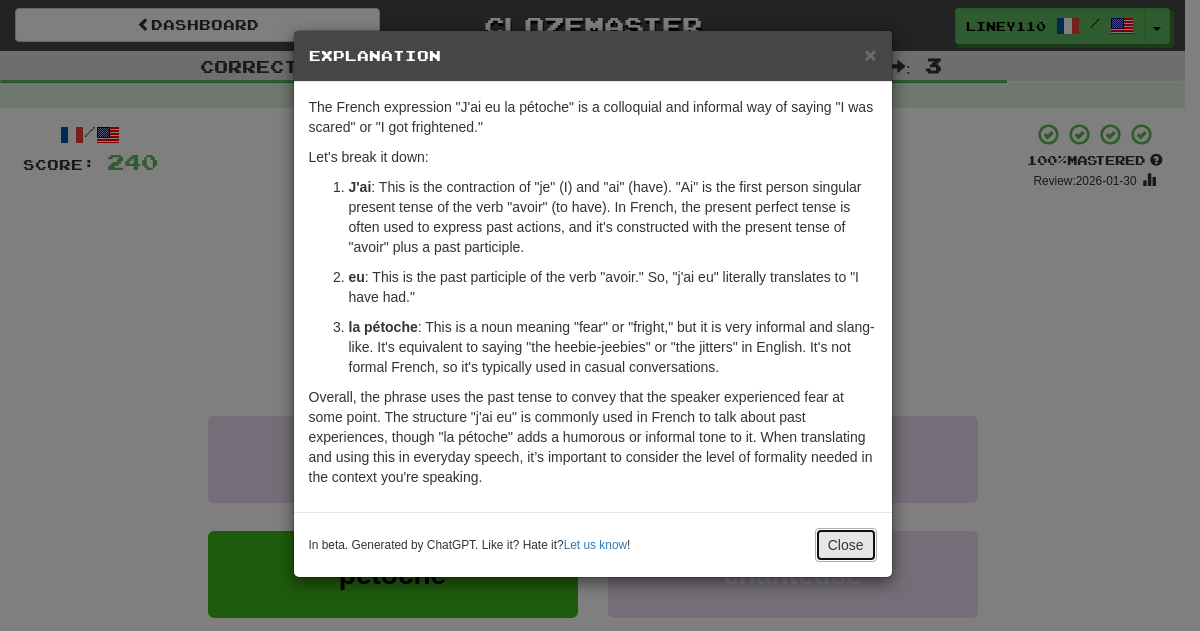 click on "Close" at bounding box center [846, 545] 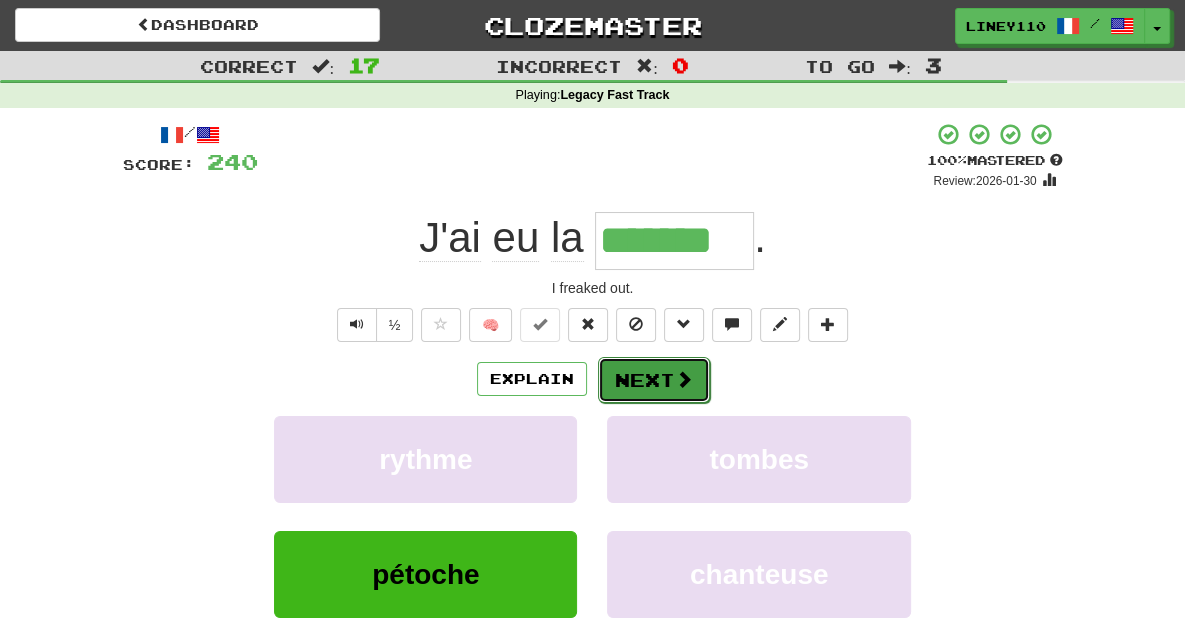 click at bounding box center (684, 379) 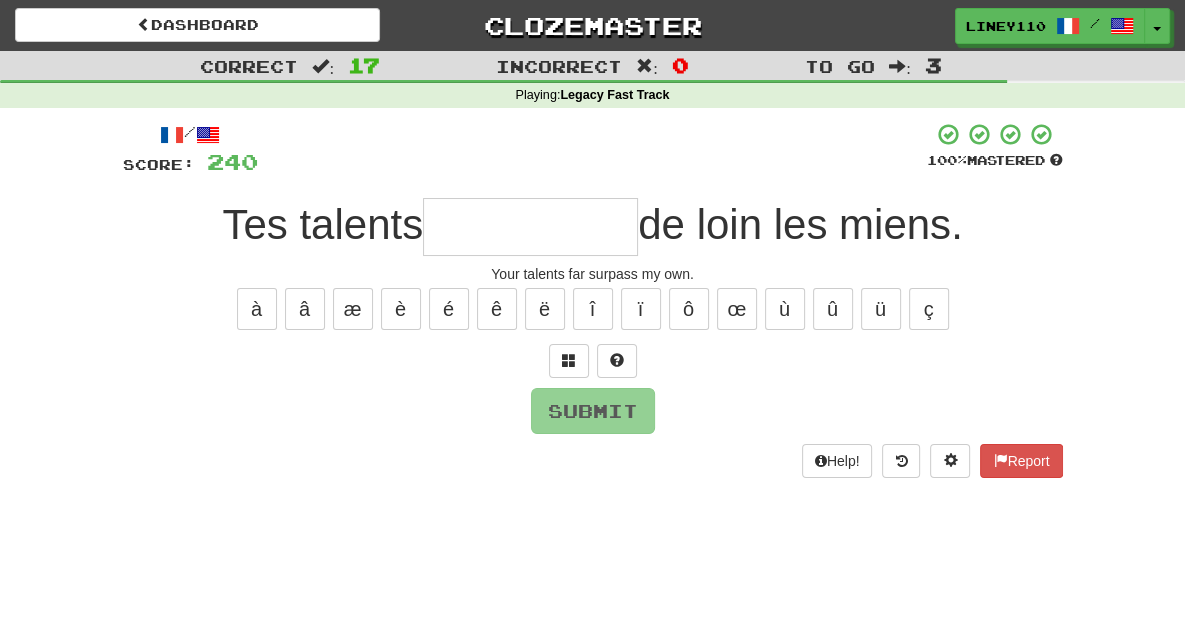 click at bounding box center (530, 227) 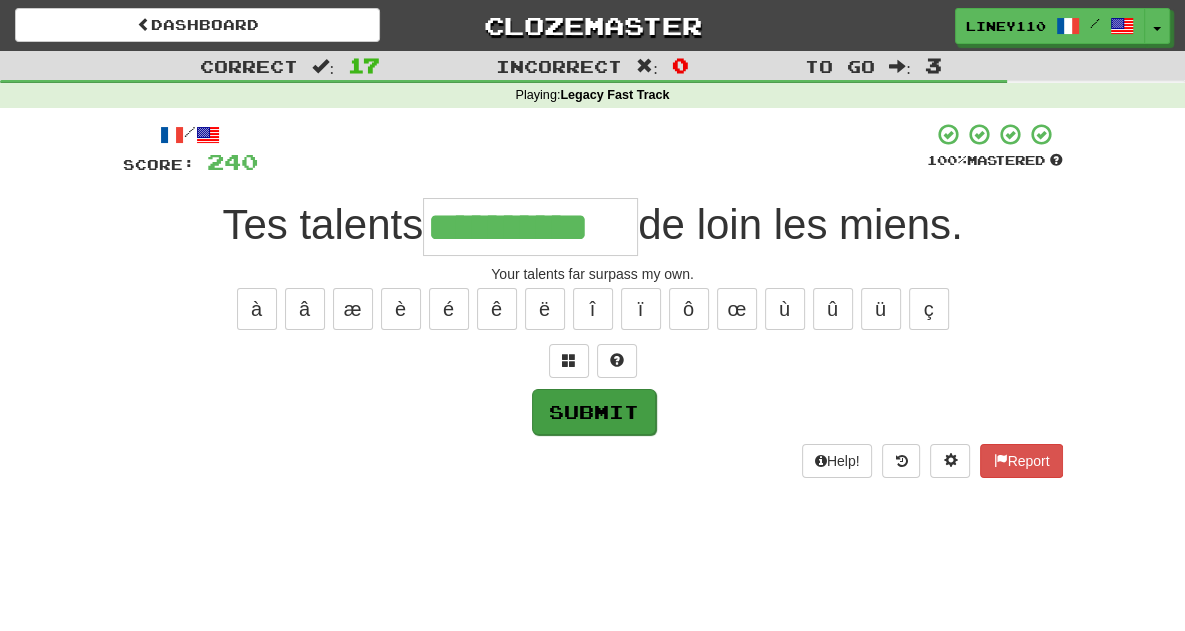 type on "**********" 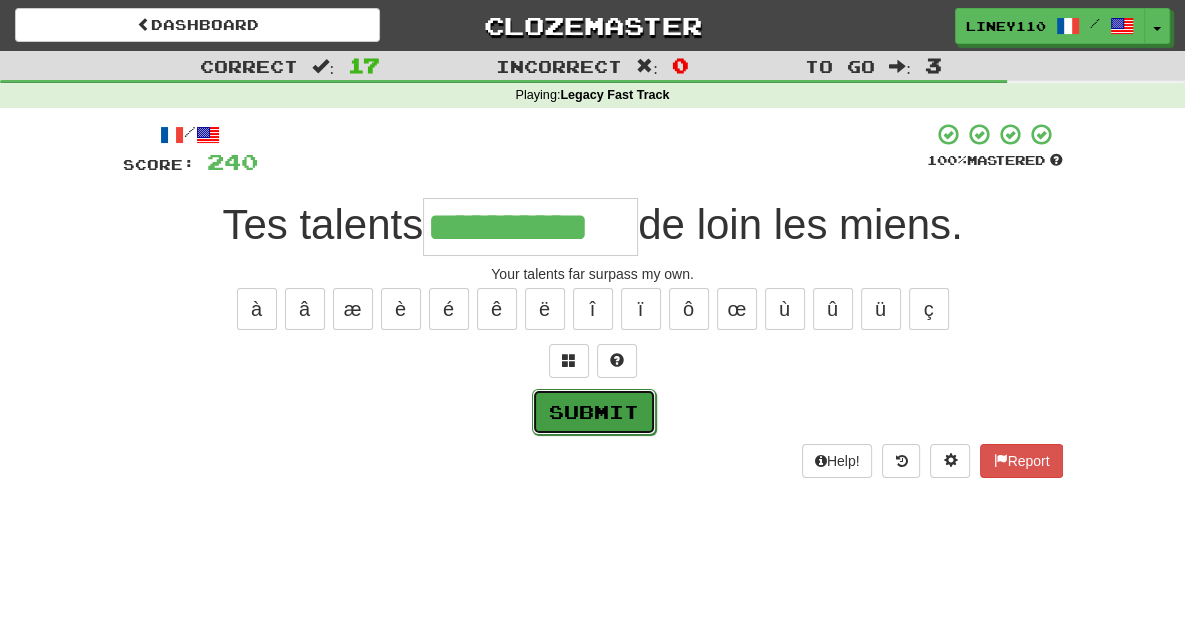 click on "Submit" at bounding box center (594, 412) 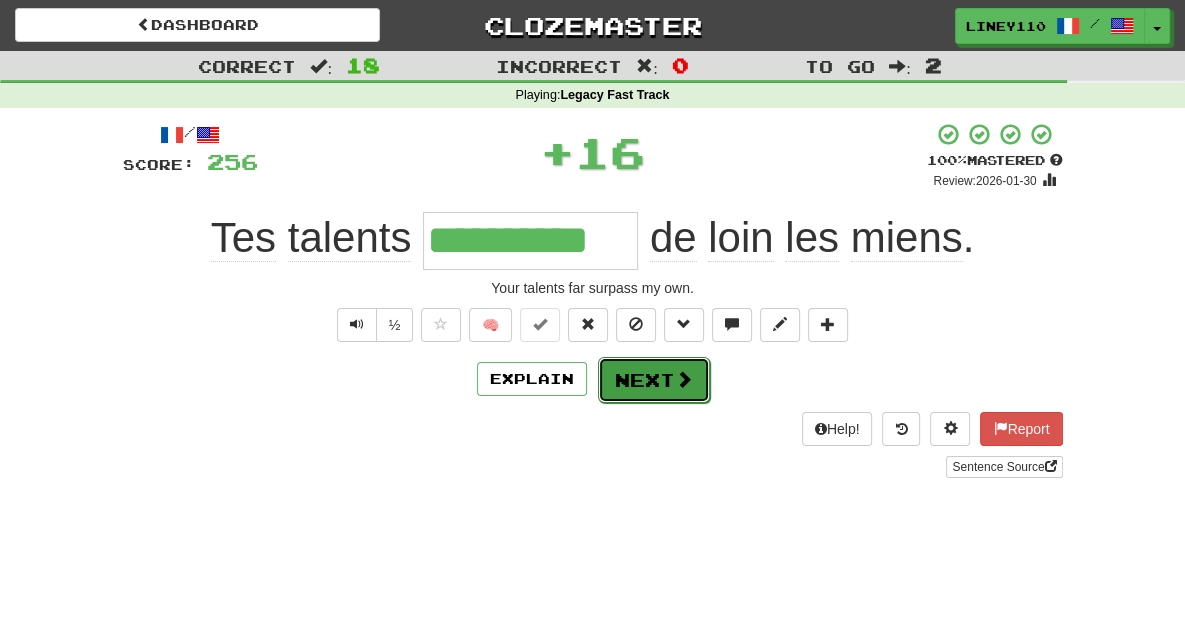 click on "Next" at bounding box center [654, 380] 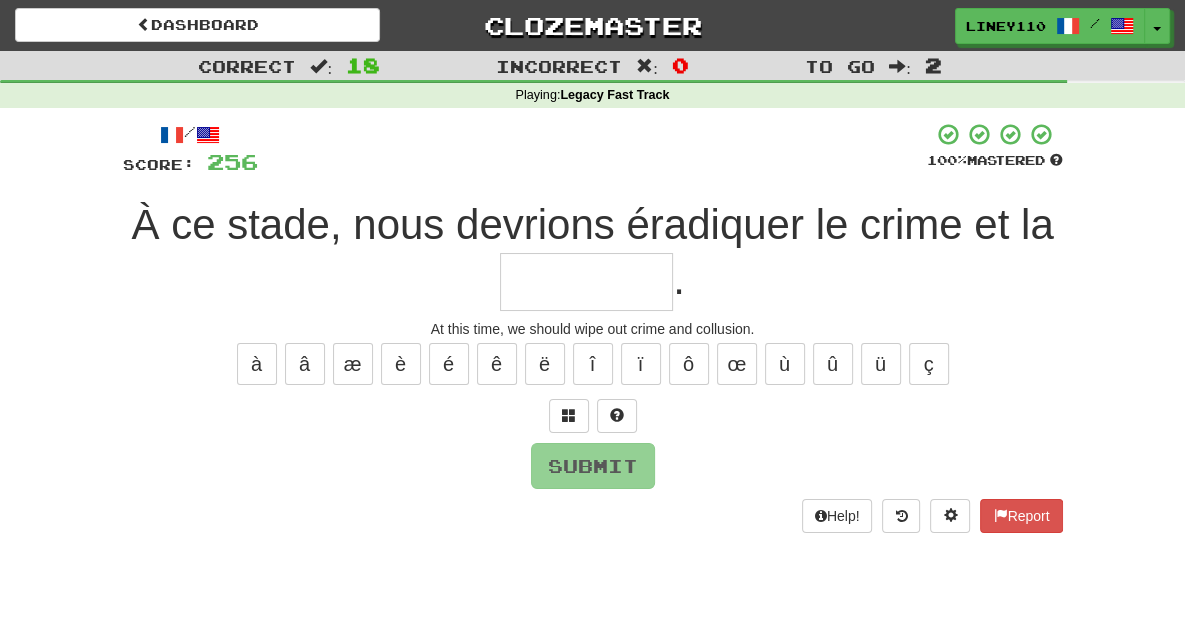 click at bounding box center (586, 282) 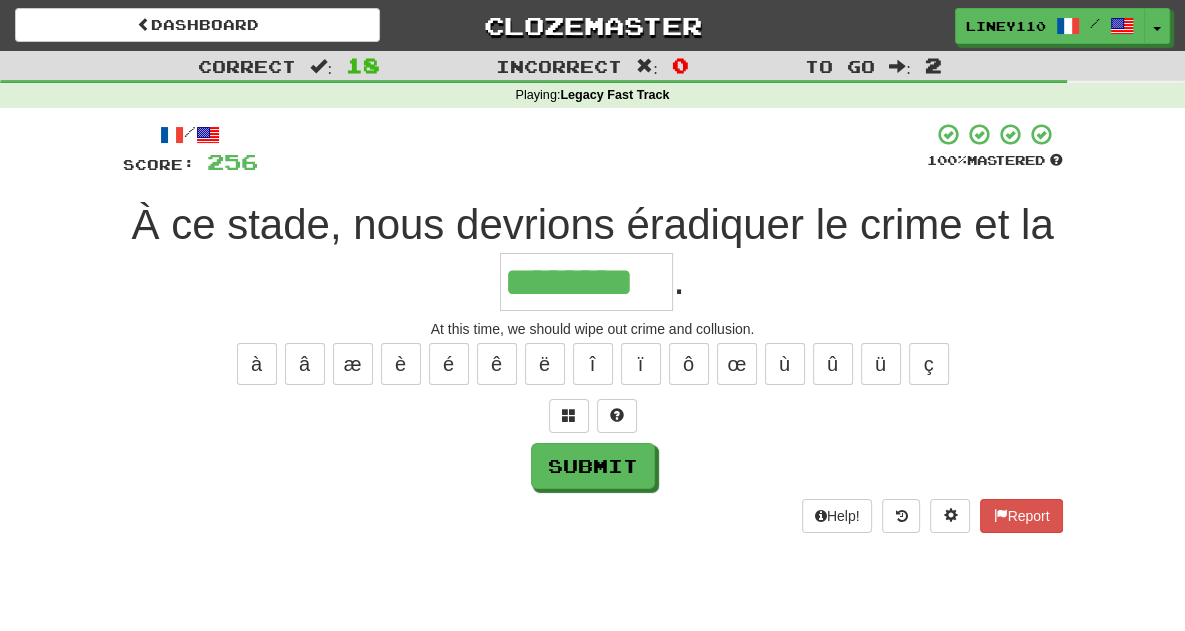 scroll, scrollTop: 0, scrollLeft: 0, axis: both 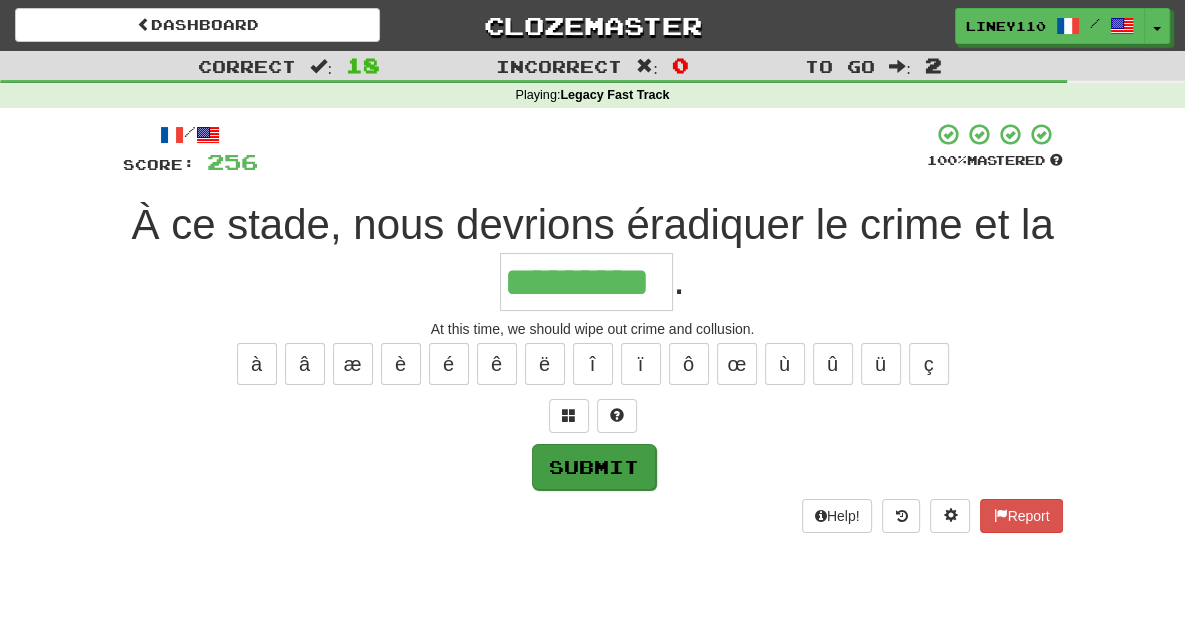 type on "*********" 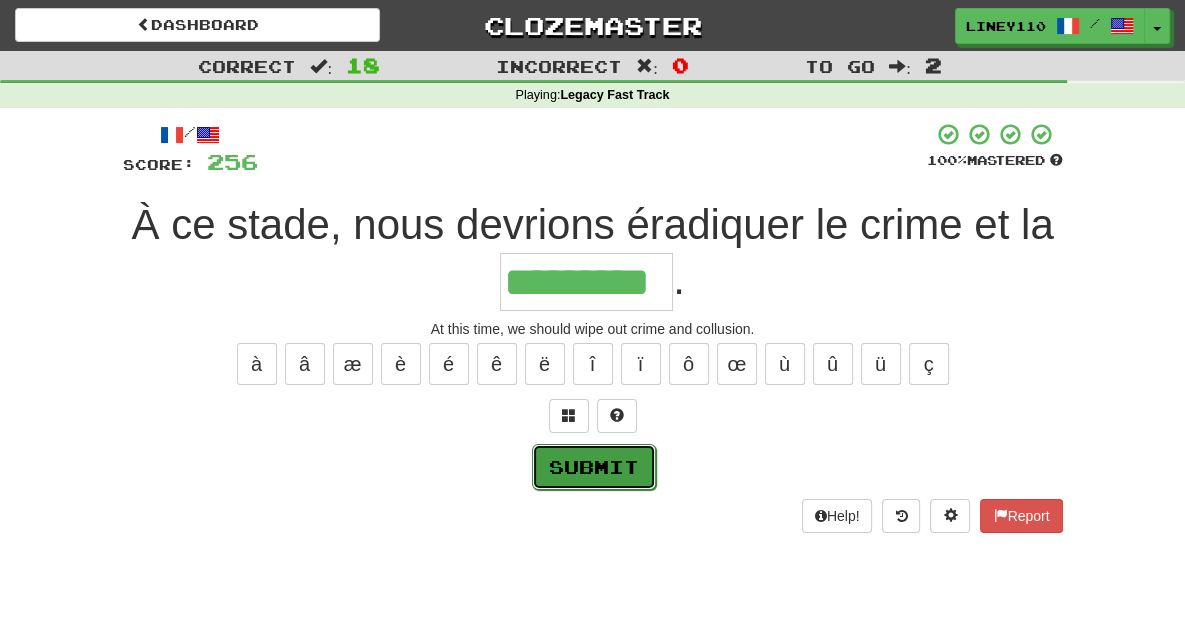 click on "Submit" at bounding box center (594, 467) 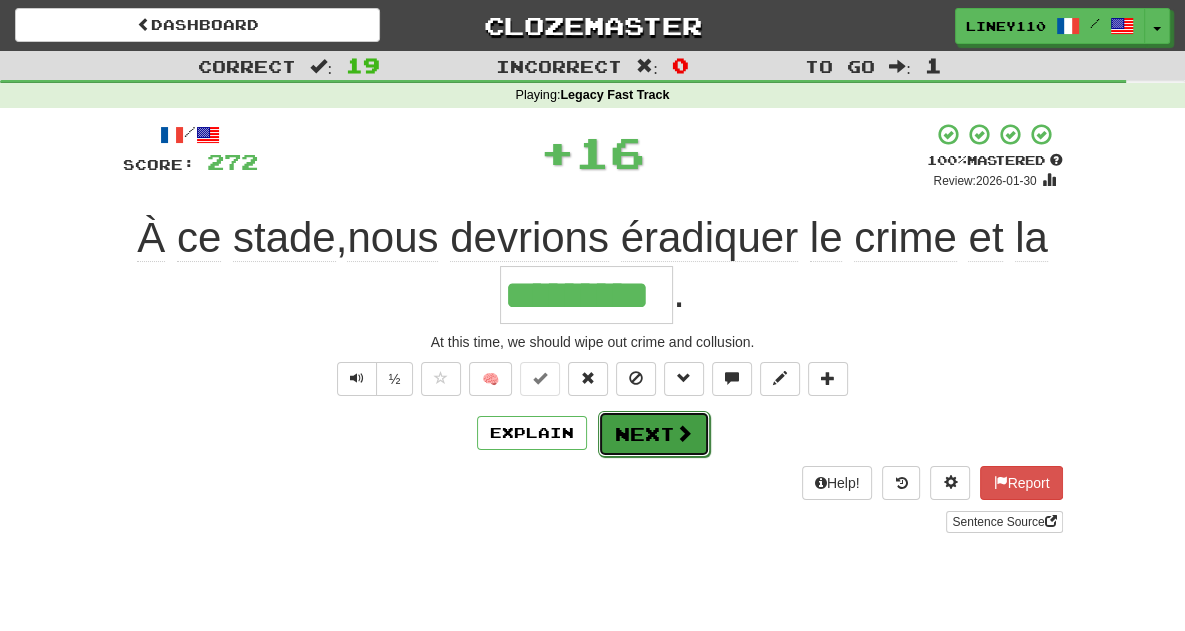 click on "Next" at bounding box center (654, 434) 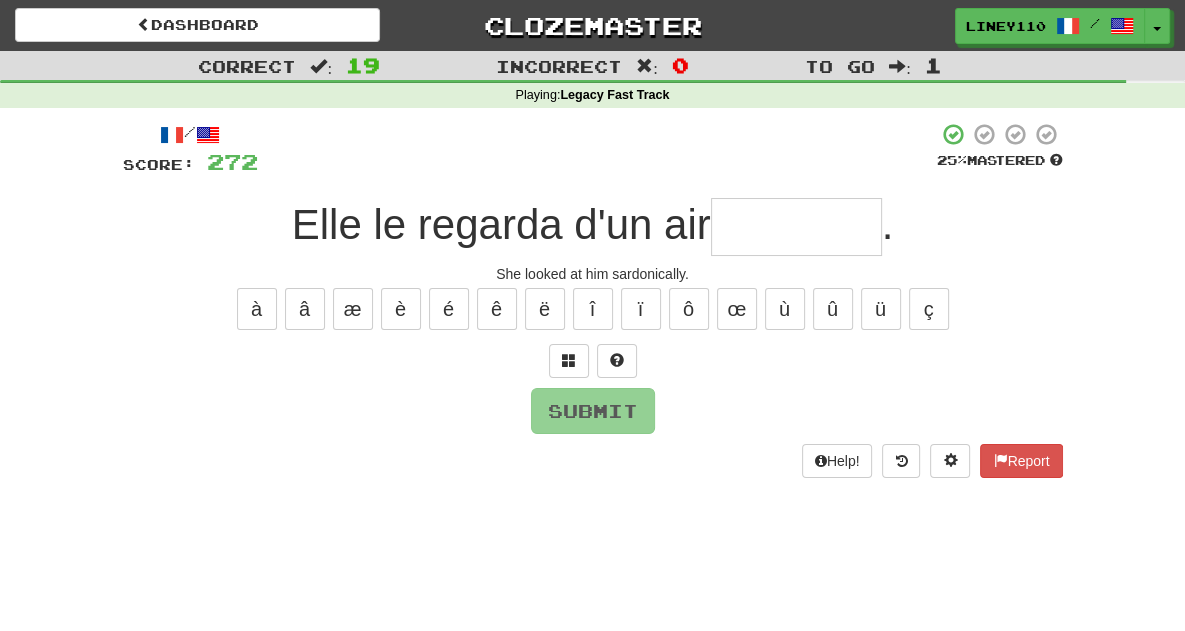 click at bounding box center (796, 227) 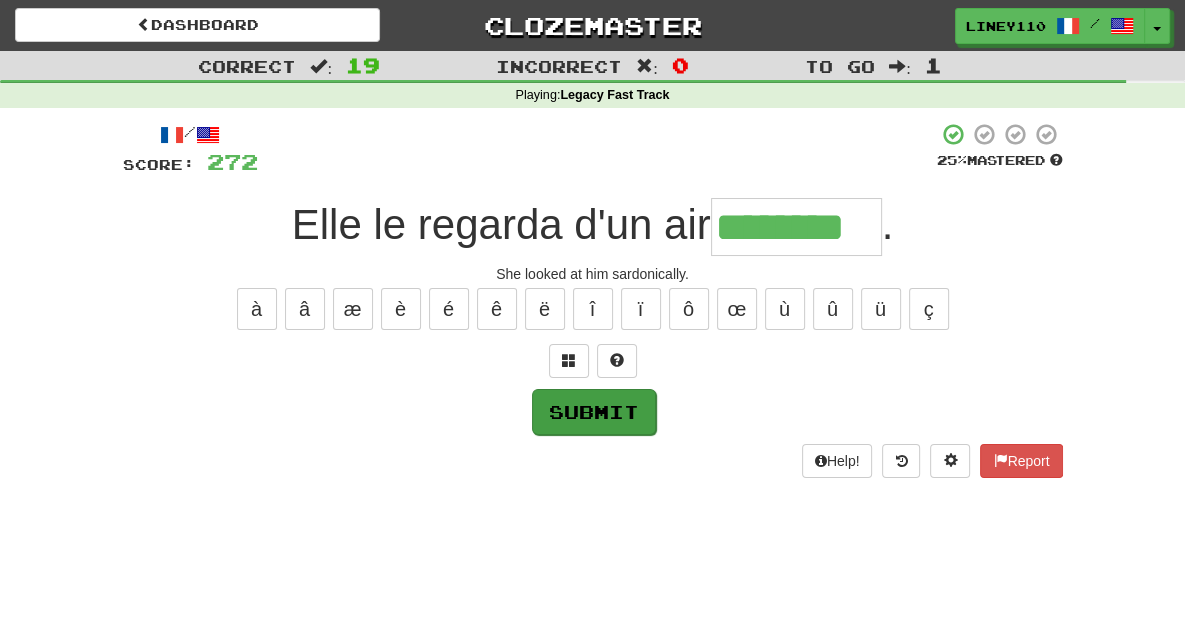 type on "********" 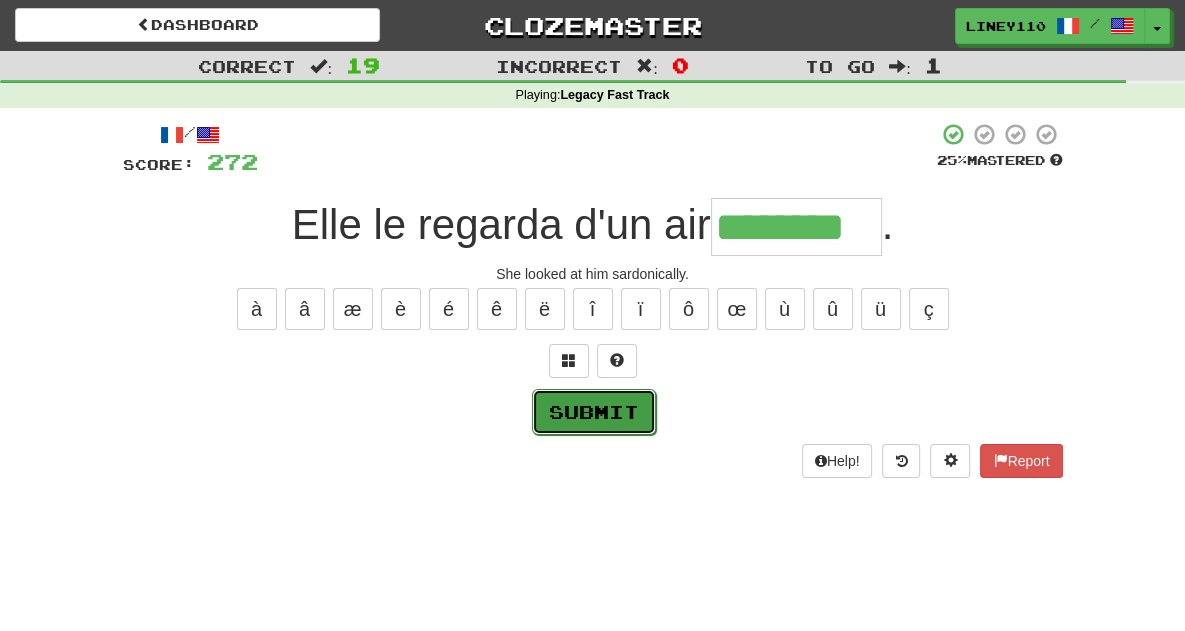 click on "Submit" at bounding box center [594, 412] 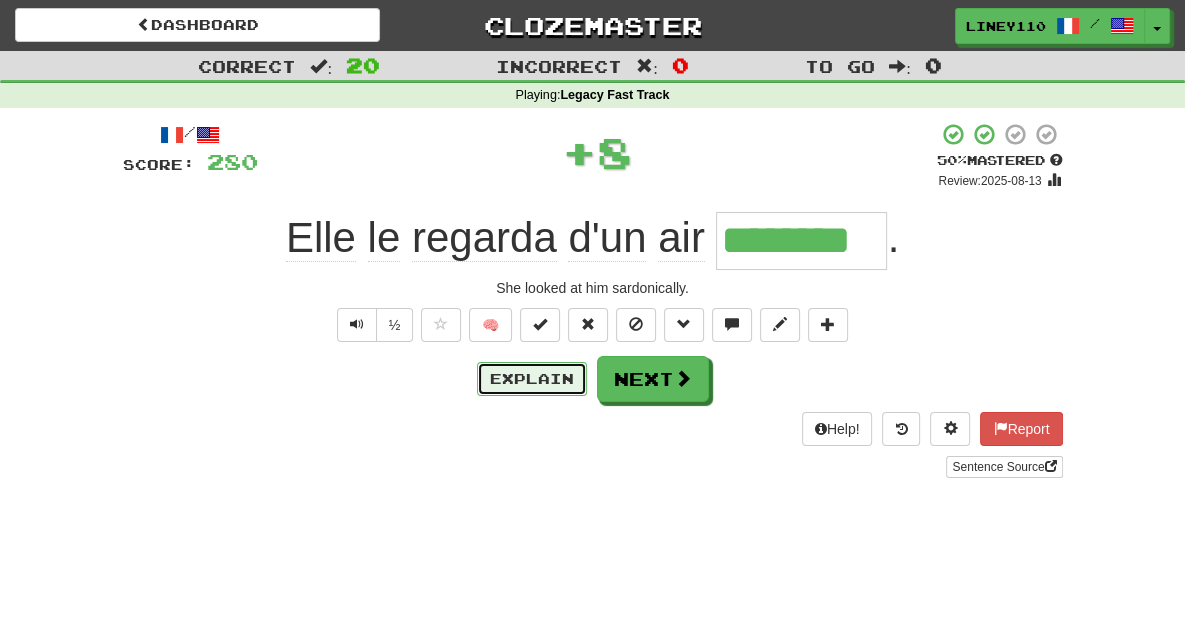 click on "Explain" at bounding box center (532, 379) 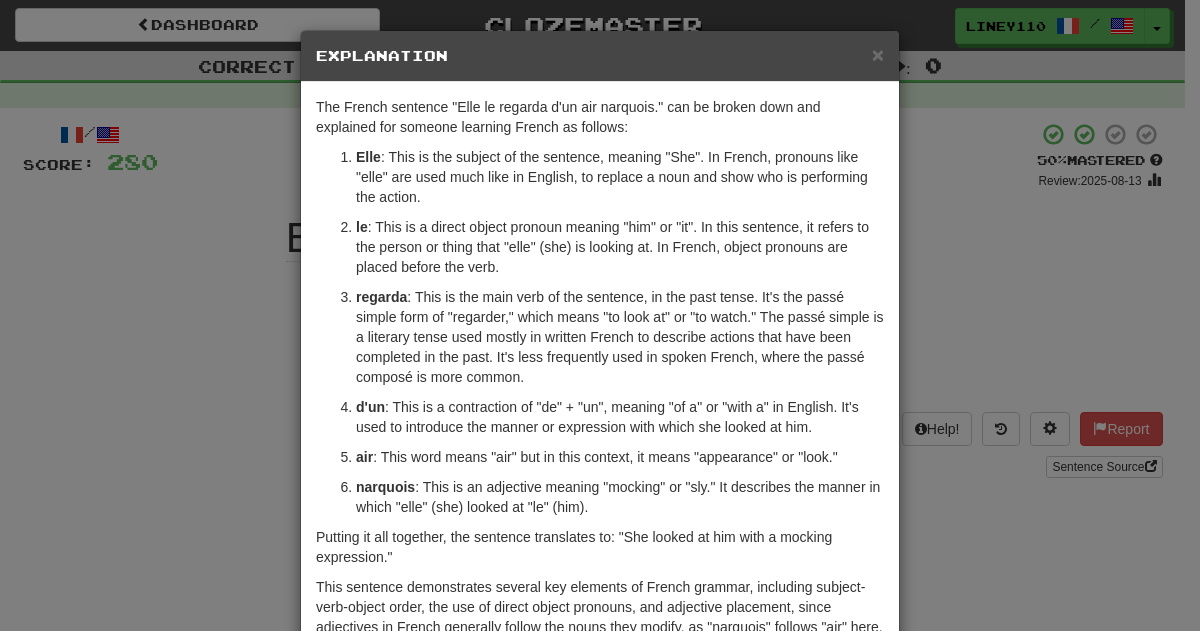 click on "Explanation" at bounding box center (600, 56) 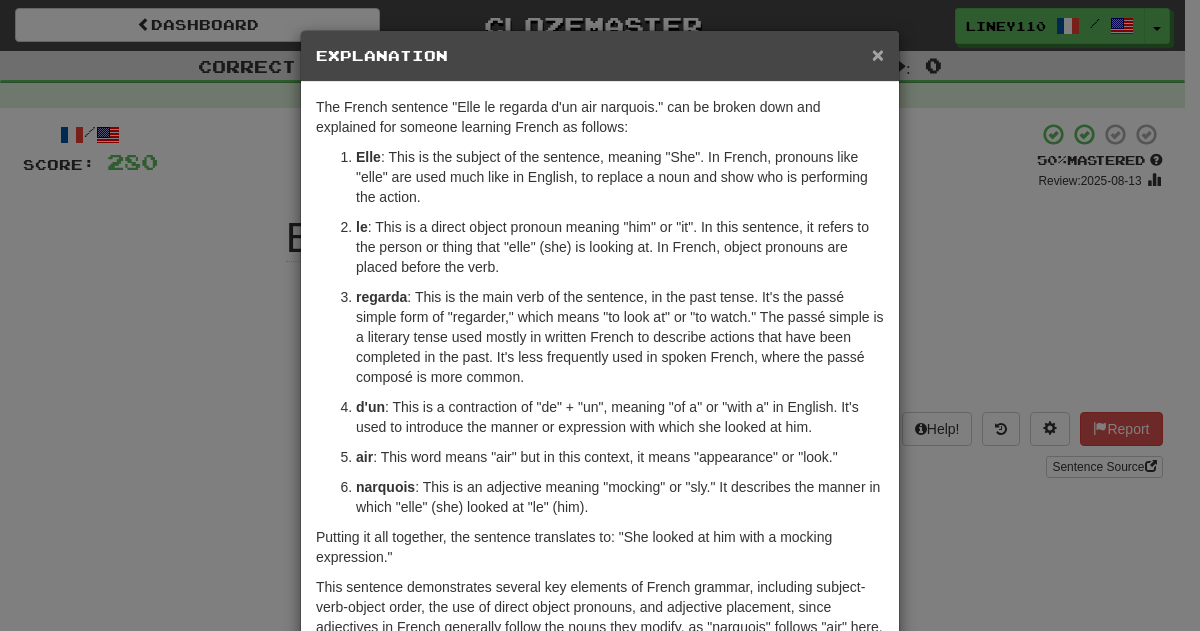 click on "×" at bounding box center [878, 54] 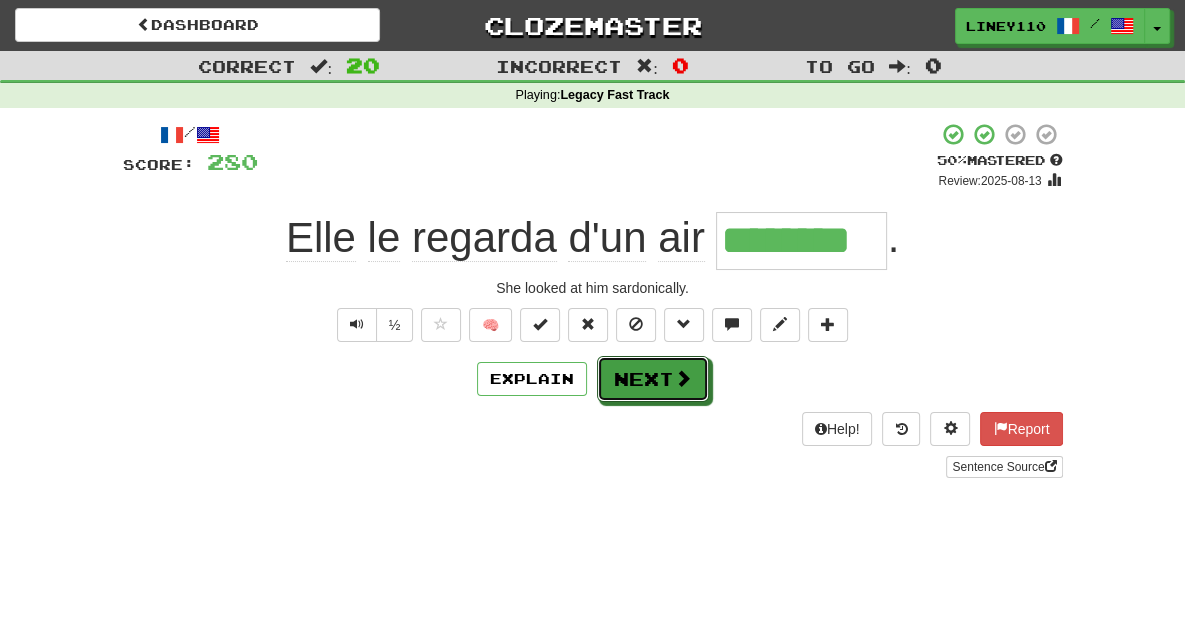drag, startPoint x: 635, startPoint y: 379, endPoint x: 578, endPoint y: 595, distance: 223.39427 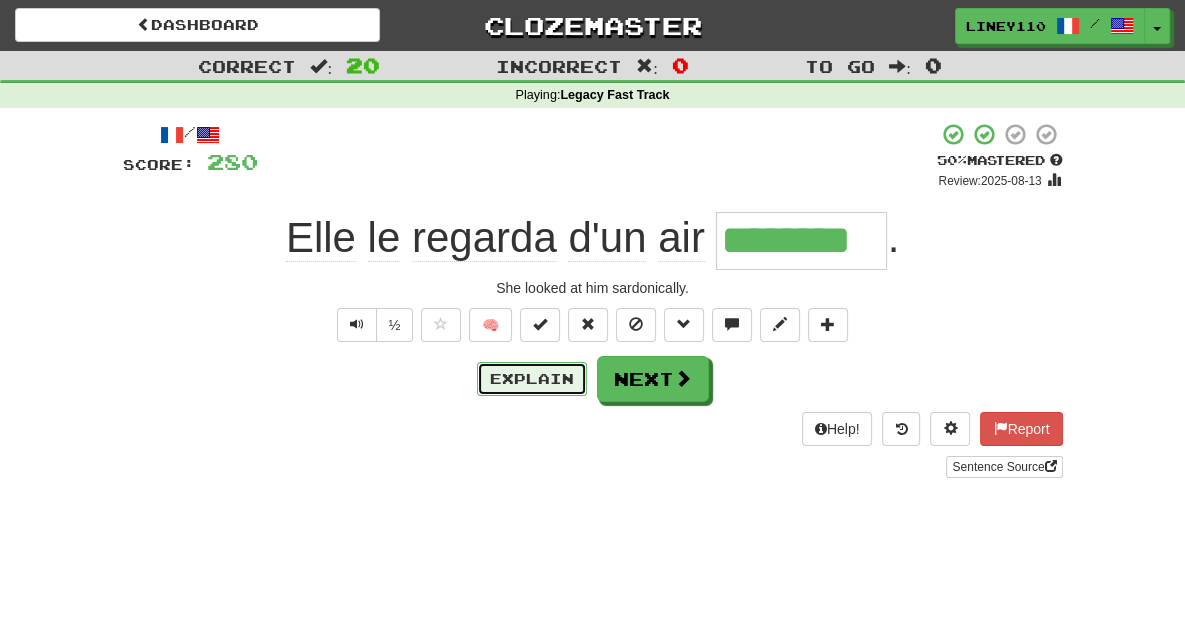 click on "Explain" at bounding box center (532, 379) 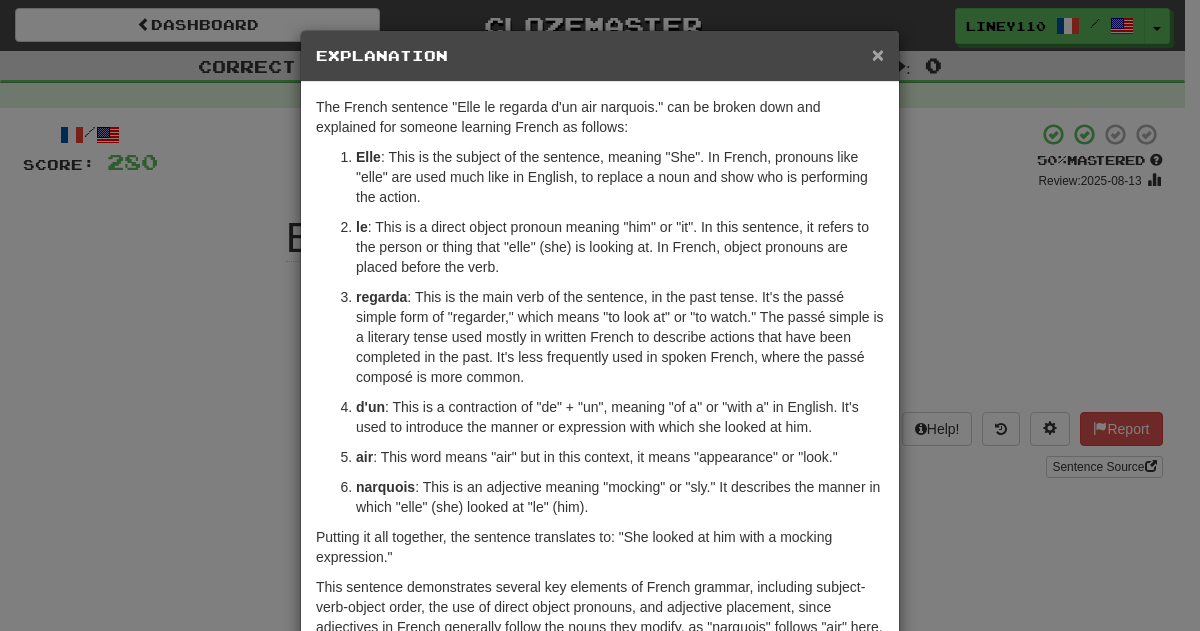 click on "×" at bounding box center (878, 54) 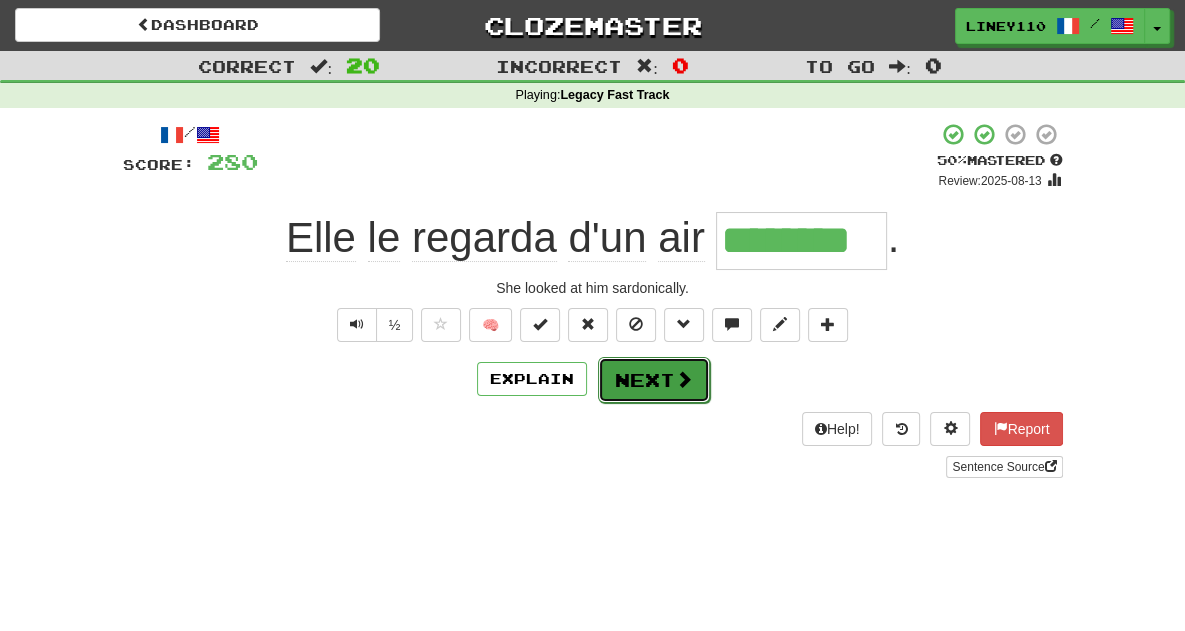 click at bounding box center (684, 379) 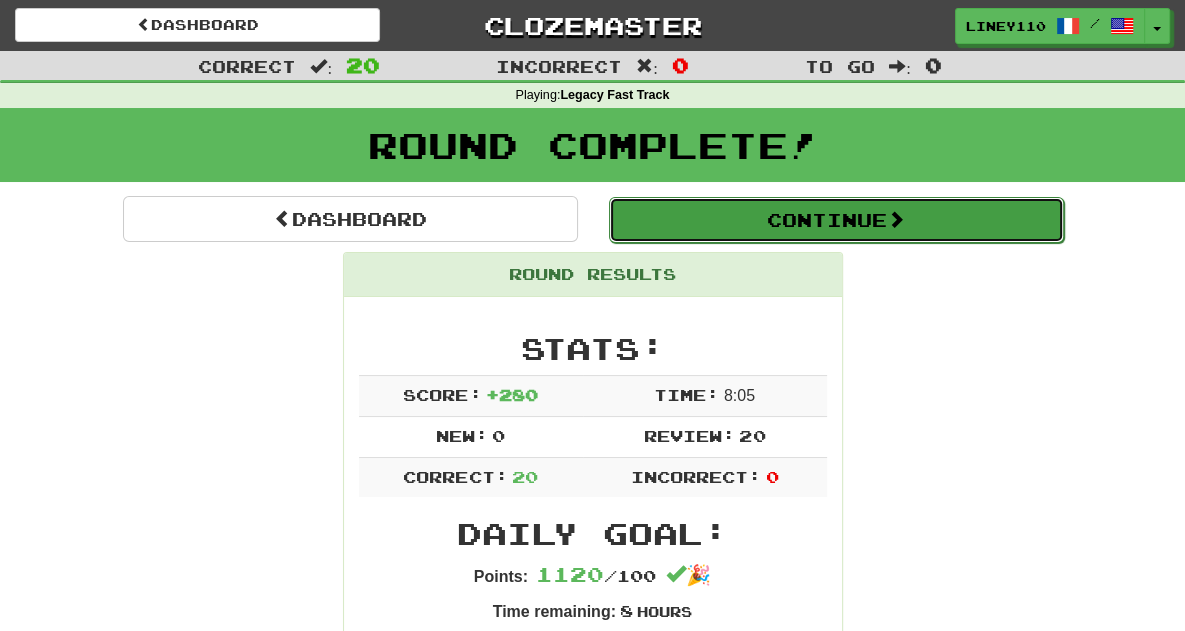 click on "Continue" at bounding box center [836, 220] 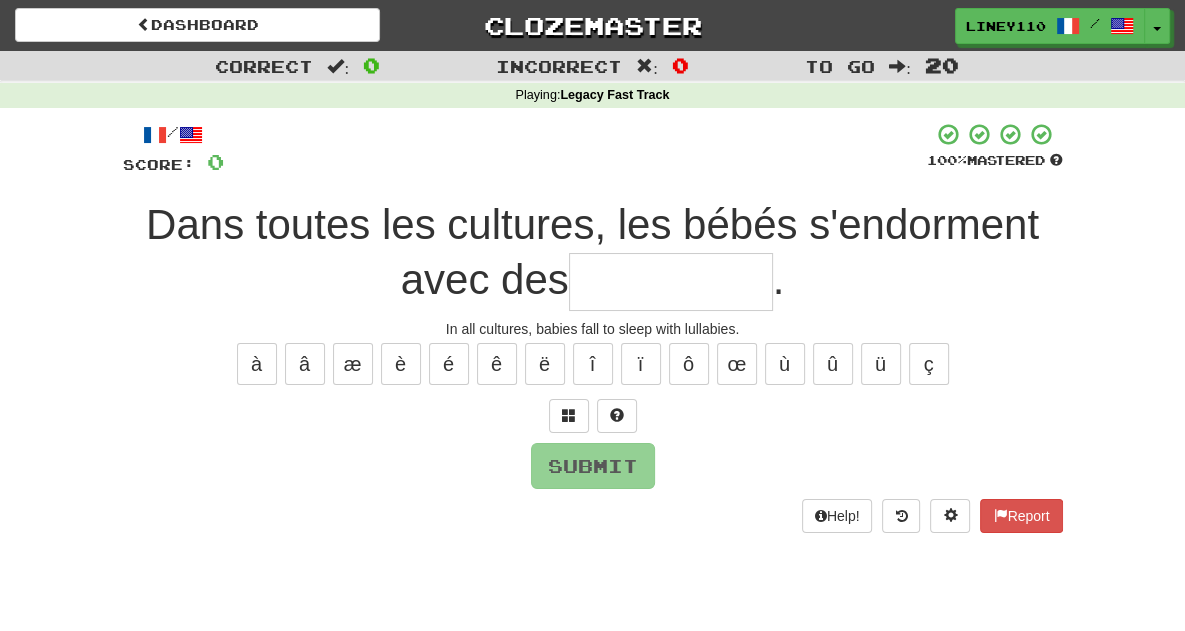 click at bounding box center [671, 282] 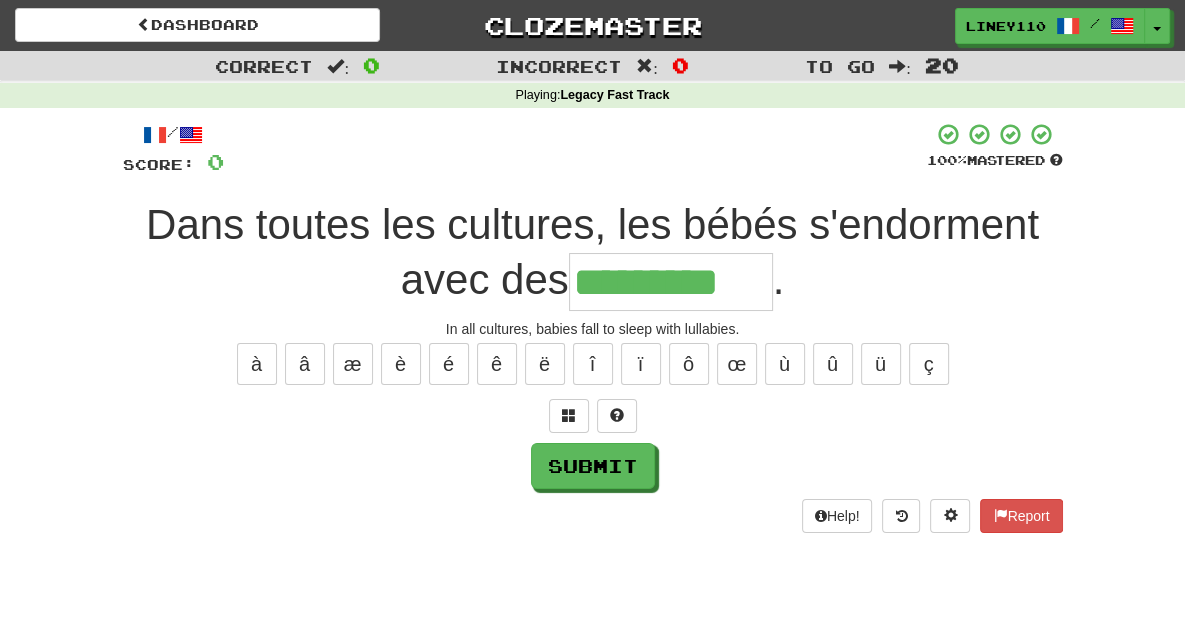 type on "*********" 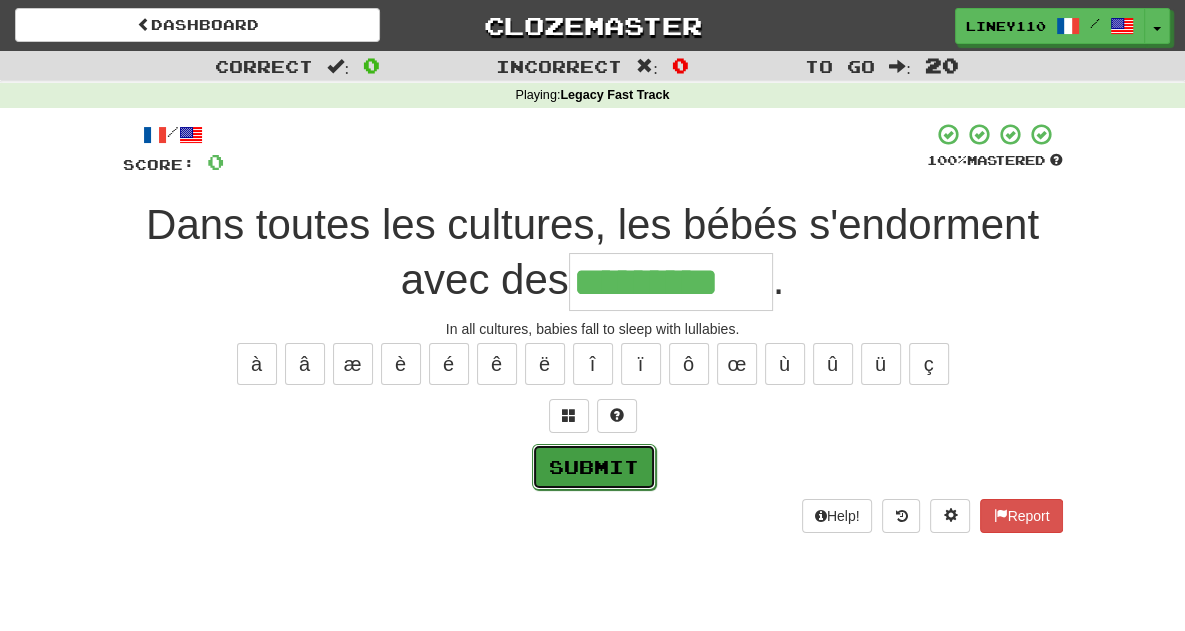 click on "Submit" at bounding box center (594, 467) 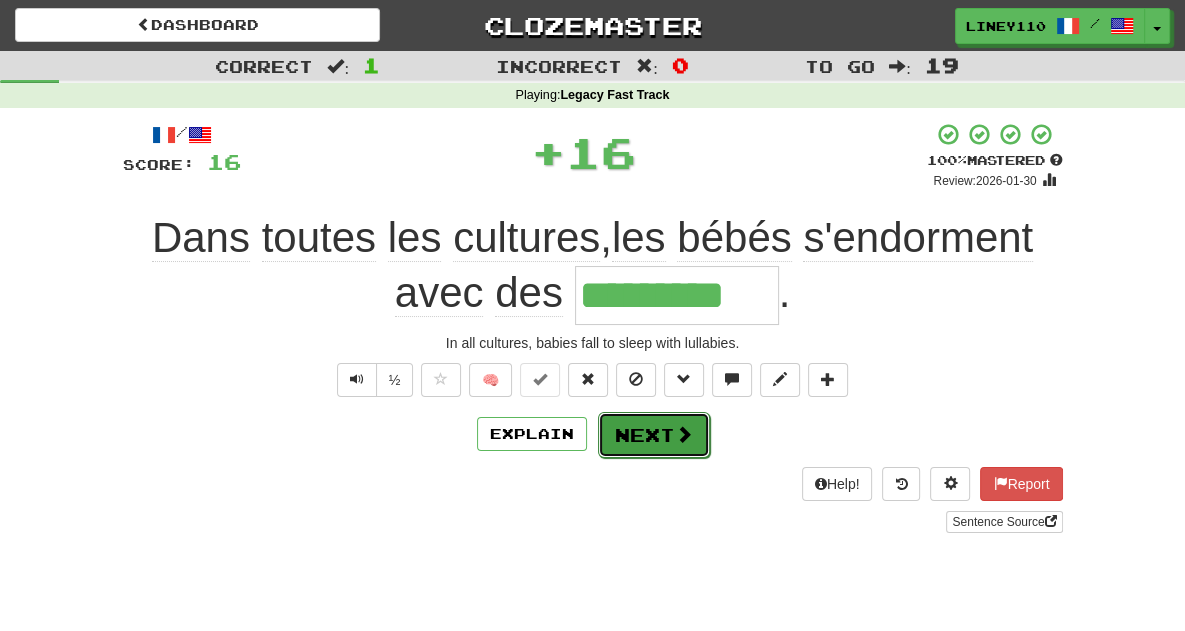 click on "Next" at bounding box center (654, 435) 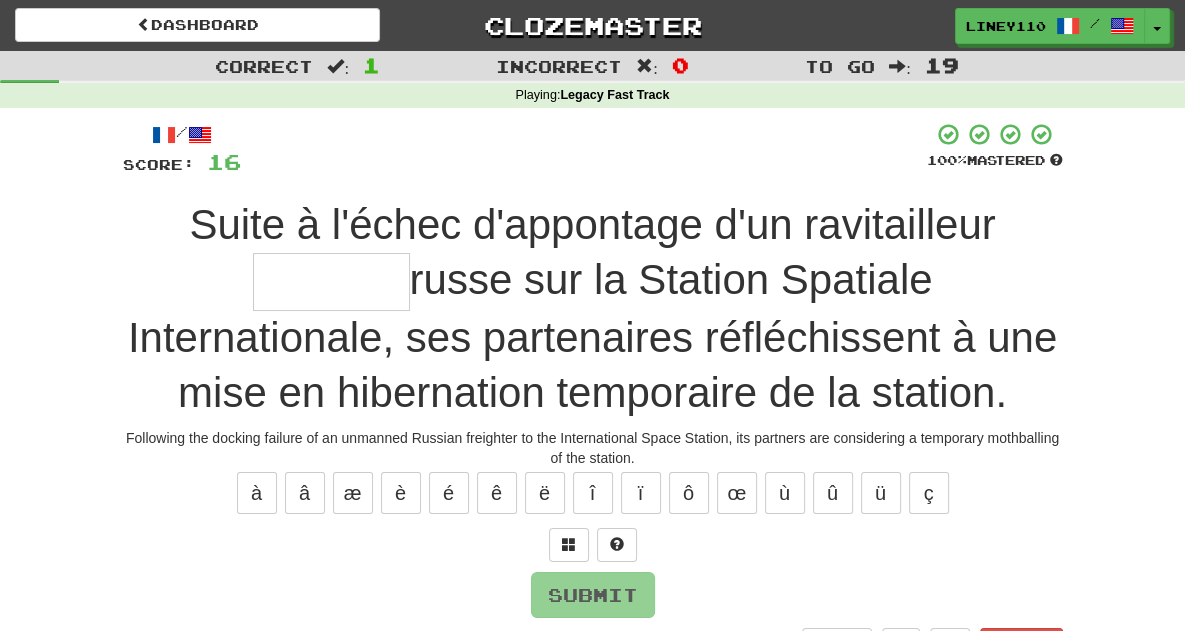 click at bounding box center (331, 282) 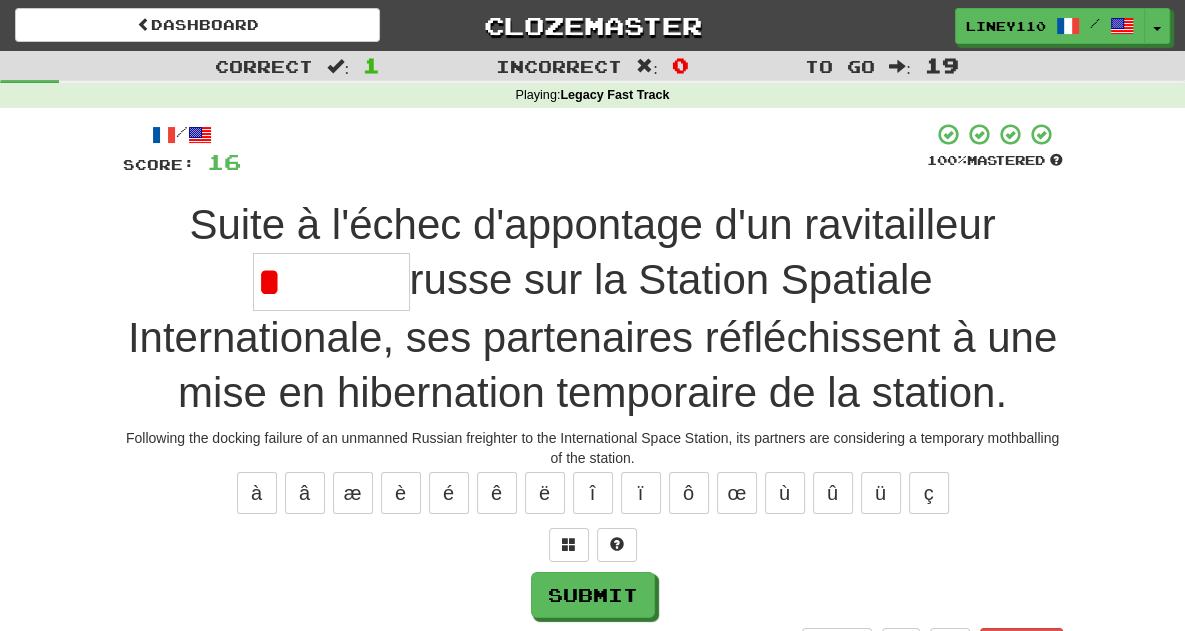 drag, startPoint x: 893, startPoint y: 238, endPoint x: 868, endPoint y: 238, distance: 25 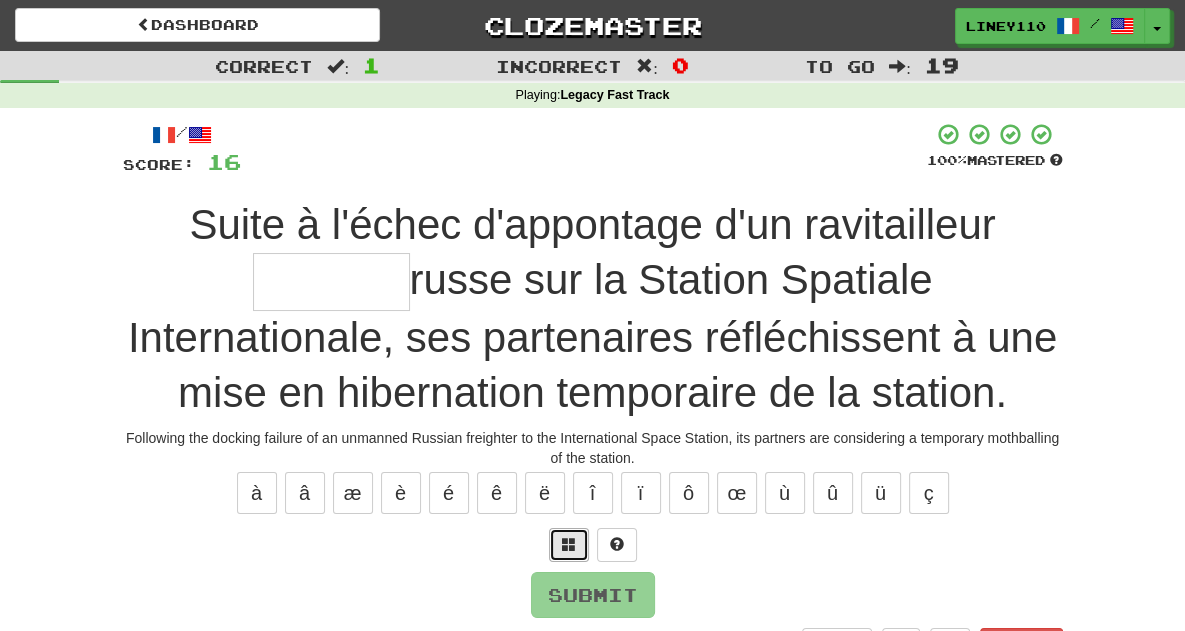 click at bounding box center [569, 544] 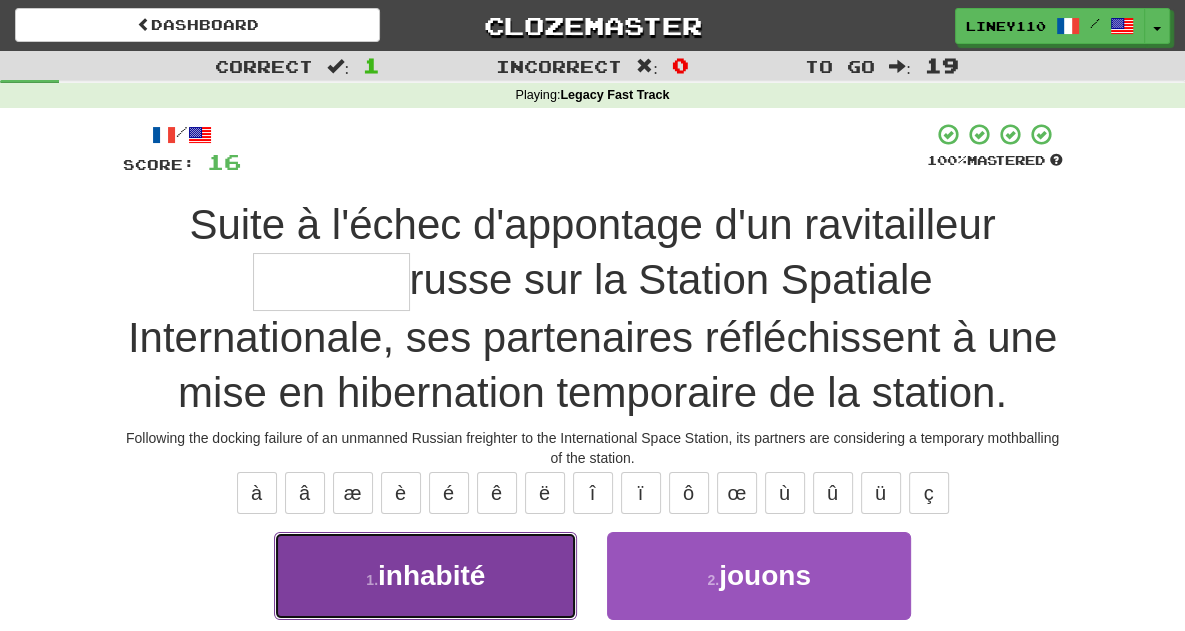 click on "1 .  inhabité" at bounding box center (425, 575) 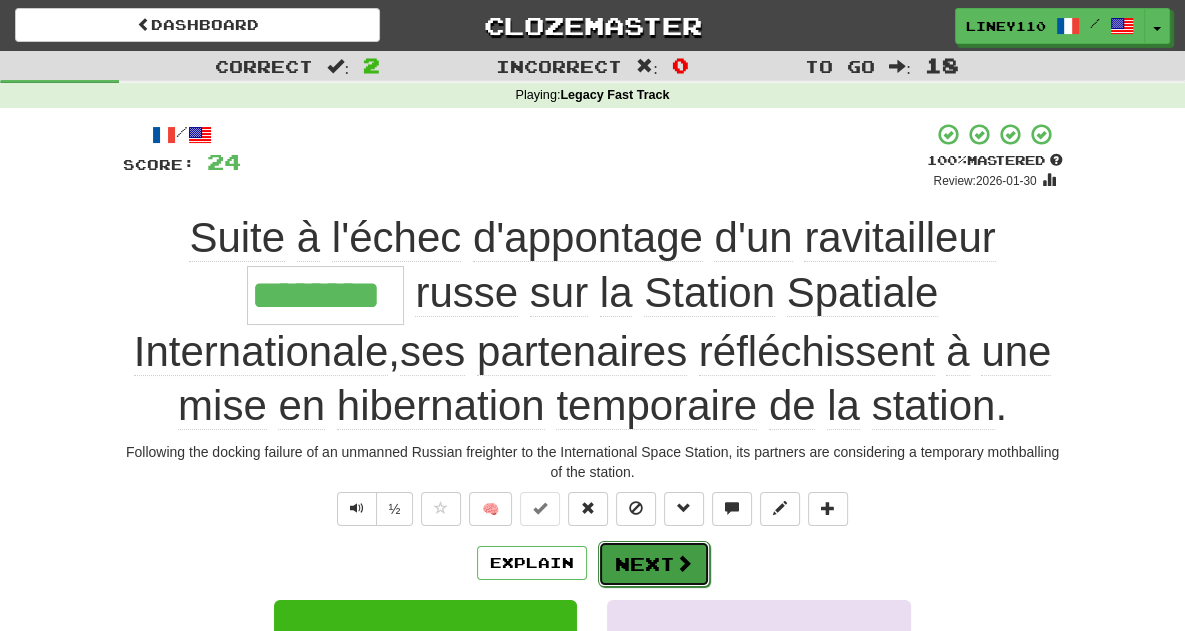 click on "Next" at bounding box center [654, 564] 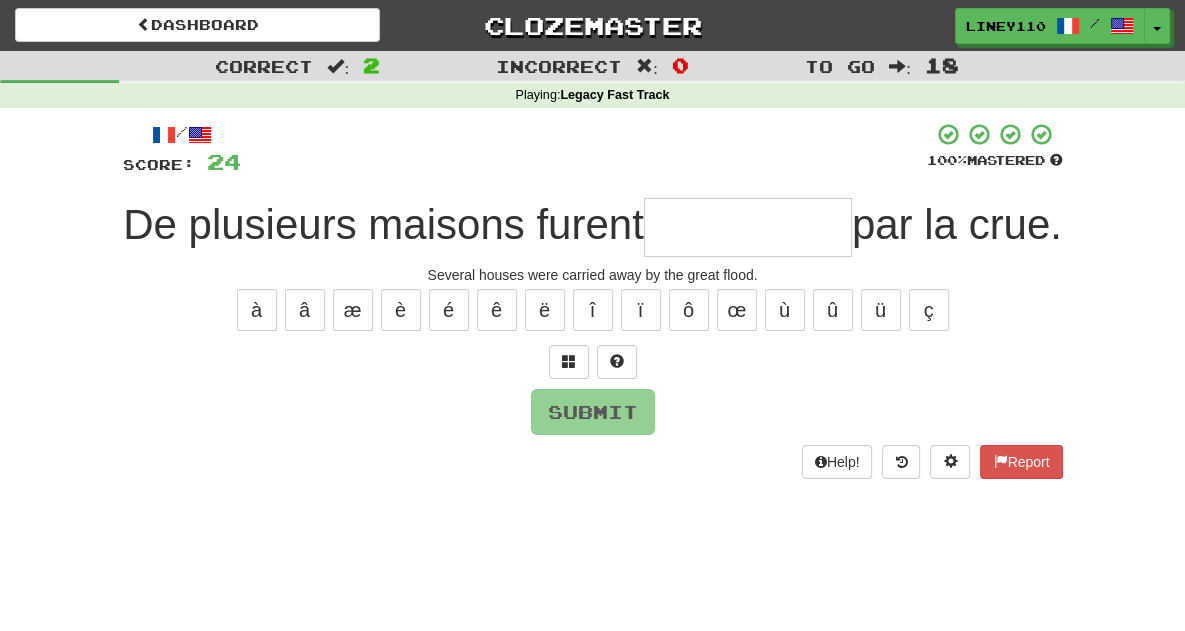 click at bounding box center (748, 227) 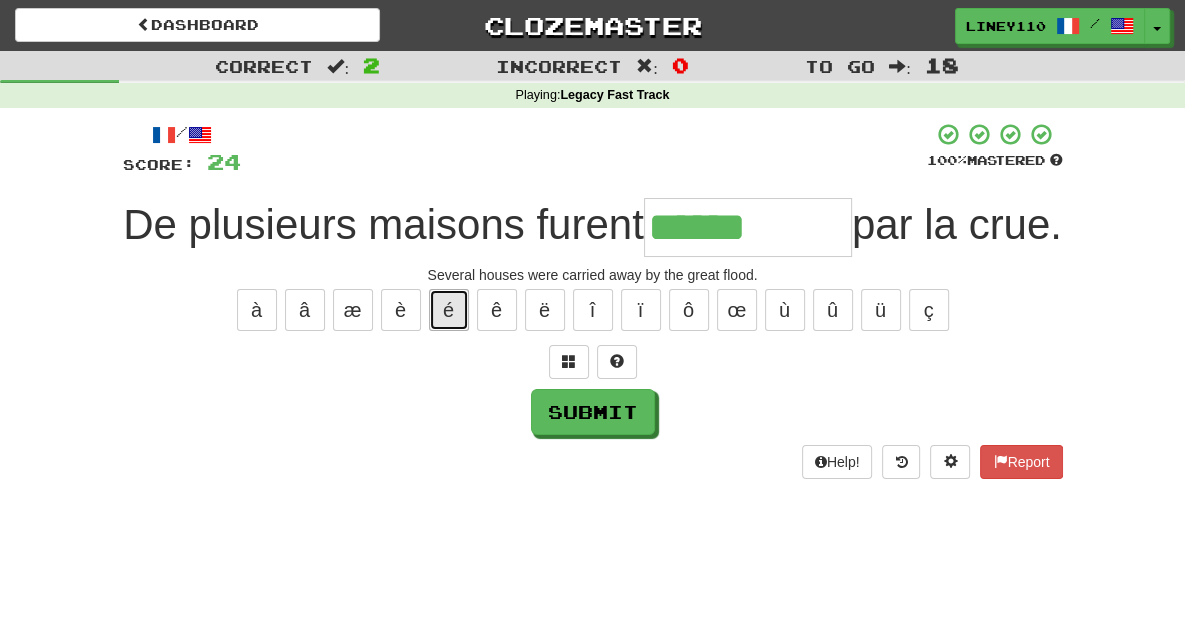 click on "é" at bounding box center (449, 310) 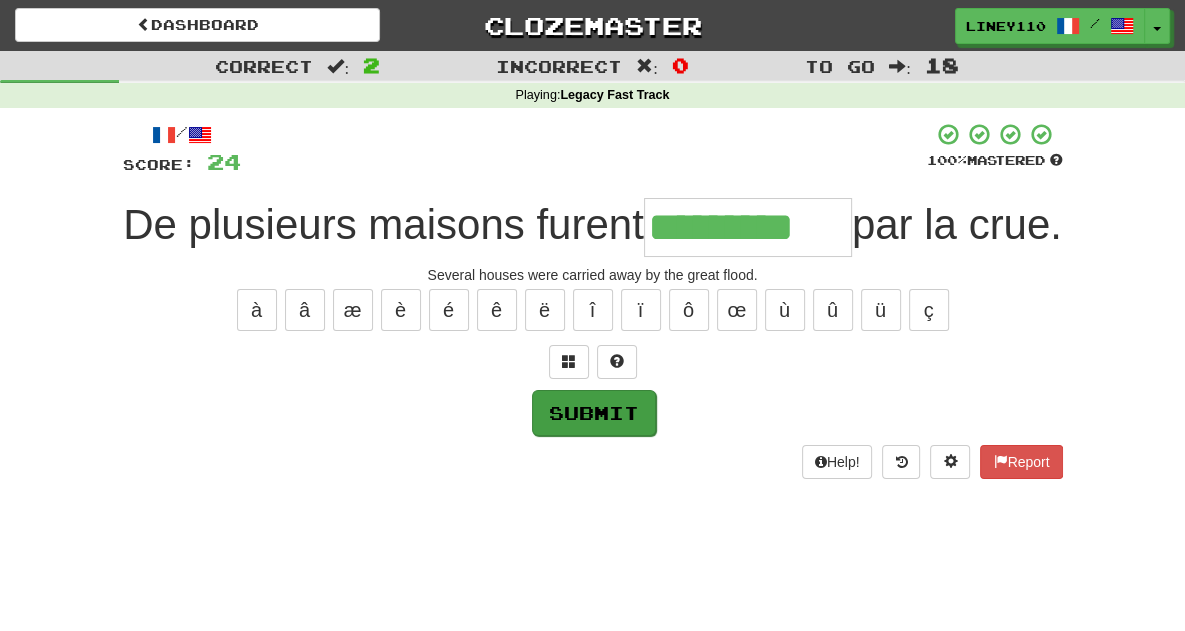 type on "*********" 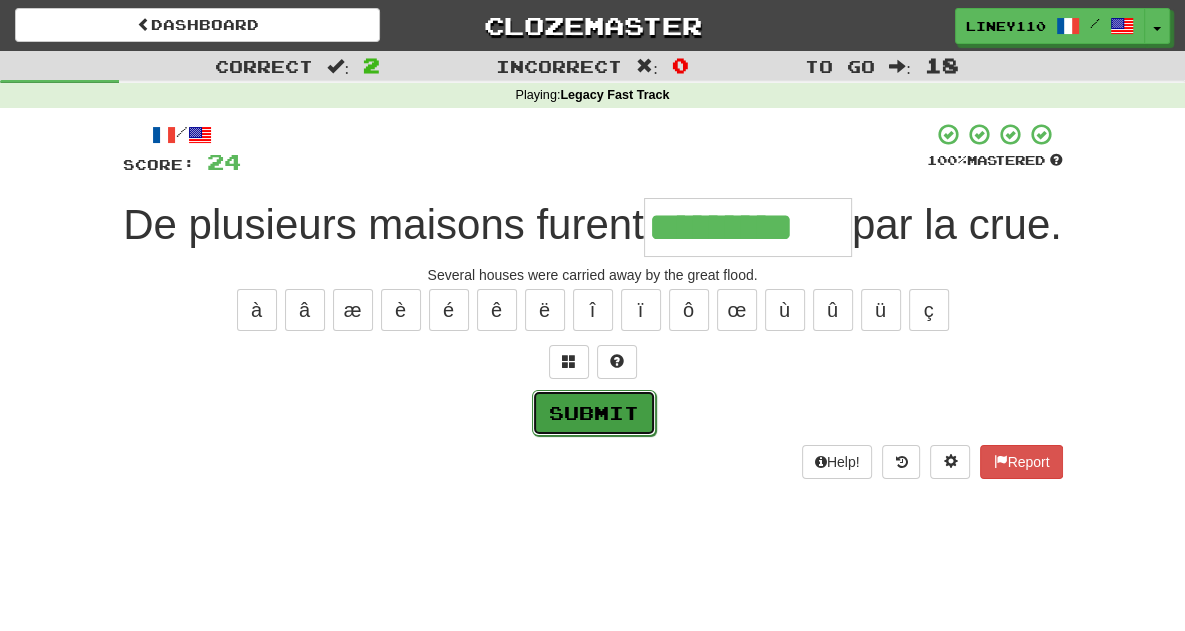 click on "Submit" at bounding box center [594, 413] 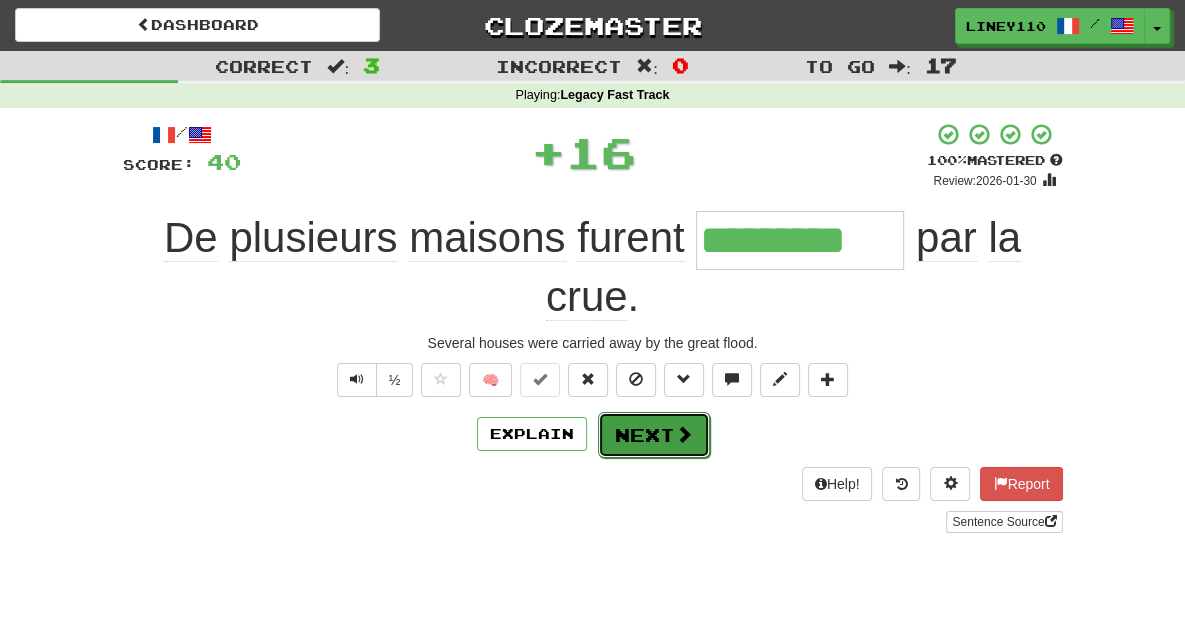 click on "Next" at bounding box center (654, 435) 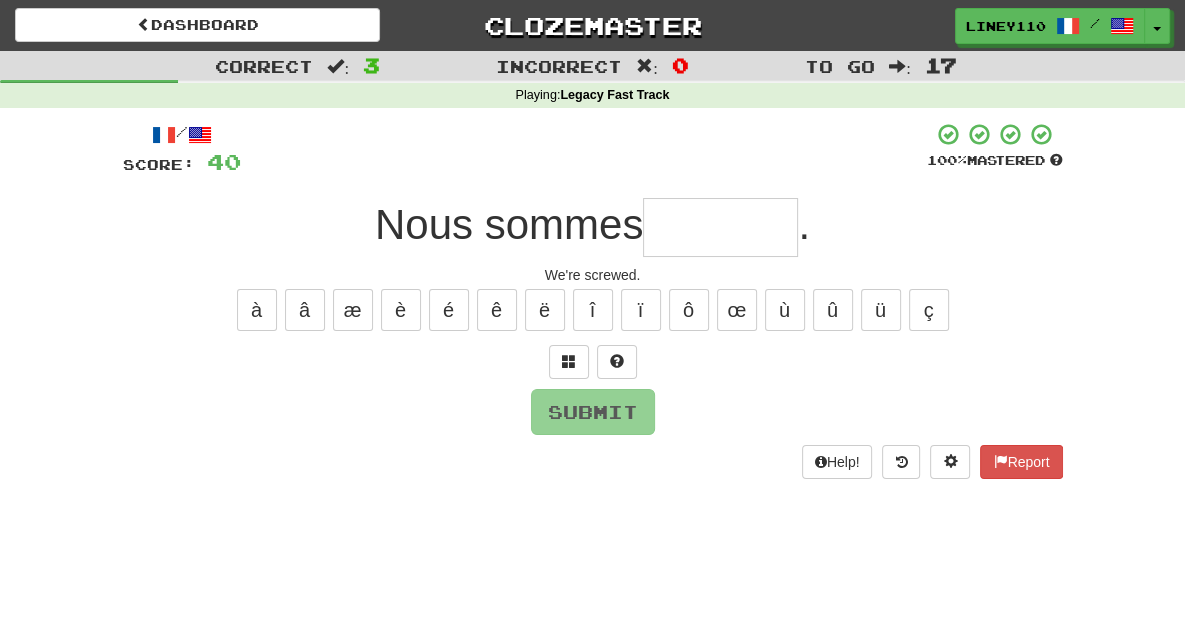 click at bounding box center [720, 227] 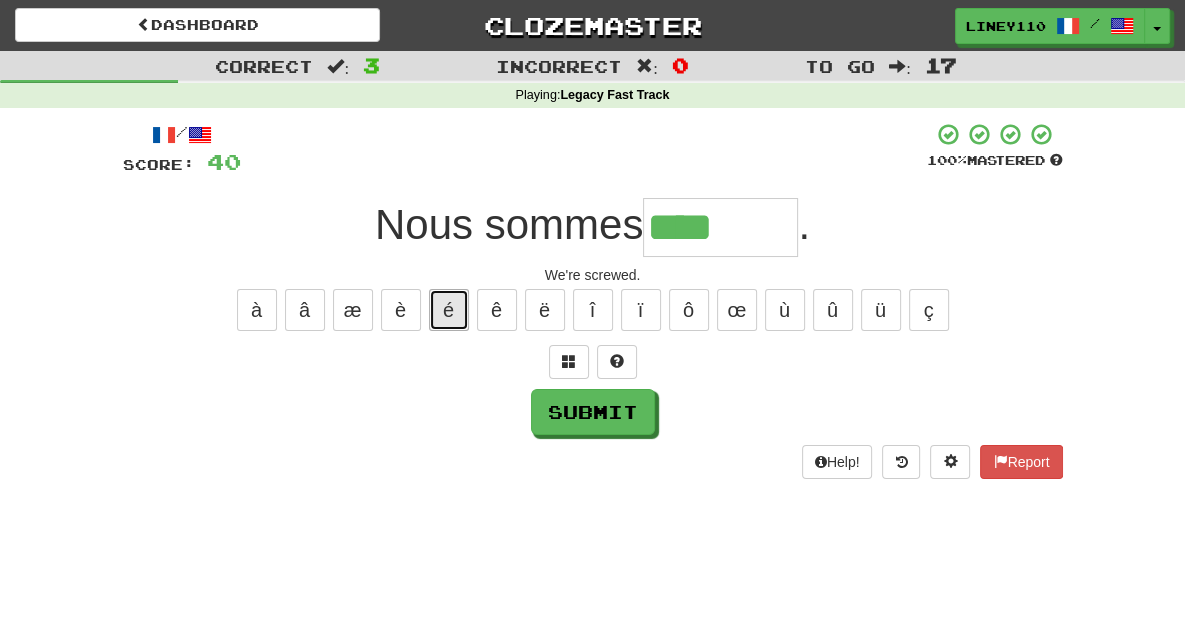 click on "é" at bounding box center (449, 310) 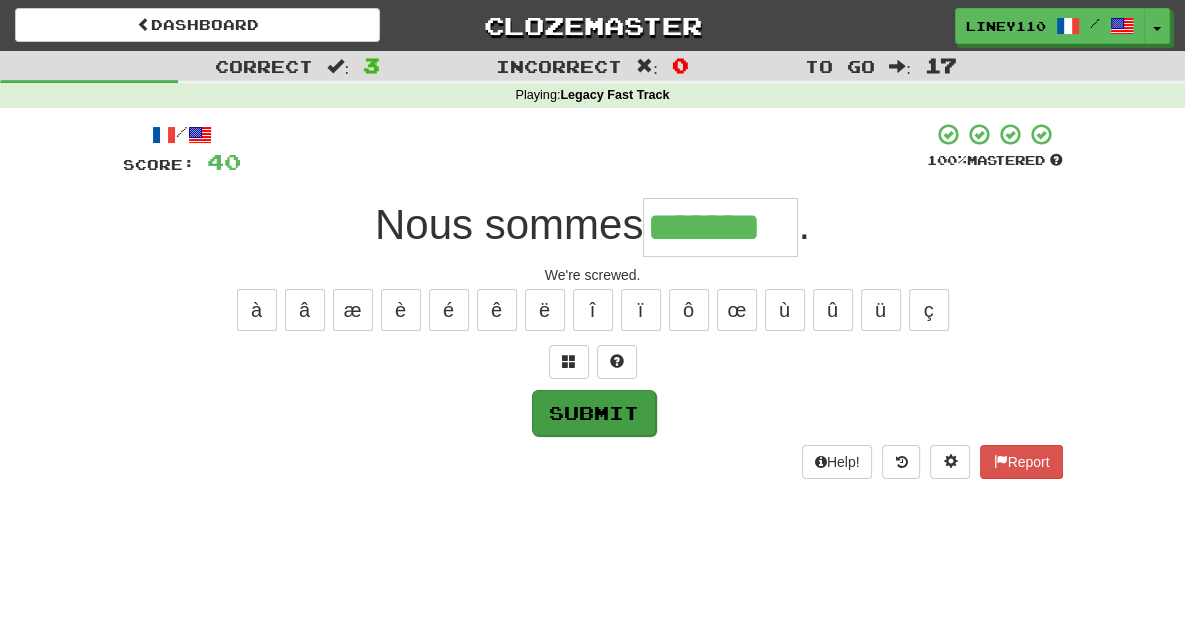 type on "*******" 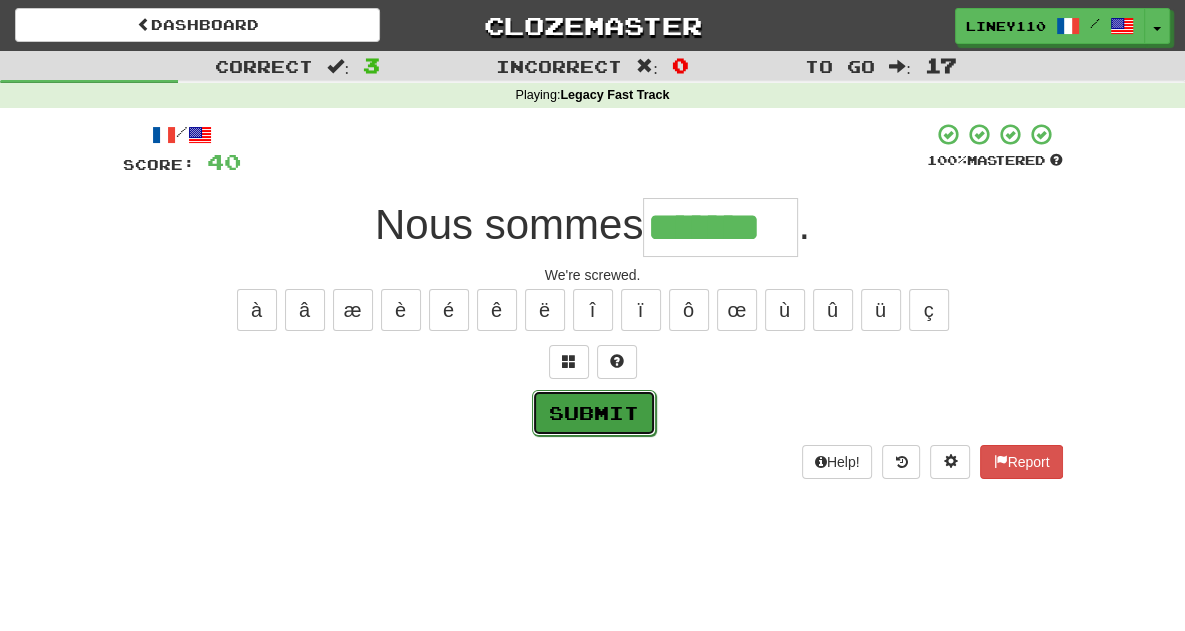 click on "Submit" at bounding box center (594, 413) 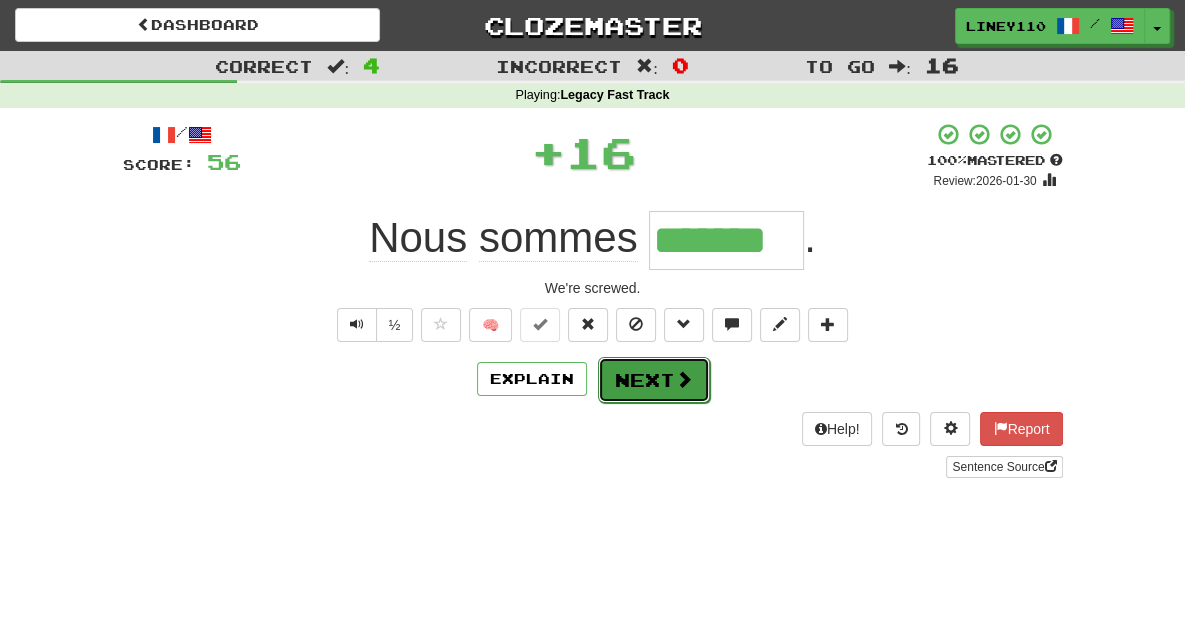click on "Next" at bounding box center [654, 380] 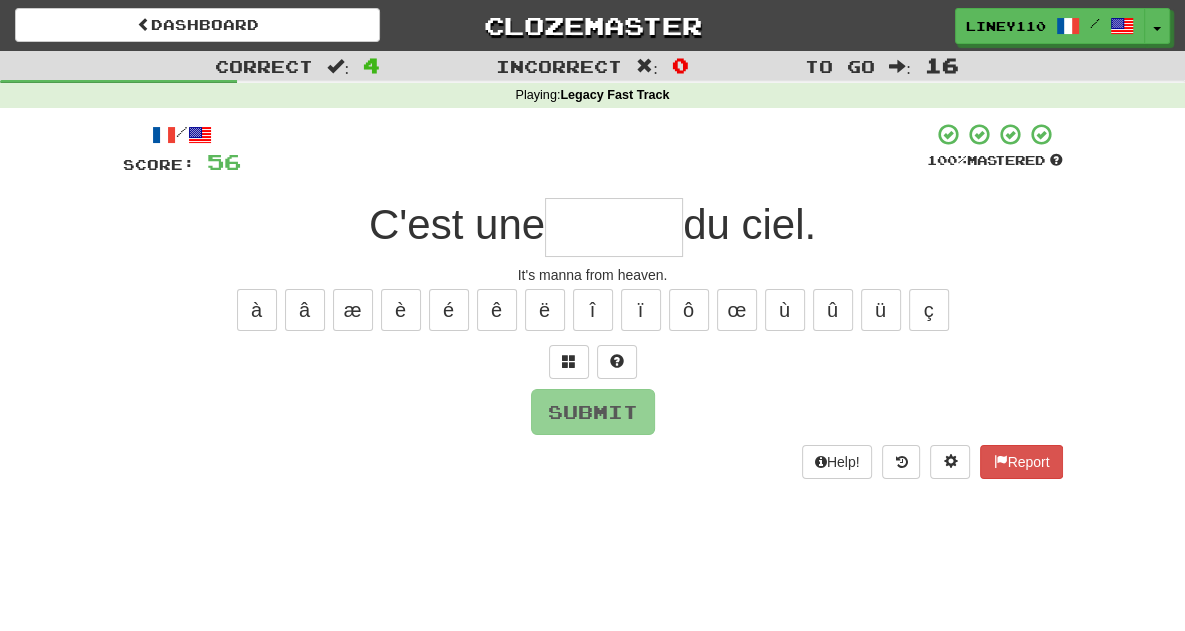 click at bounding box center [614, 227] 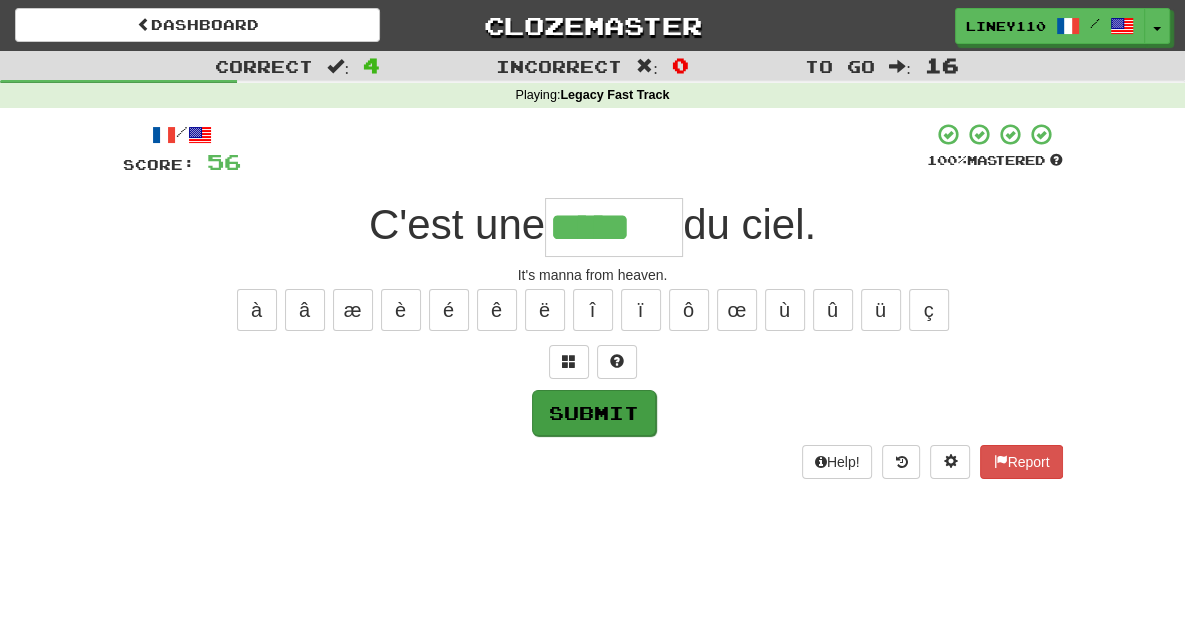 type on "*****" 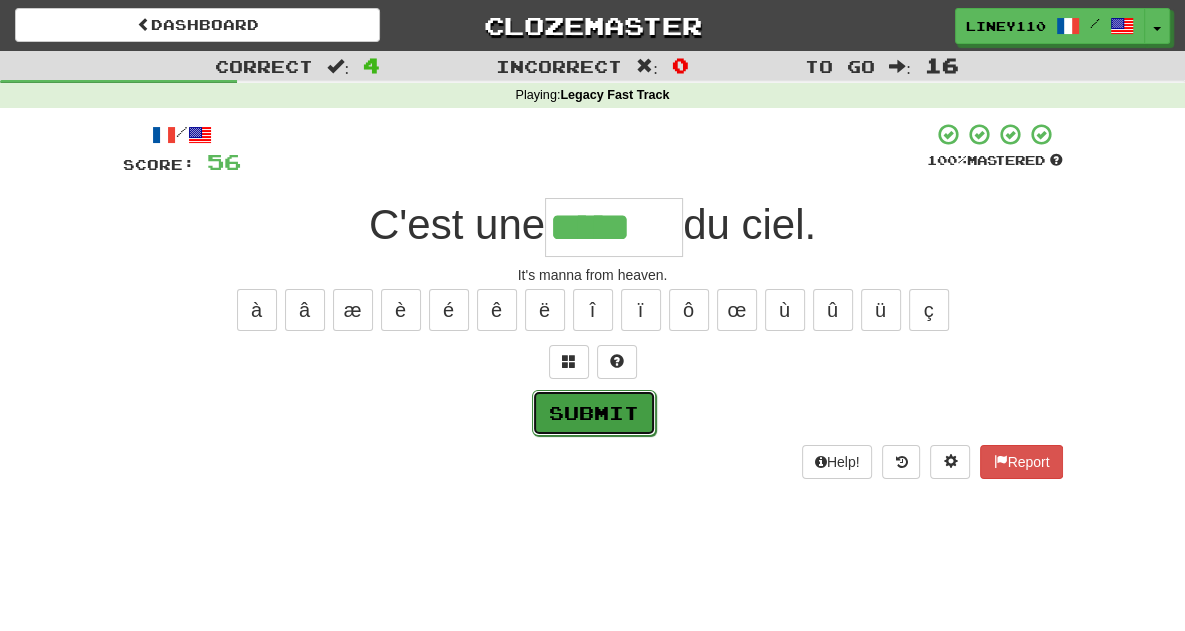 click on "Submit" at bounding box center [594, 413] 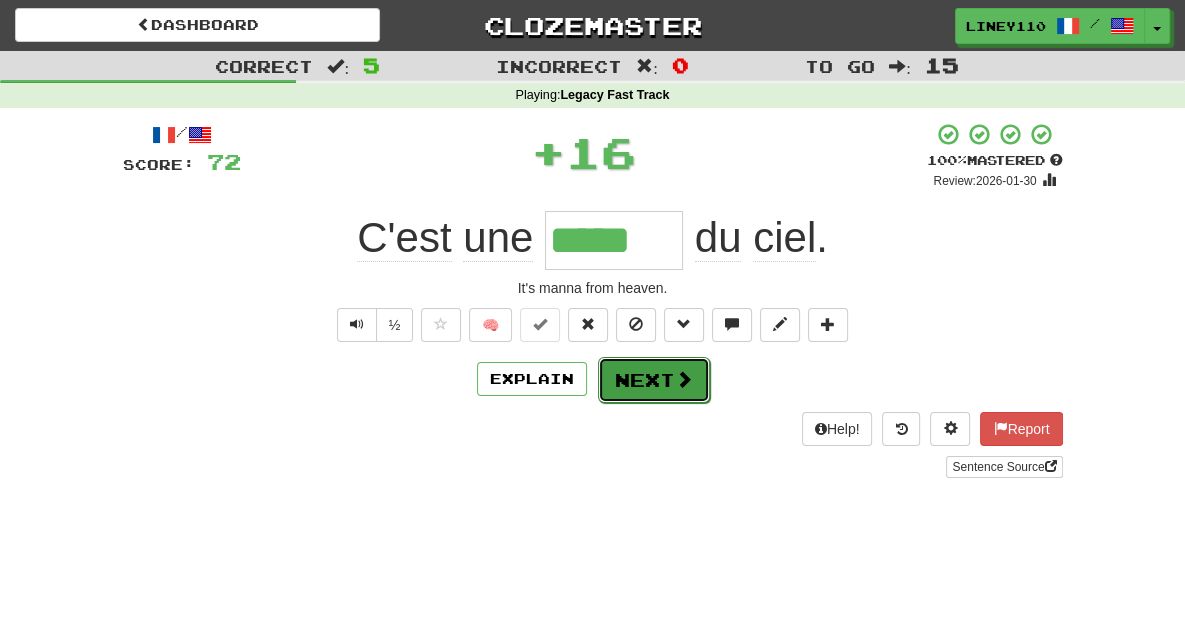 click on "Next" at bounding box center [654, 380] 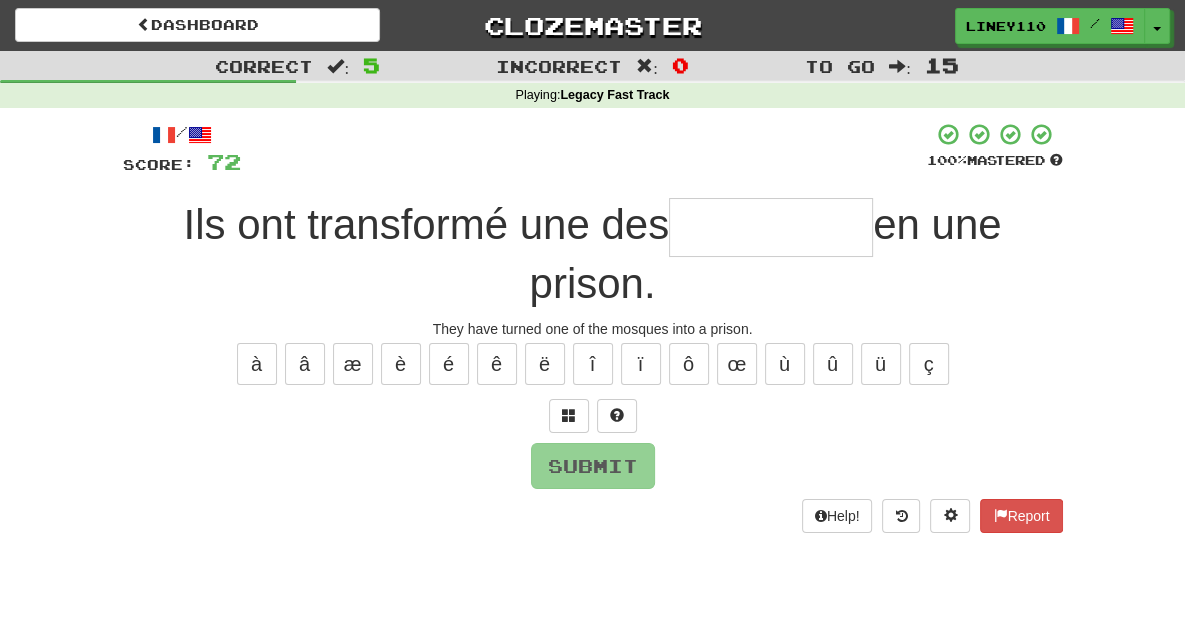 click at bounding box center (771, 227) 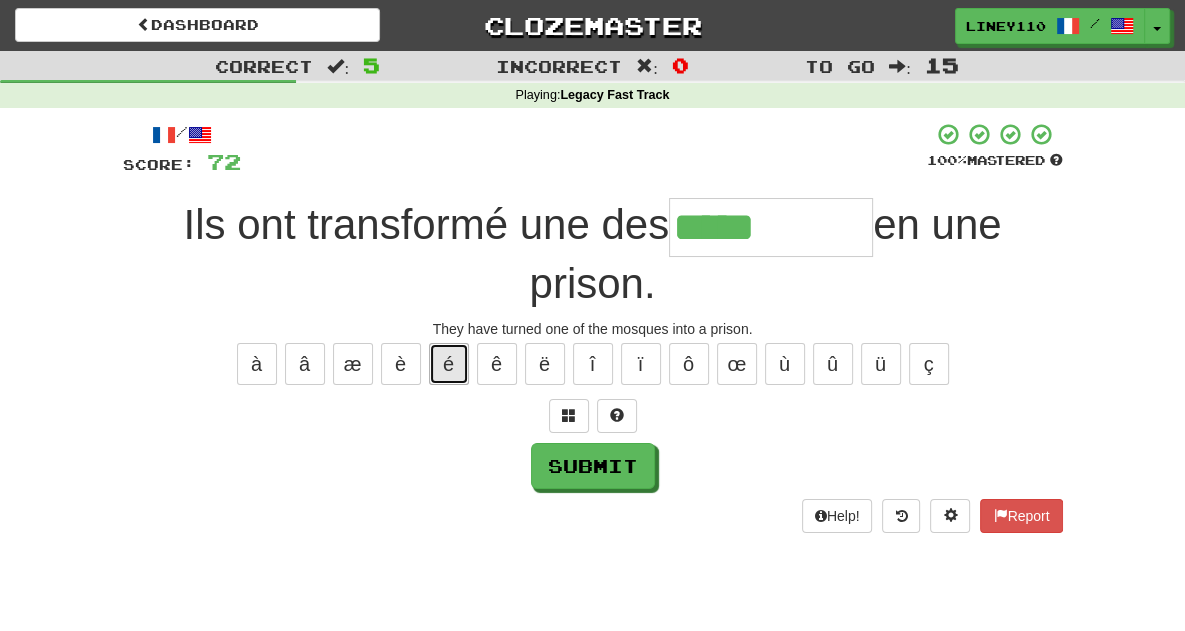 click on "é" at bounding box center (449, 364) 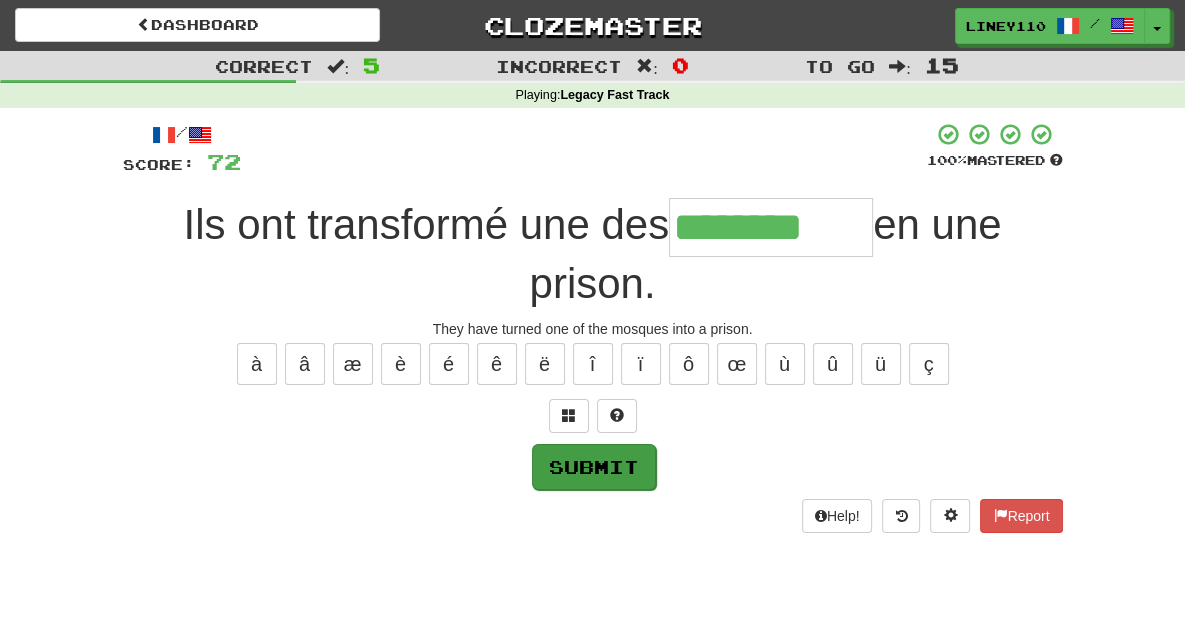 type on "********" 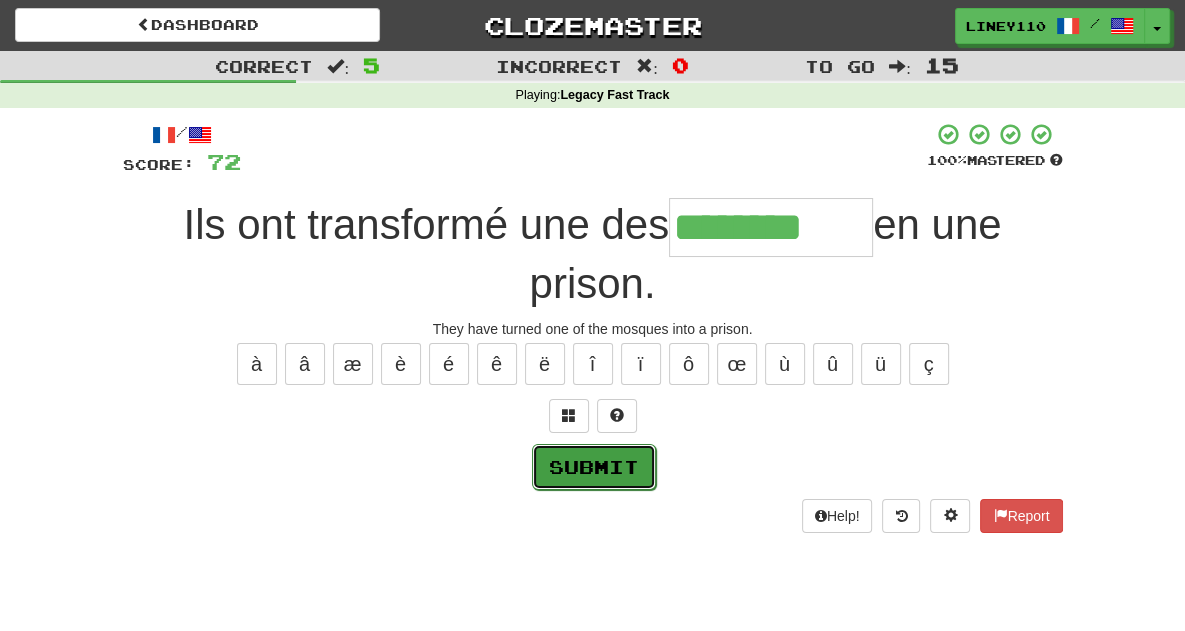 click on "Submit" at bounding box center (594, 467) 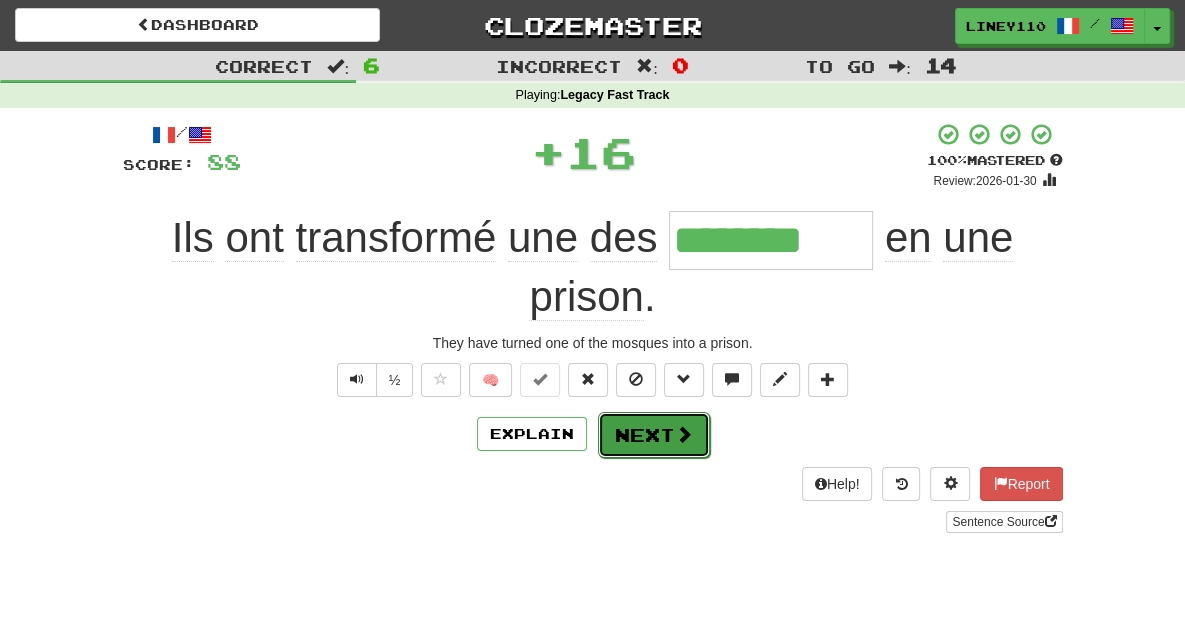 click on "Next" at bounding box center (654, 435) 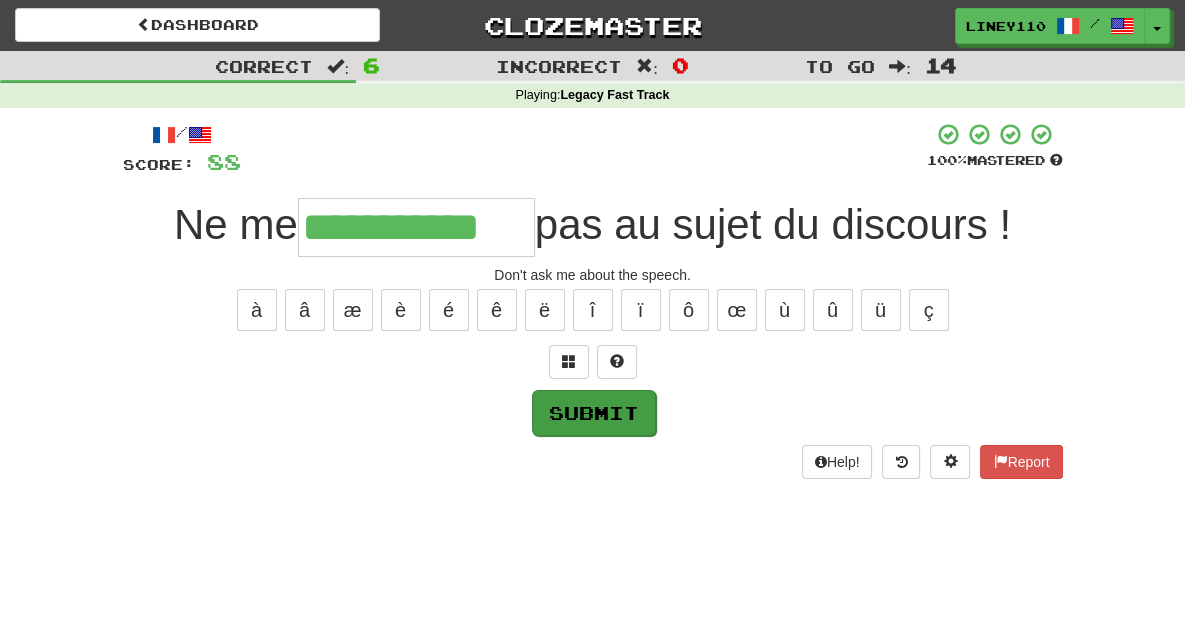 type on "**********" 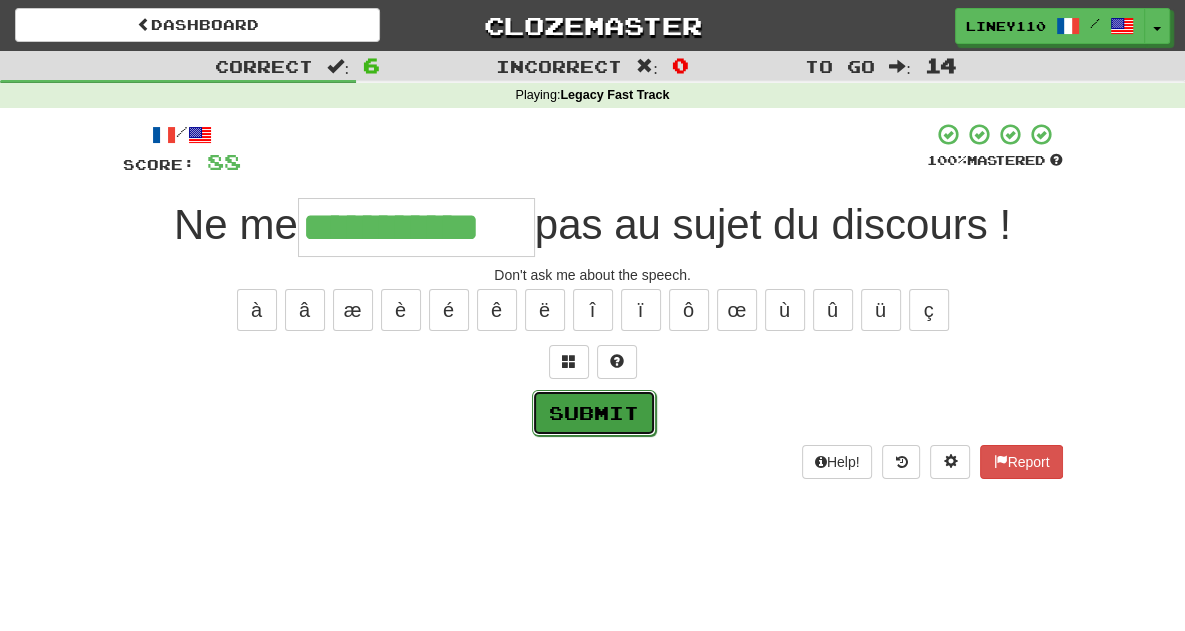 click on "Submit" at bounding box center [594, 413] 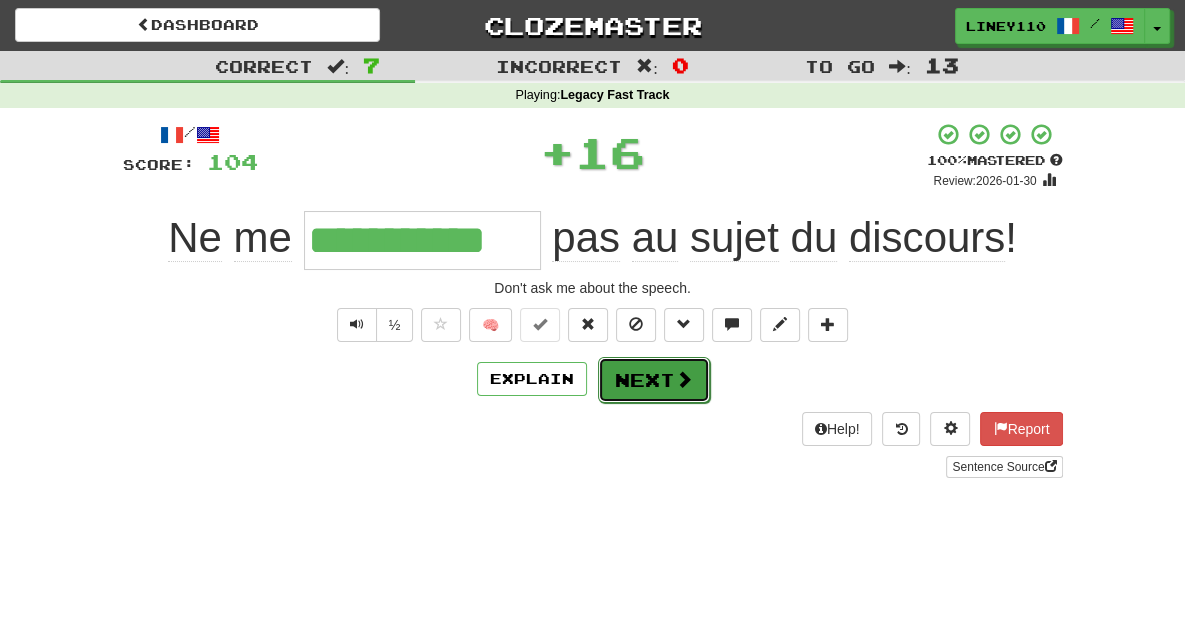 click on "Next" at bounding box center (654, 380) 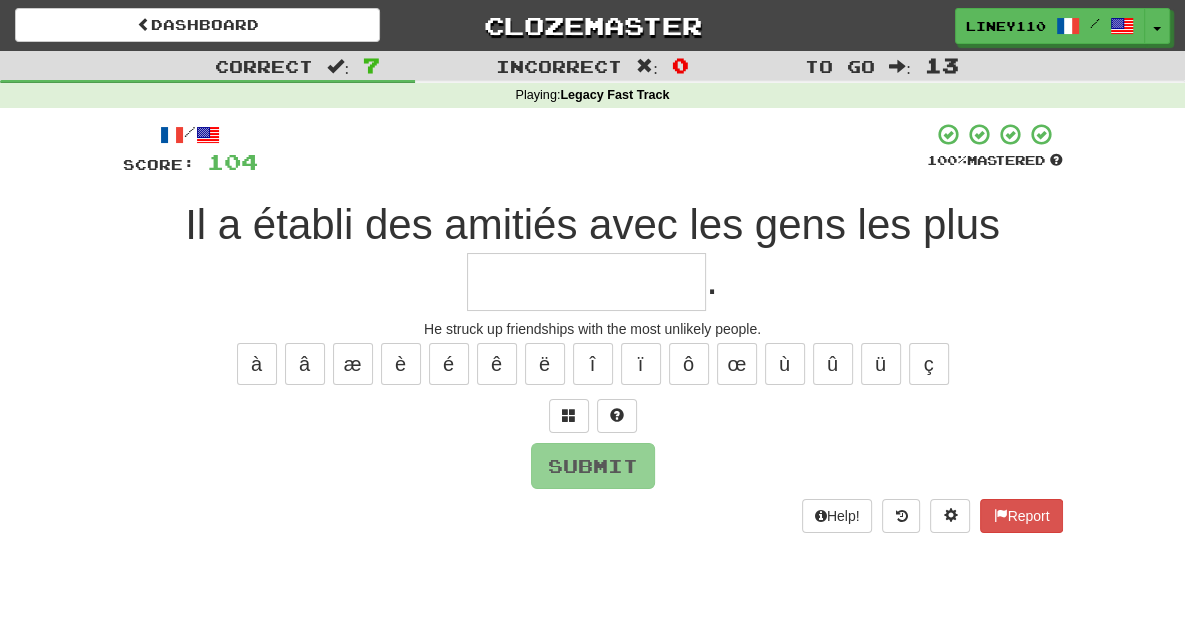 click at bounding box center [586, 282] 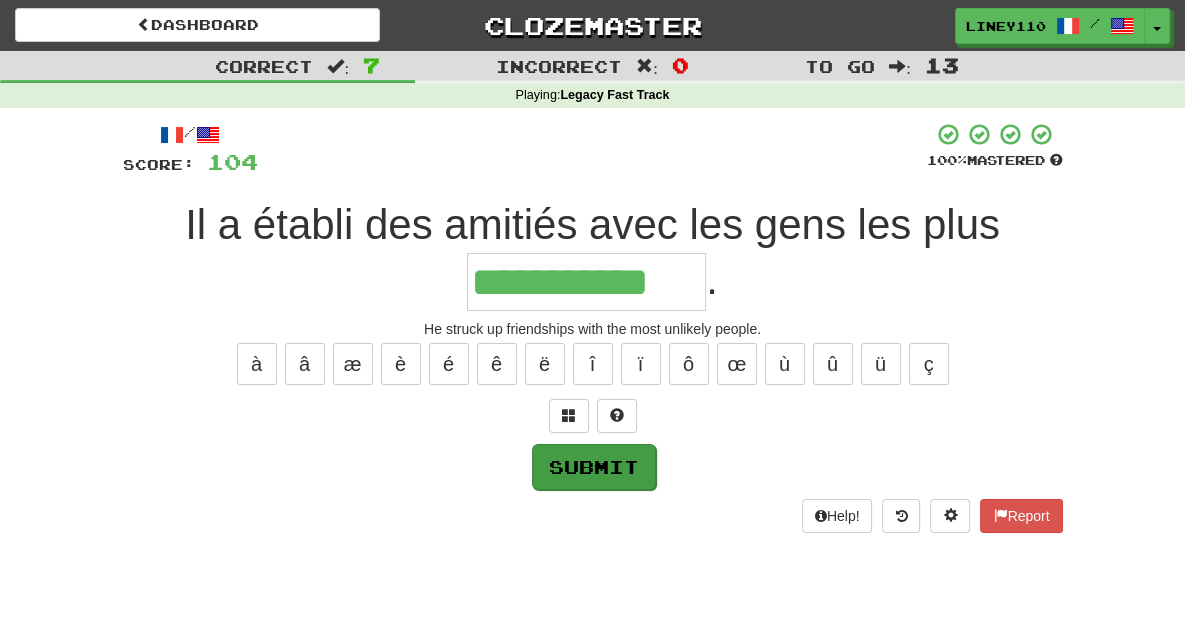 type on "**********" 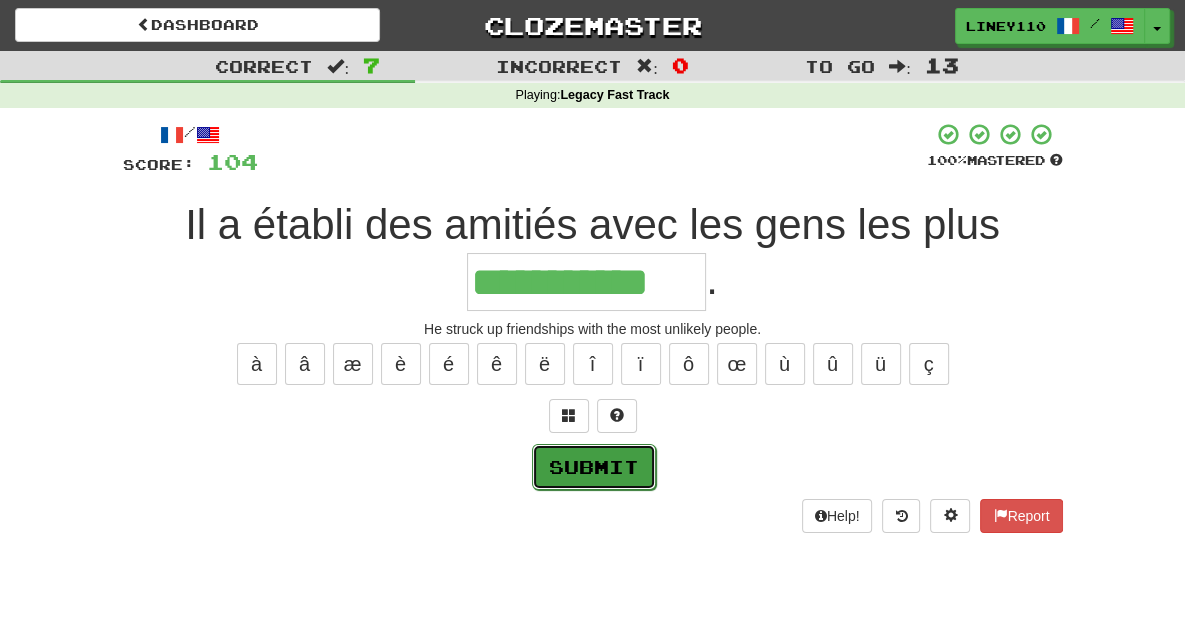 click on "Submit" at bounding box center [594, 467] 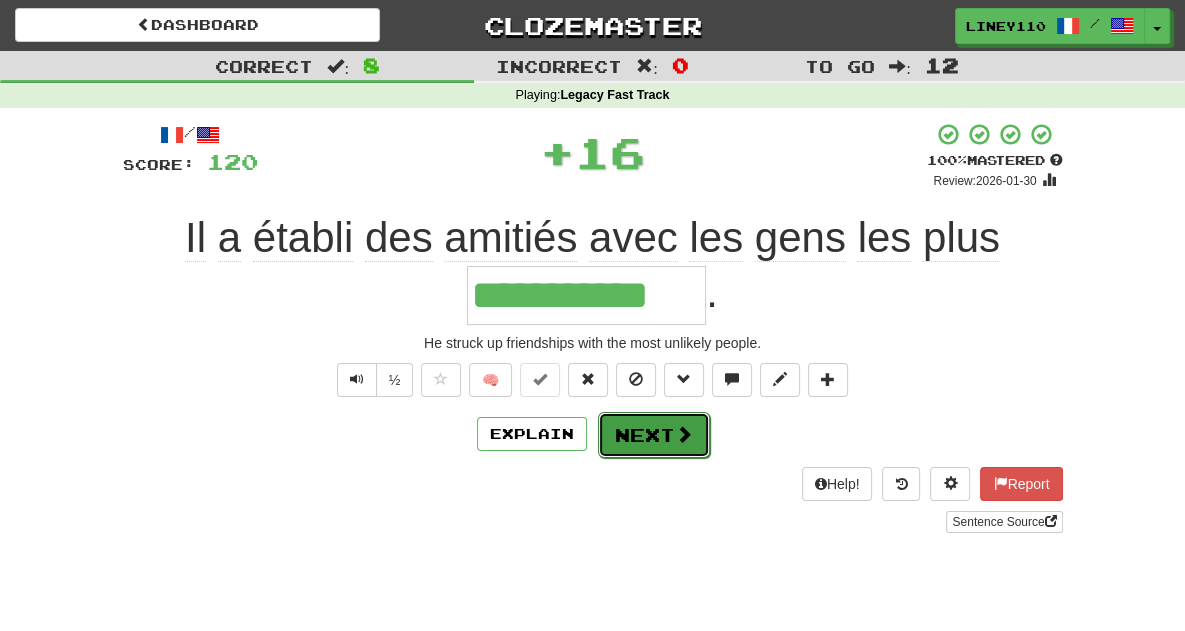 click on "Next" at bounding box center [654, 435] 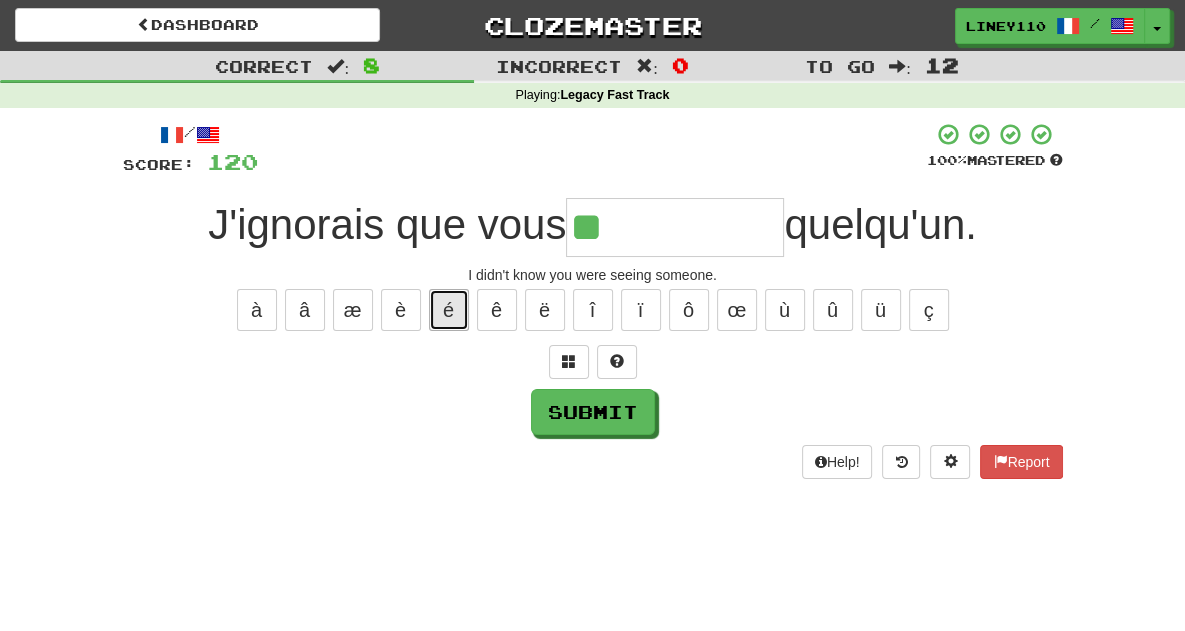 click on "é" at bounding box center [449, 310] 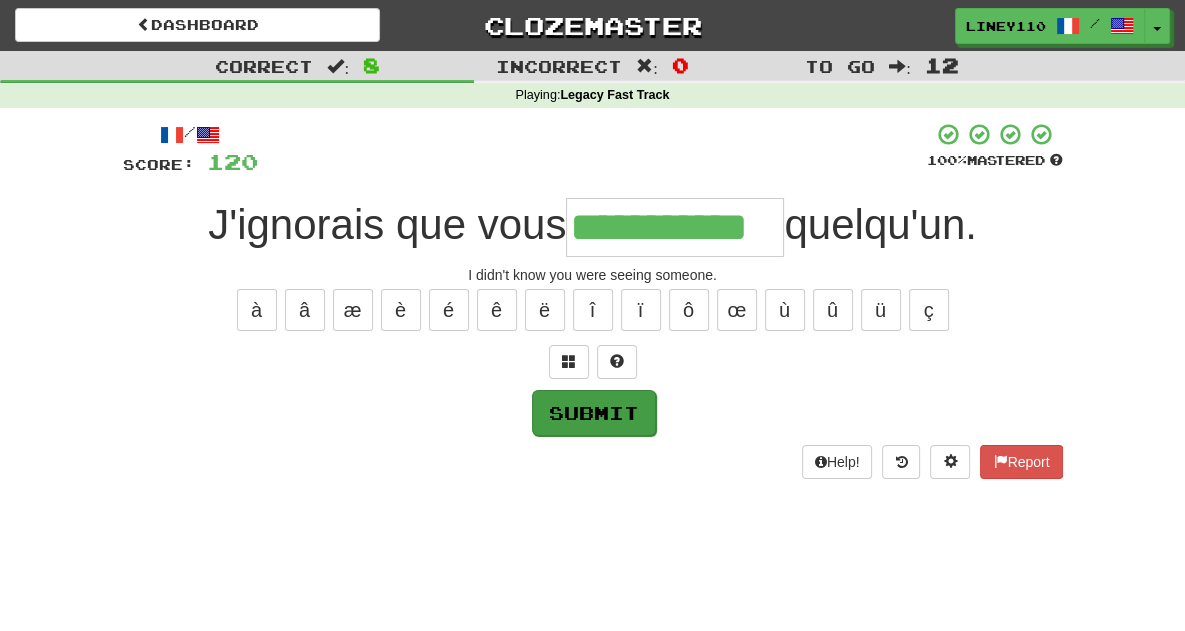 type on "**********" 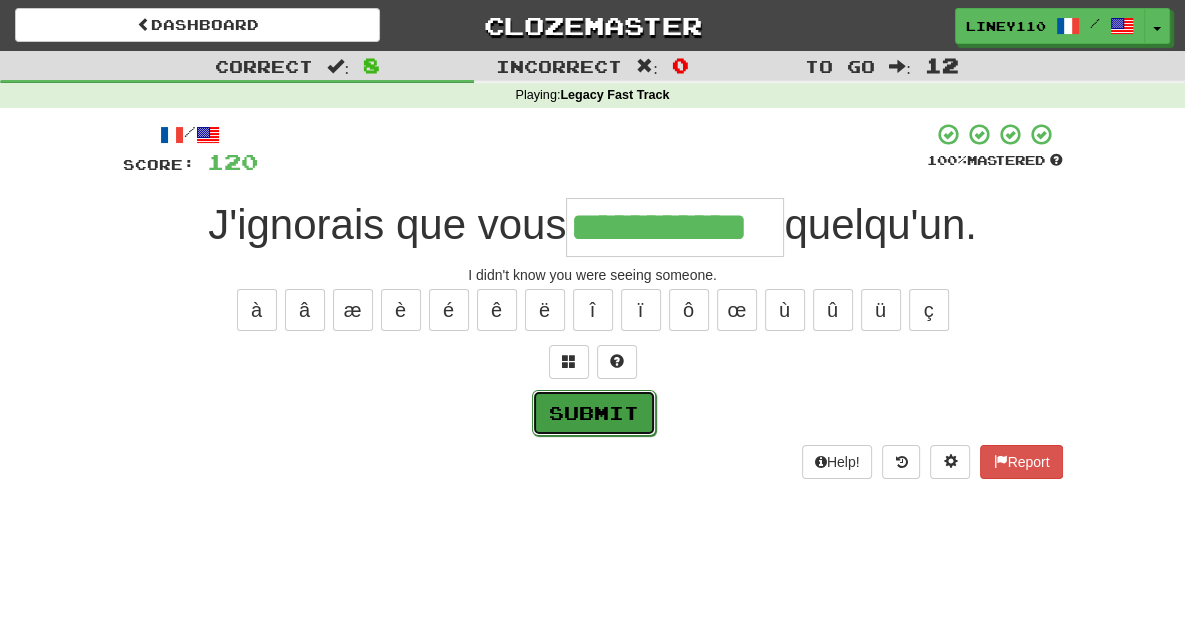 click on "Submit" at bounding box center [594, 413] 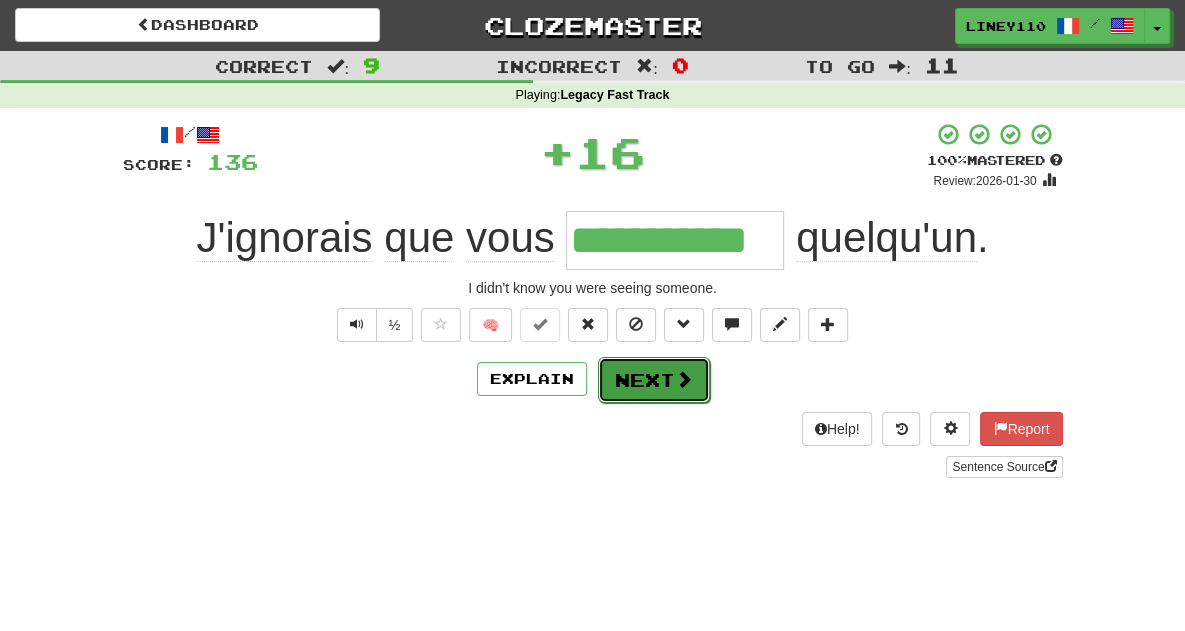 click on "Next" at bounding box center [654, 380] 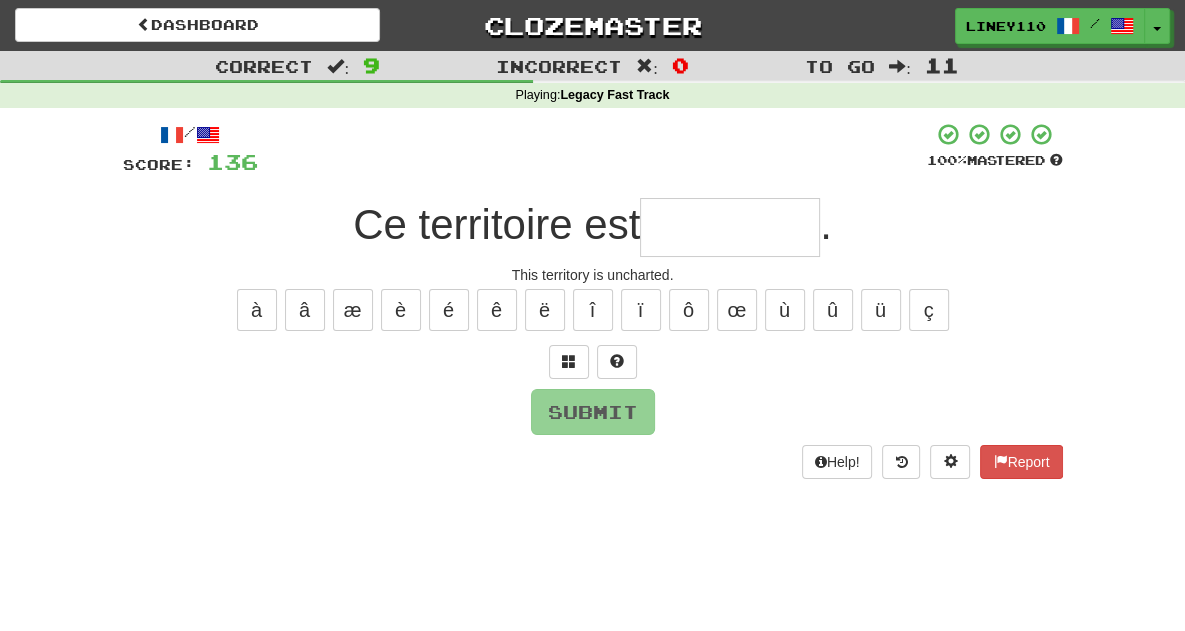 click at bounding box center [730, 227] 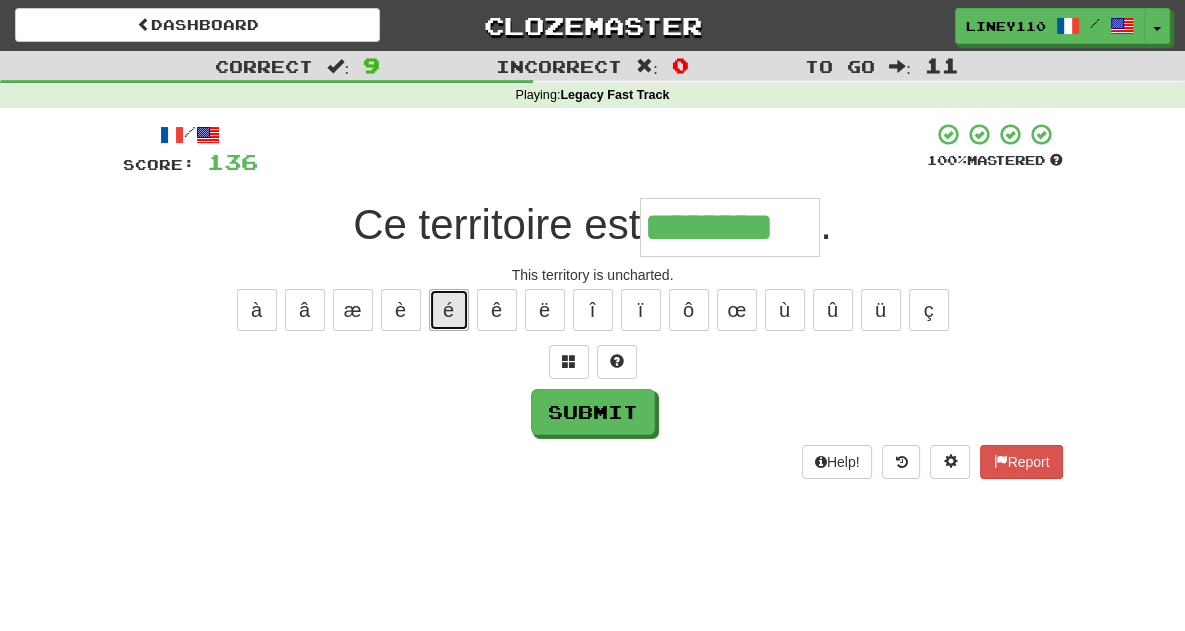 click on "é" at bounding box center (449, 310) 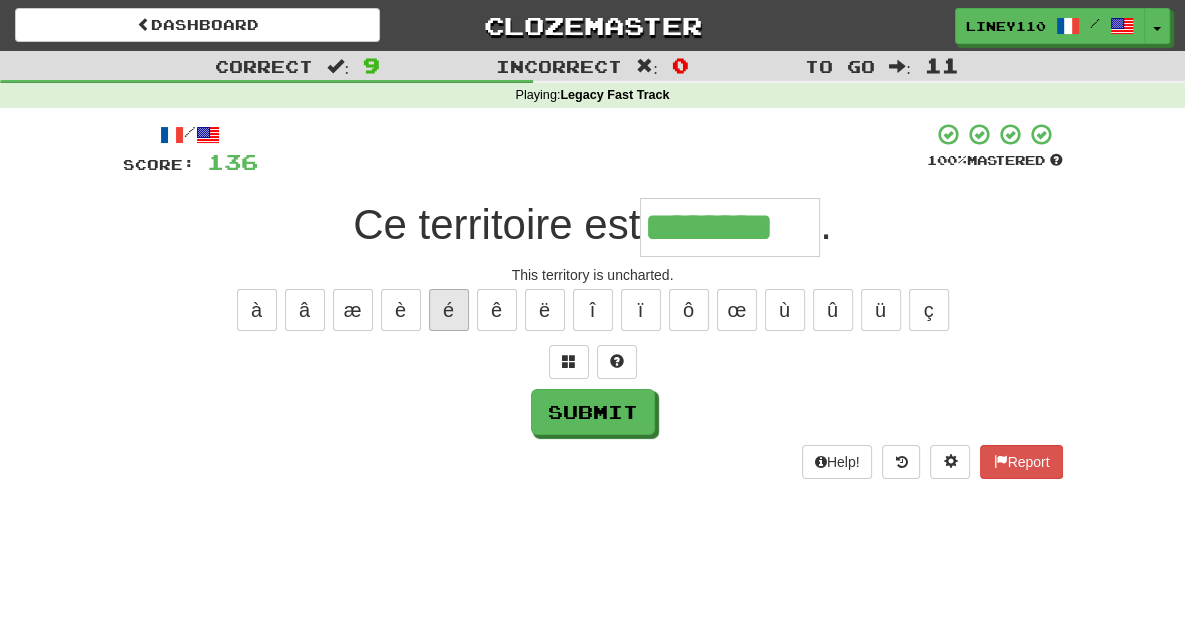 type on "*********" 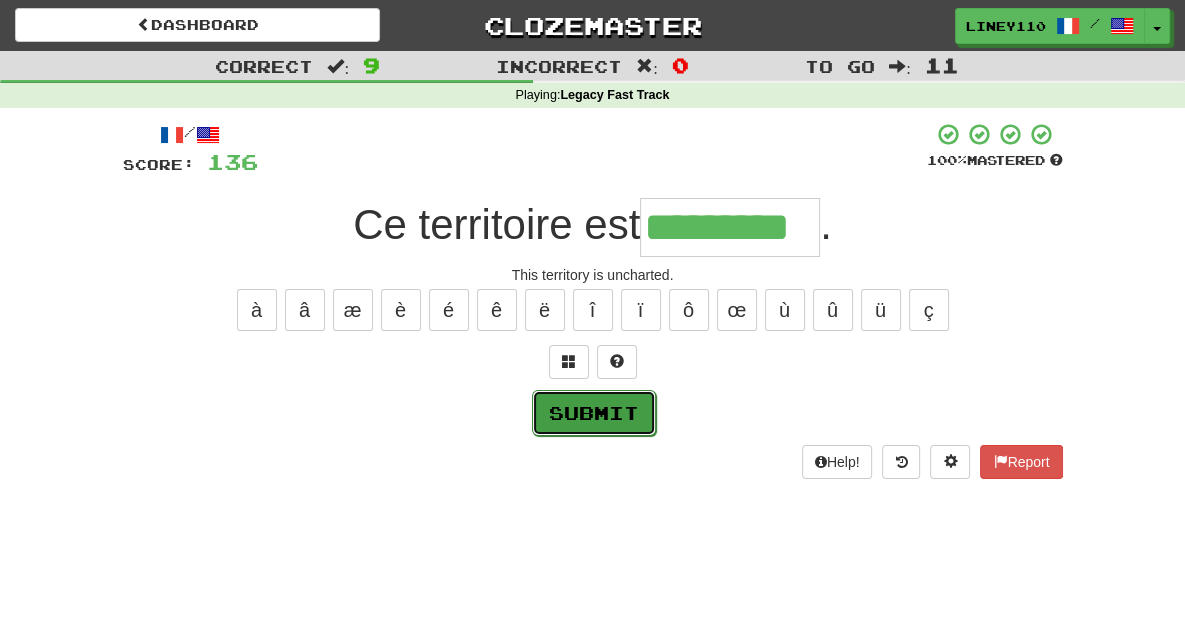 click on "Submit" at bounding box center (594, 413) 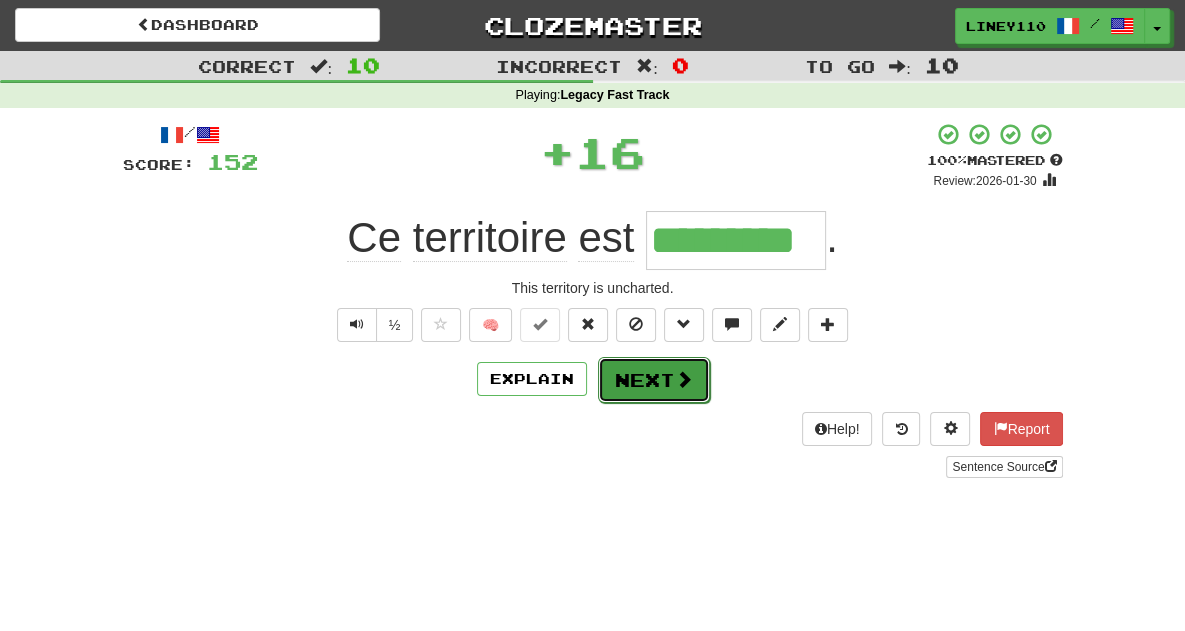 click on "Next" at bounding box center (654, 380) 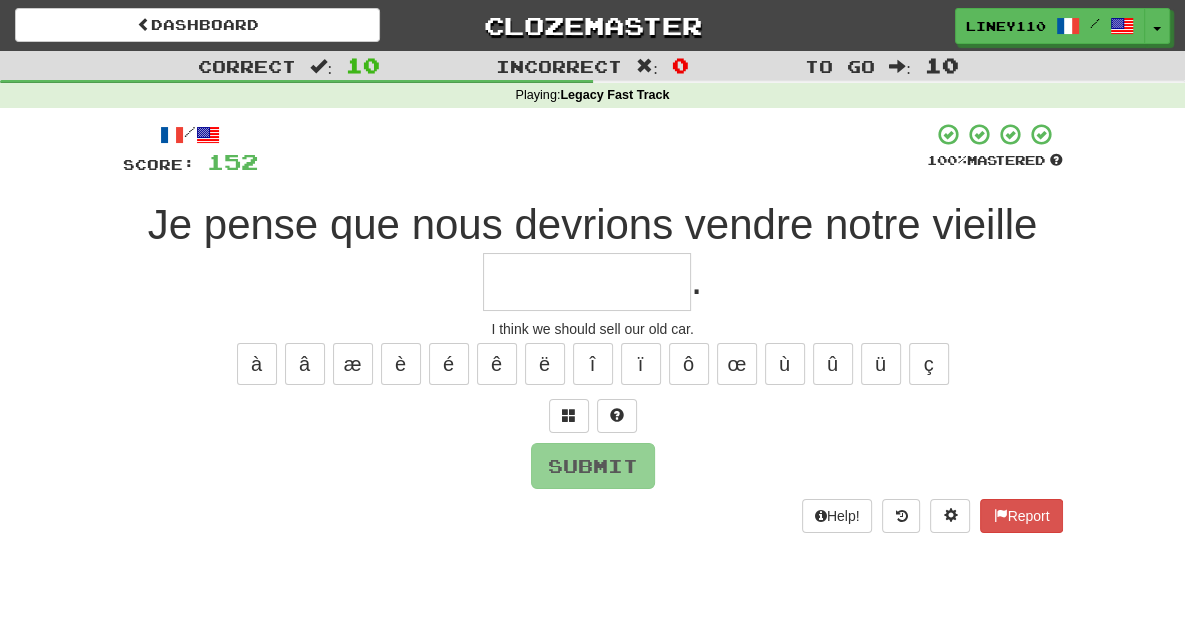 click at bounding box center [587, 282] 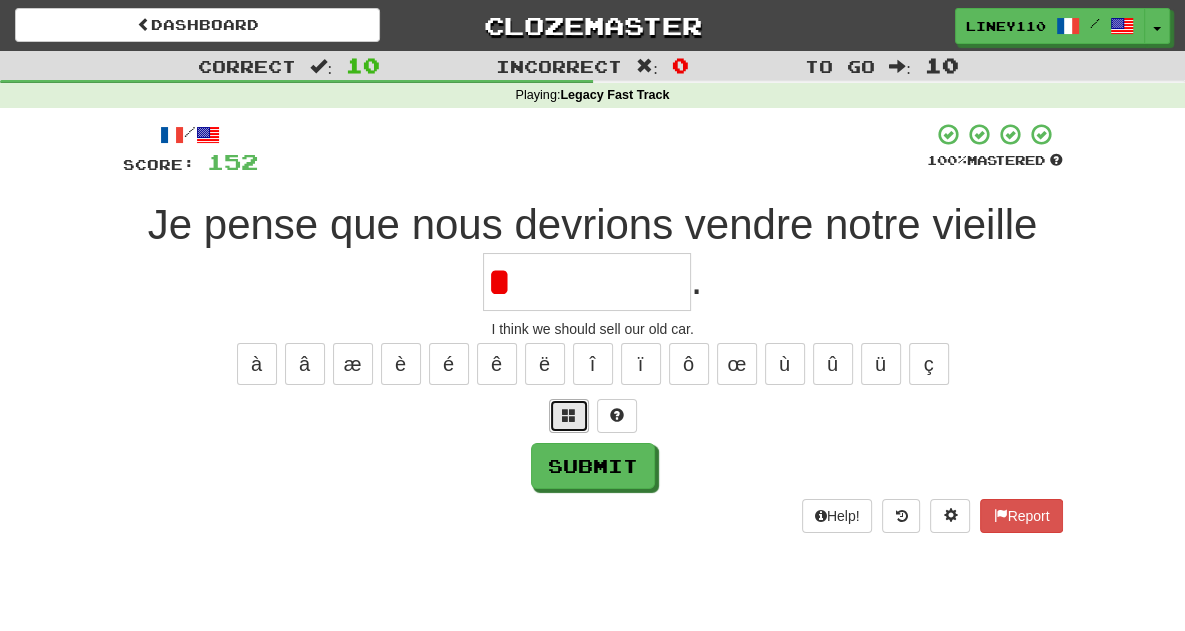 click at bounding box center (569, 415) 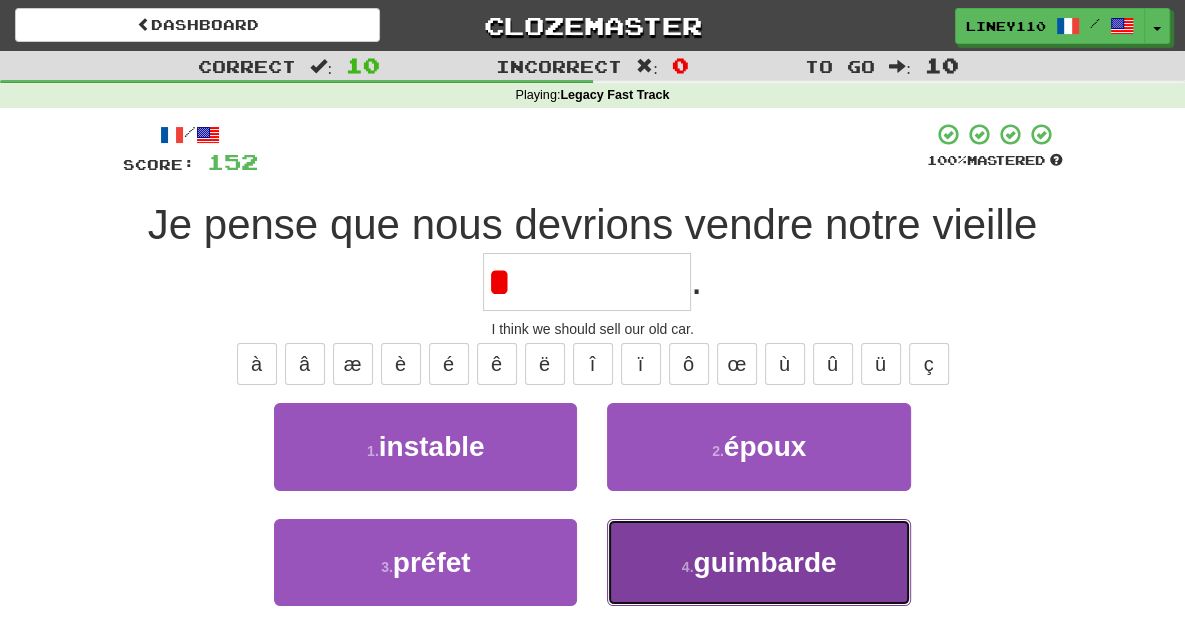 click on "4 . guimbarde" at bounding box center [758, 562] 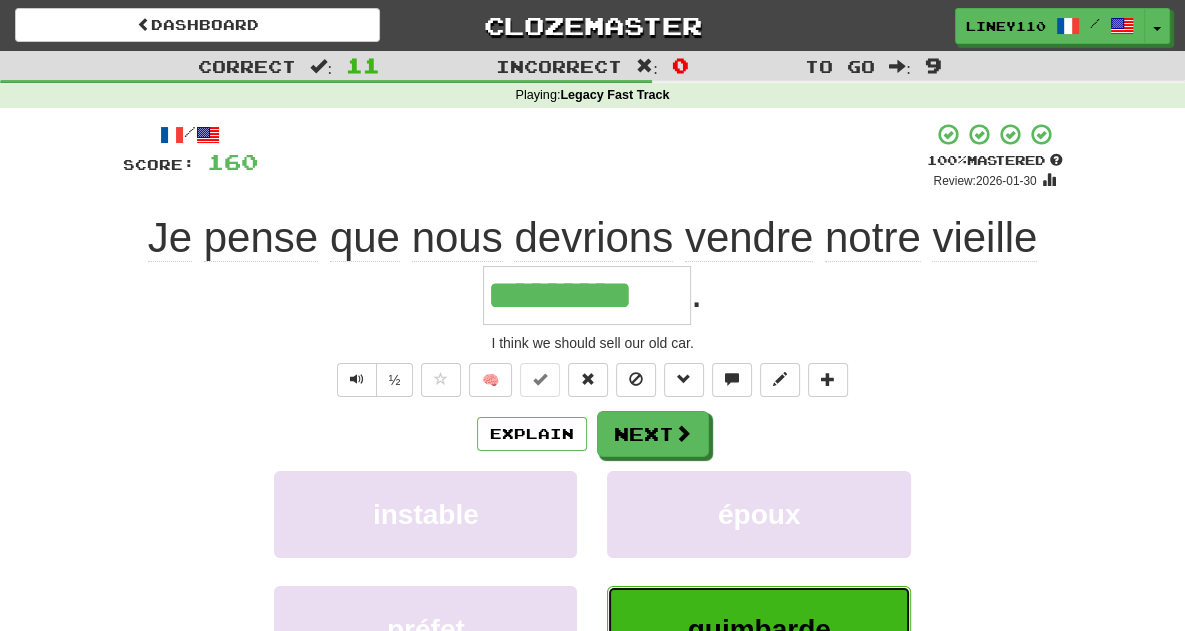 click on "guimbarde" at bounding box center (759, 629) 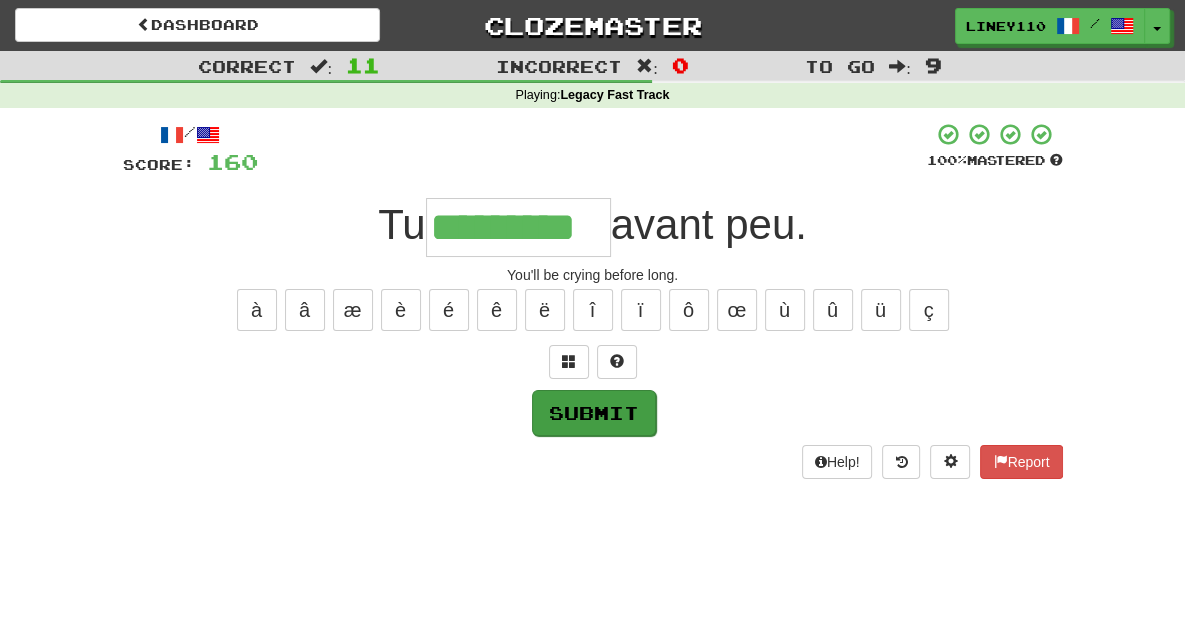 type on "*********" 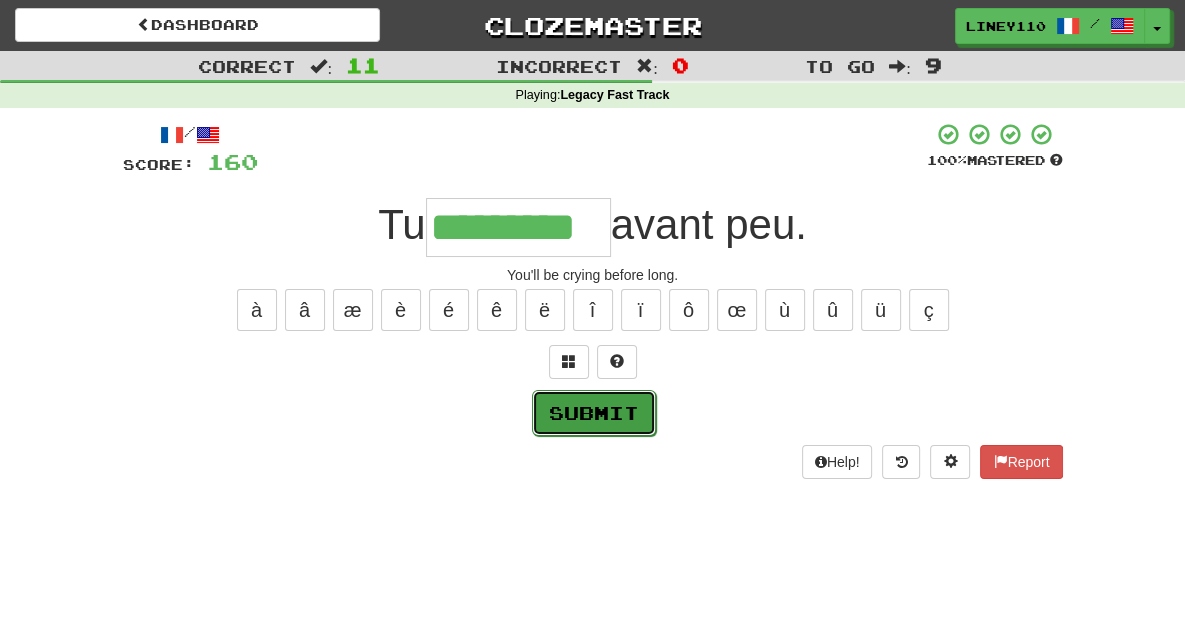 click on "Submit" at bounding box center (594, 413) 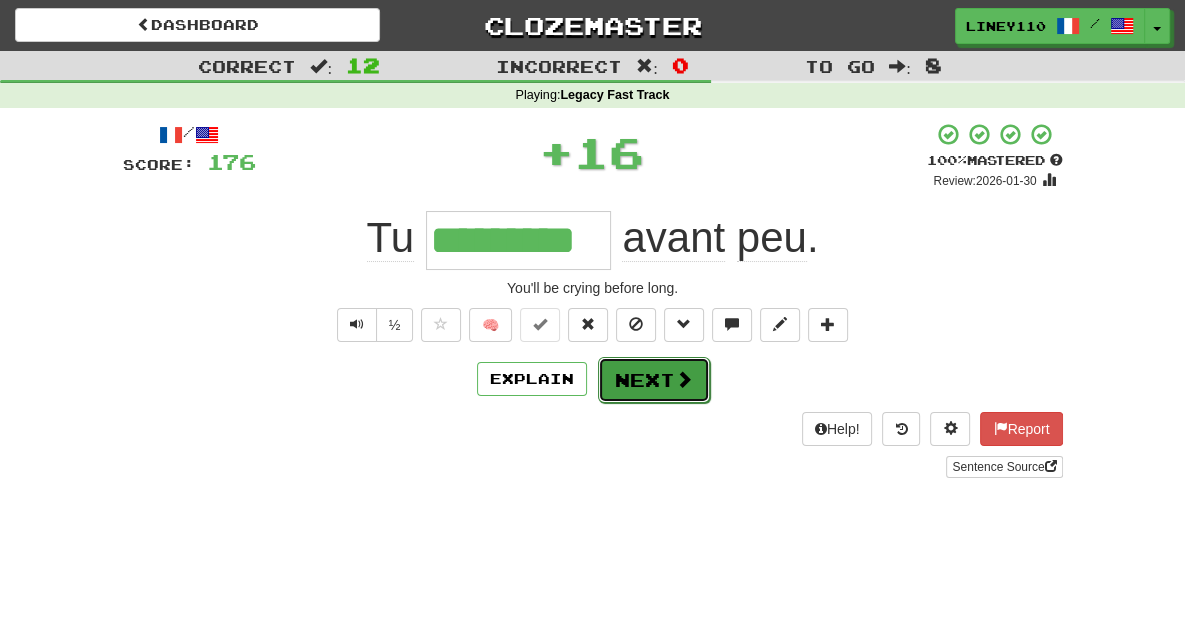 click on "Next" at bounding box center [654, 380] 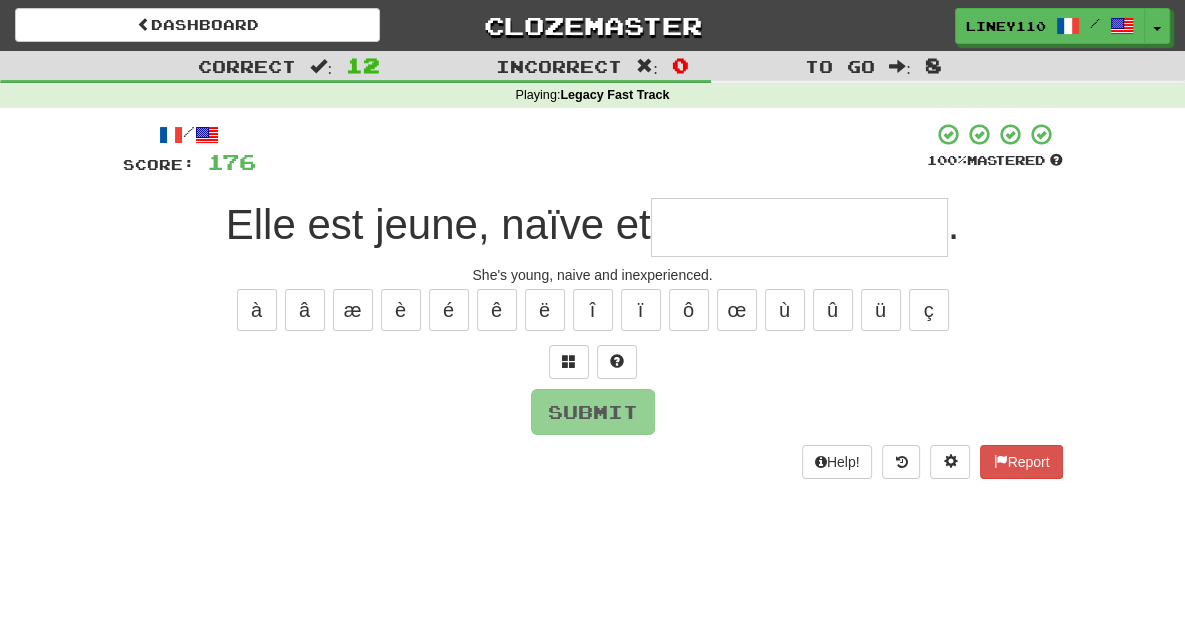 click at bounding box center (799, 227) 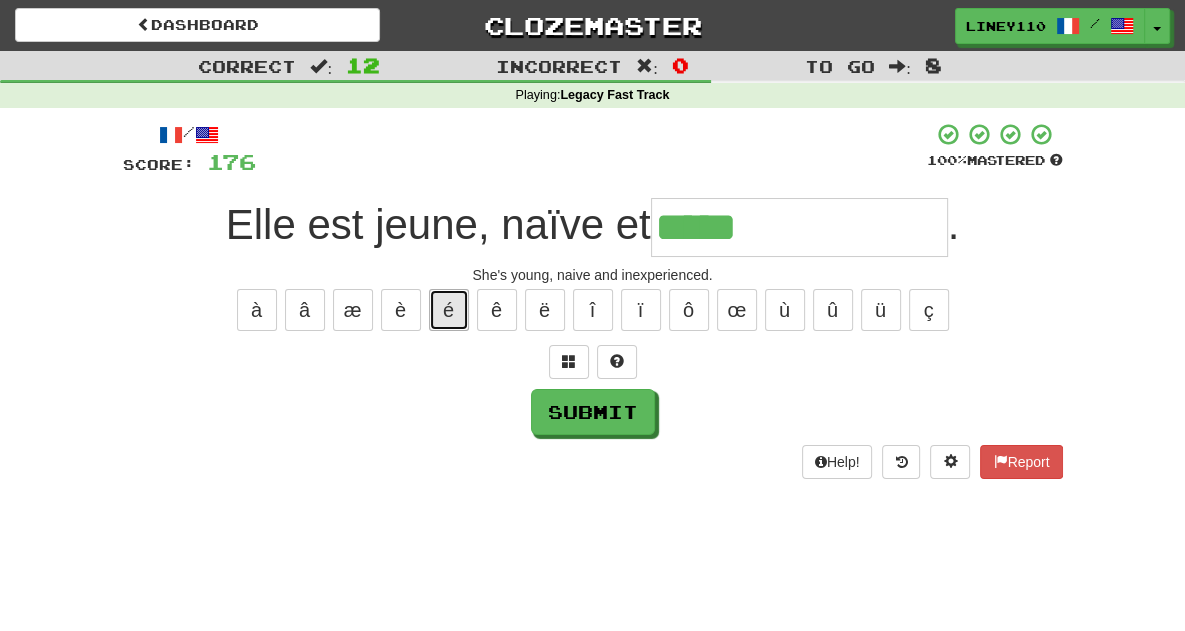 click on "é" at bounding box center [449, 310] 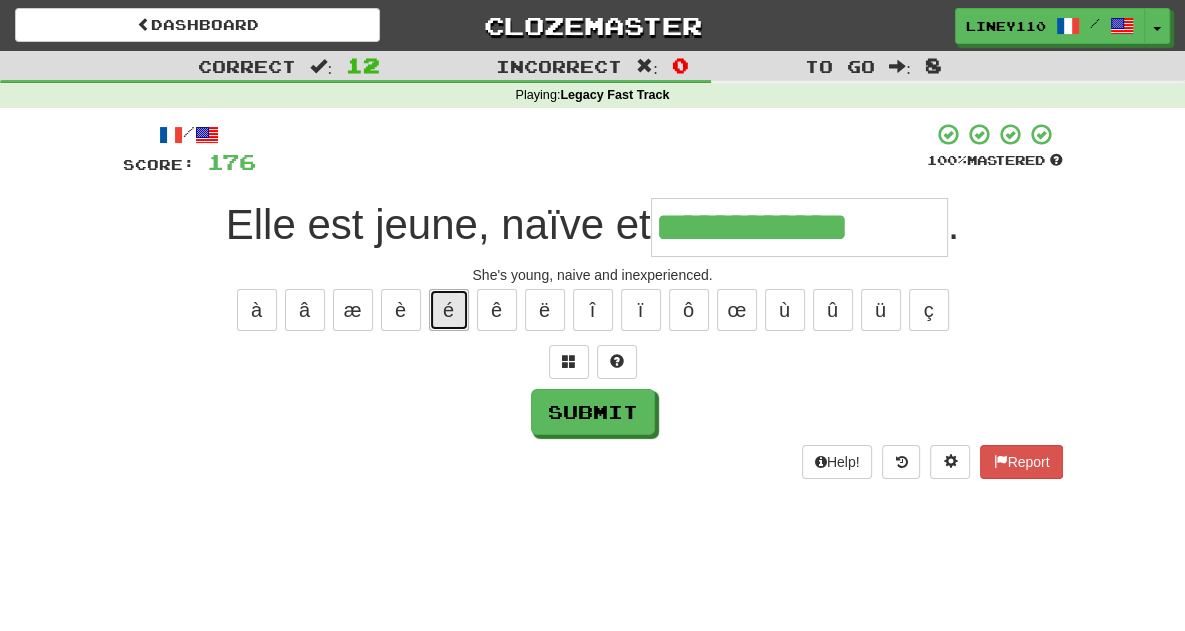 click on "é" at bounding box center (449, 310) 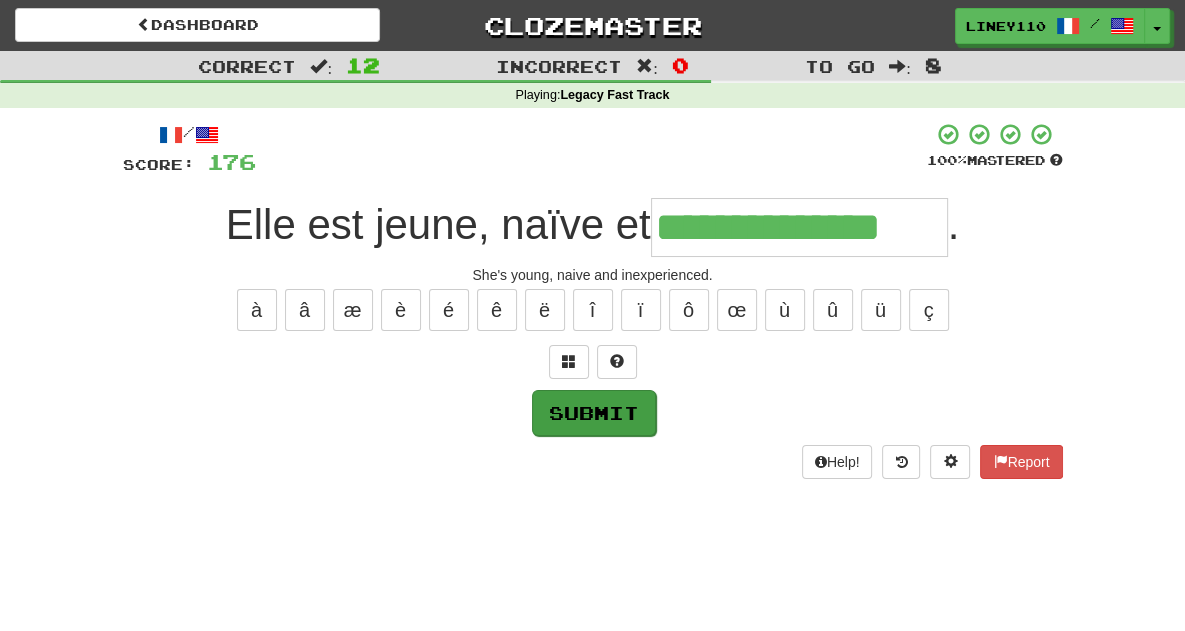 type on "**********" 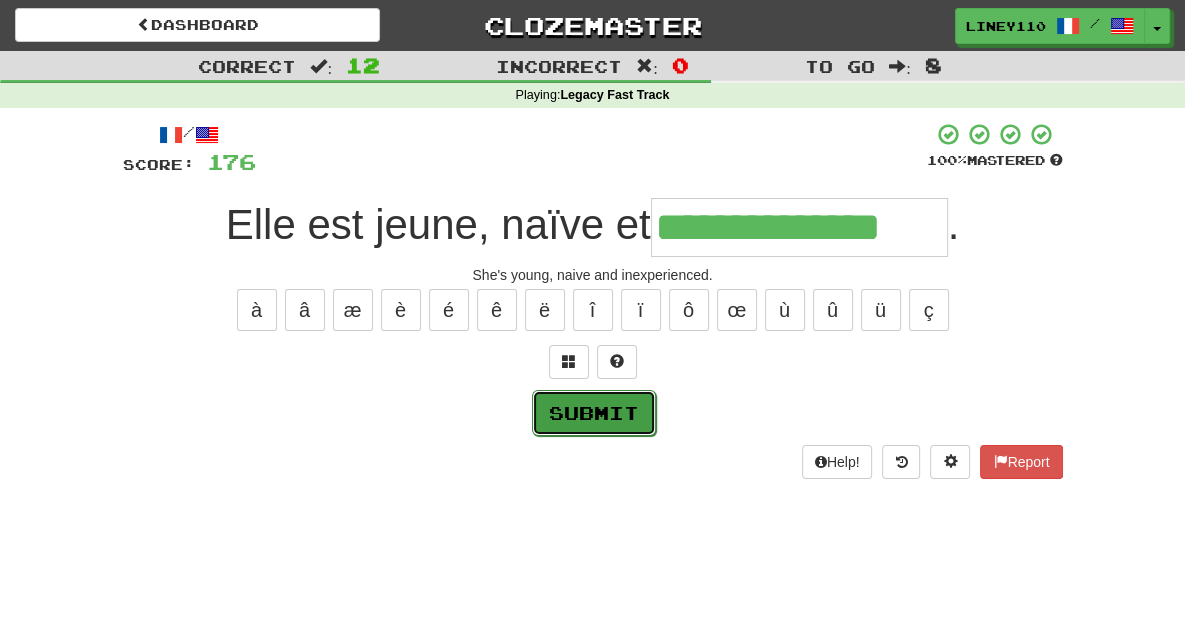 click on "Submit" at bounding box center (594, 413) 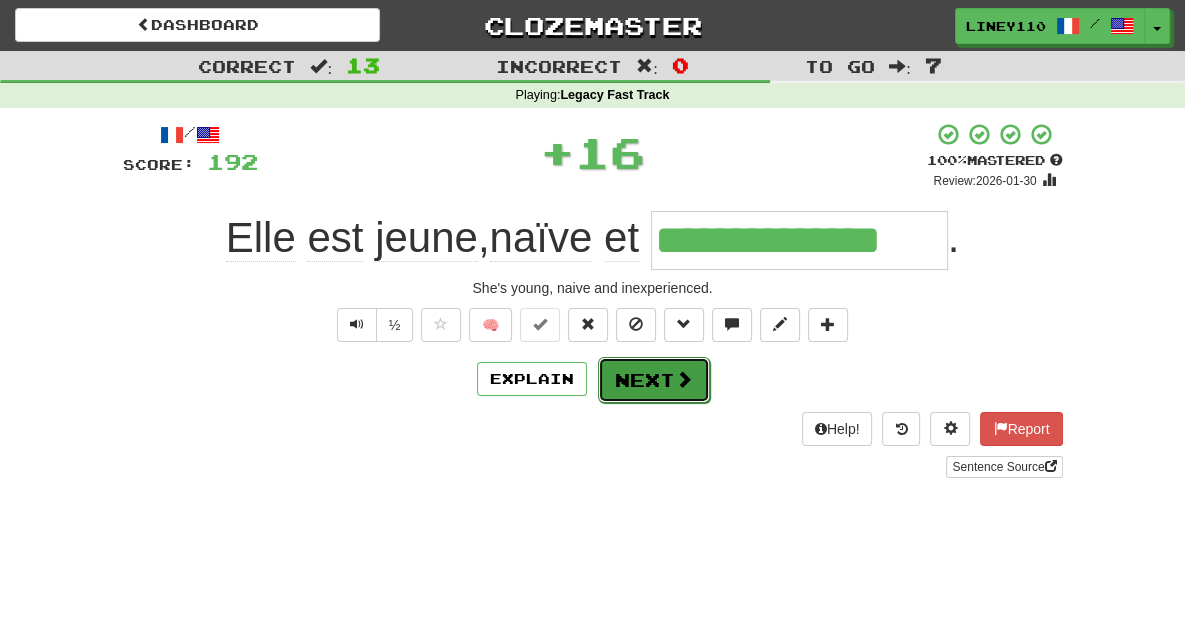 click on "Next" at bounding box center (654, 380) 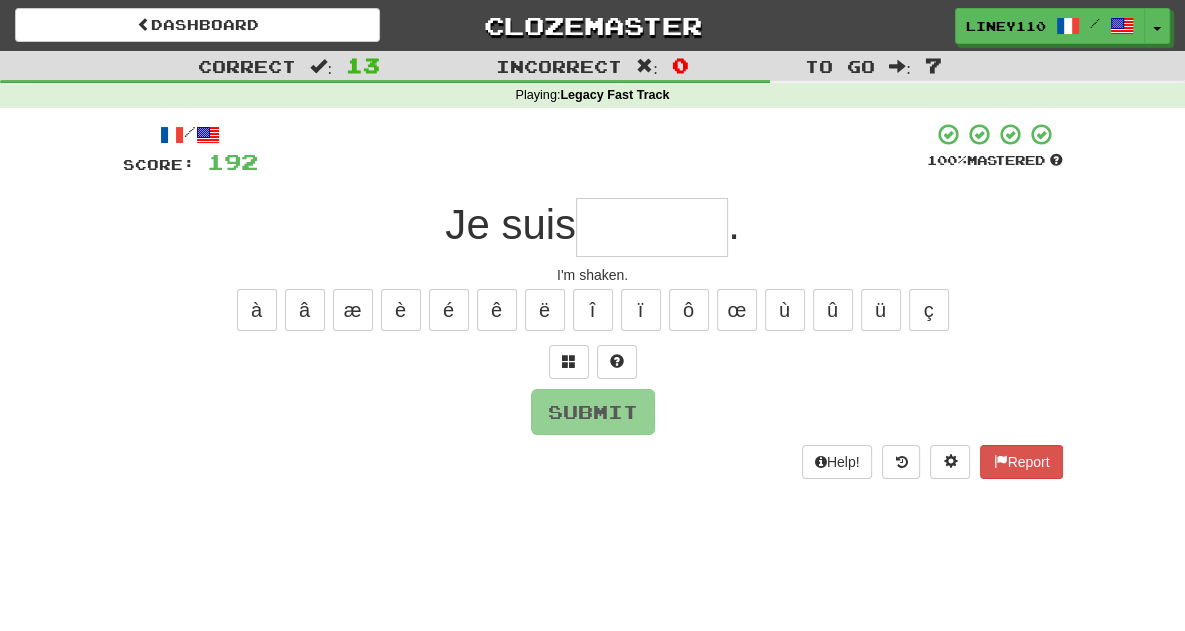 click at bounding box center [652, 227] 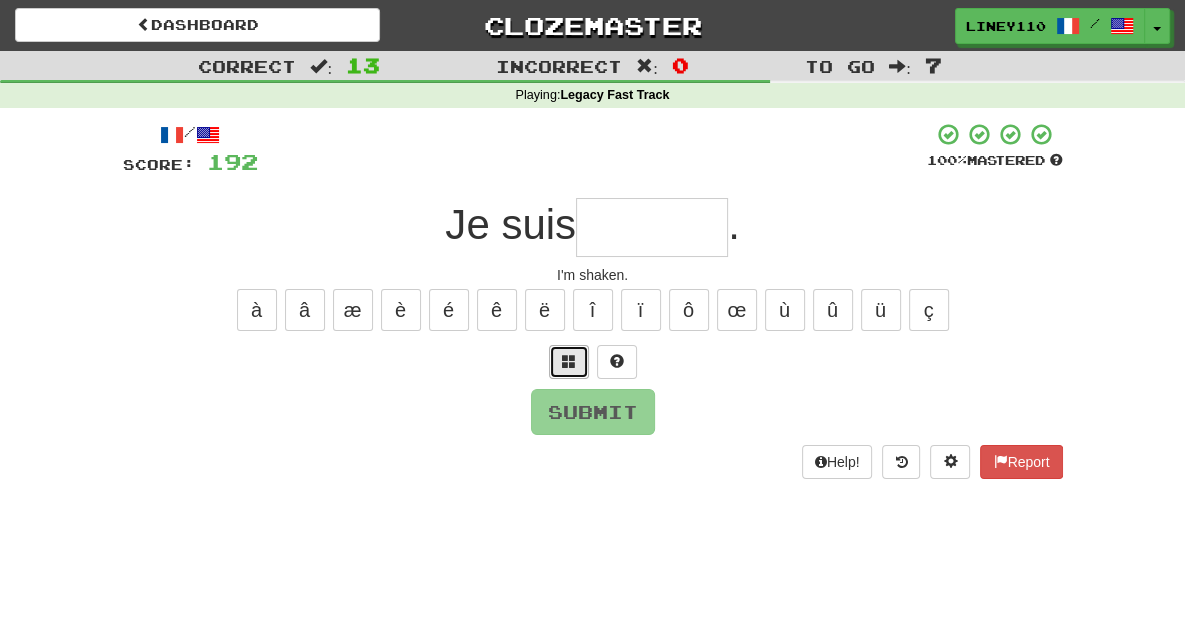 click at bounding box center (569, 361) 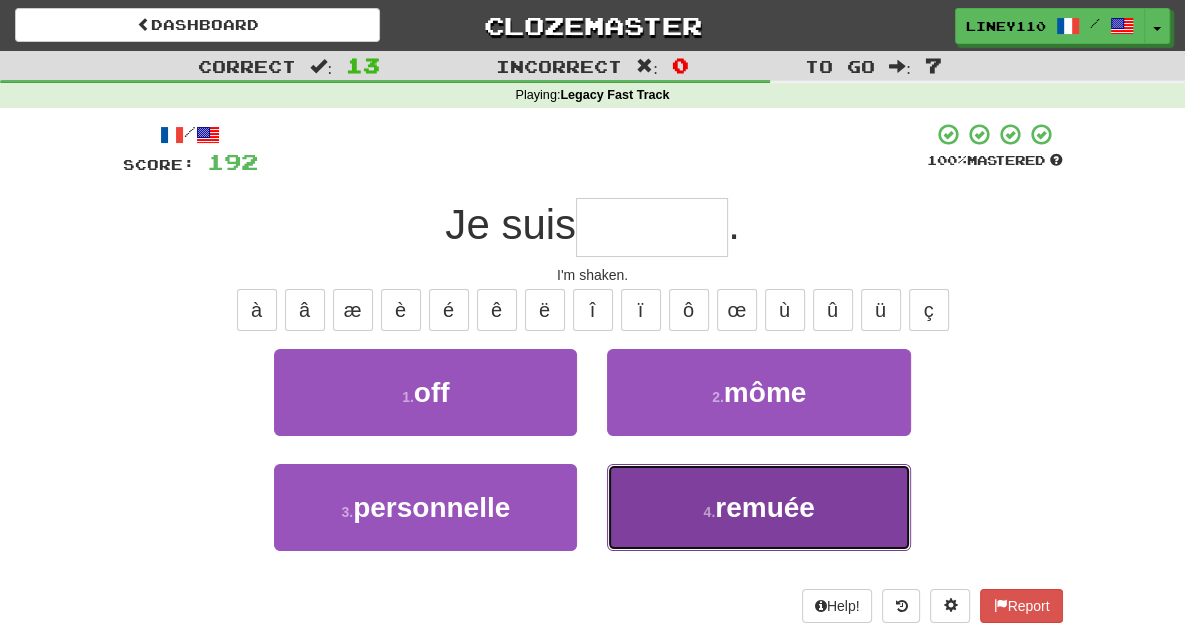 click on "4 .  remuée" at bounding box center (758, 507) 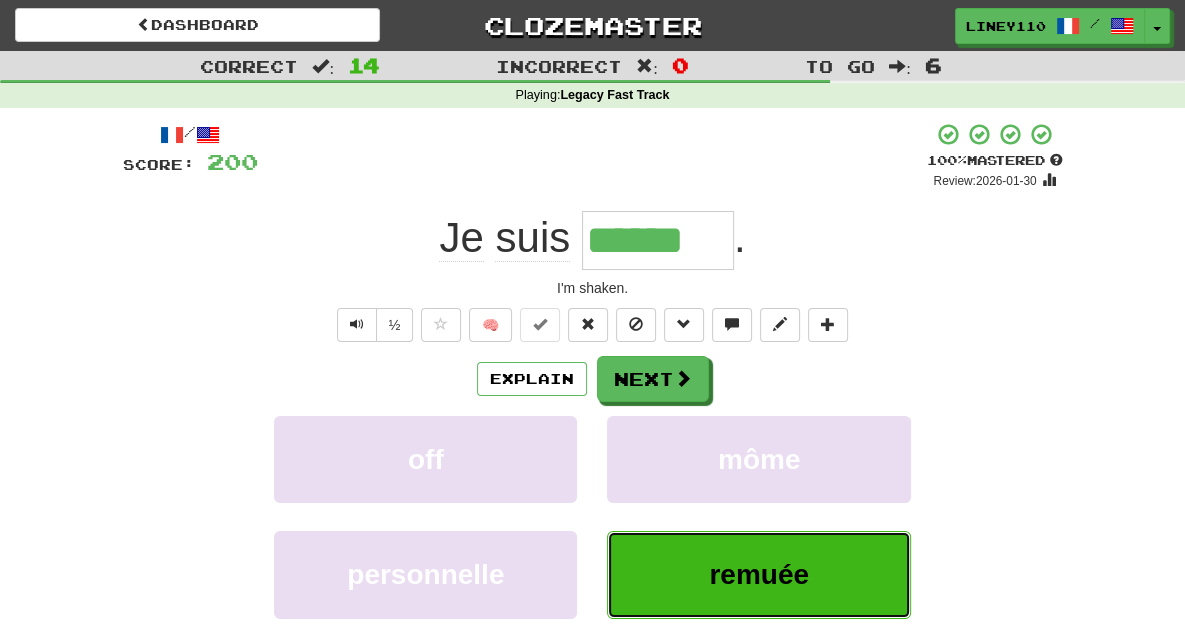 click on "remuée" at bounding box center (759, 574) 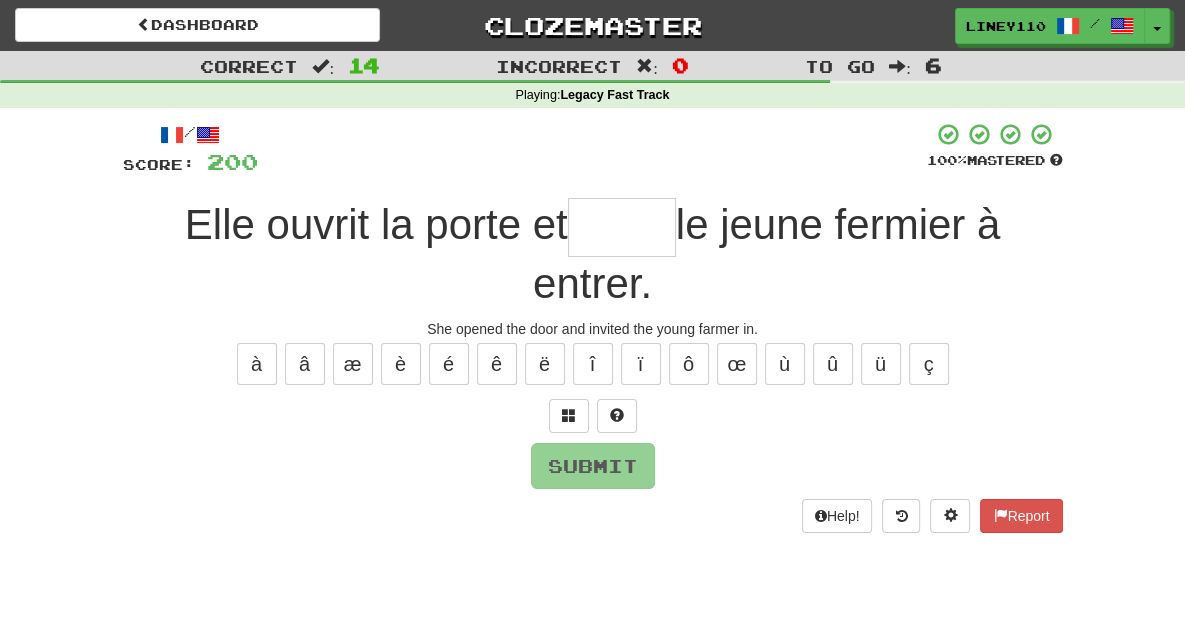 click at bounding box center [622, 227] 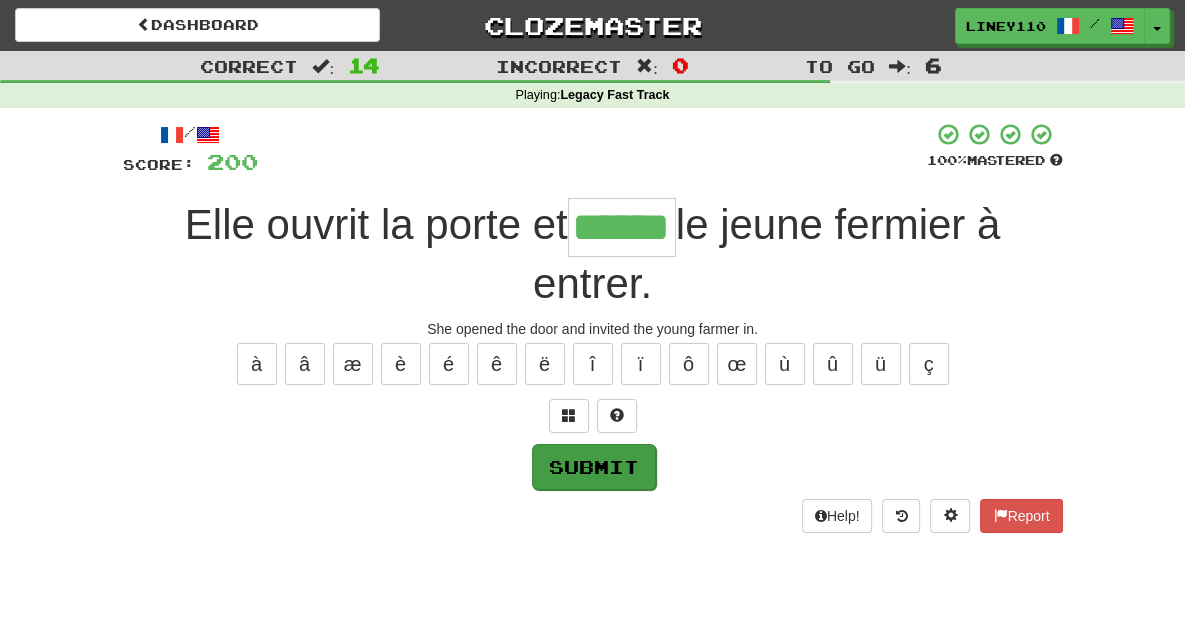 type on "******" 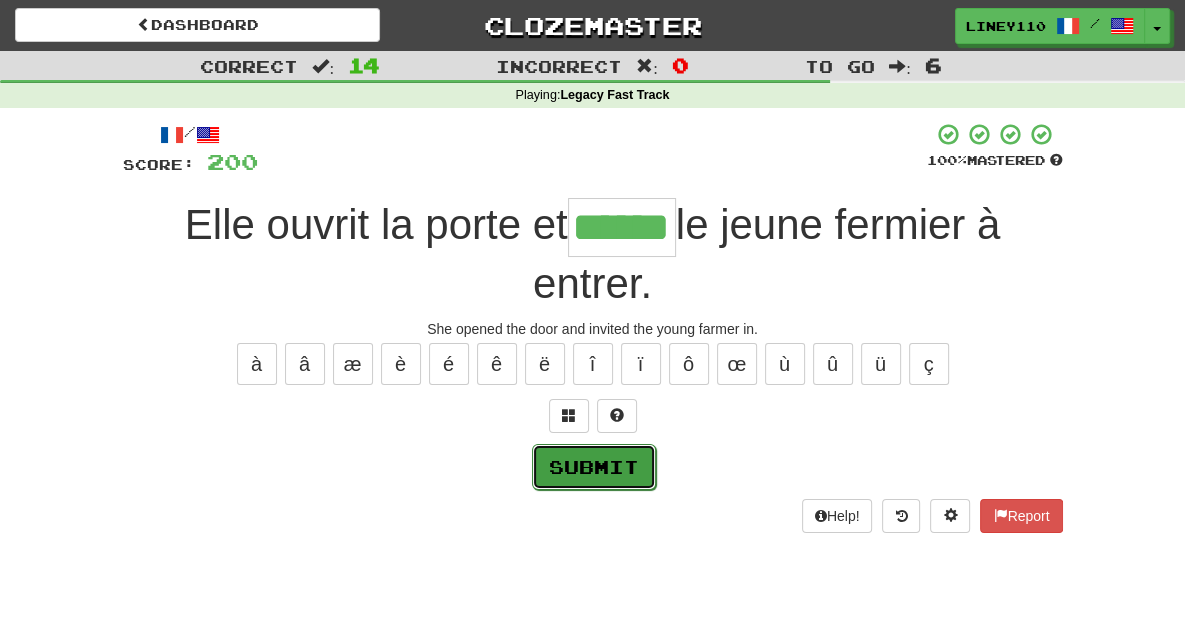 click on "Submit" at bounding box center [594, 467] 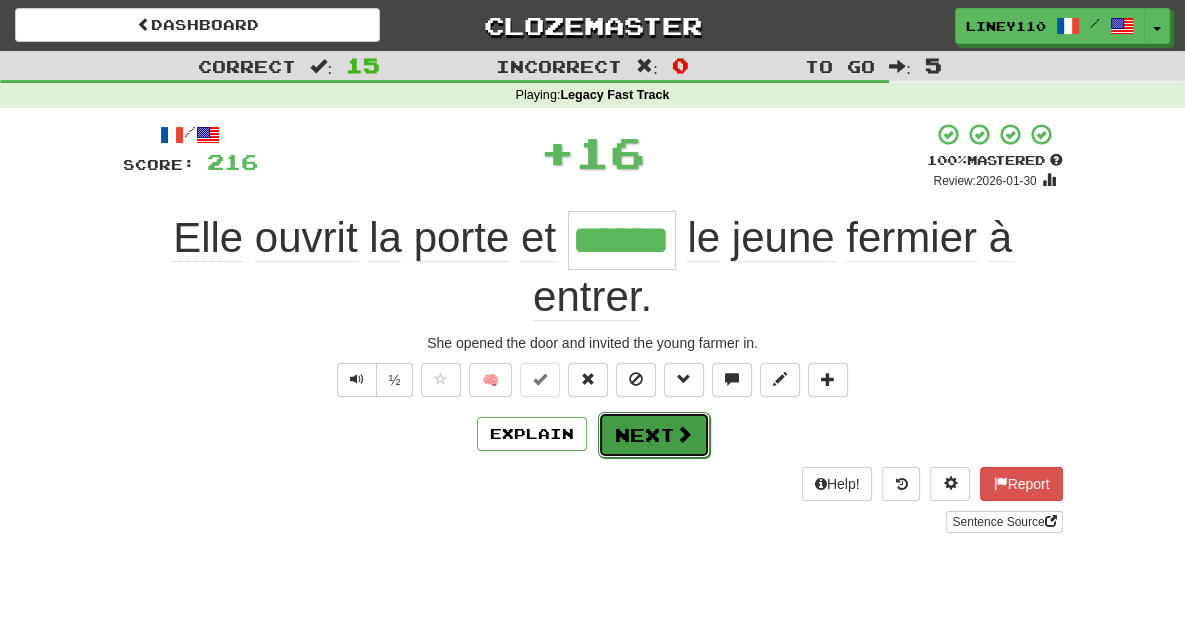 click on "Next" at bounding box center (654, 435) 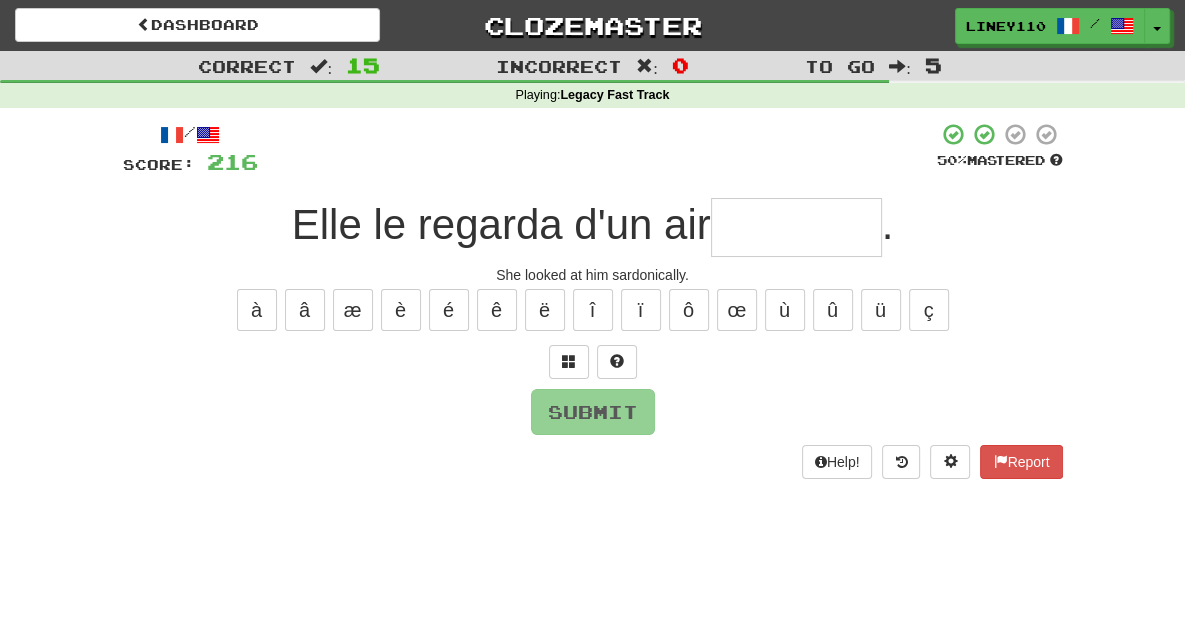 click at bounding box center (796, 227) 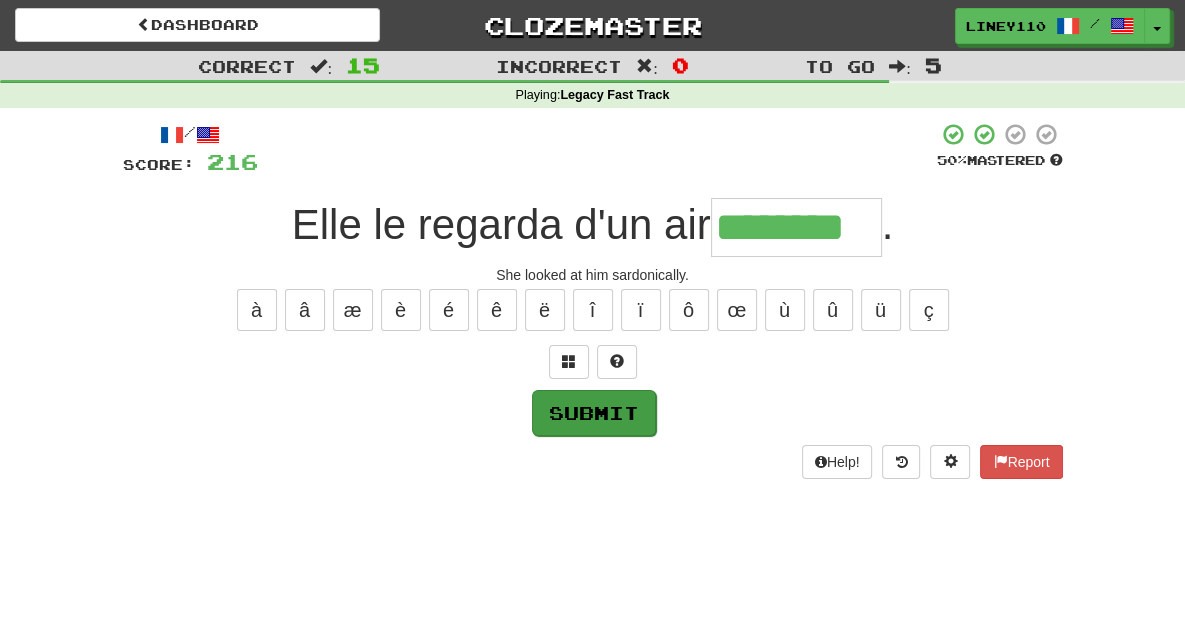 type on "********" 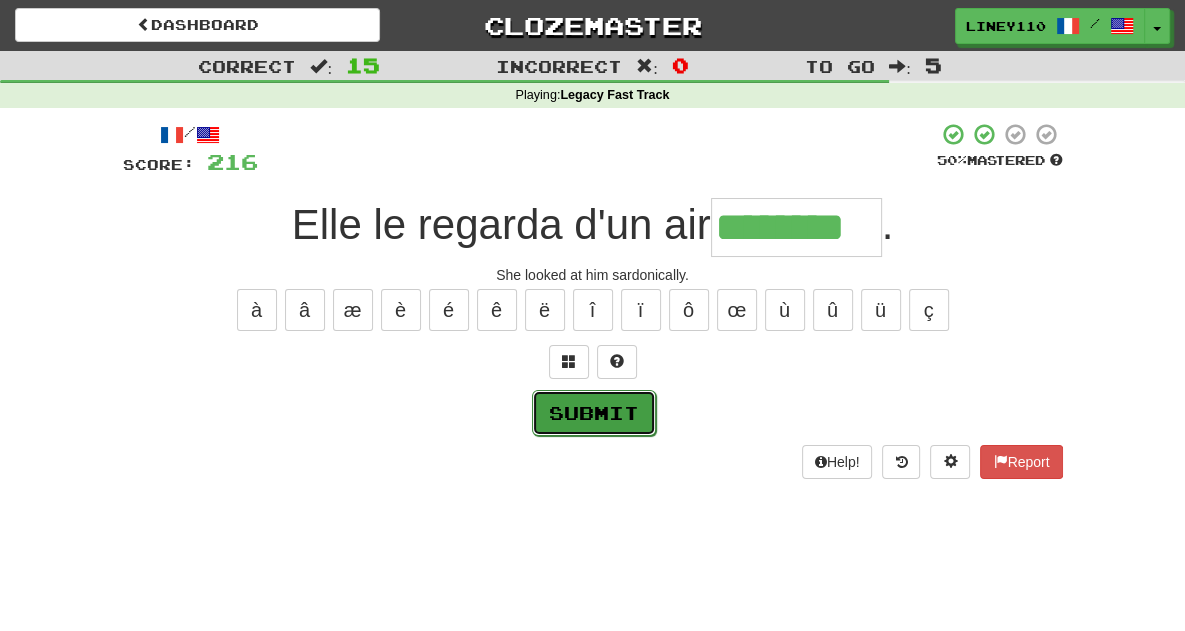 click on "Submit" at bounding box center (594, 413) 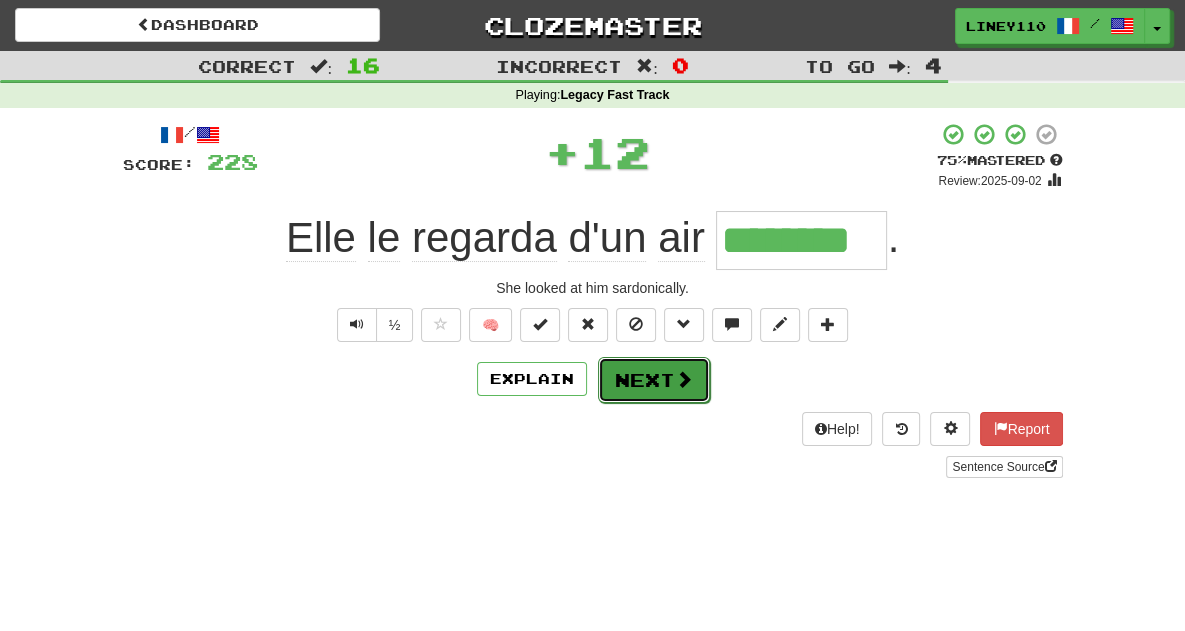 click at bounding box center (684, 379) 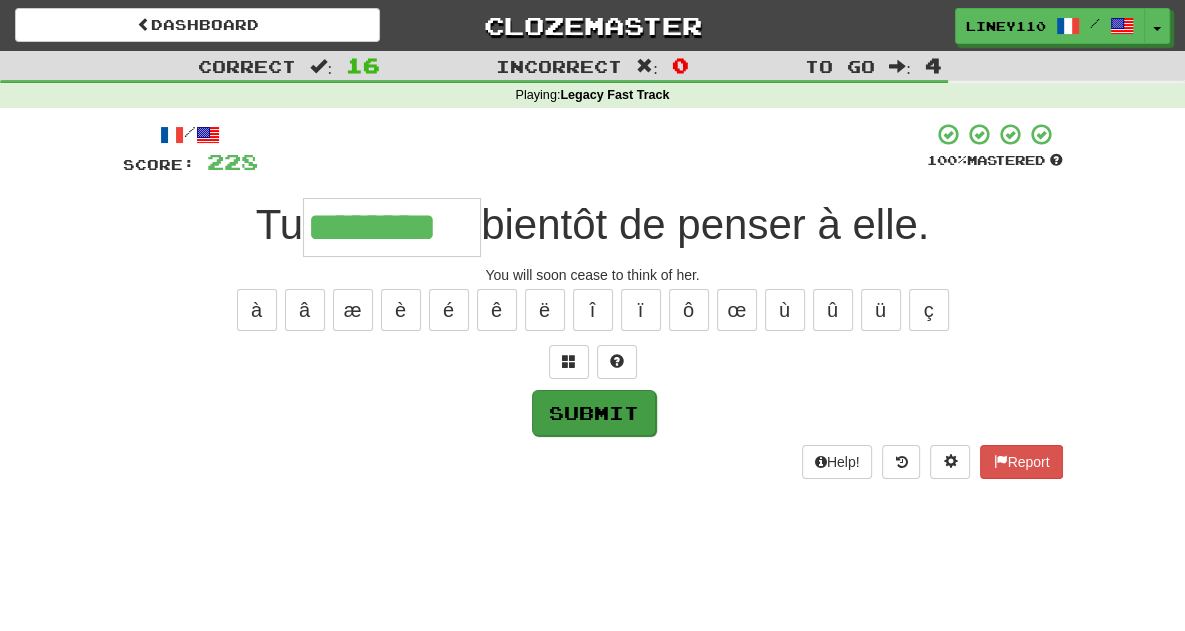 type on "********" 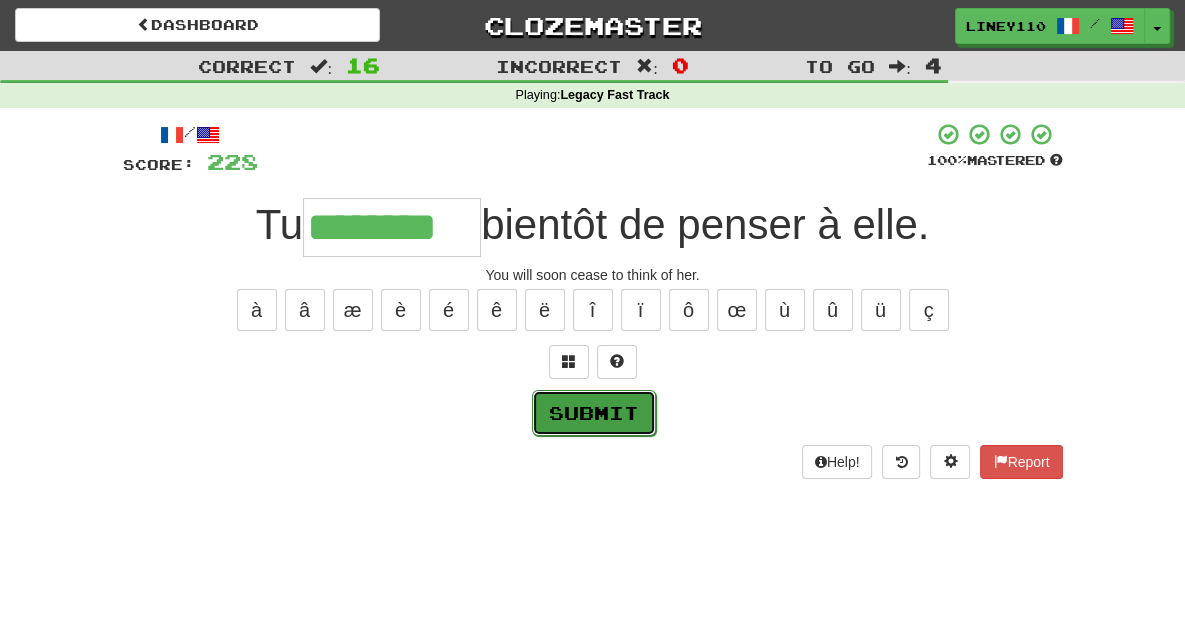 click on "Submit" at bounding box center (594, 413) 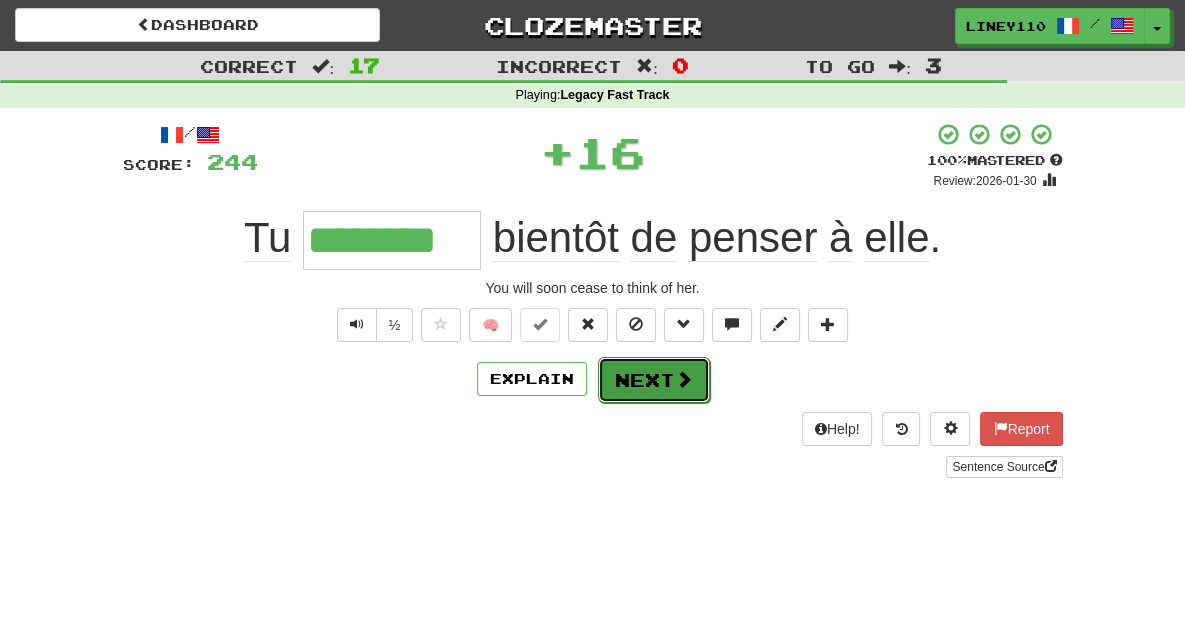 click on "Next" at bounding box center [654, 380] 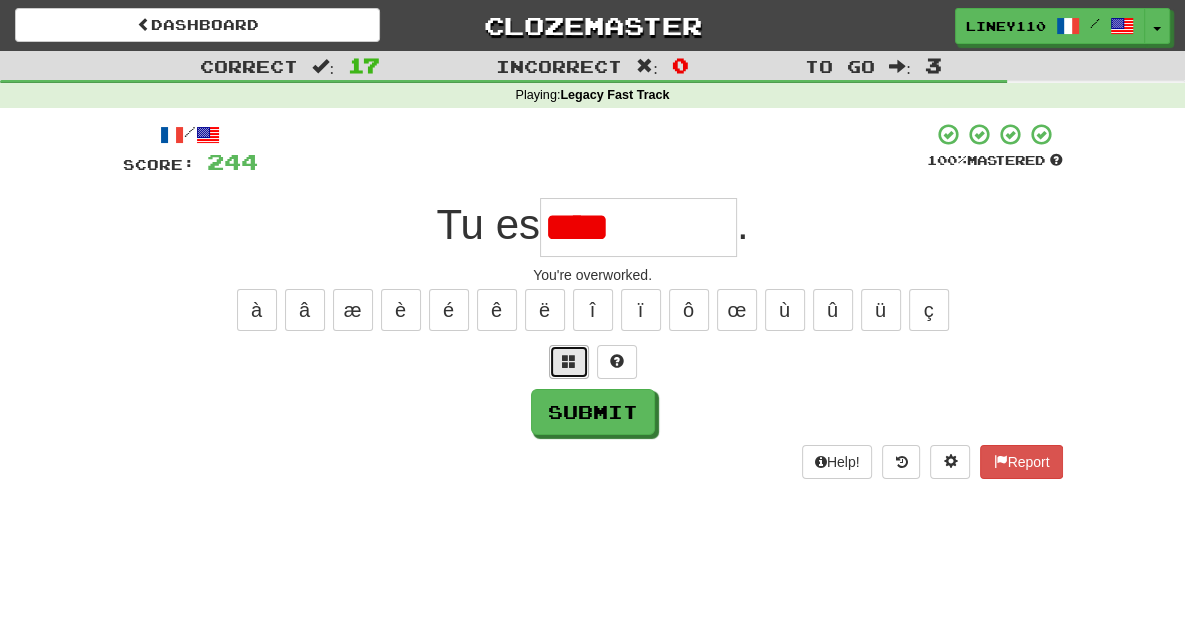 click at bounding box center [569, 361] 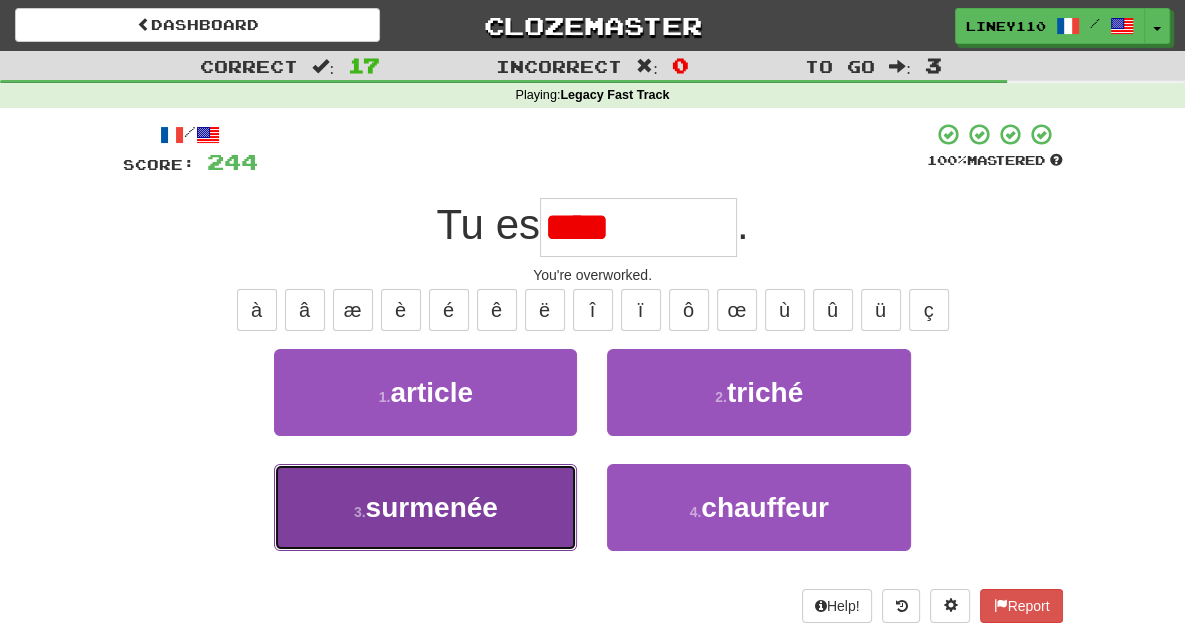 click on "surmenée" at bounding box center (432, 507) 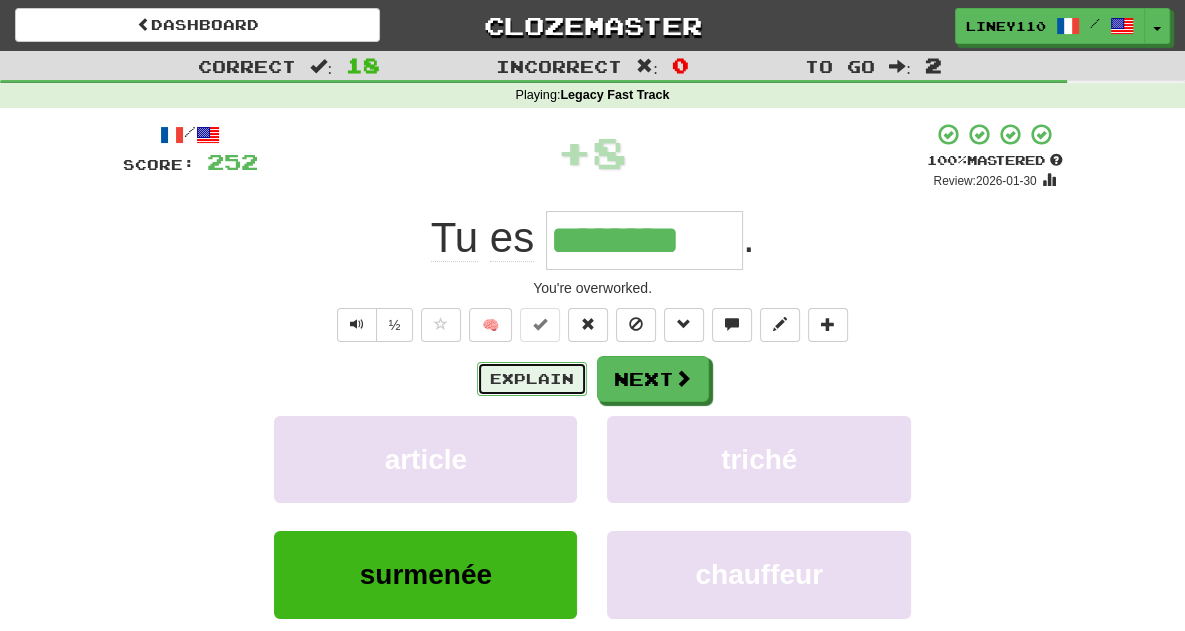 click on "Explain" at bounding box center [532, 379] 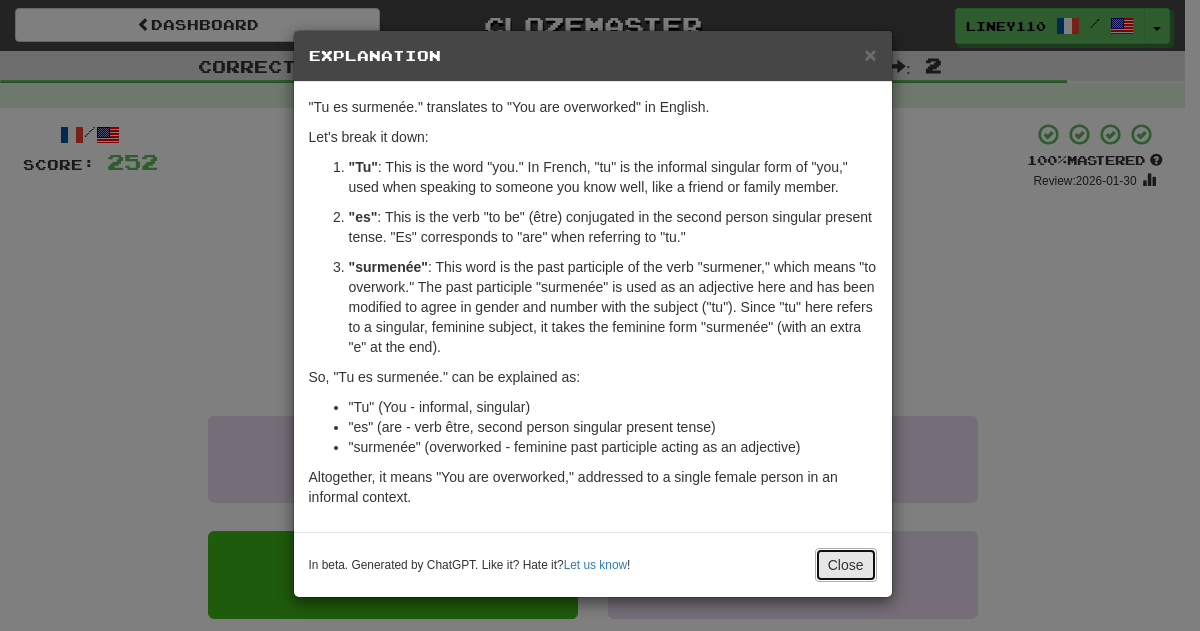 click on "Close" at bounding box center (846, 565) 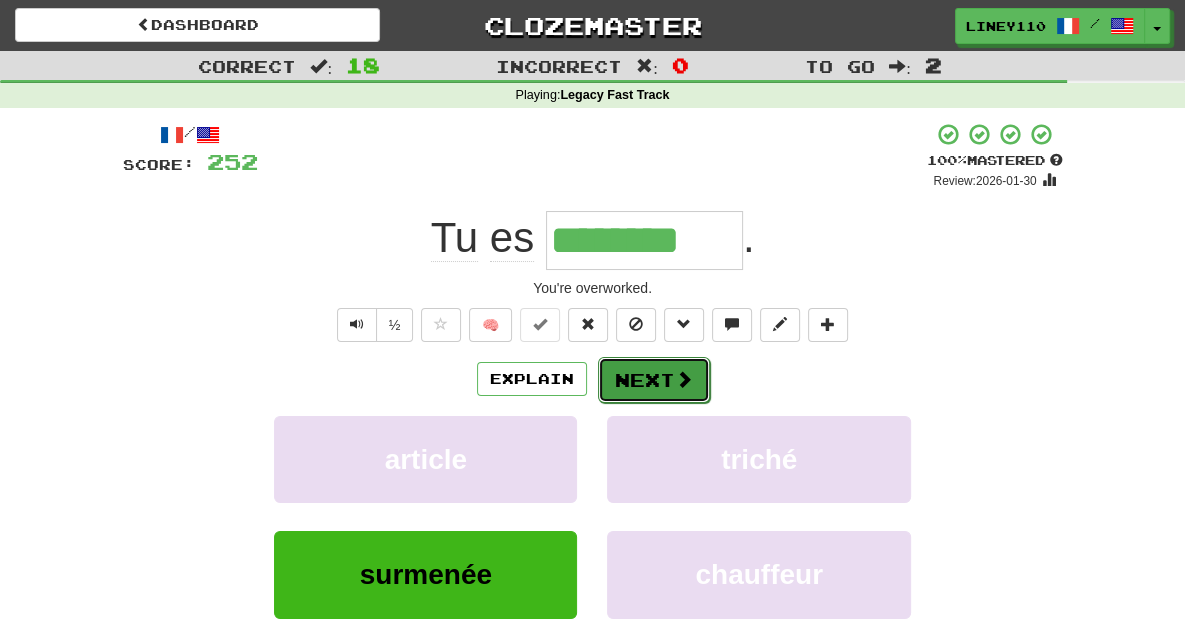 click on "Next" at bounding box center [654, 380] 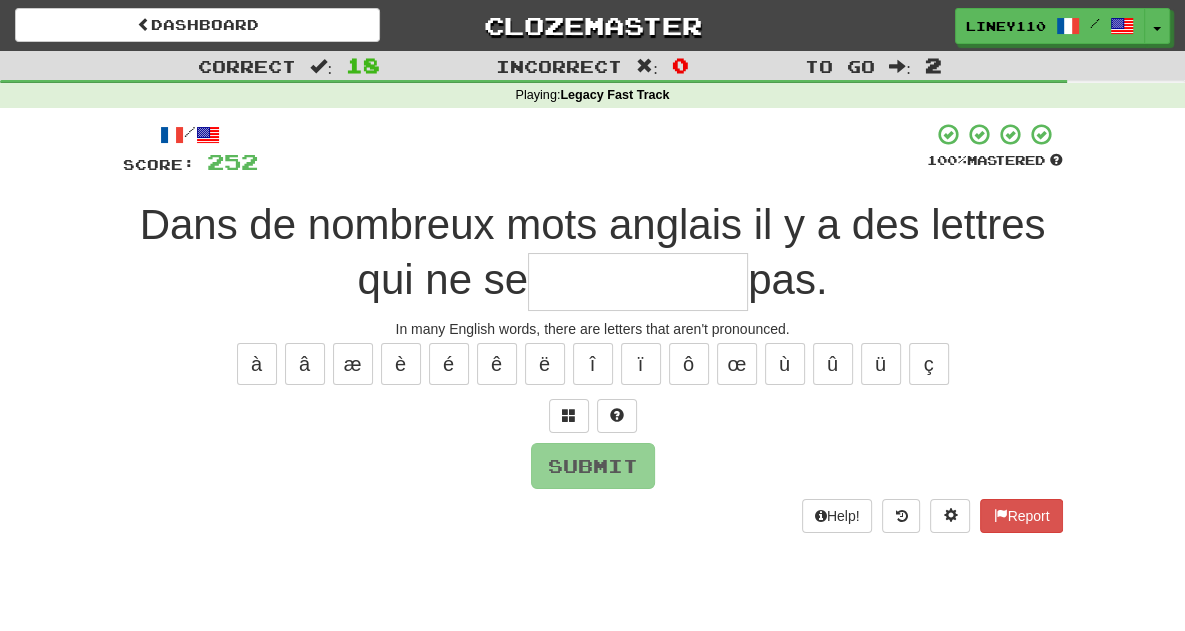 click at bounding box center (638, 282) 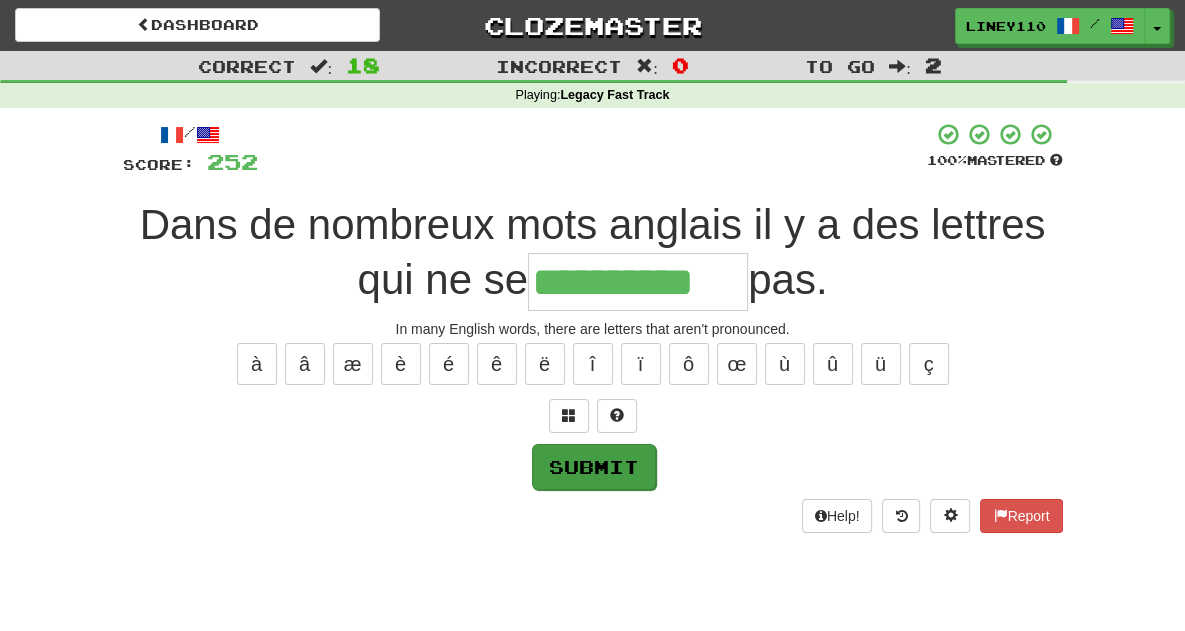 type on "**********" 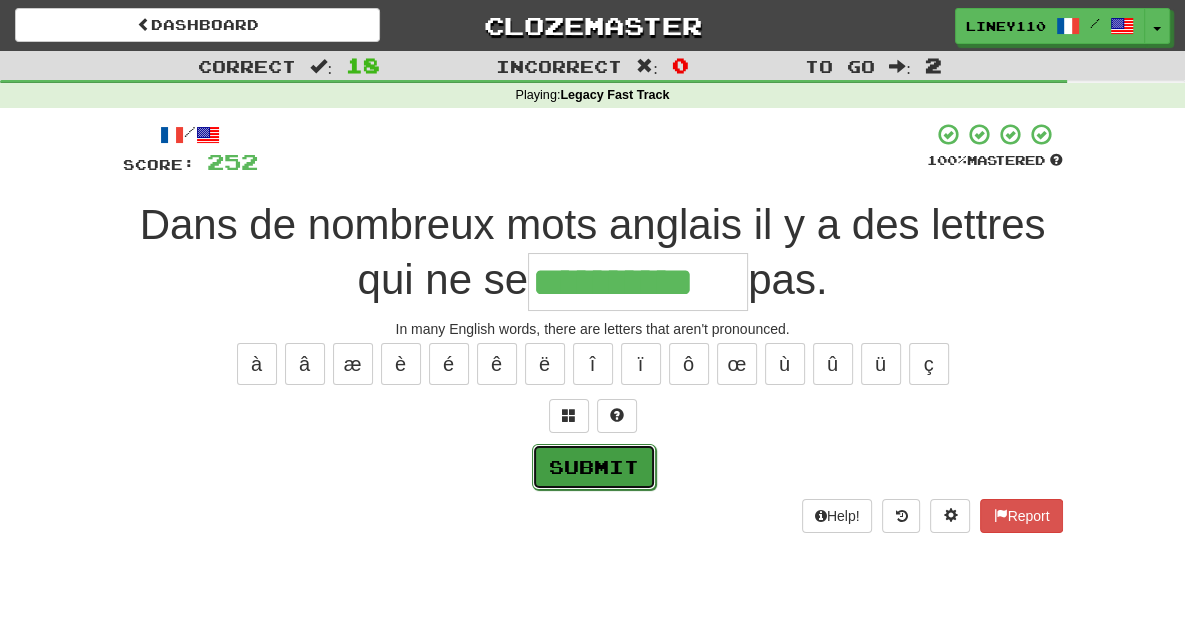 click on "Submit" at bounding box center (594, 467) 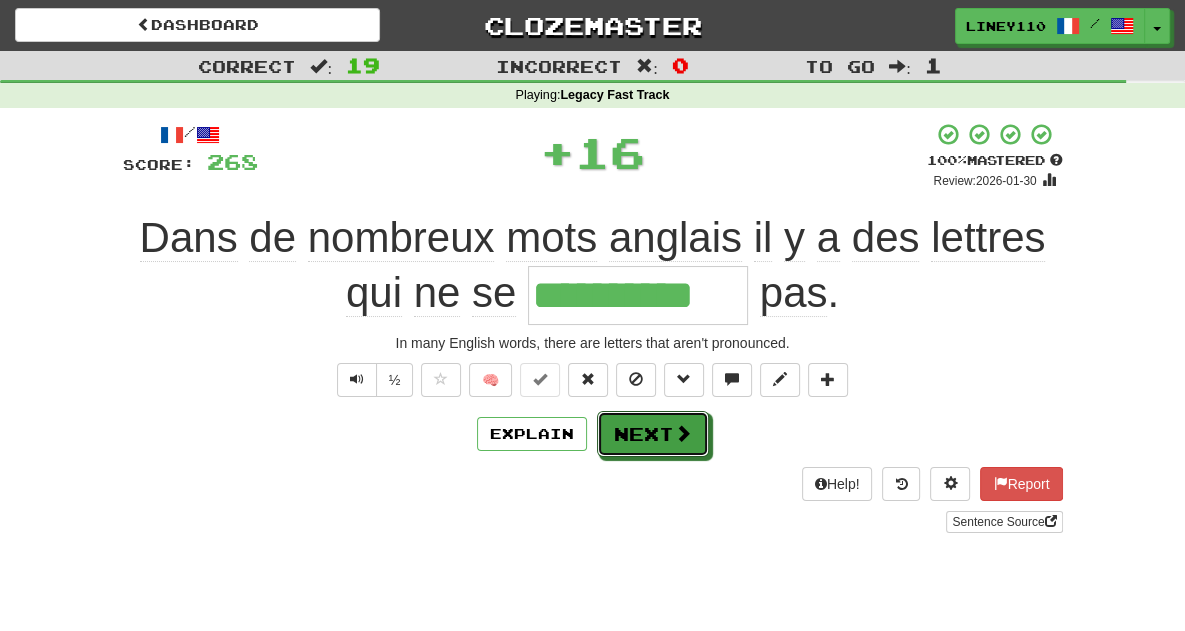 click on "Next" at bounding box center [653, 434] 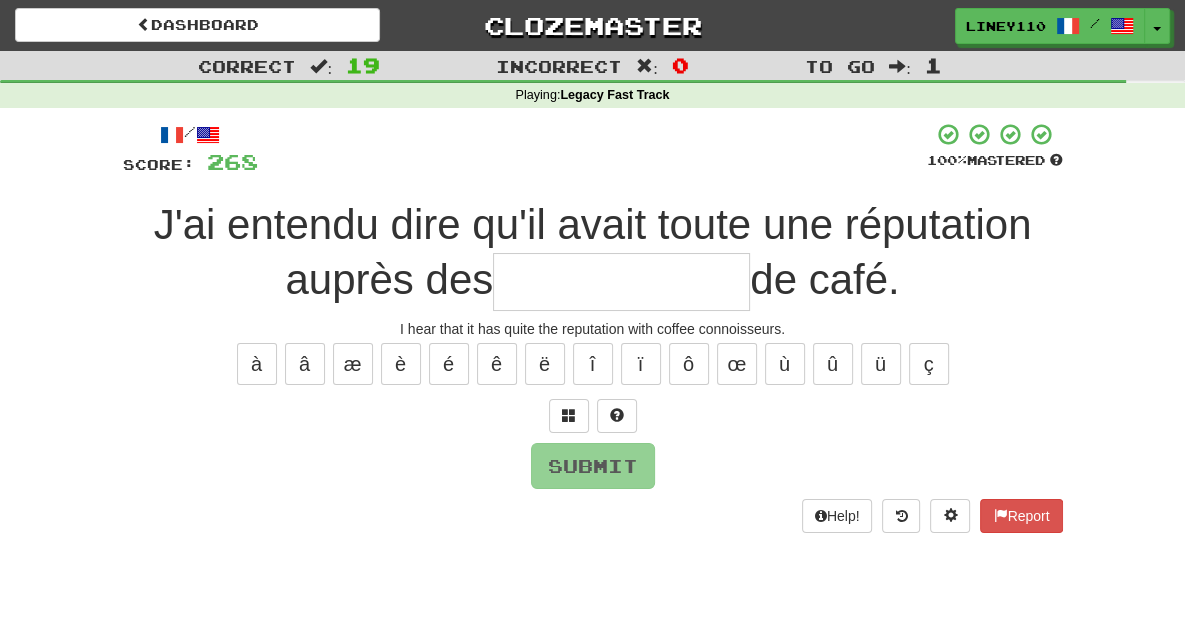click at bounding box center (621, 282) 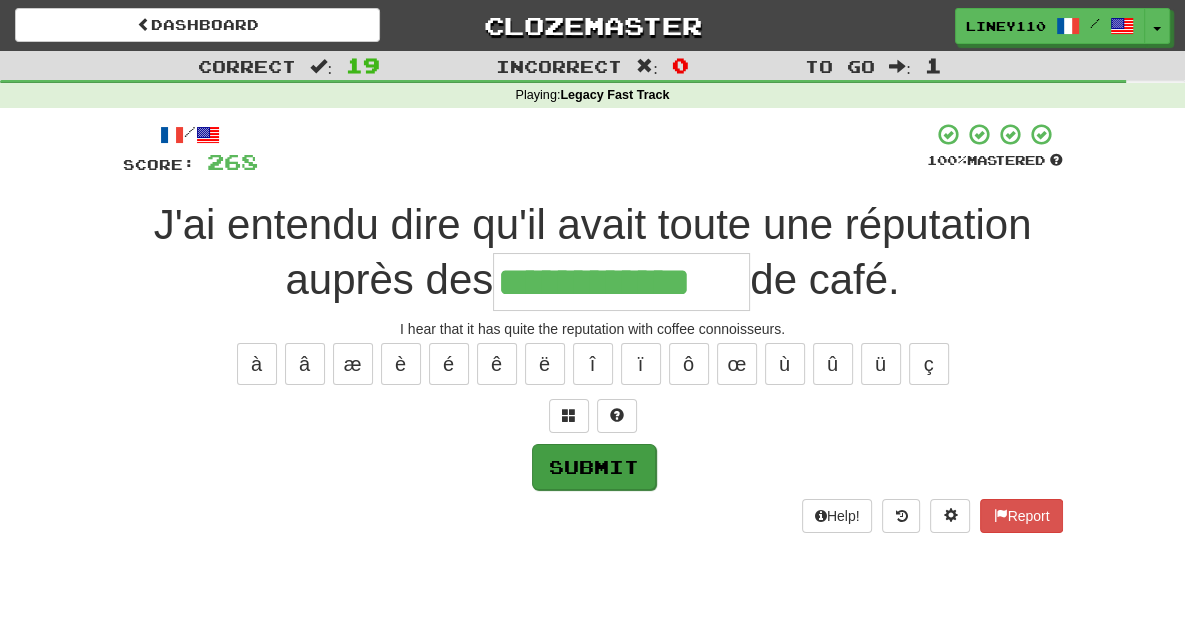 type on "**********" 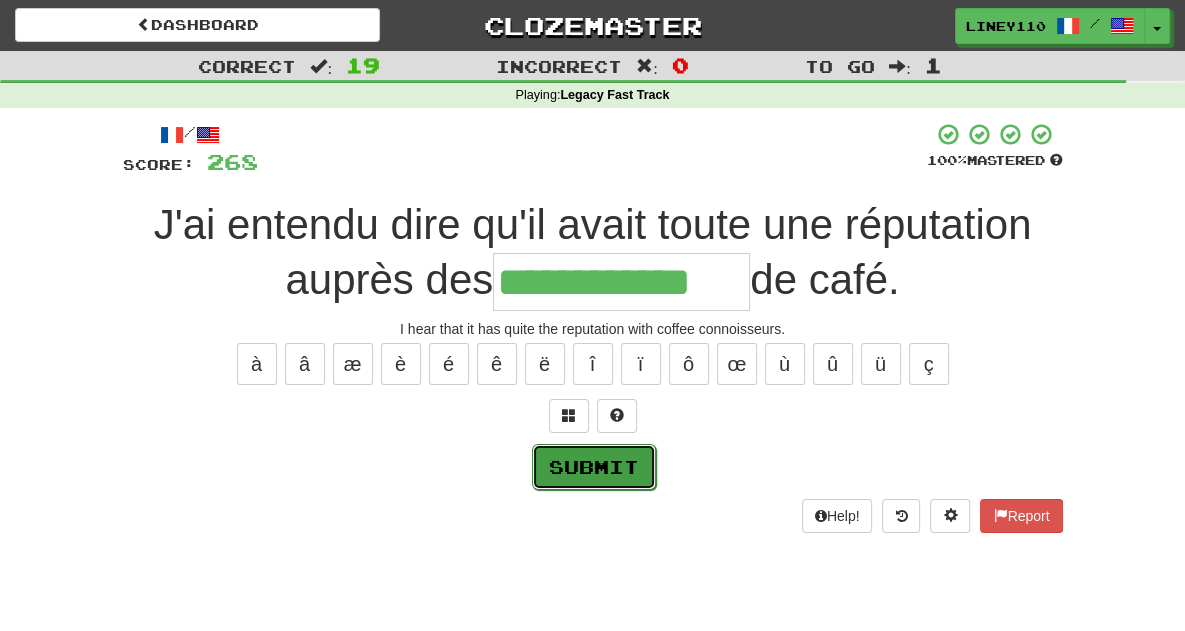 click on "Submit" at bounding box center (594, 467) 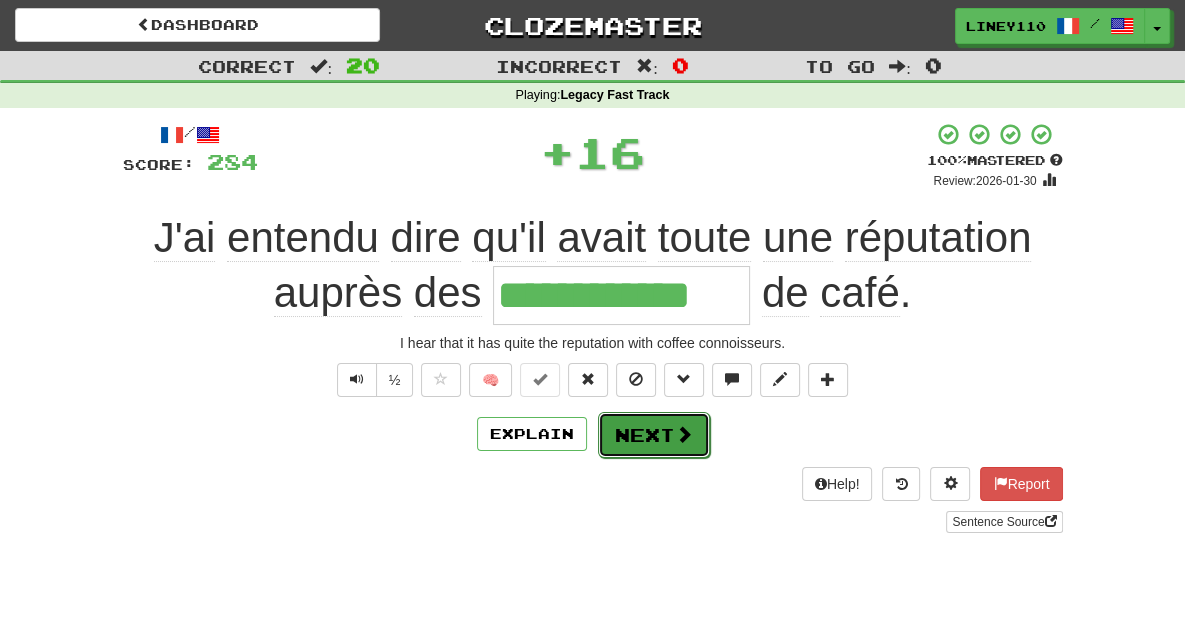 click on "Next" at bounding box center (654, 435) 